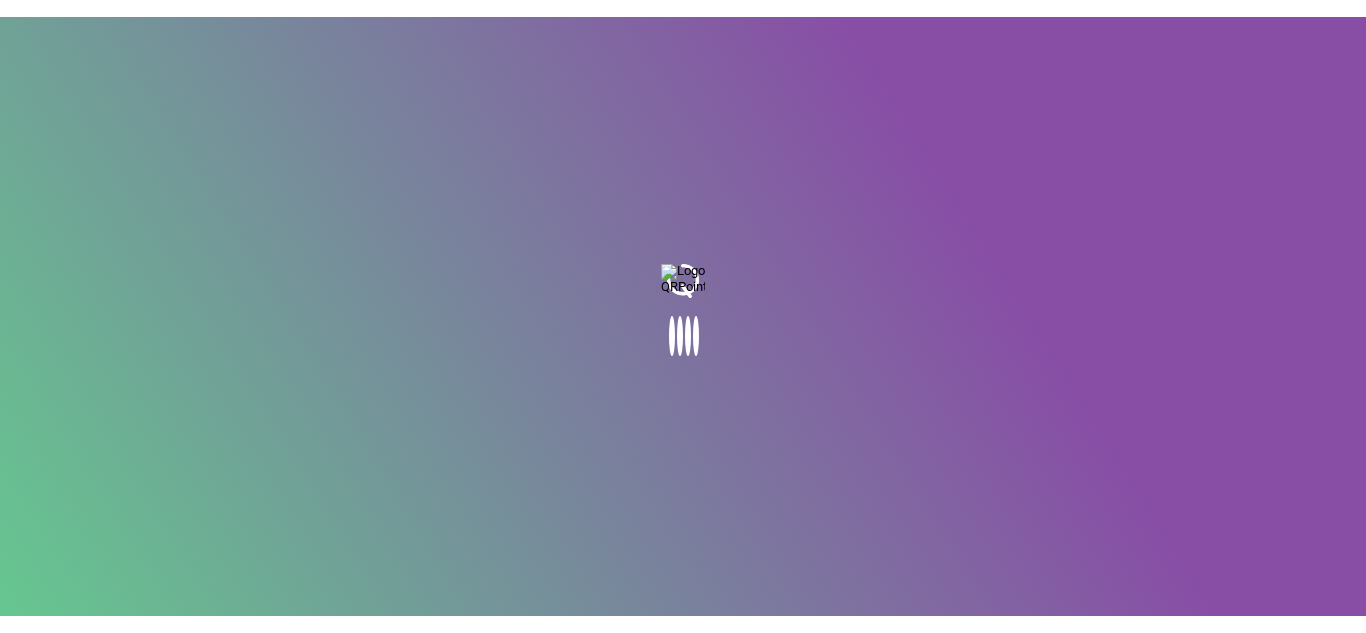 scroll, scrollTop: 0, scrollLeft: 0, axis: both 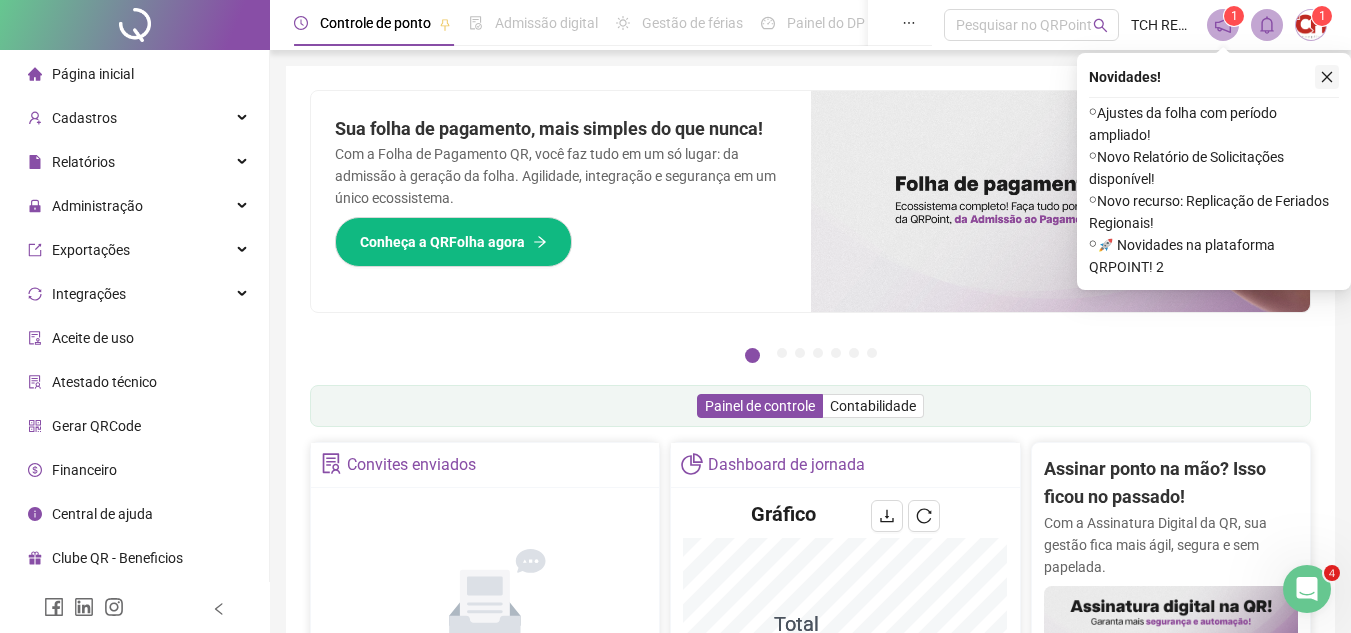 click 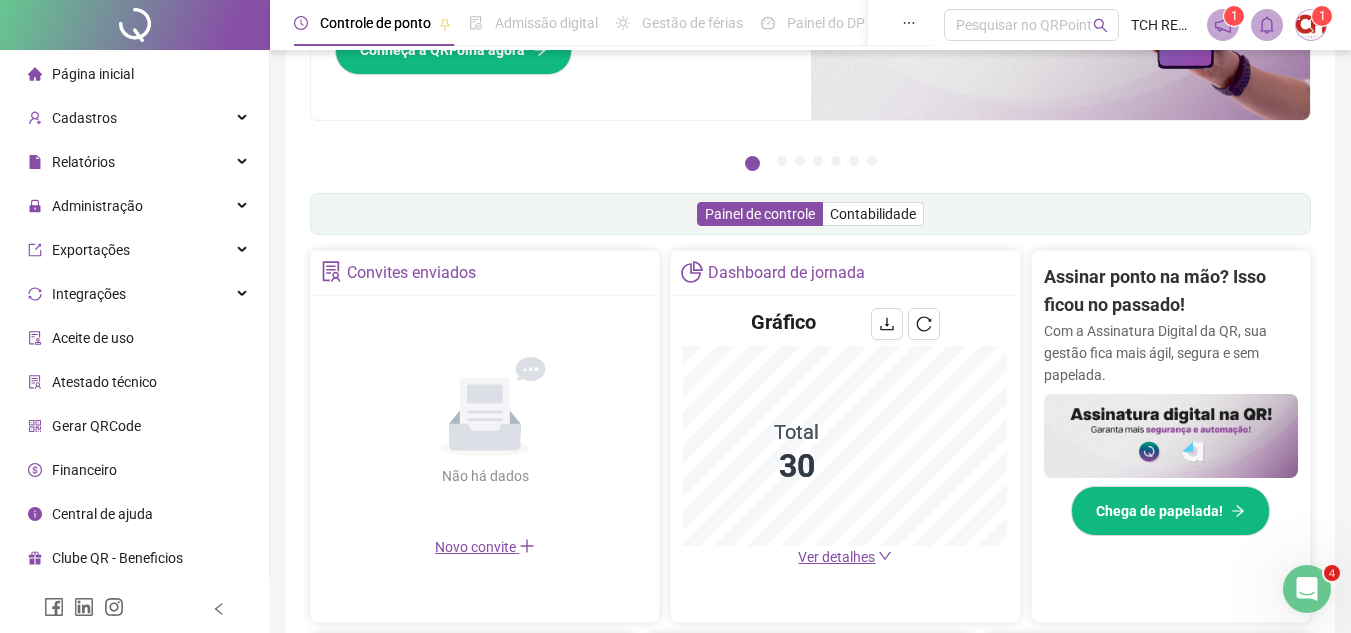 scroll, scrollTop: 200, scrollLeft: 0, axis: vertical 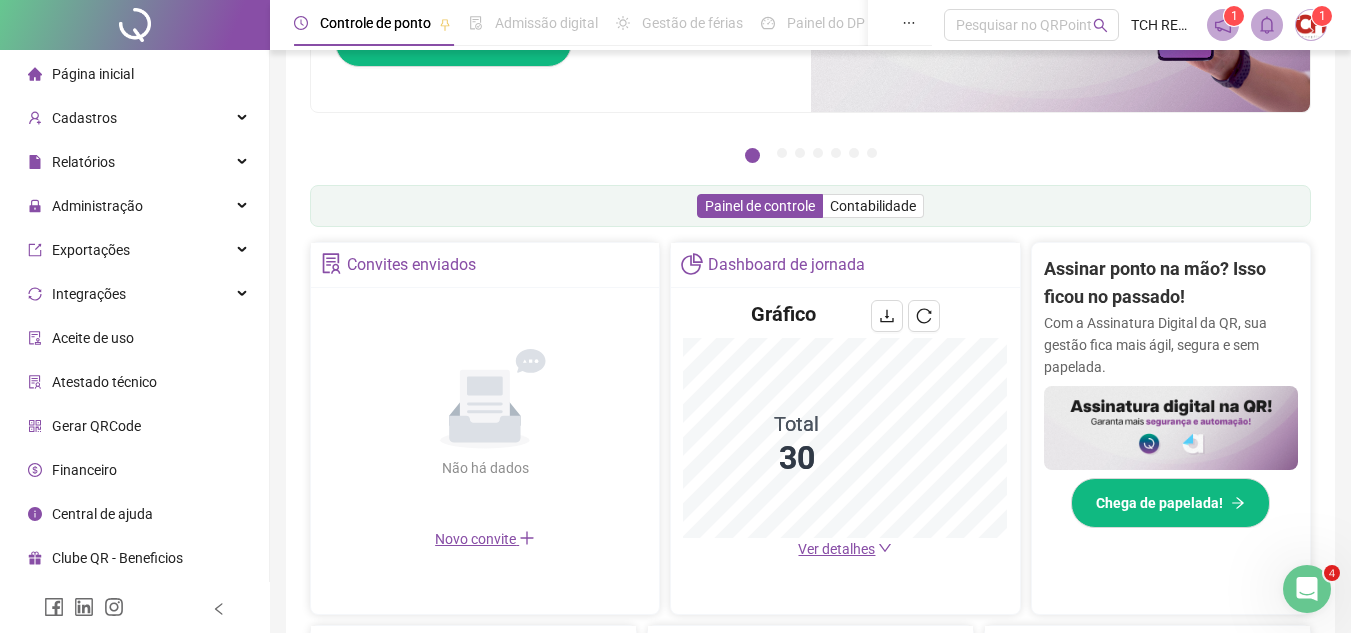 click on "Ver detalhes" at bounding box center [836, 549] 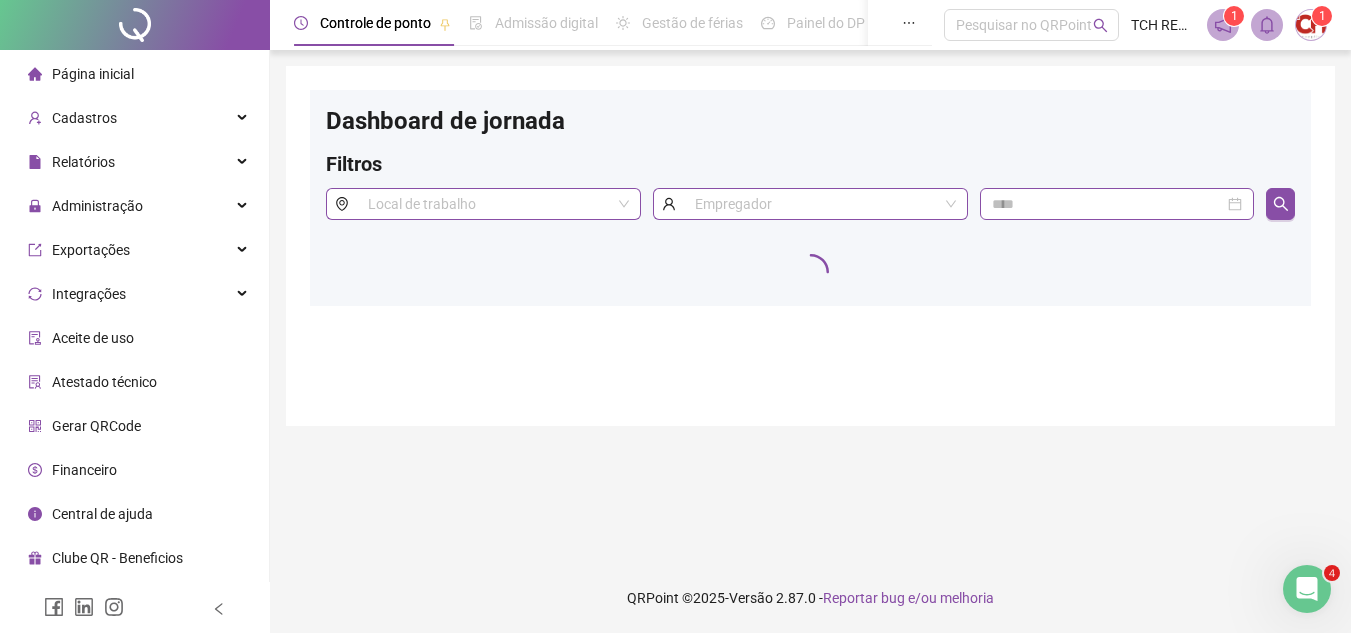 scroll, scrollTop: 0, scrollLeft: 0, axis: both 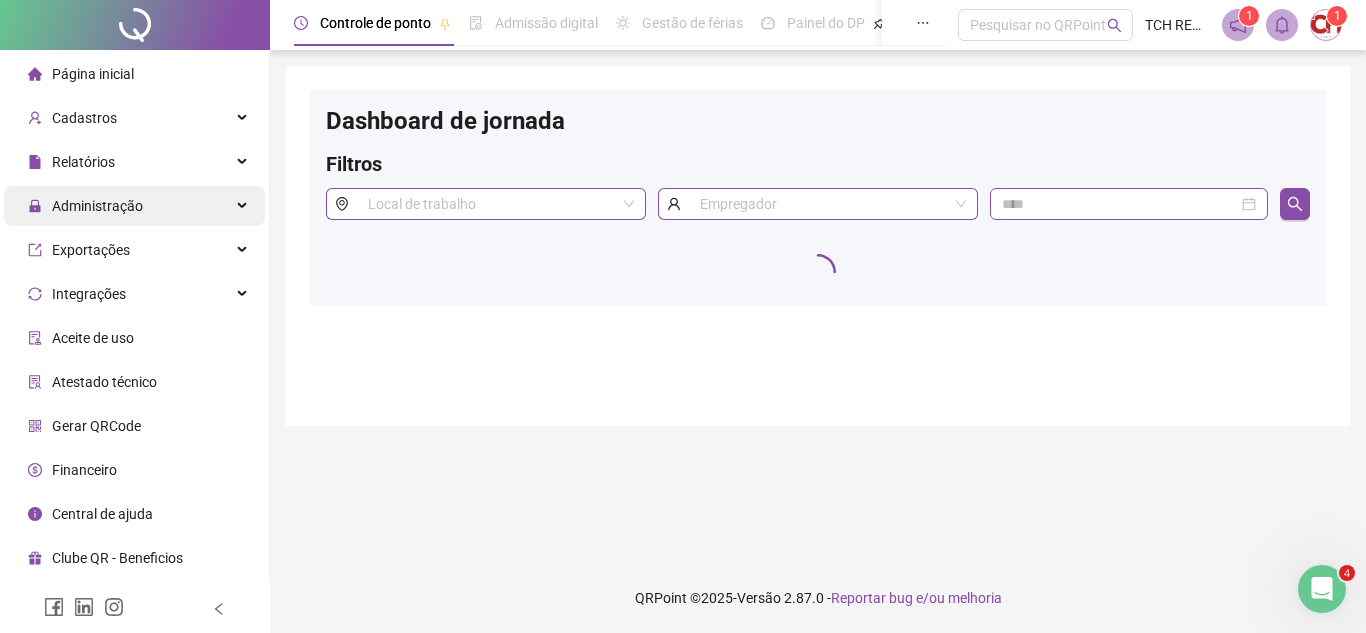 click on "Administração" at bounding box center [97, 206] 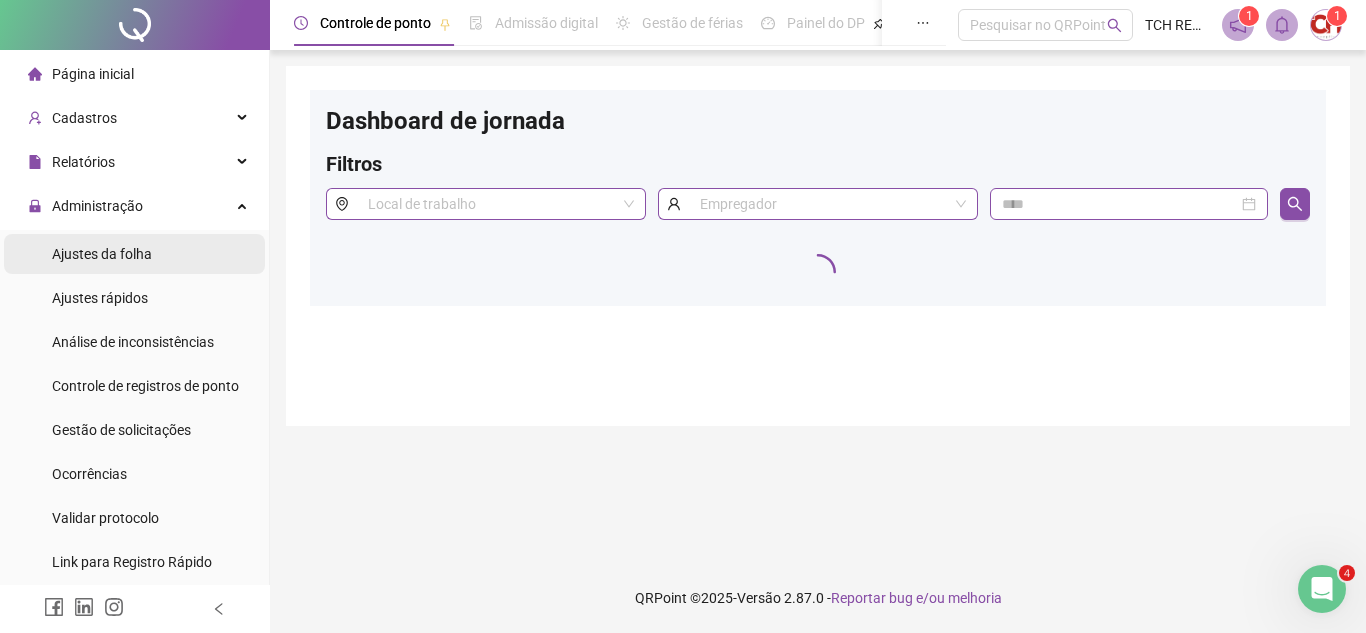 click on "Ajustes da folha" at bounding box center (134, 254) 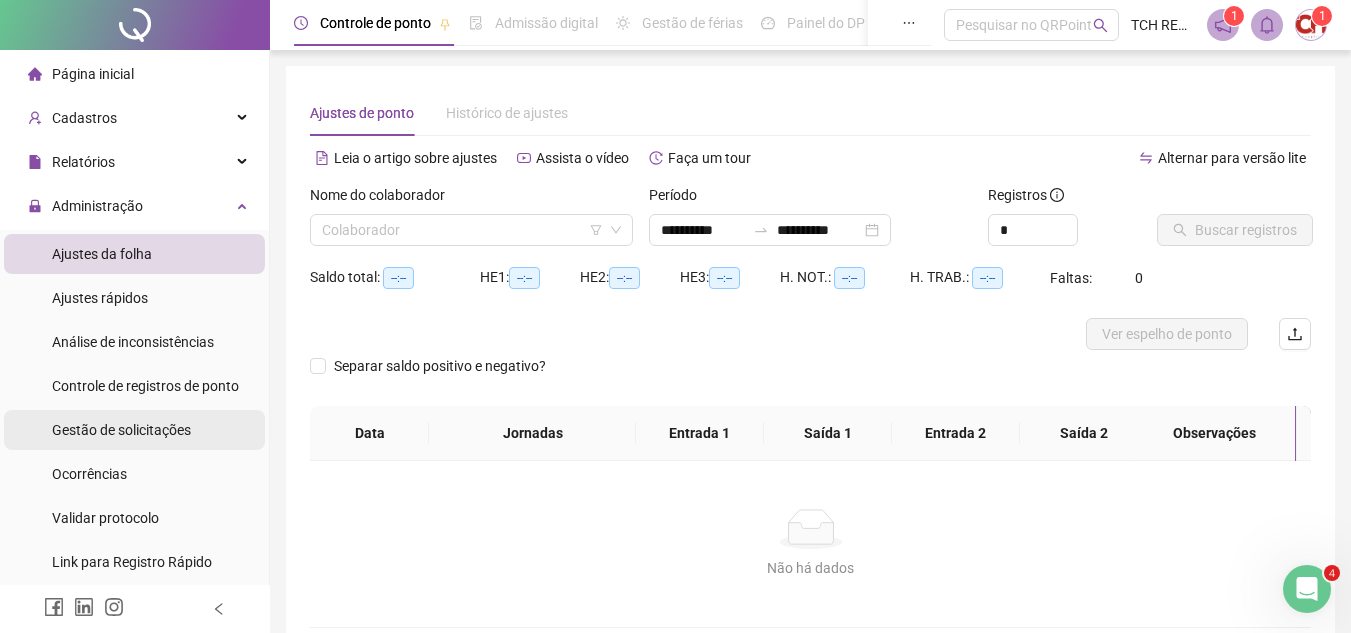 click on "Gestão de solicitações" at bounding box center [121, 430] 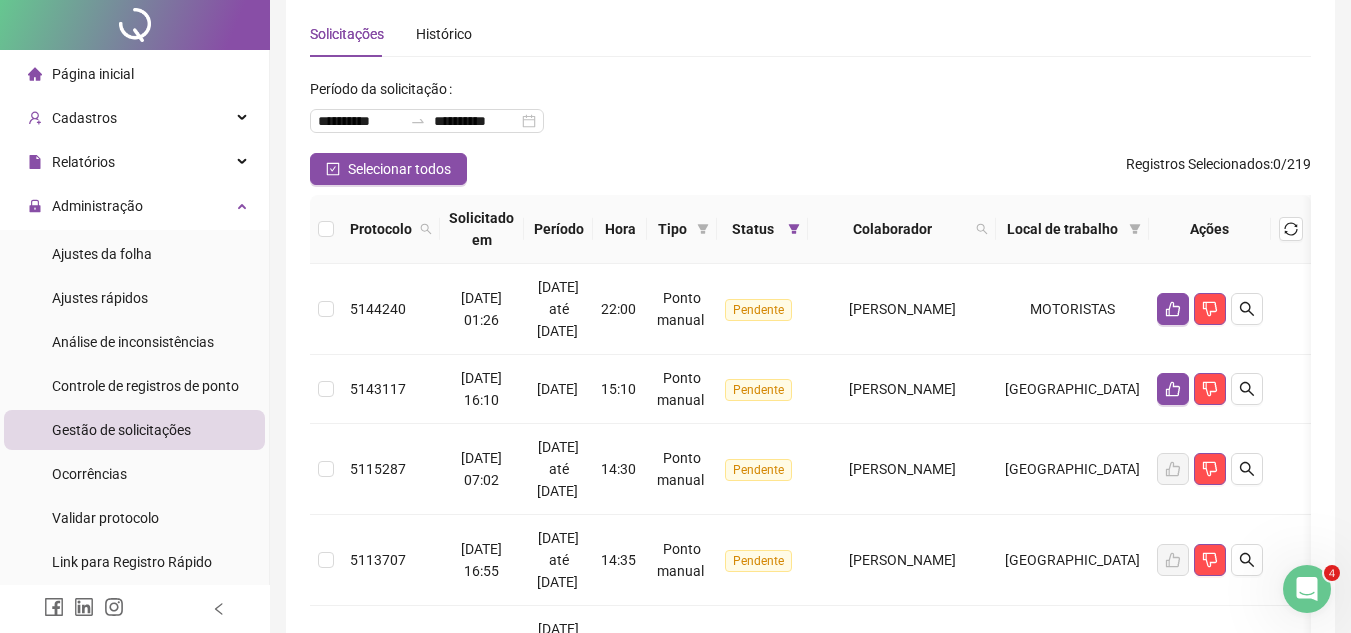 scroll, scrollTop: 100, scrollLeft: 0, axis: vertical 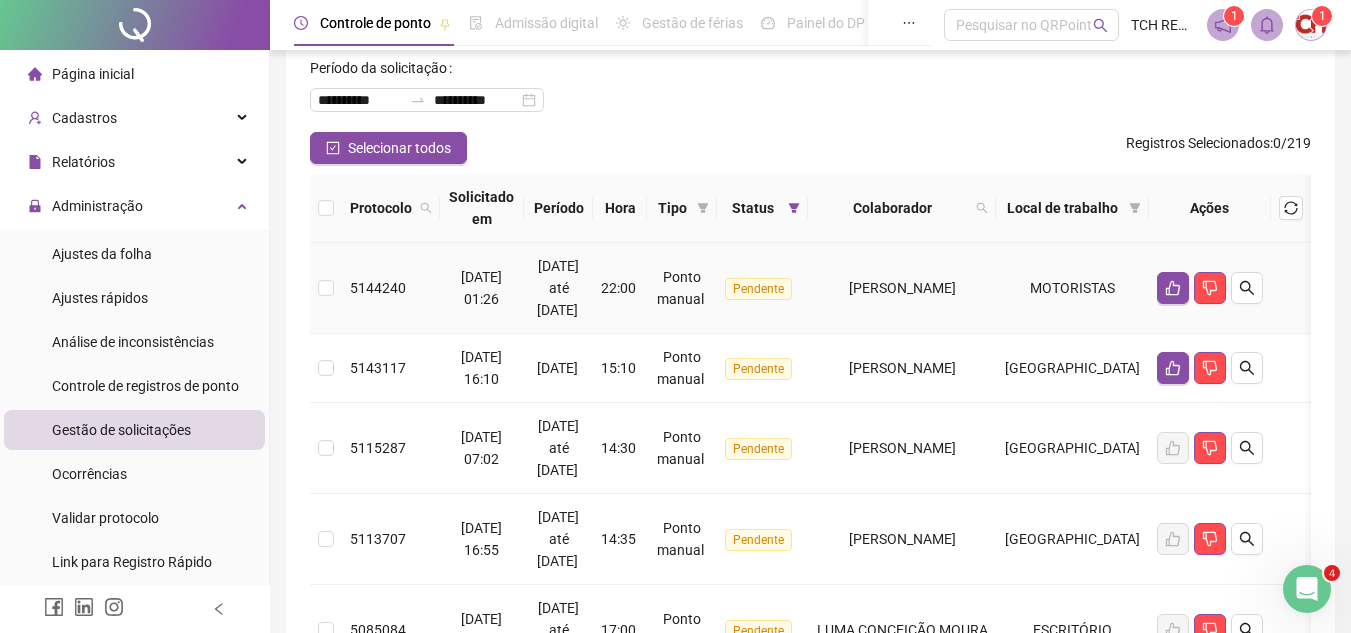 click on "Pendente" at bounding box center (762, 288) 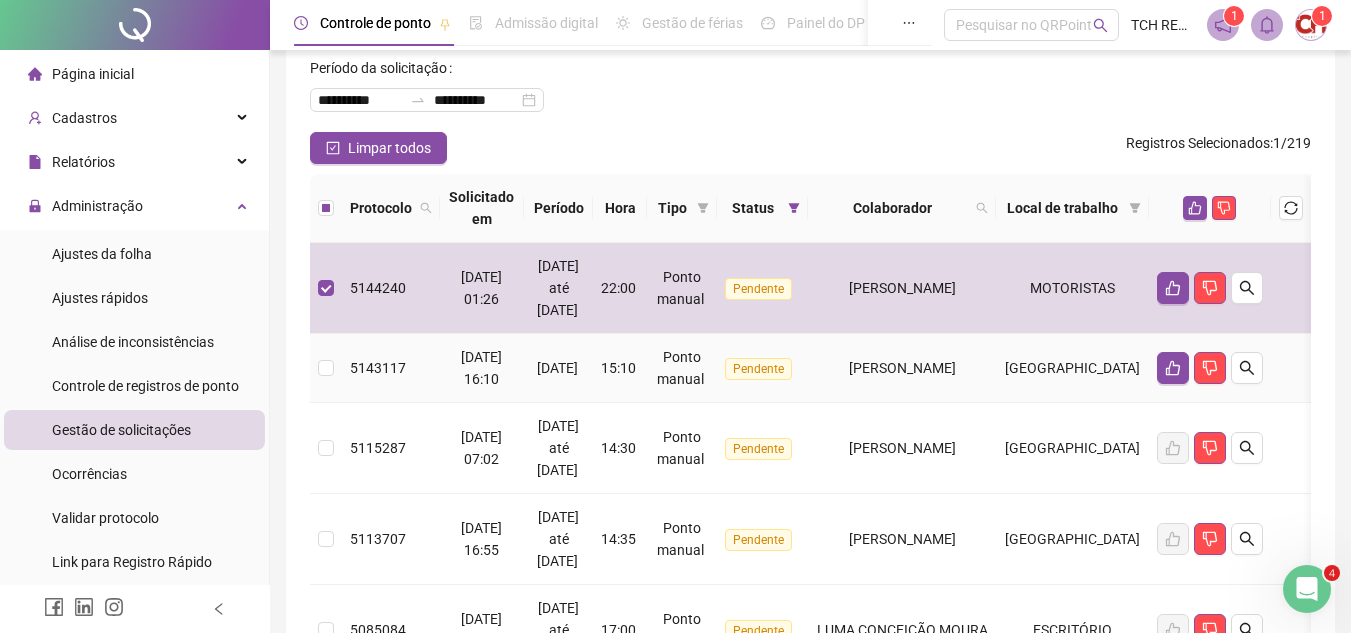 click on "Ponto manual" at bounding box center (682, 368) 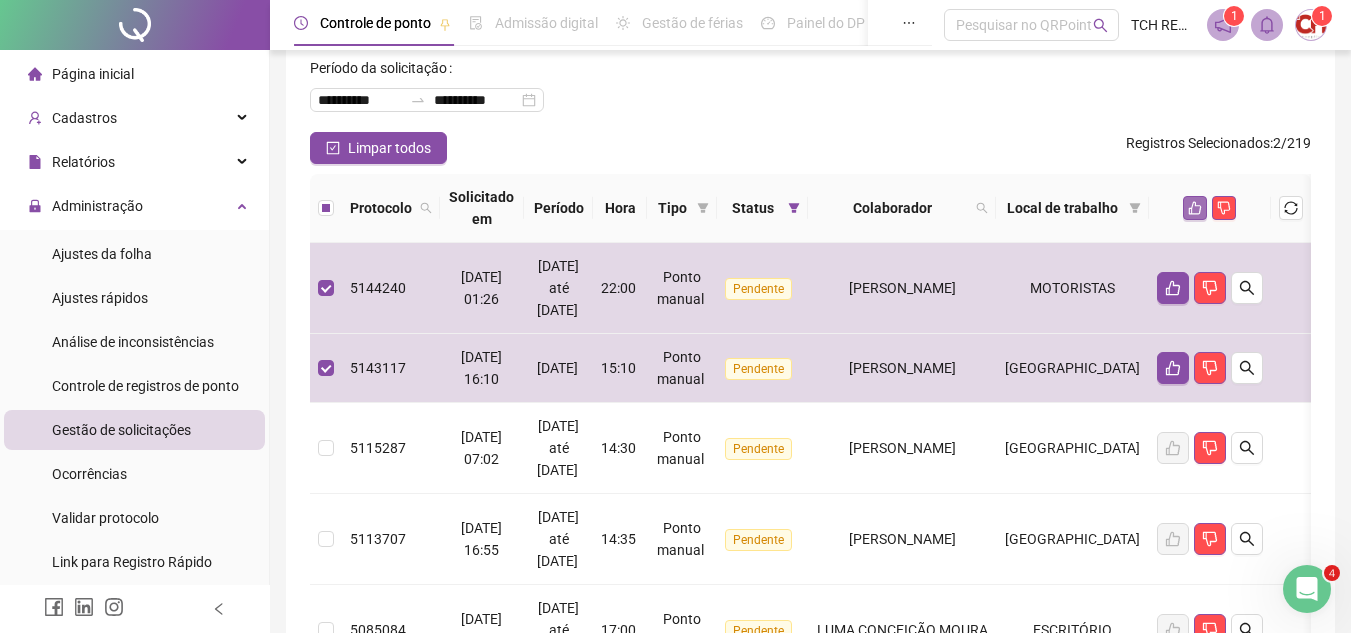 click 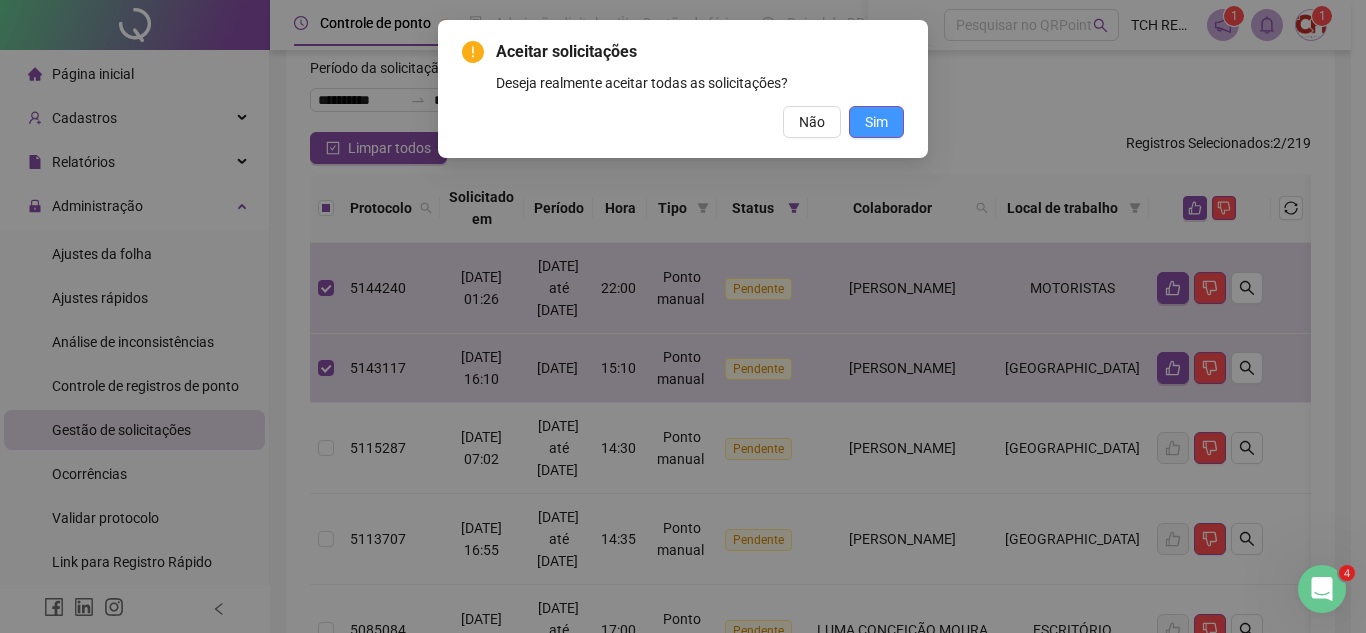 click on "Sim" at bounding box center [876, 122] 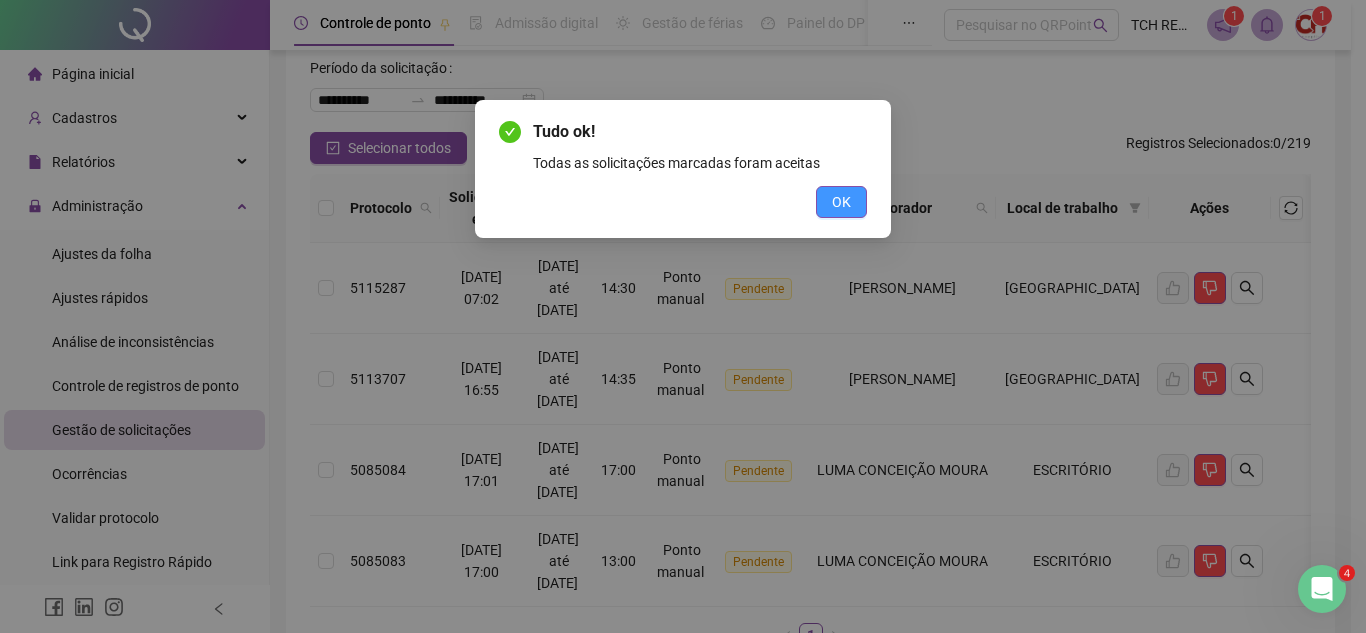 click on "OK" at bounding box center (841, 202) 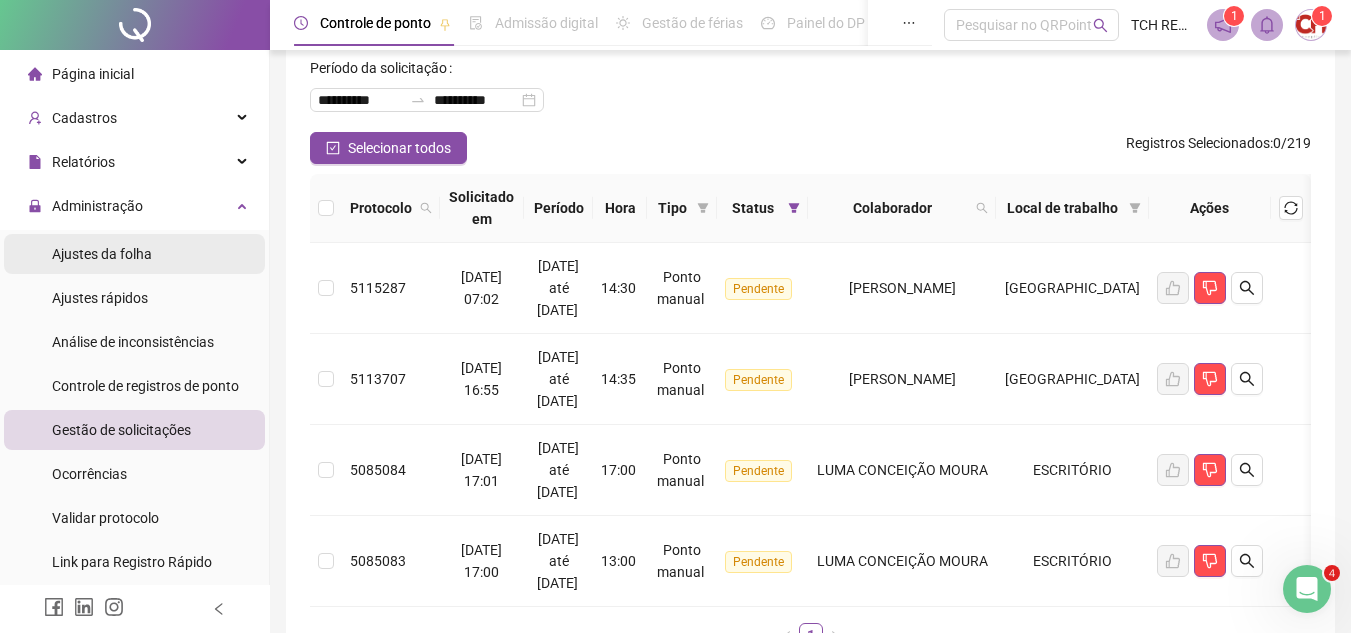 click on "Ajustes da folha" at bounding box center (102, 254) 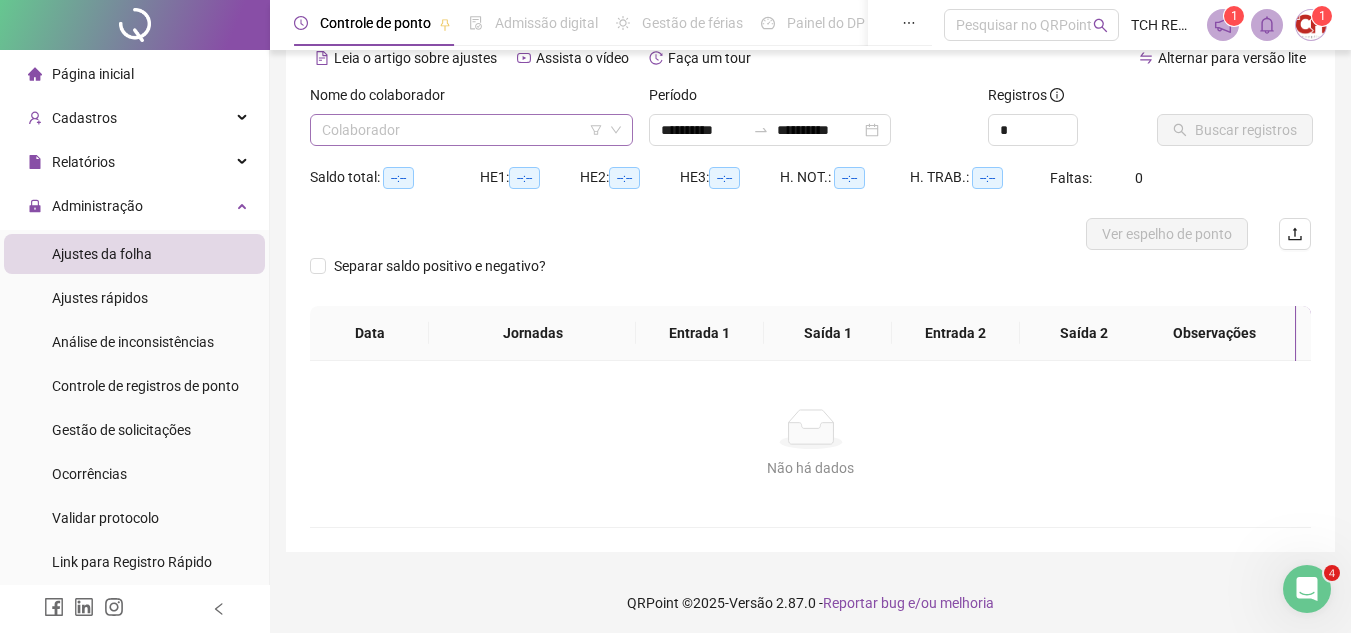 click at bounding box center (465, 130) 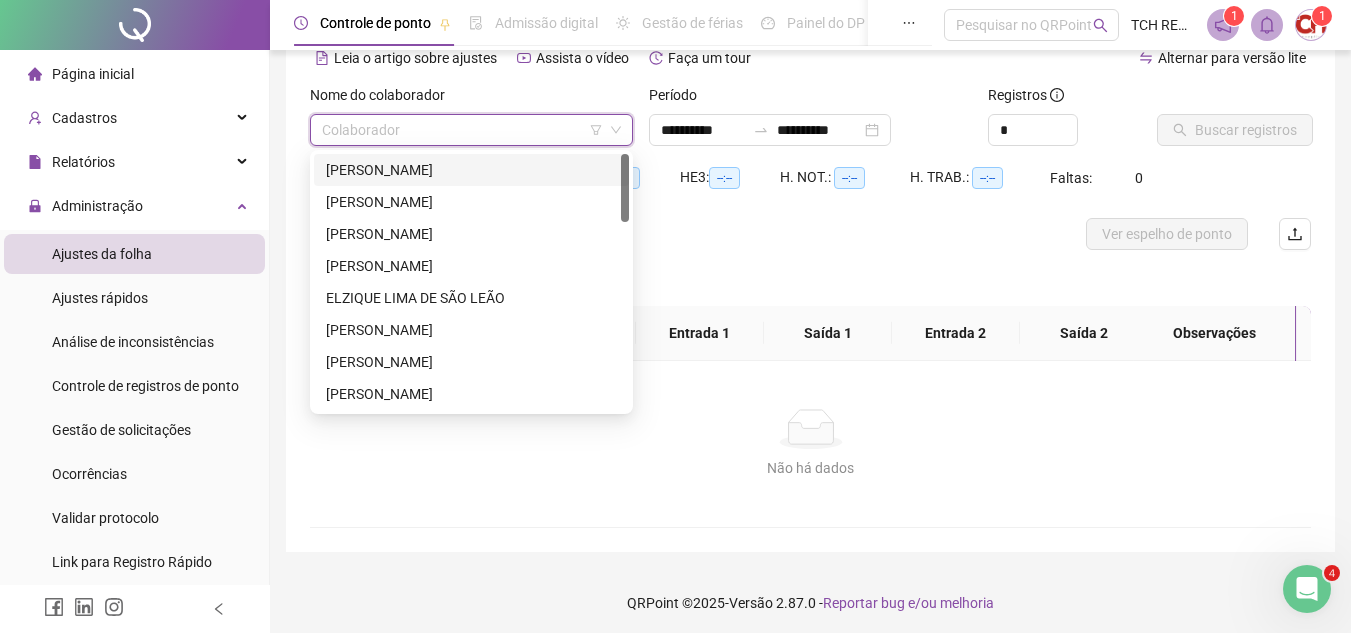 click on "[PERSON_NAME]" at bounding box center [471, 170] 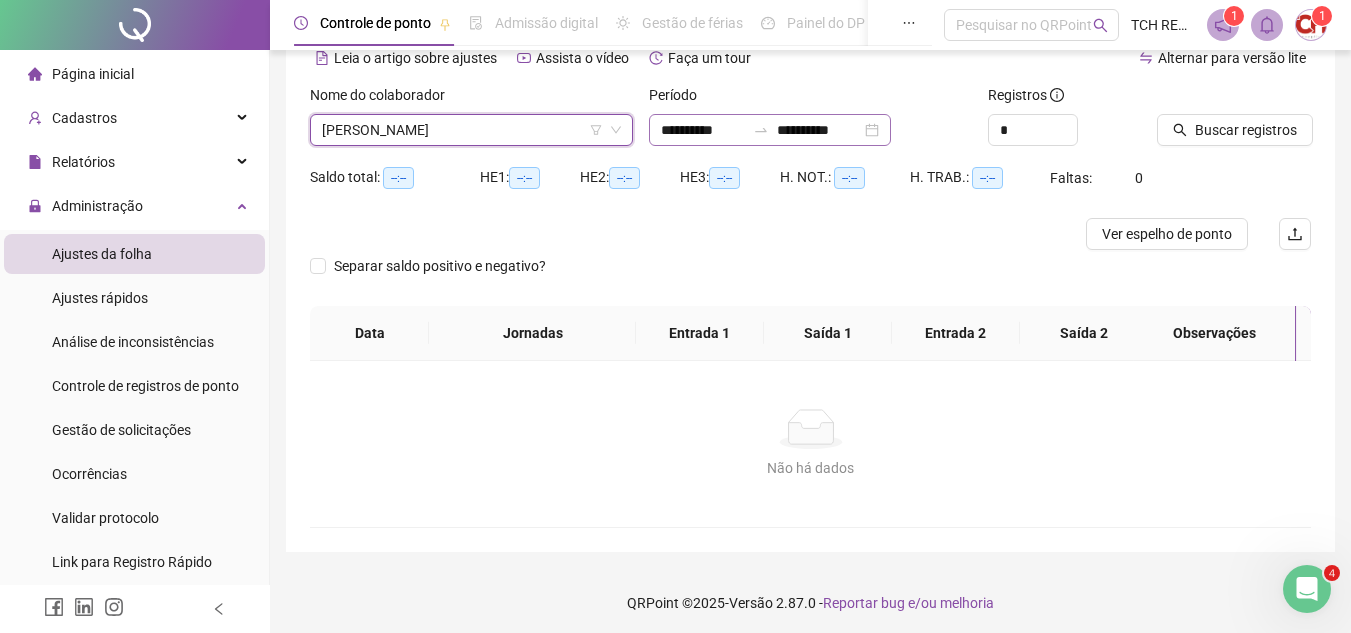 click on "**********" at bounding box center [770, 130] 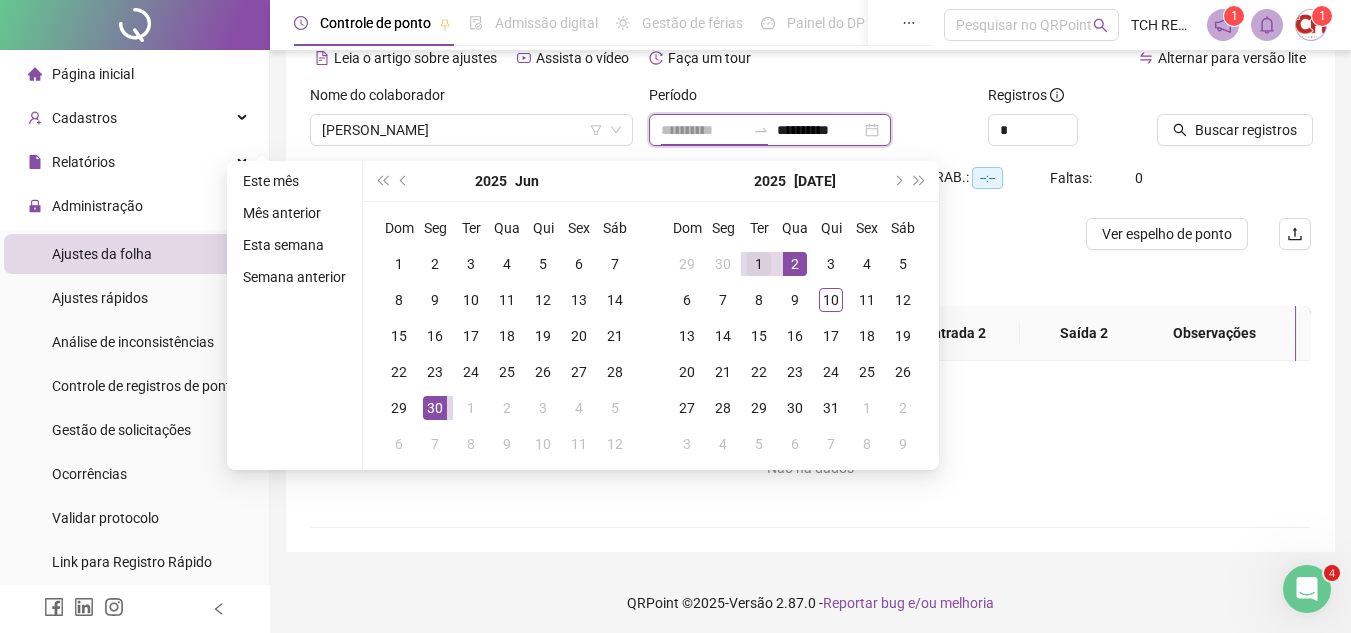 type on "**********" 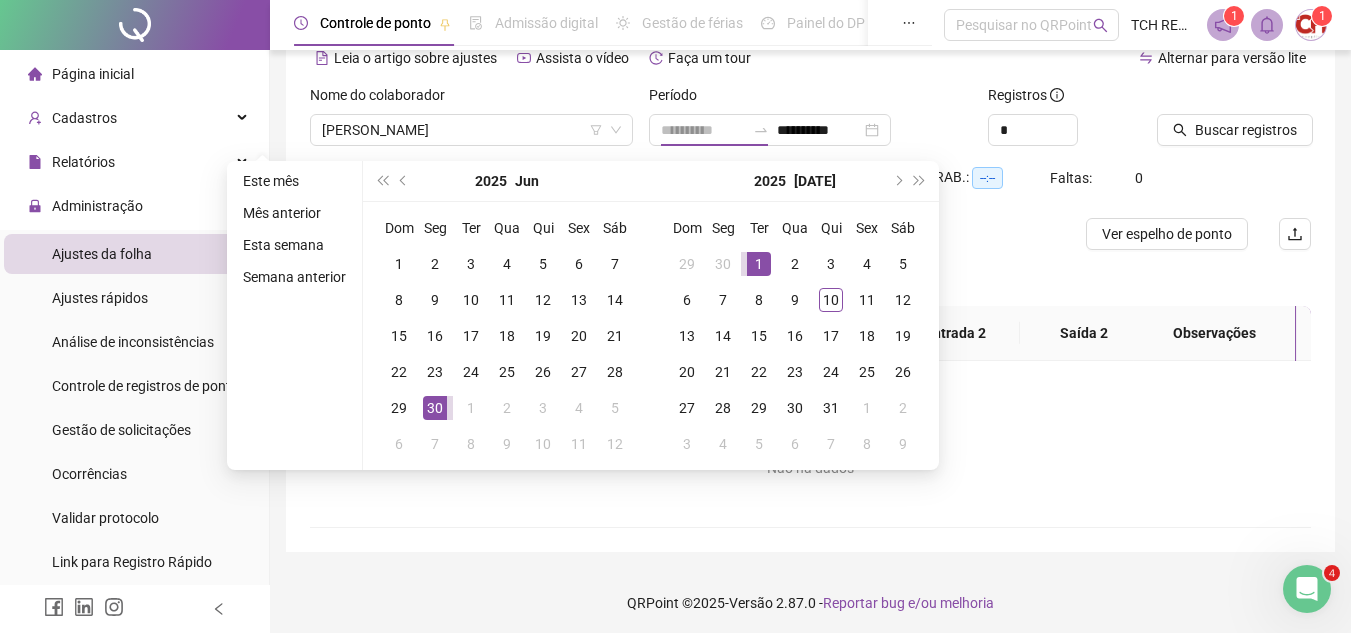 click on "1" at bounding box center (759, 264) 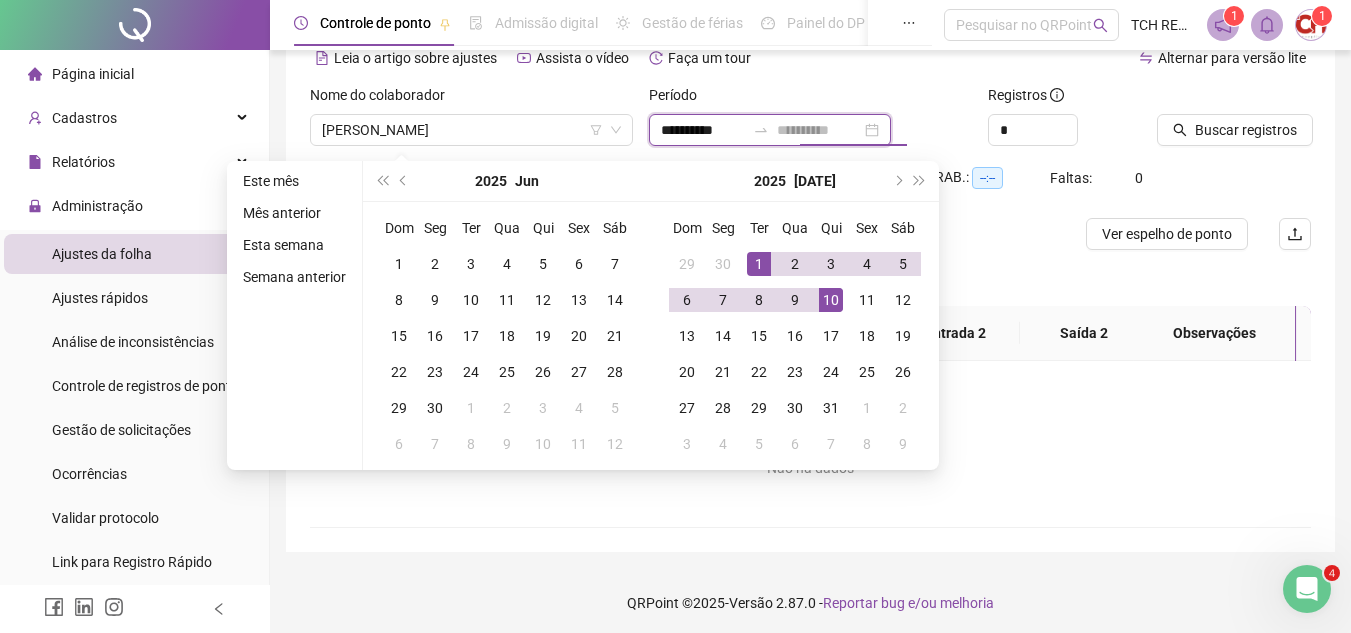 type on "**********" 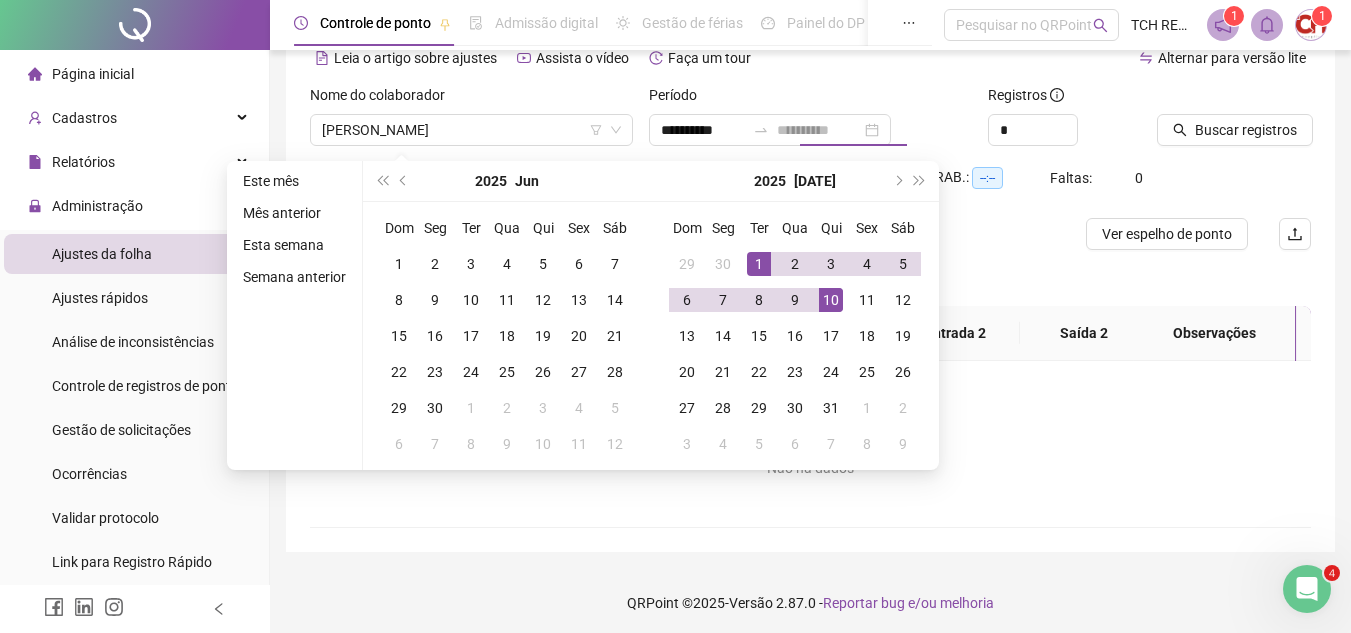 click on "10" at bounding box center (831, 300) 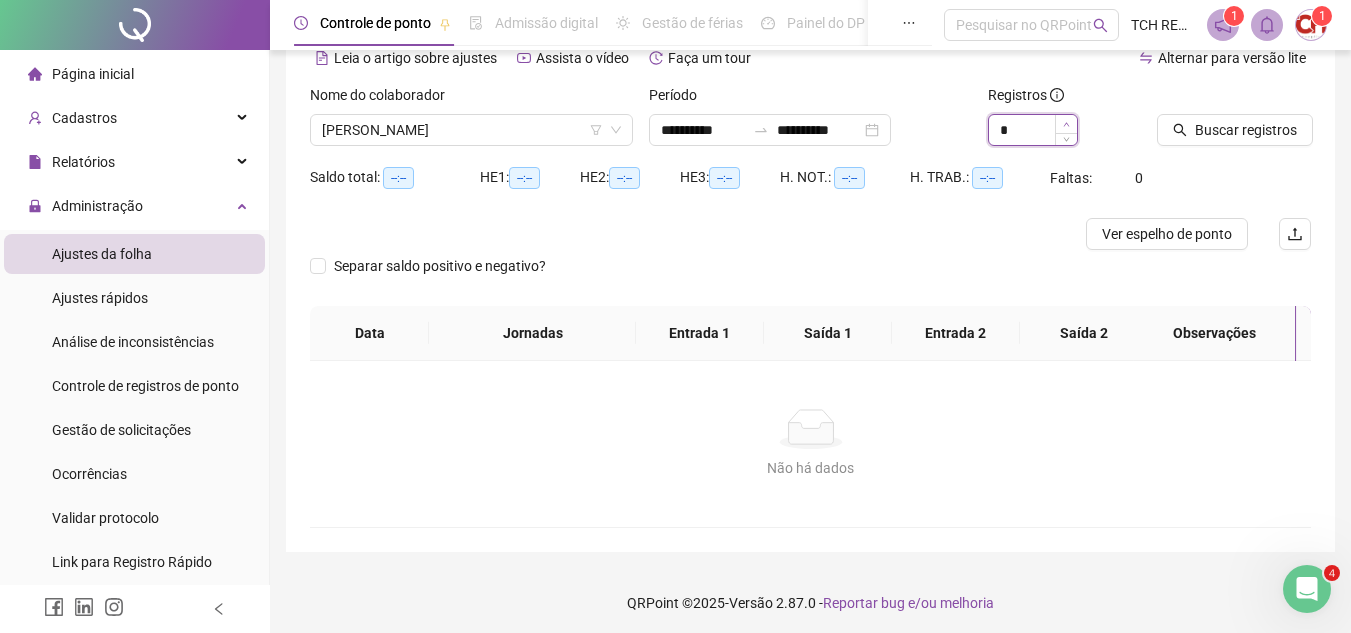 click at bounding box center (1066, 124) 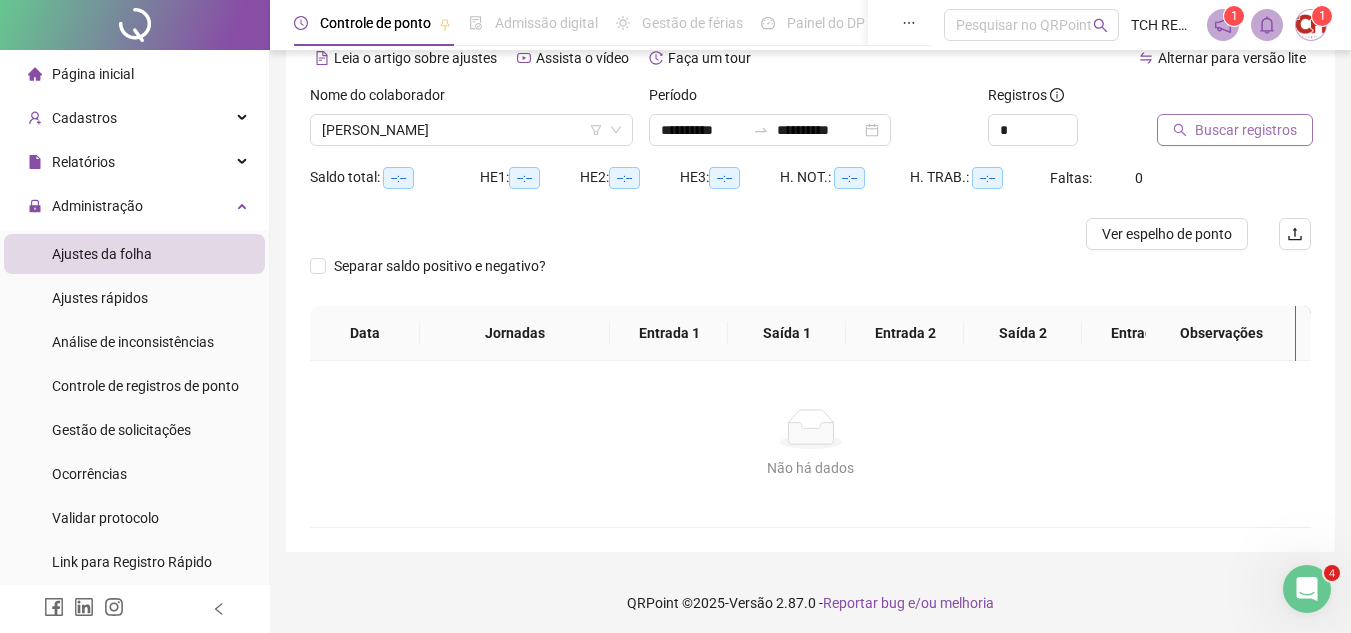 click on "Buscar registros" at bounding box center (1235, 130) 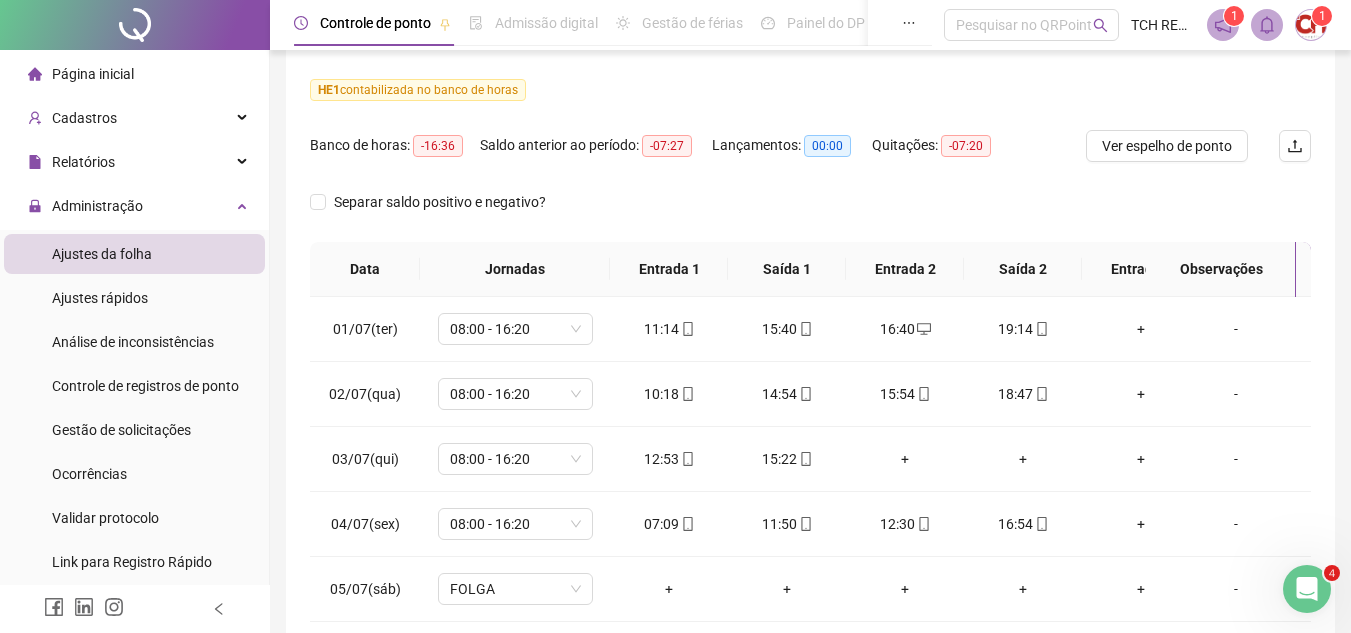 scroll, scrollTop: 300, scrollLeft: 0, axis: vertical 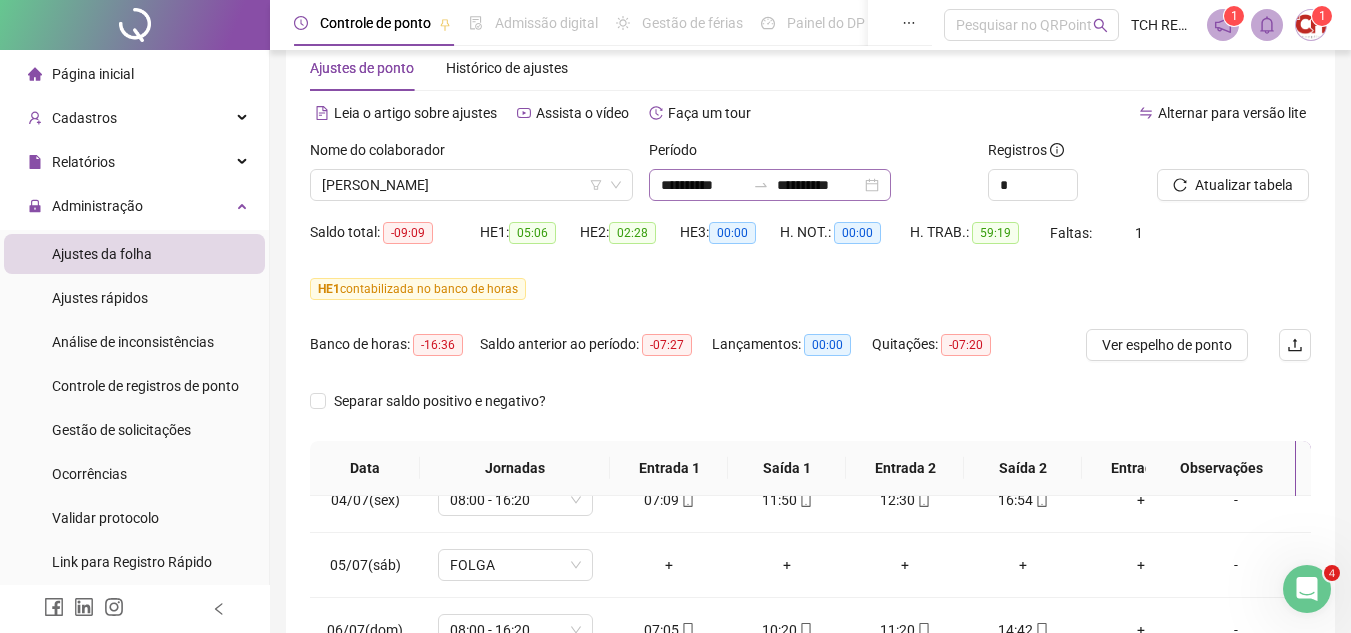 click on "**********" at bounding box center [770, 185] 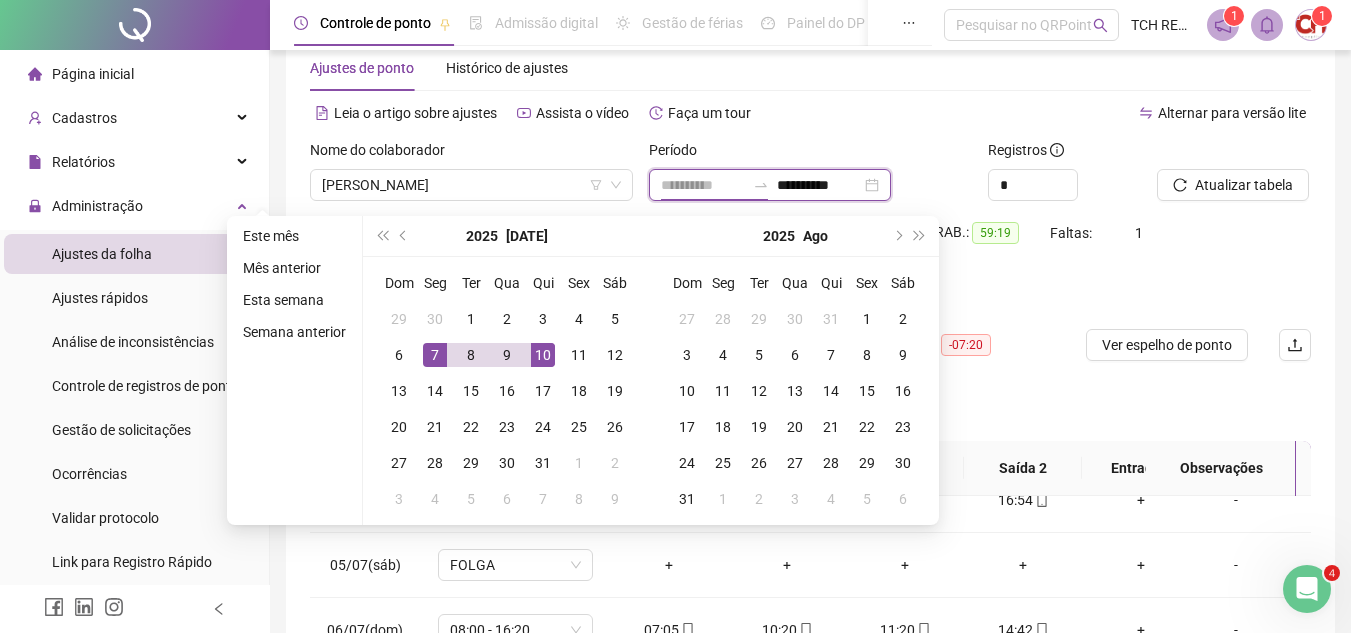 type on "**********" 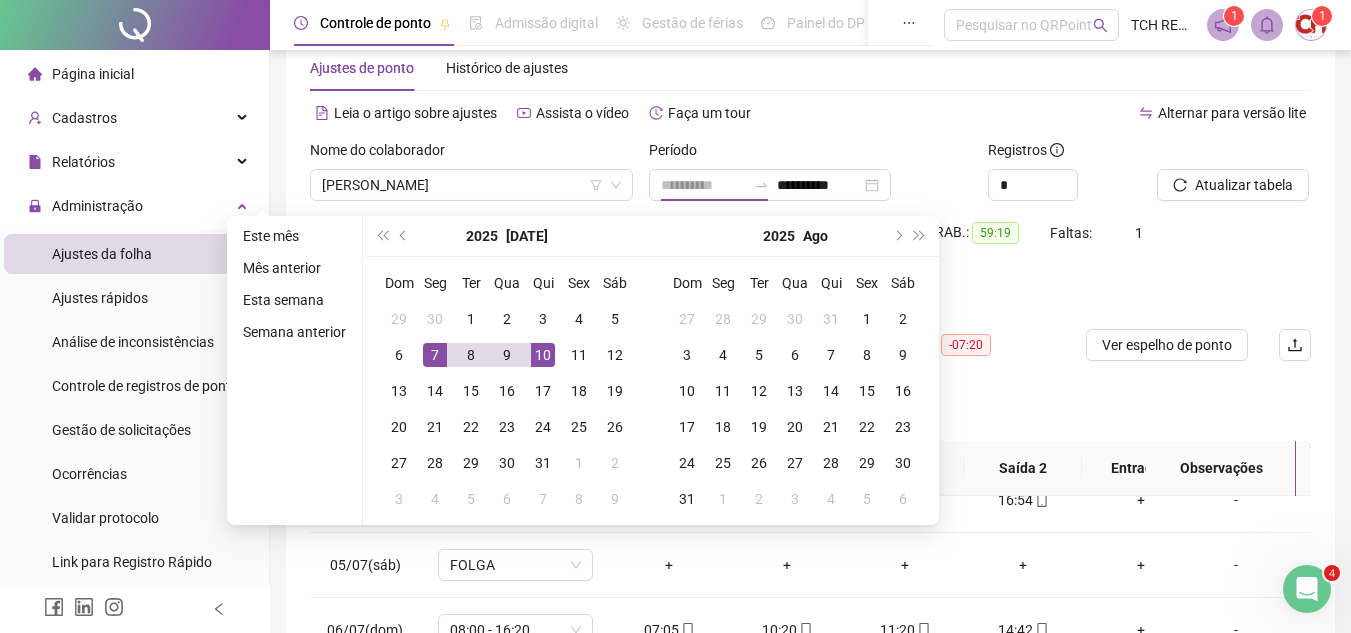 click on "7" at bounding box center [435, 355] 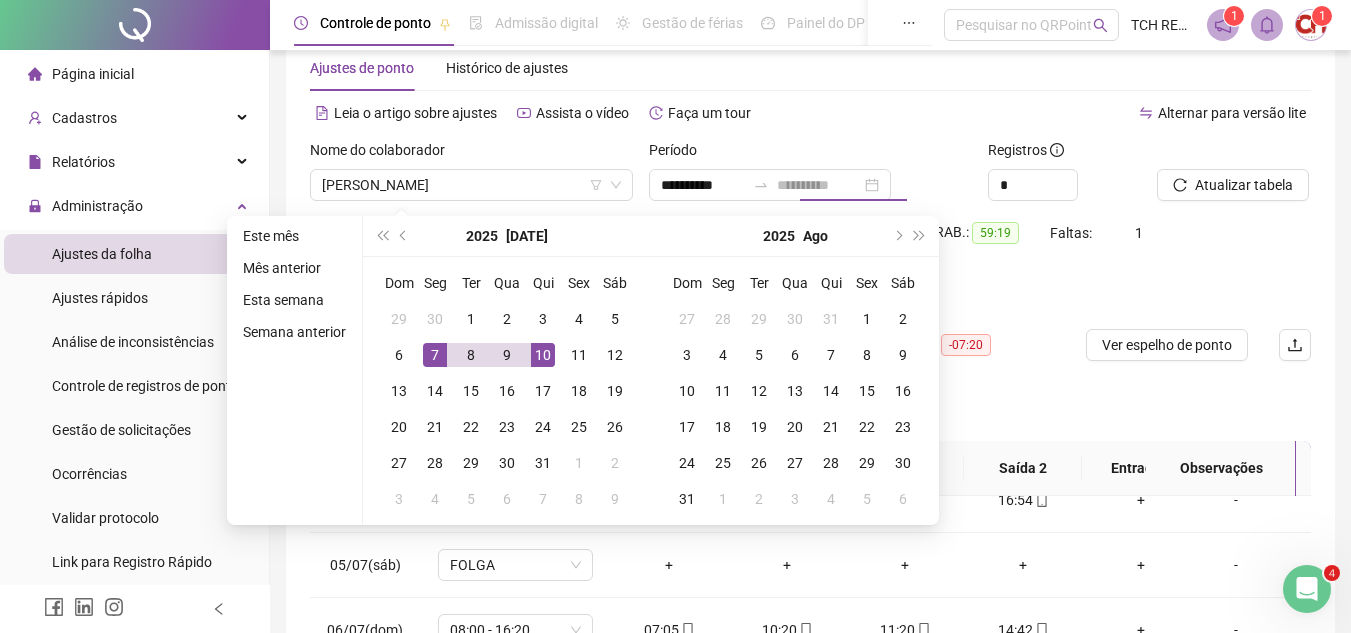 click on "7" at bounding box center (435, 355) 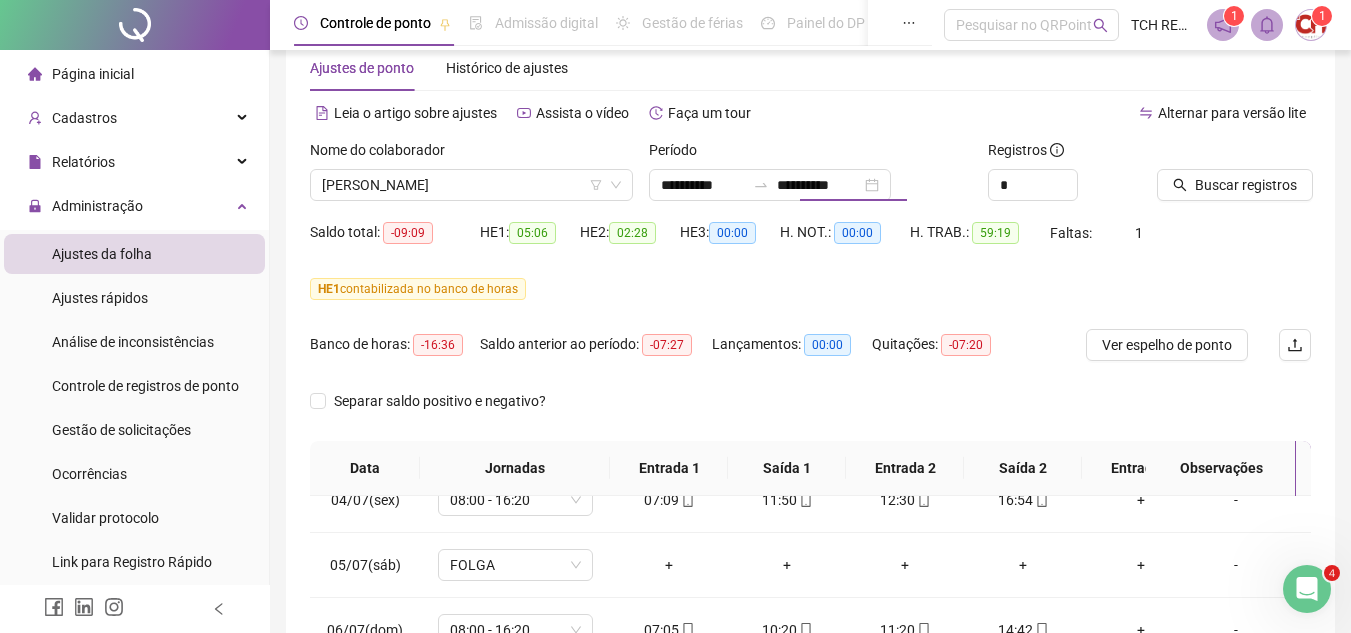type on "**********" 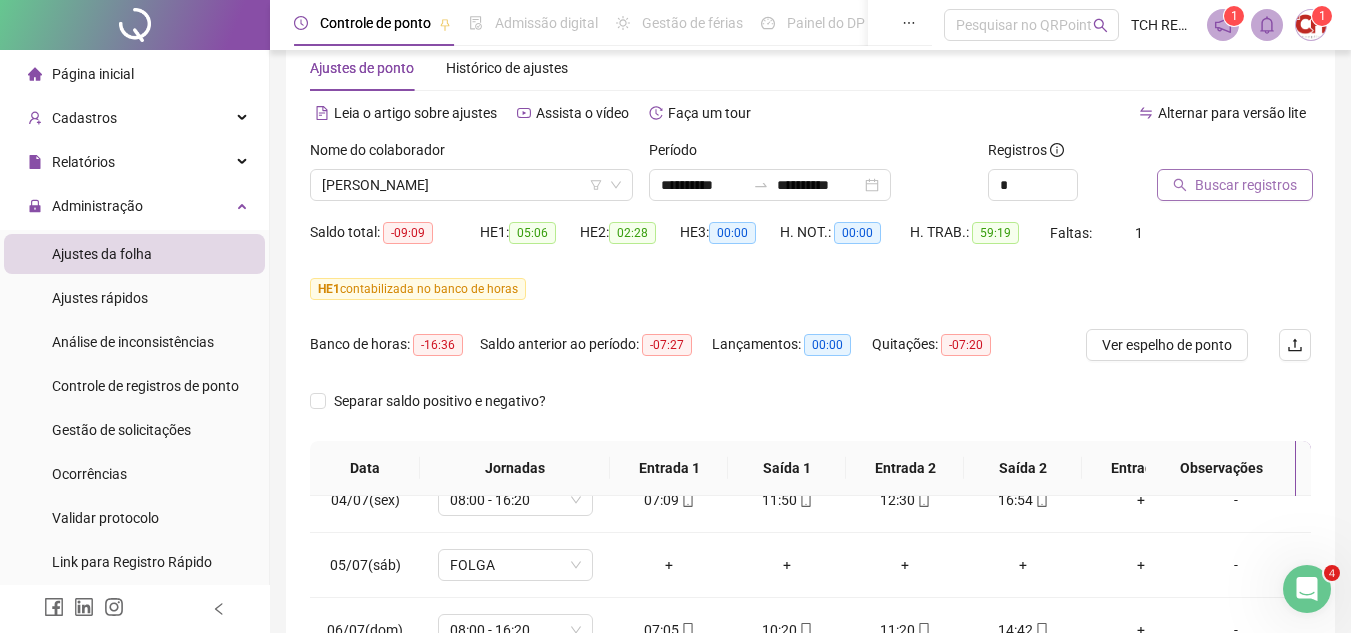click on "Buscar registros" at bounding box center (1246, 185) 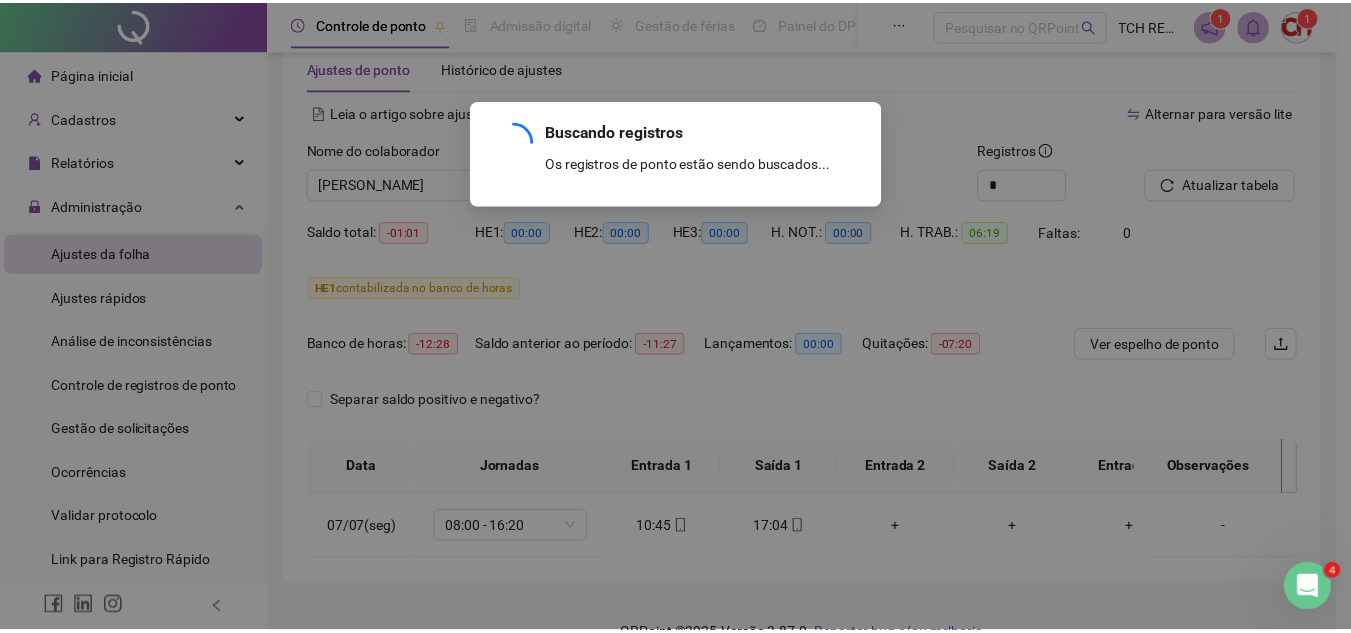 scroll, scrollTop: 0, scrollLeft: 0, axis: both 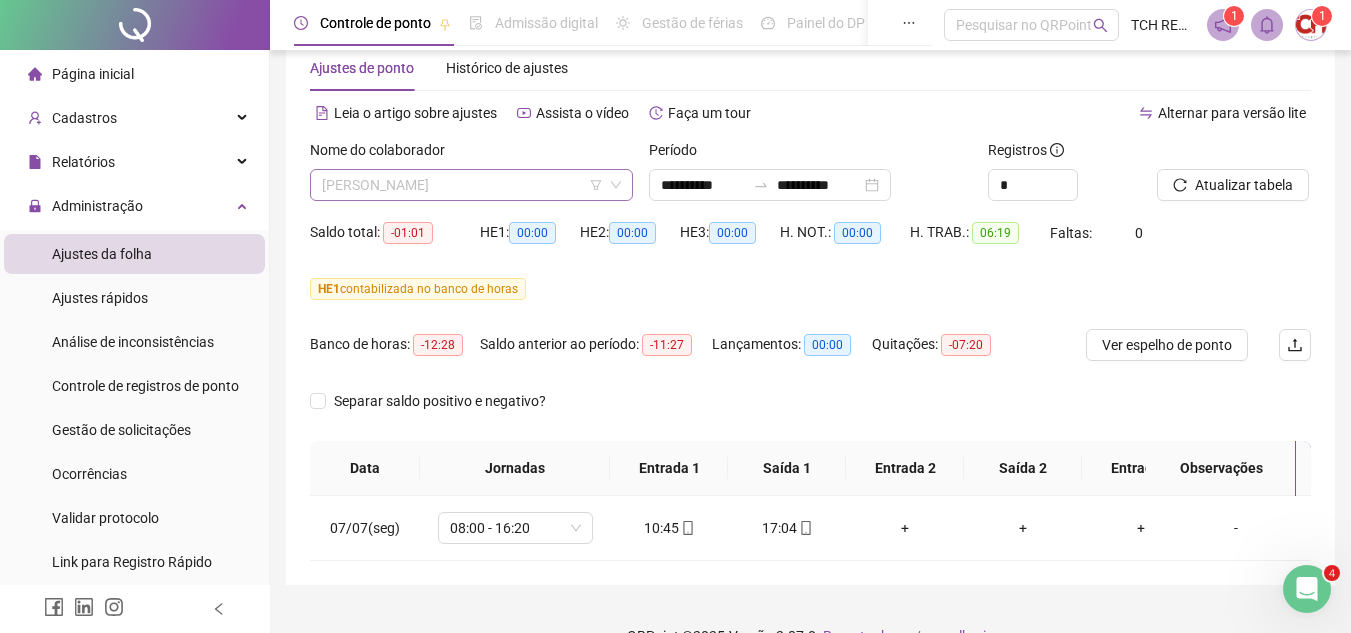 click on "[PERSON_NAME]" at bounding box center (471, 185) 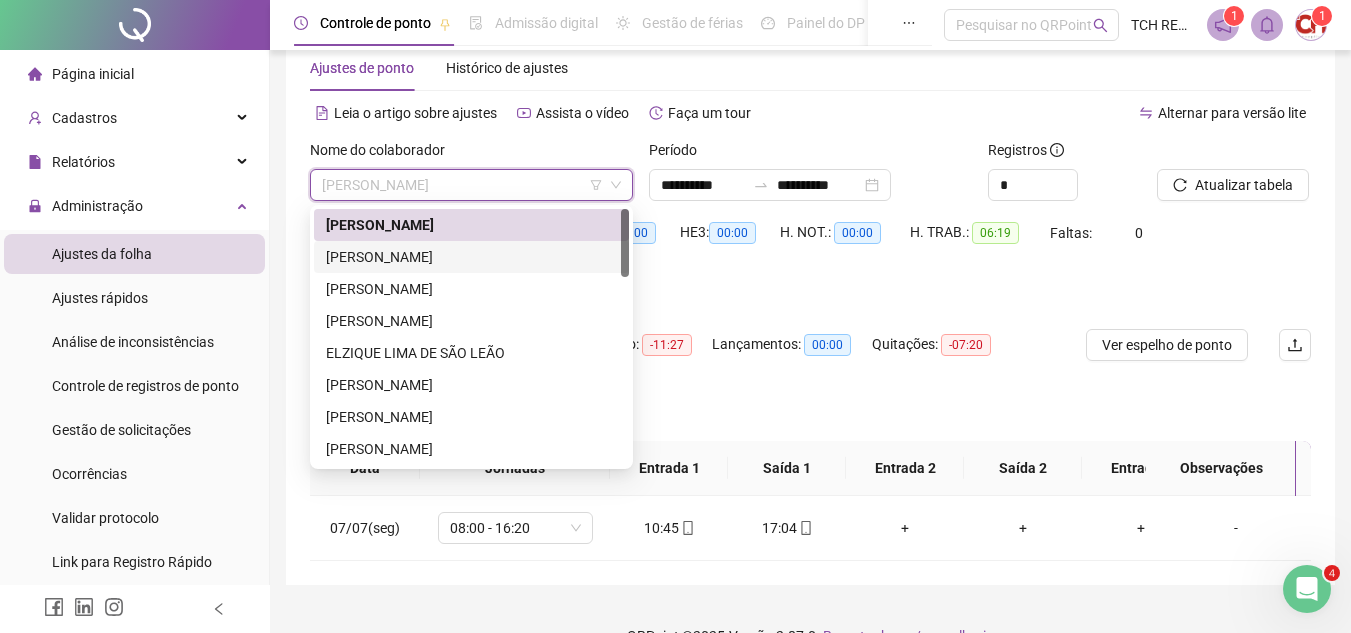click on "[PERSON_NAME]" at bounding box center (471, 257) 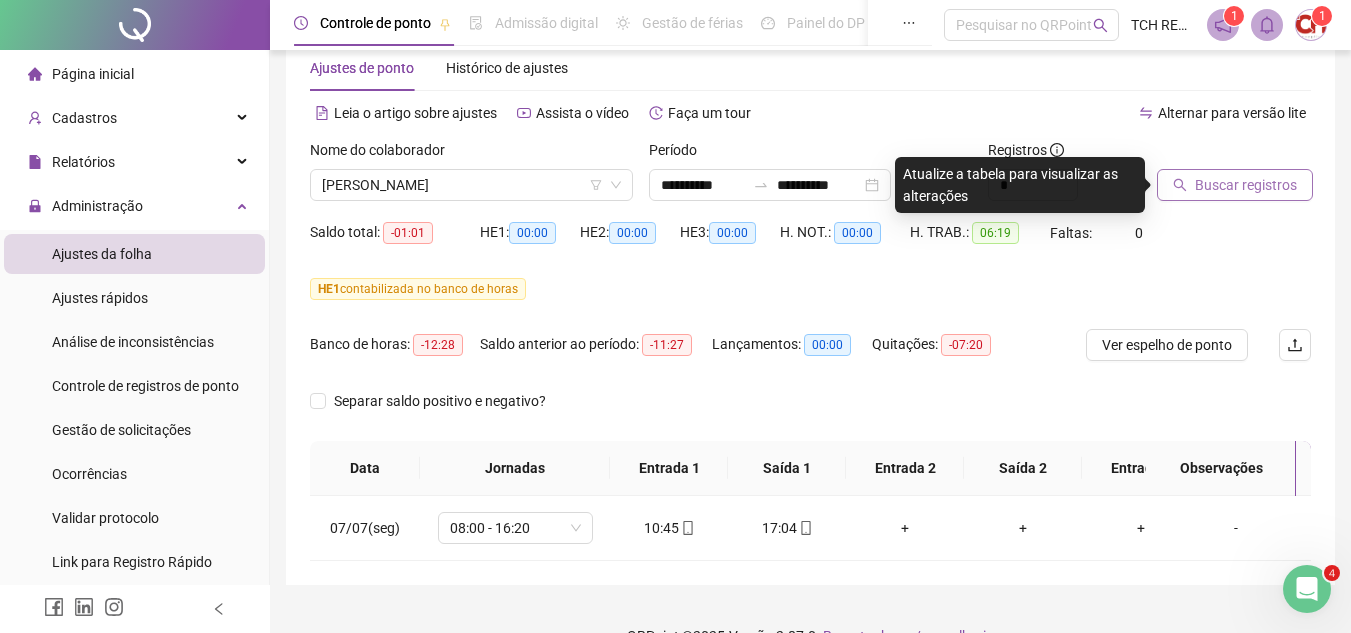 click on "Buscar registros" at bounding box center [1246, 185] 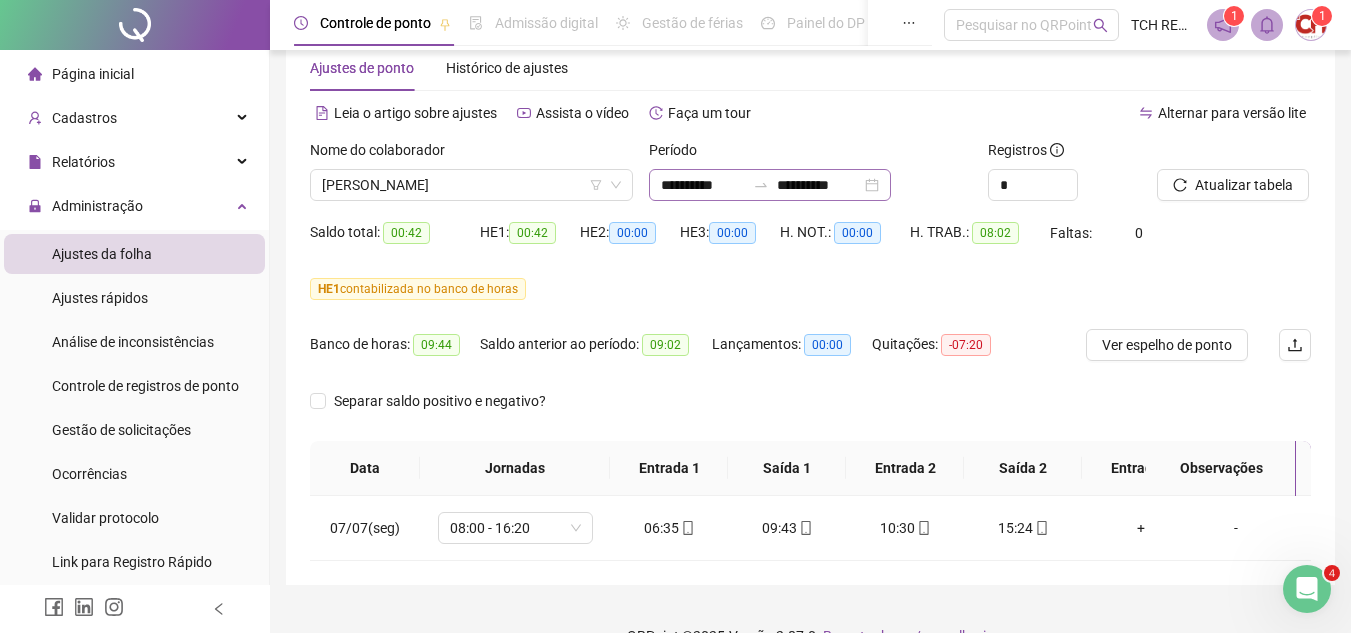 click on "**********" at bounding box center (770, 185) 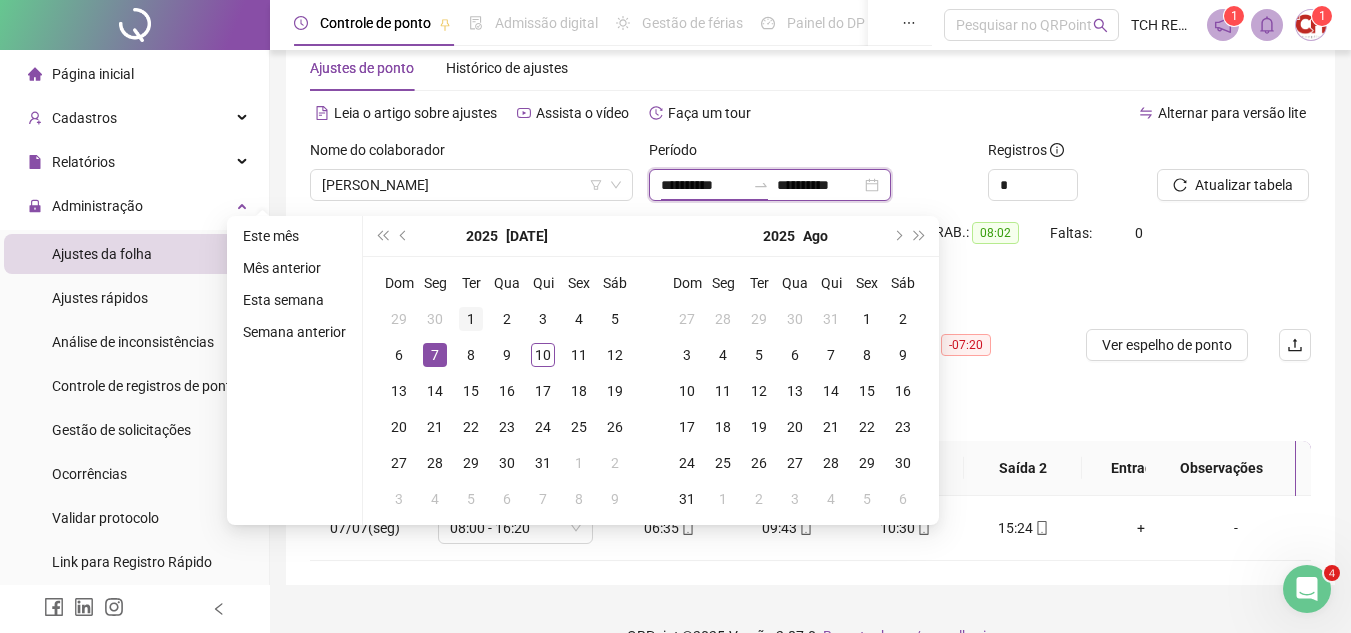 type on "**********" 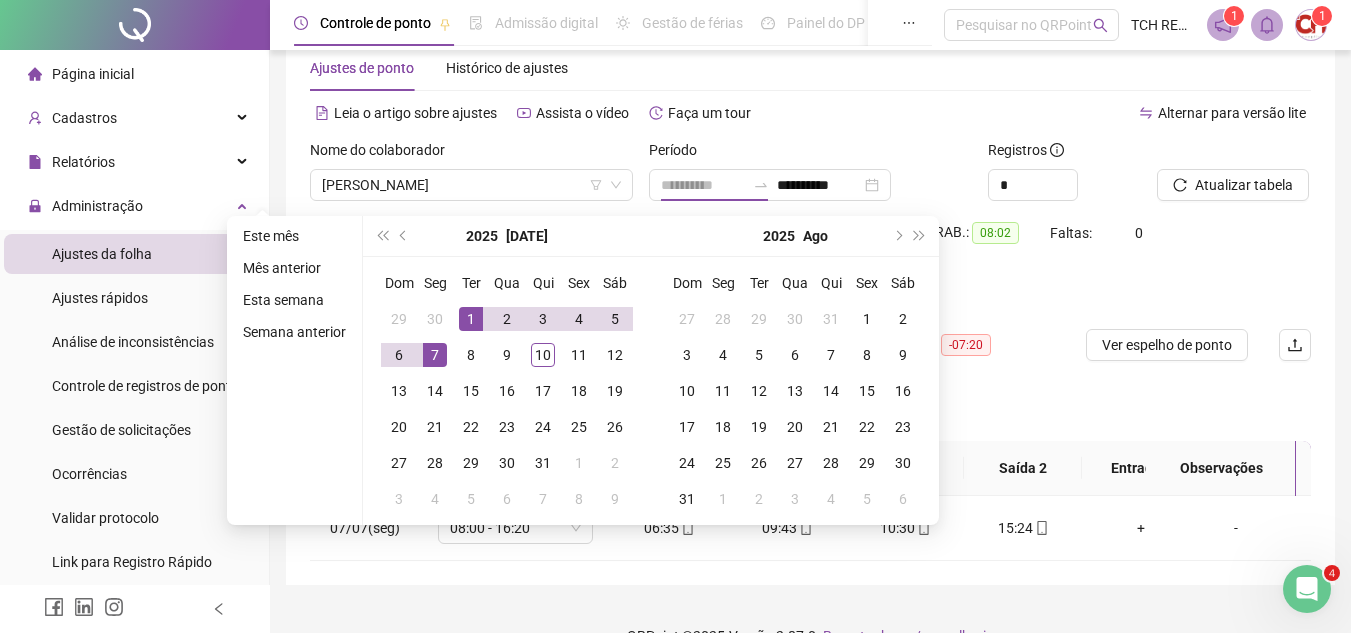 click on "1" at bounding box center (471, 319) 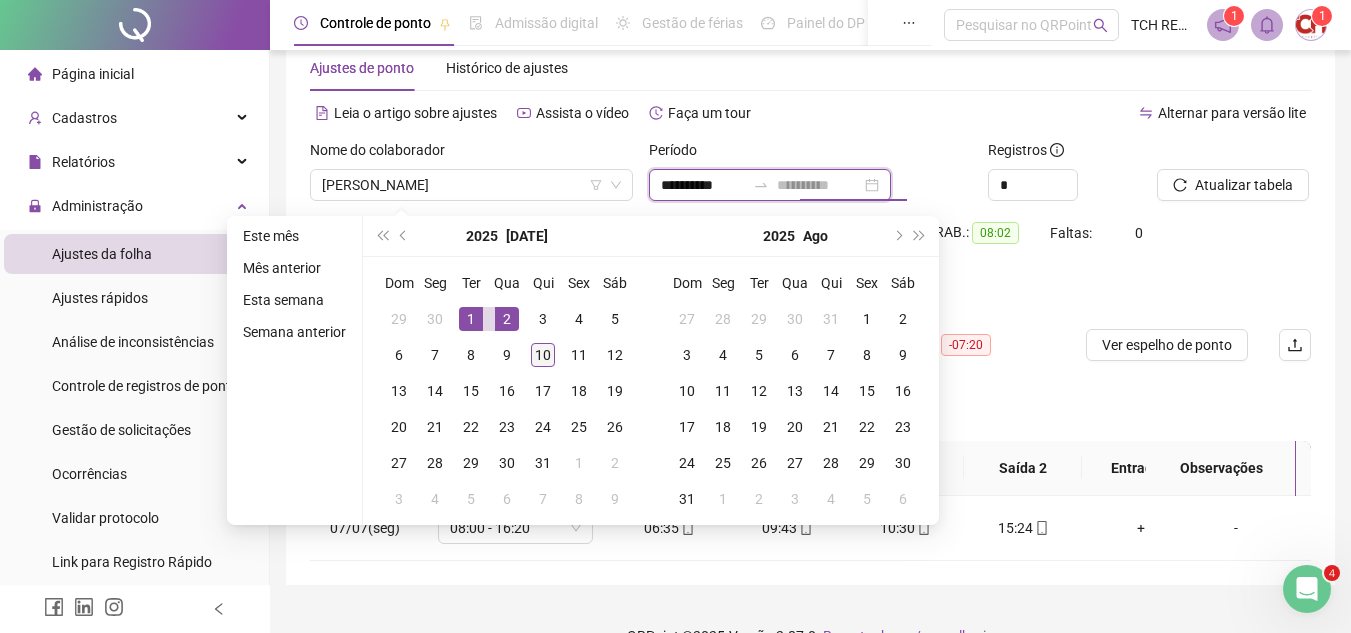 type on "**********" 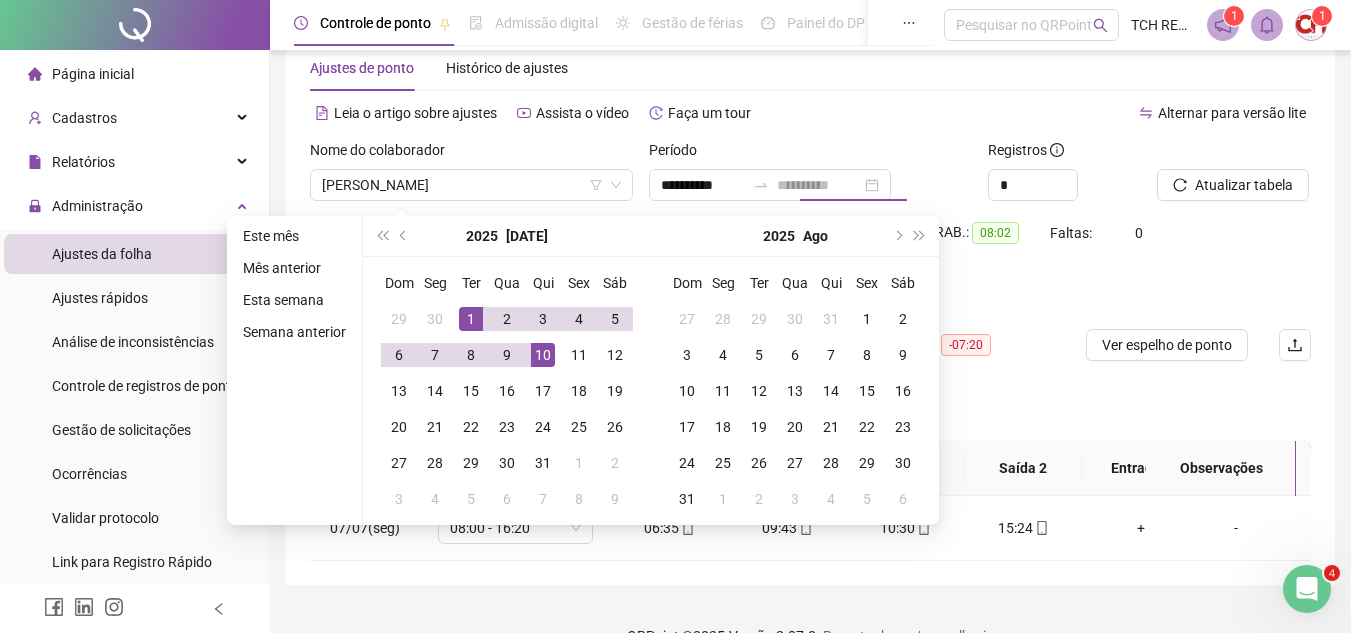 click on "10" at bounding box center [543, 355] 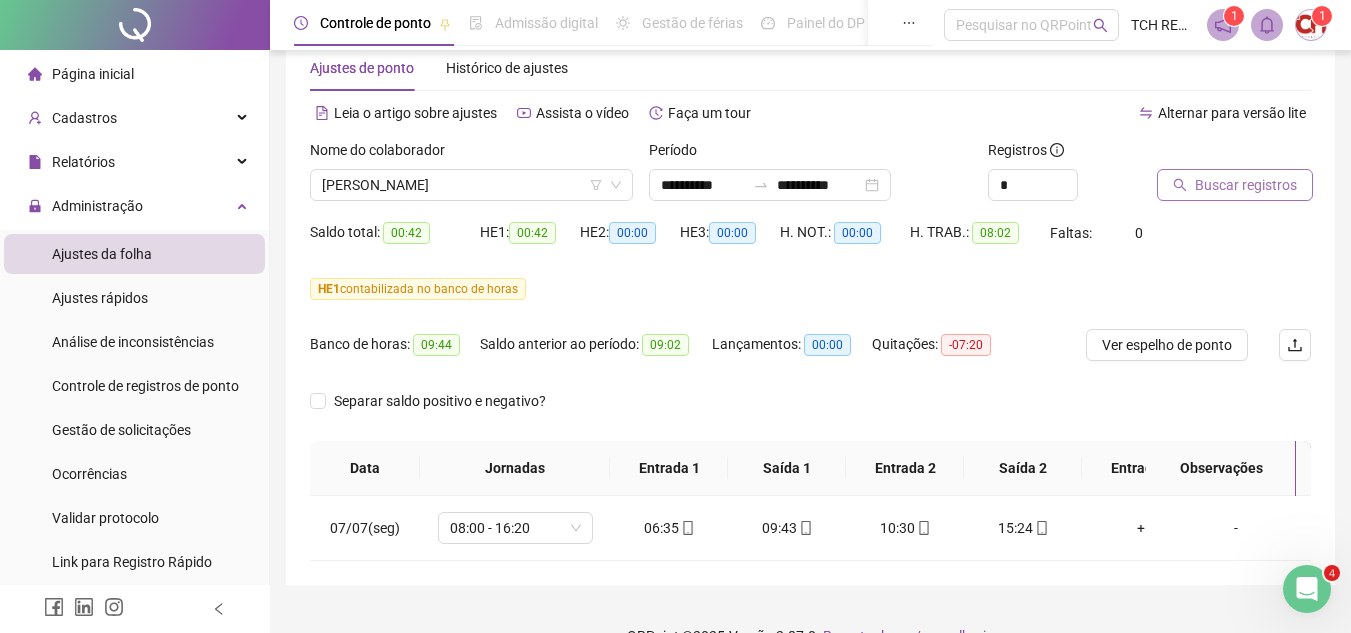 click on "Buscar registros" at bounding box center [1246, 185] 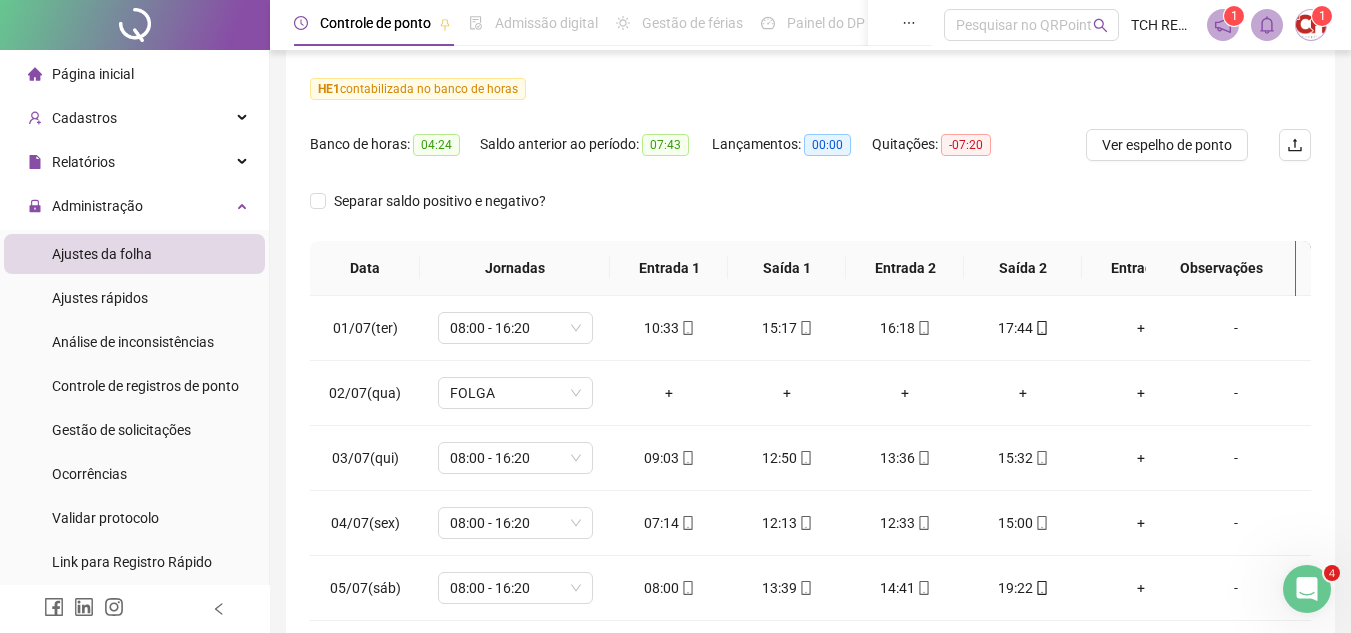 scroll, scrollTop: 345, scrollLeft: 0, axis: vertical 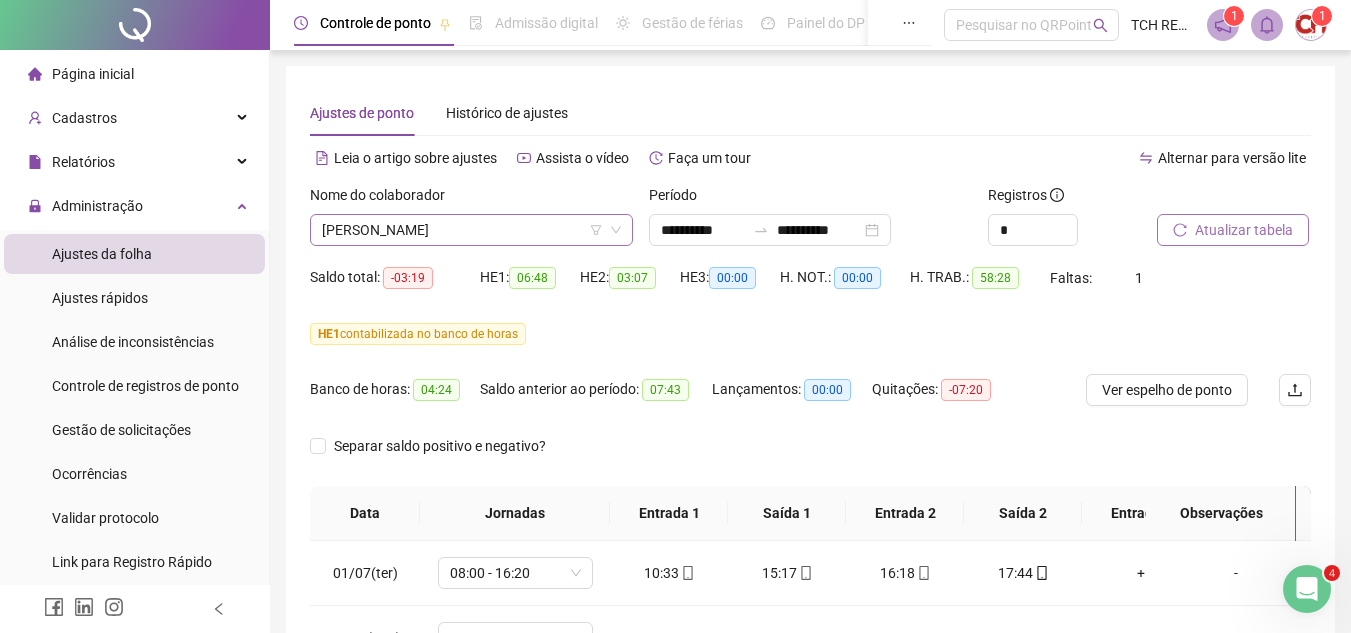 drag, startPoint x: 495, startPoint y: 248, endPoint x: 515, endPoint y: 233, distance: 25 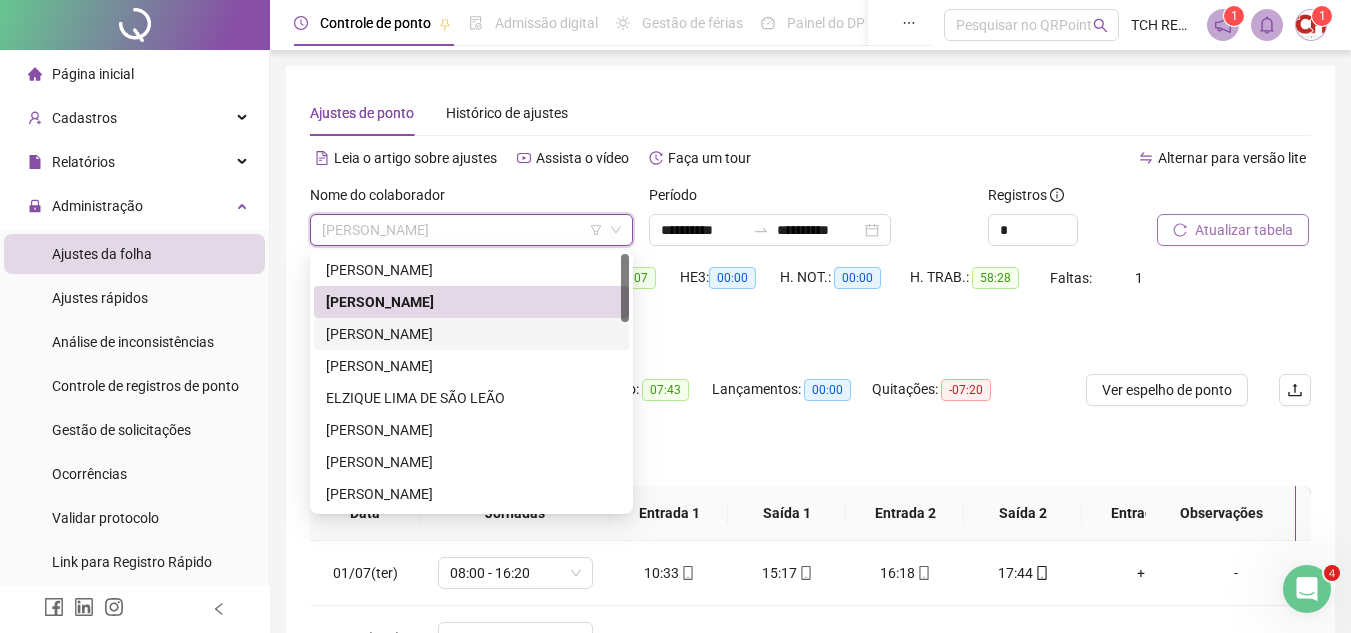 click on "[PERSON_NAME]" at bounding box center (471, 334) 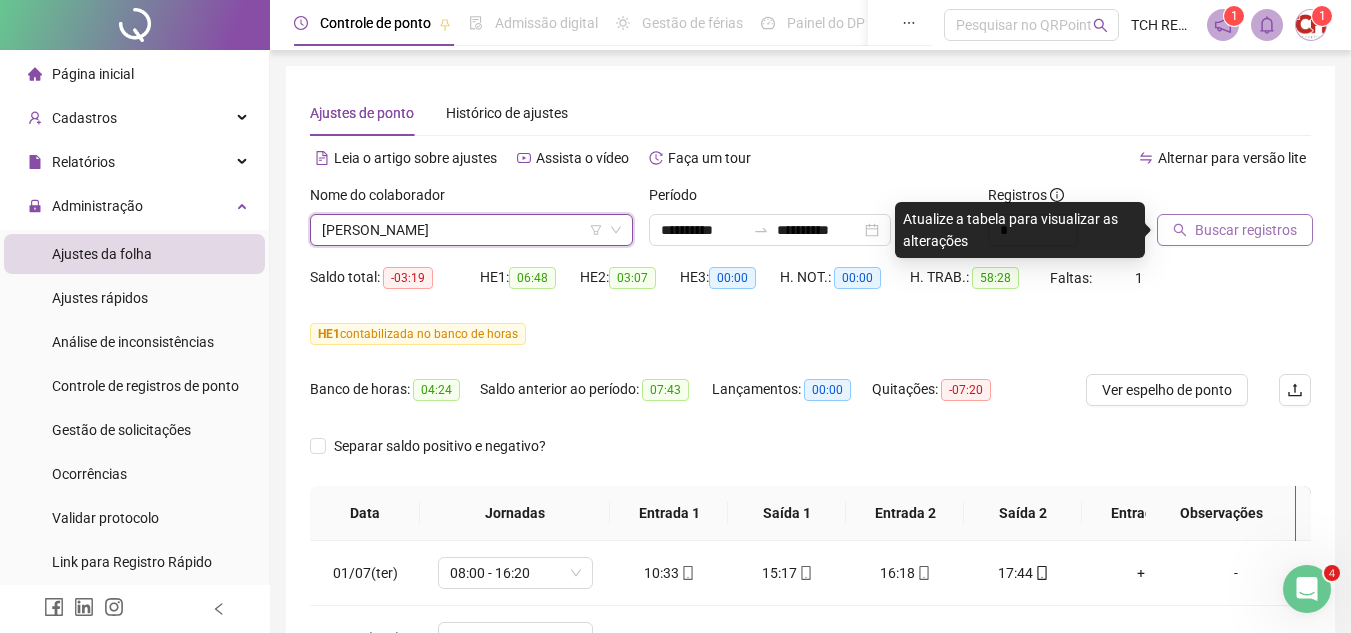 click on "[PERSON_NAME]" at bounding box center (471, 230) 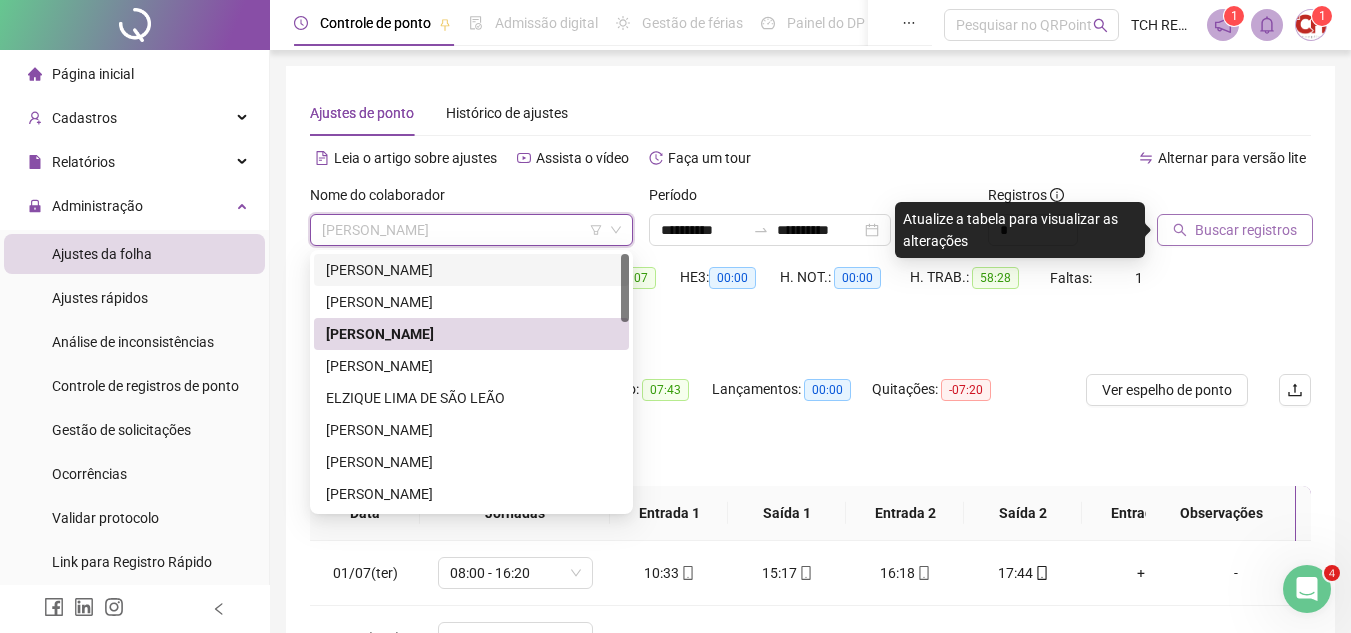 click on "[PERSON_NAME]" at bounding box center (471, 270) 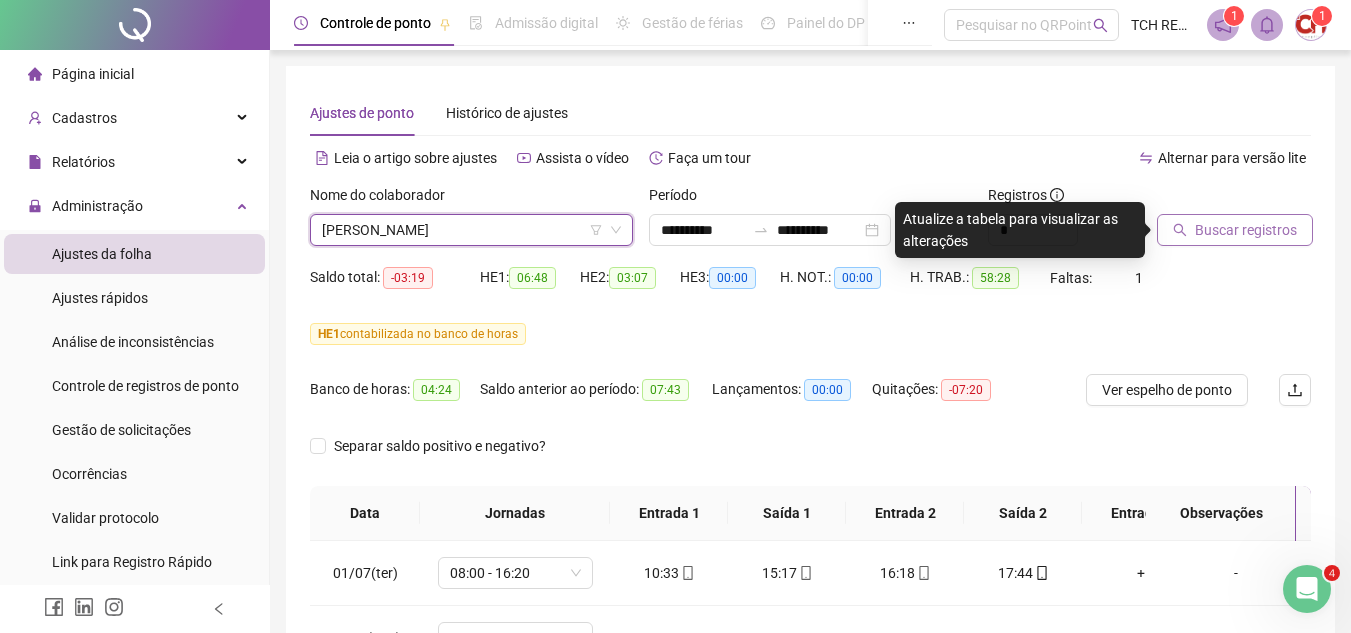 click on "Buscar registros" at bounding box center (1246, 230) 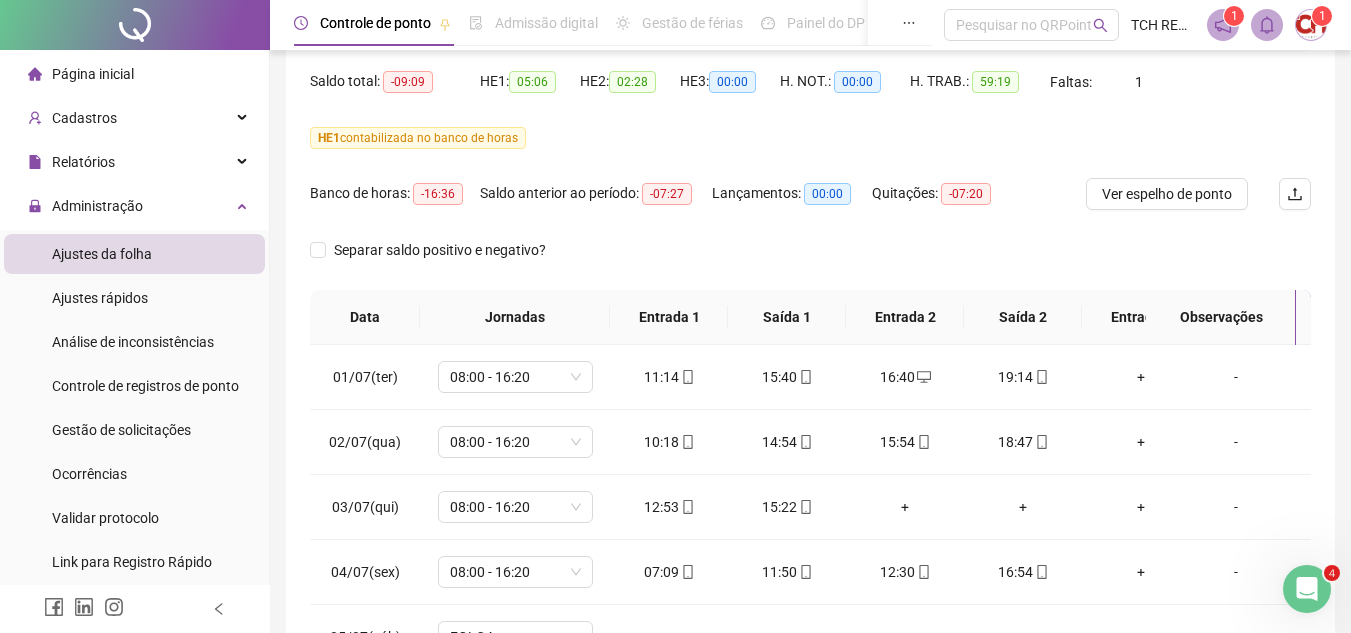 scroll, scrollTop: 300, scrollLeft: 0, axis: vertical 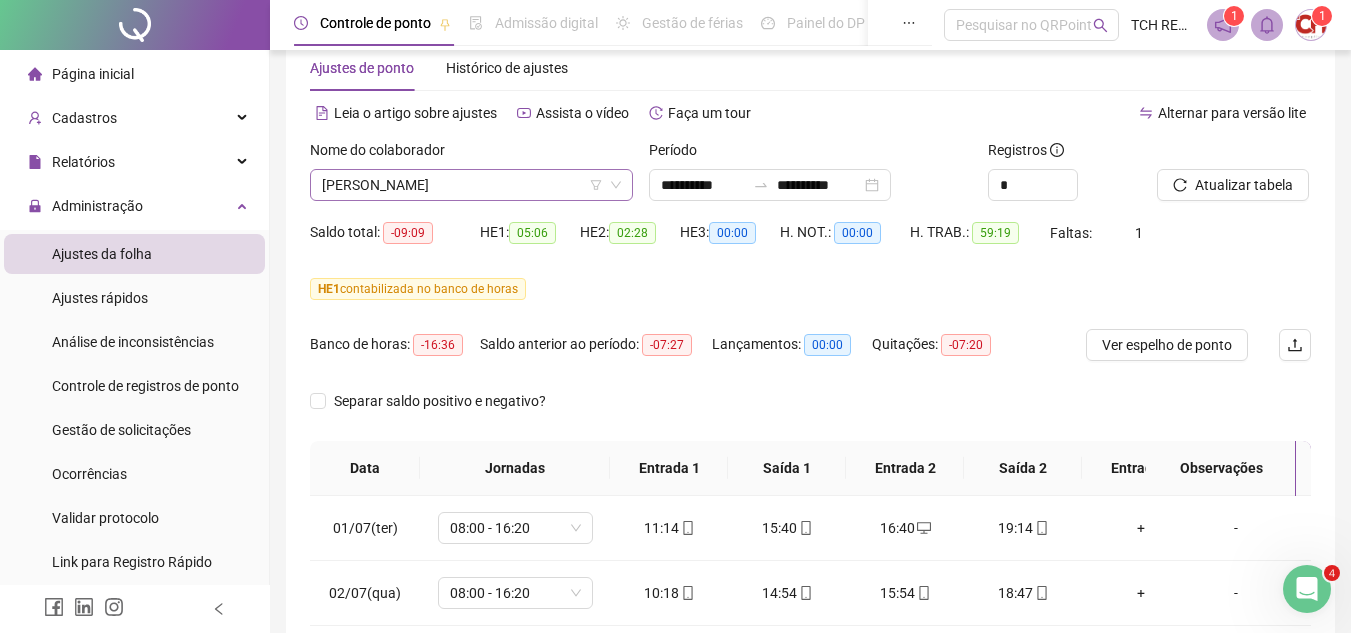 click on "[PERSON_NAME]" at bounding box center (471, 185) 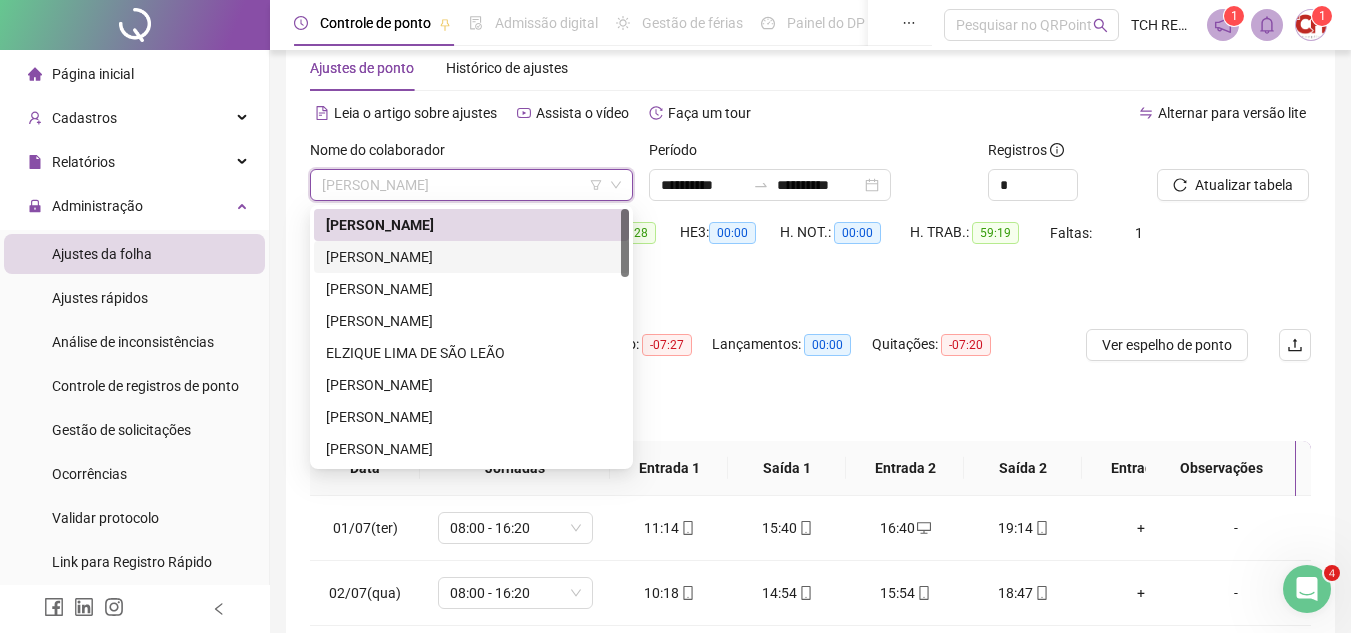 click on "[PERSON_NAME]" at bounding box center (471, 257) 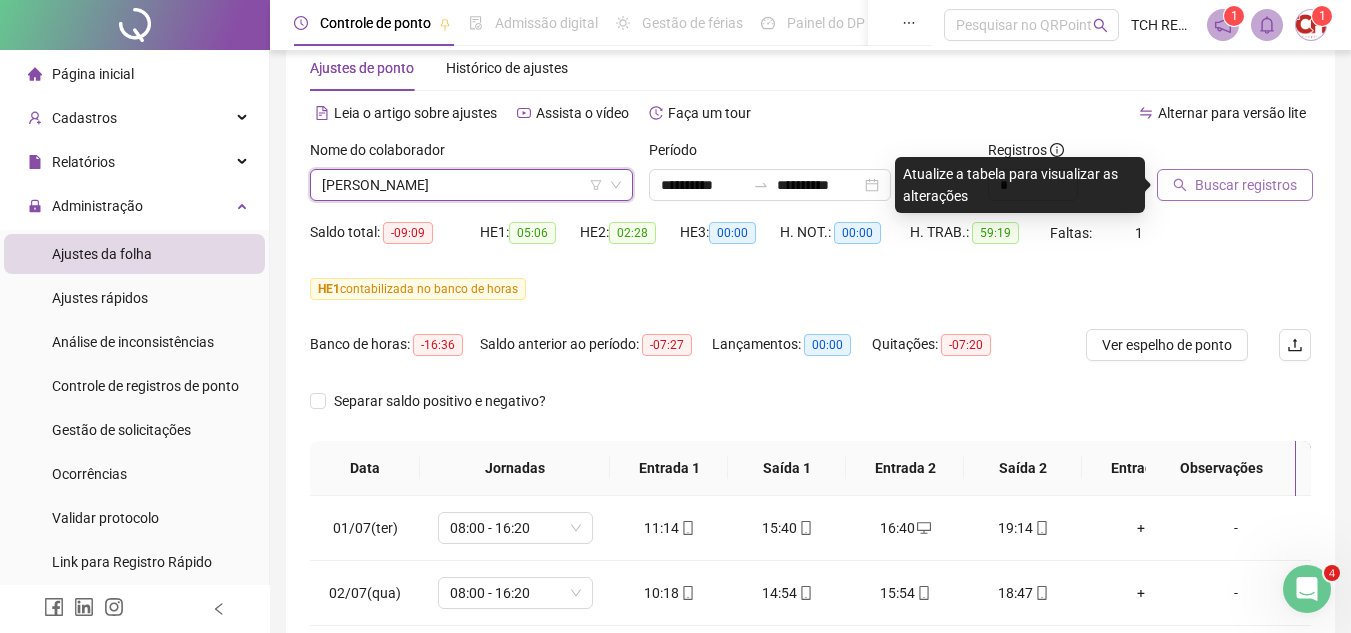 click on "Buscar registros" at bounding box center [1246, 185] 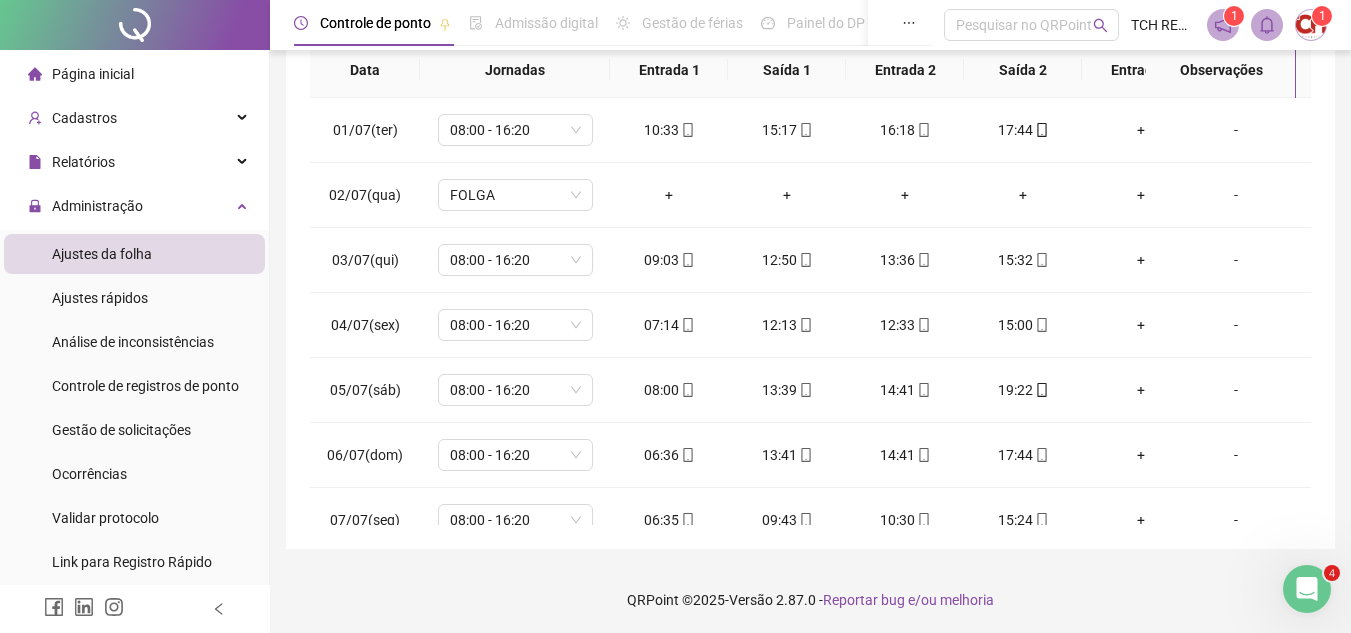 scroll, scrollTop: 445, scrollLeft: 0, axis: vertical 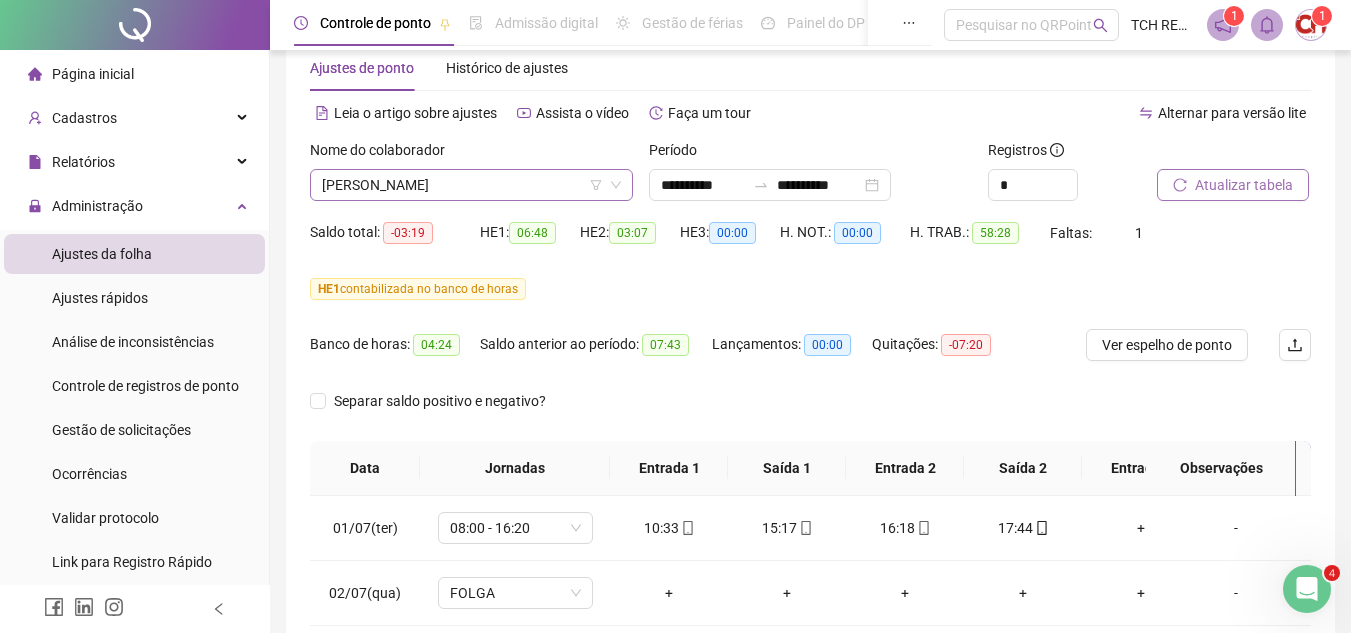 click on "[PERSON_NAME]" at bounding box center [471, 185] 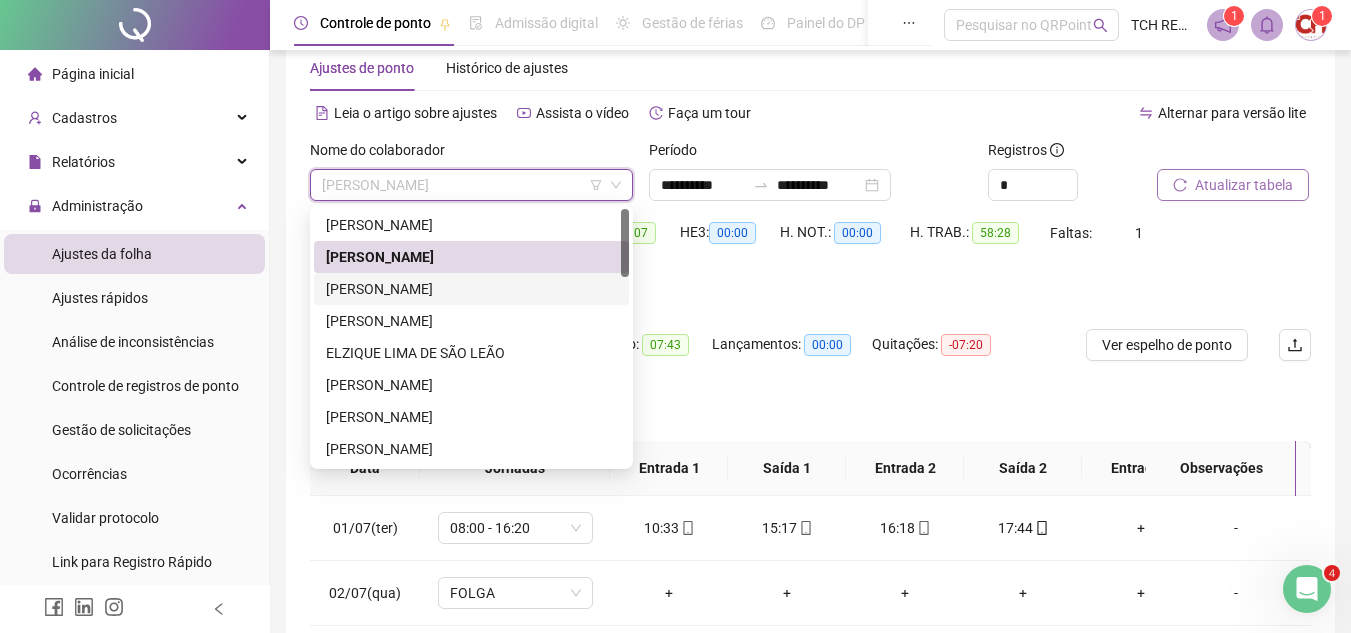 click on "[PERSON_NAME]" at bounding box center (471, 289) 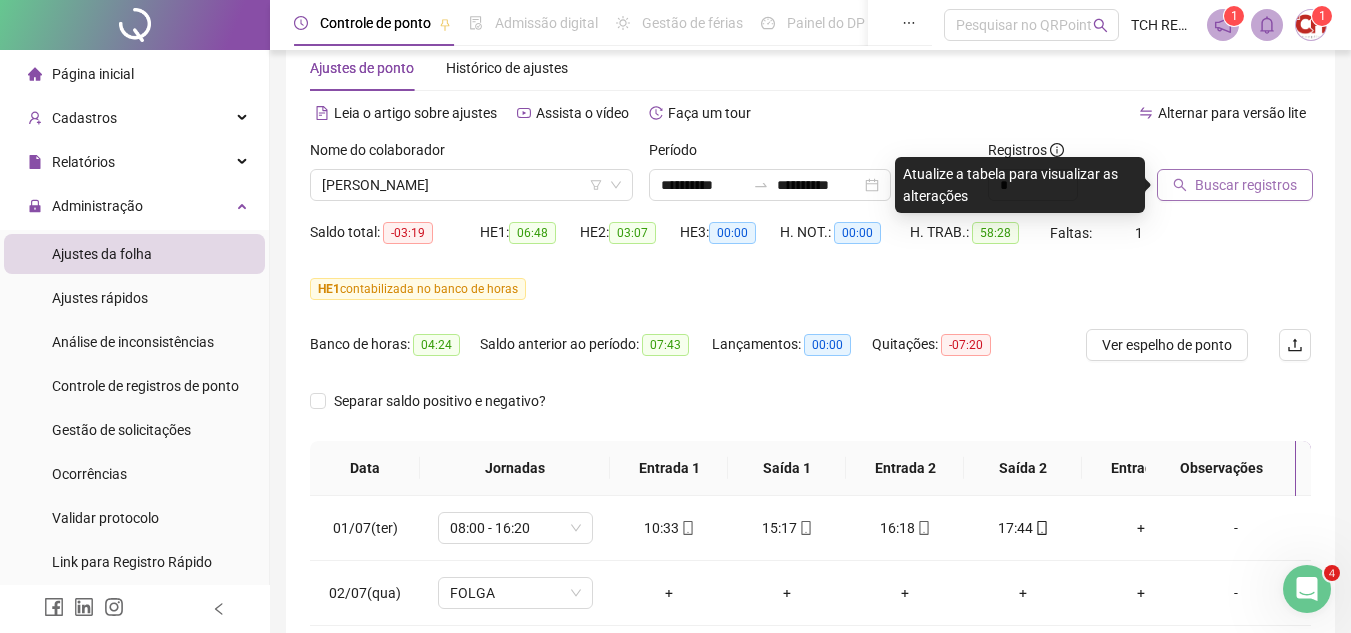 click on "Buscar registros" at bounding box center (1246, 185) 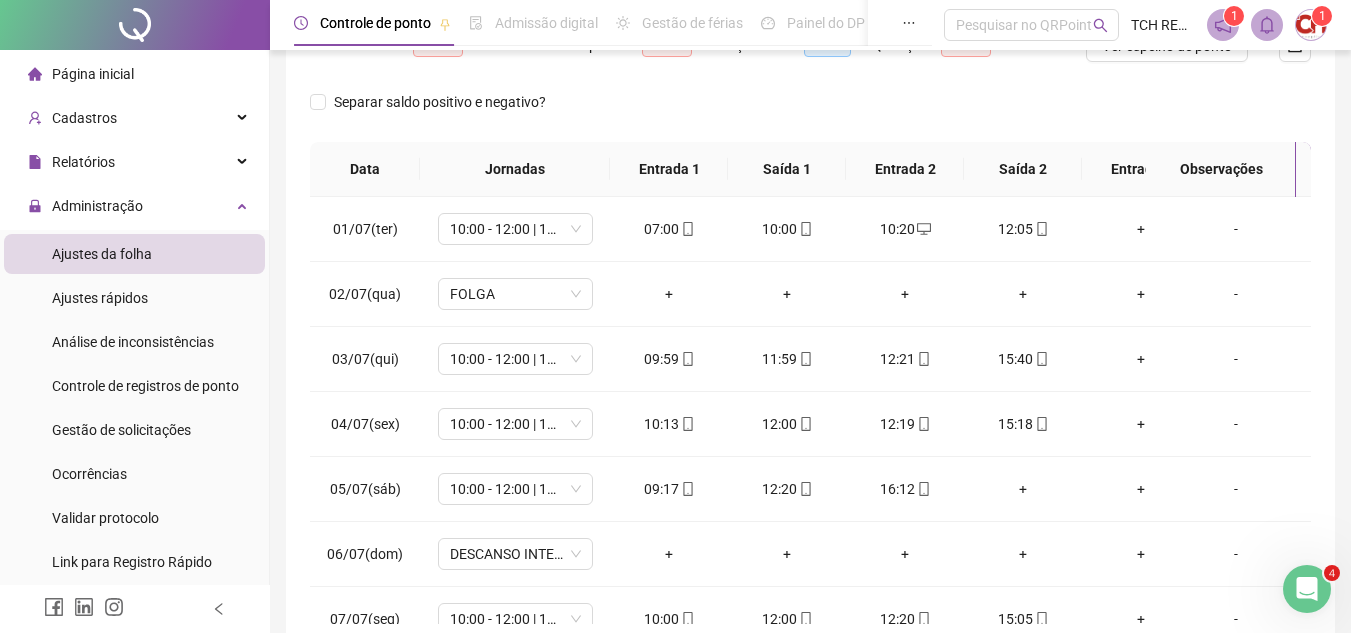 scroll, scrollTop: 345, scrollLeft: 0, axis: vertical 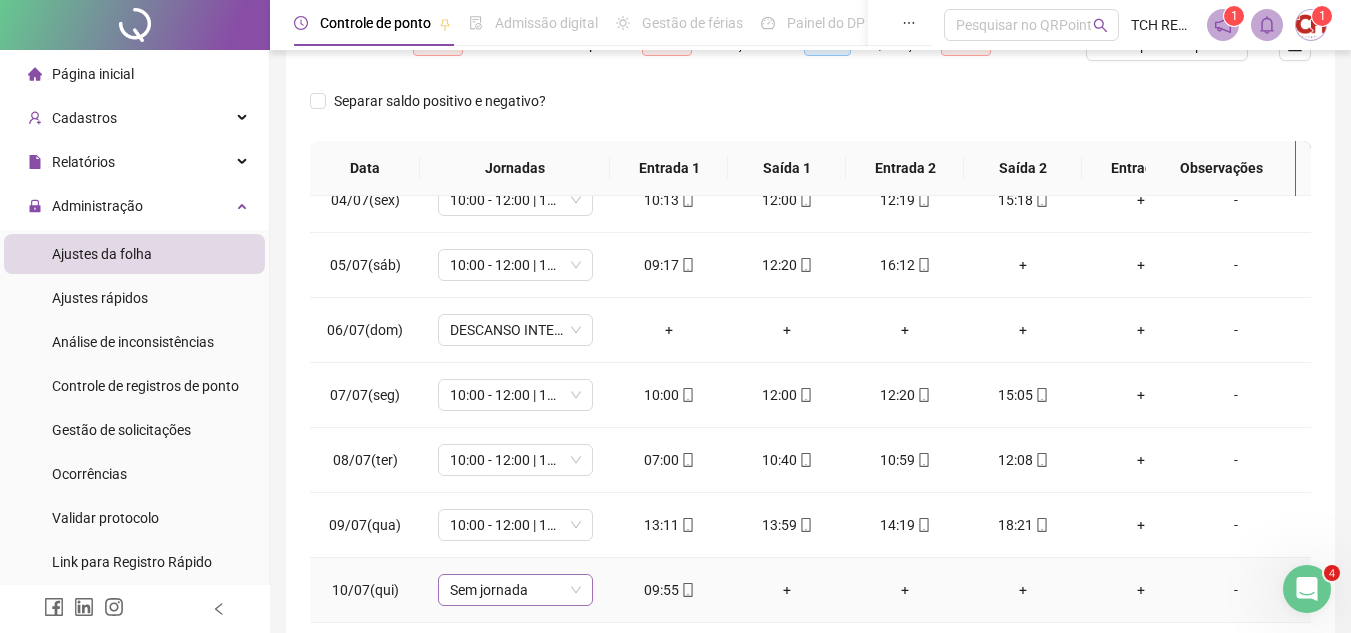 click on "Sem jornada" at bounding box center [515, 590] 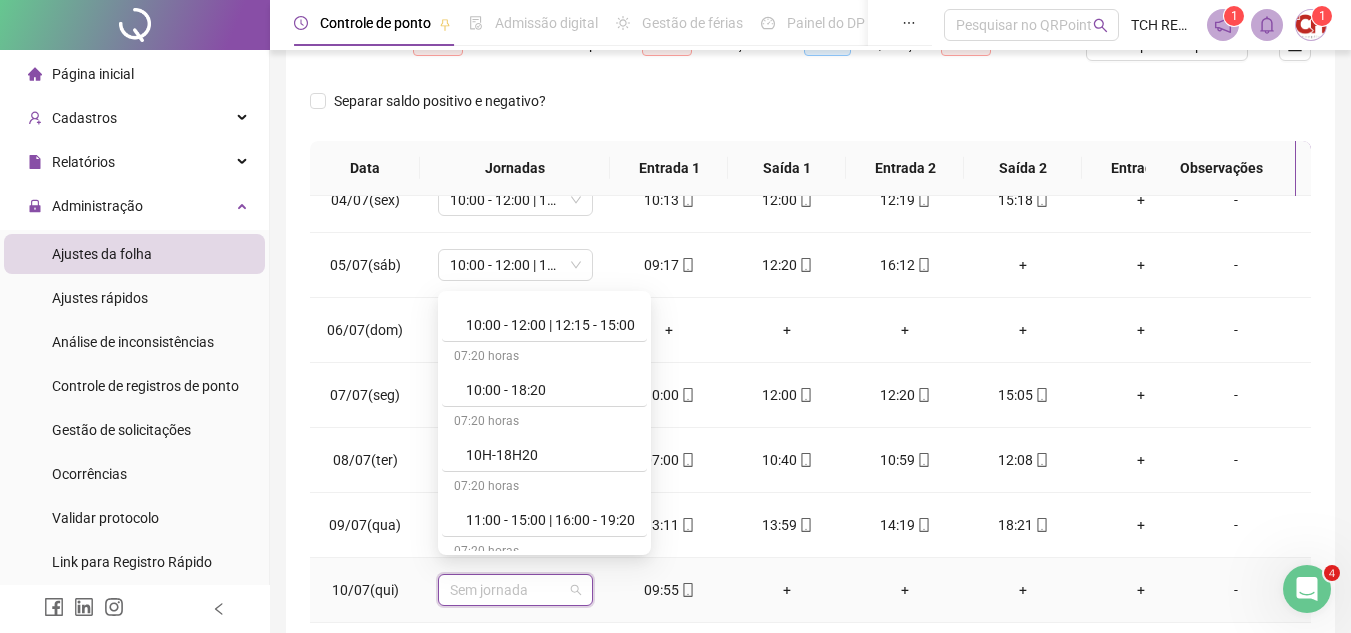 scroll, scrollTop: 979, scrollLeft: 0, axis: vertical 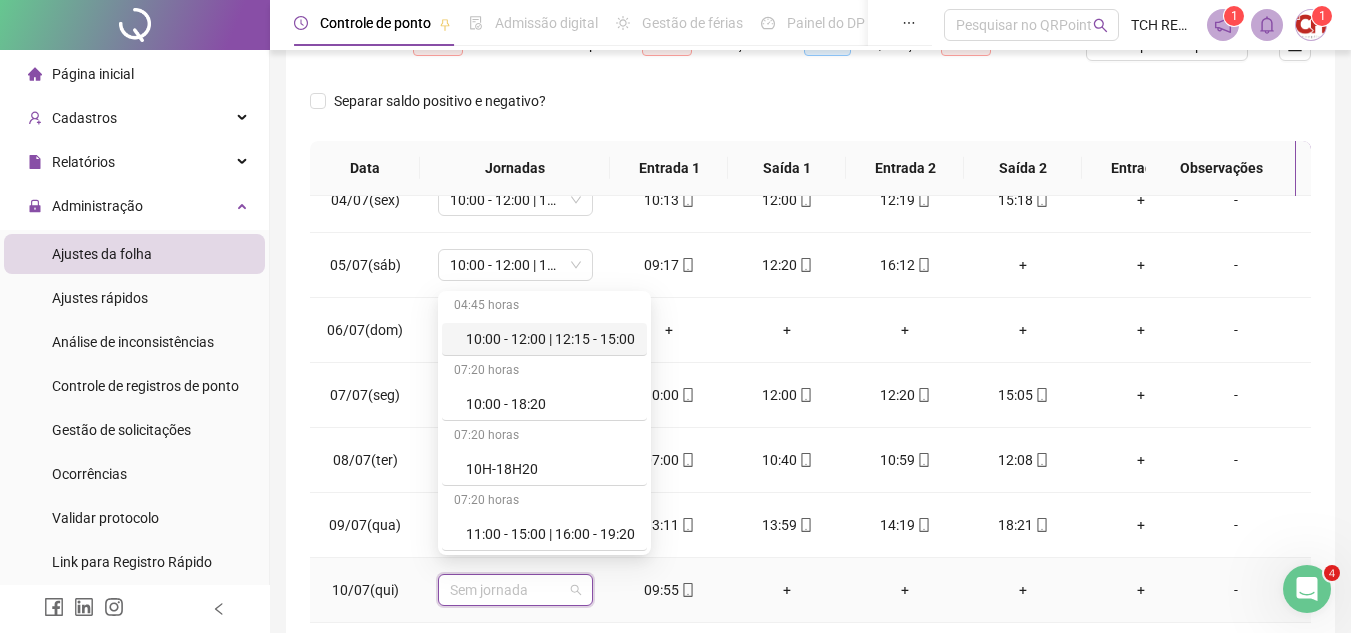 click on "10:00 - 12:00 | 12:15 - 15:00" at bounding box center (550, 339) 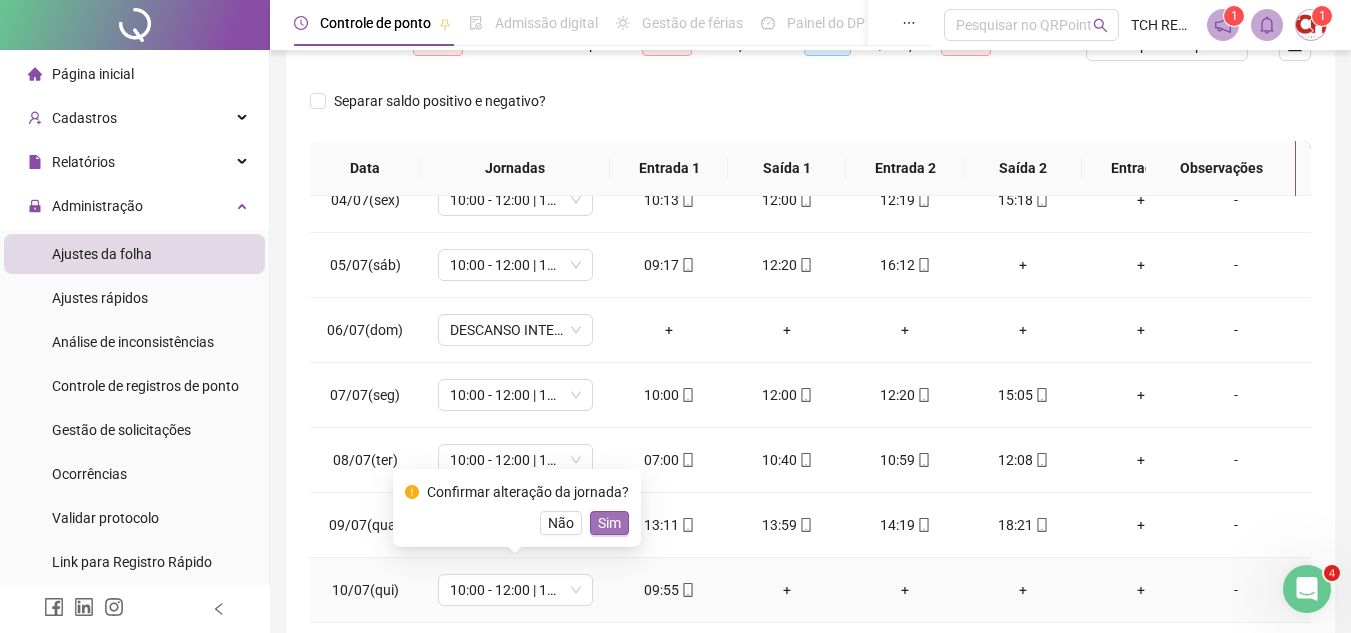 click on "Sim" at bounding box center (609, 523) 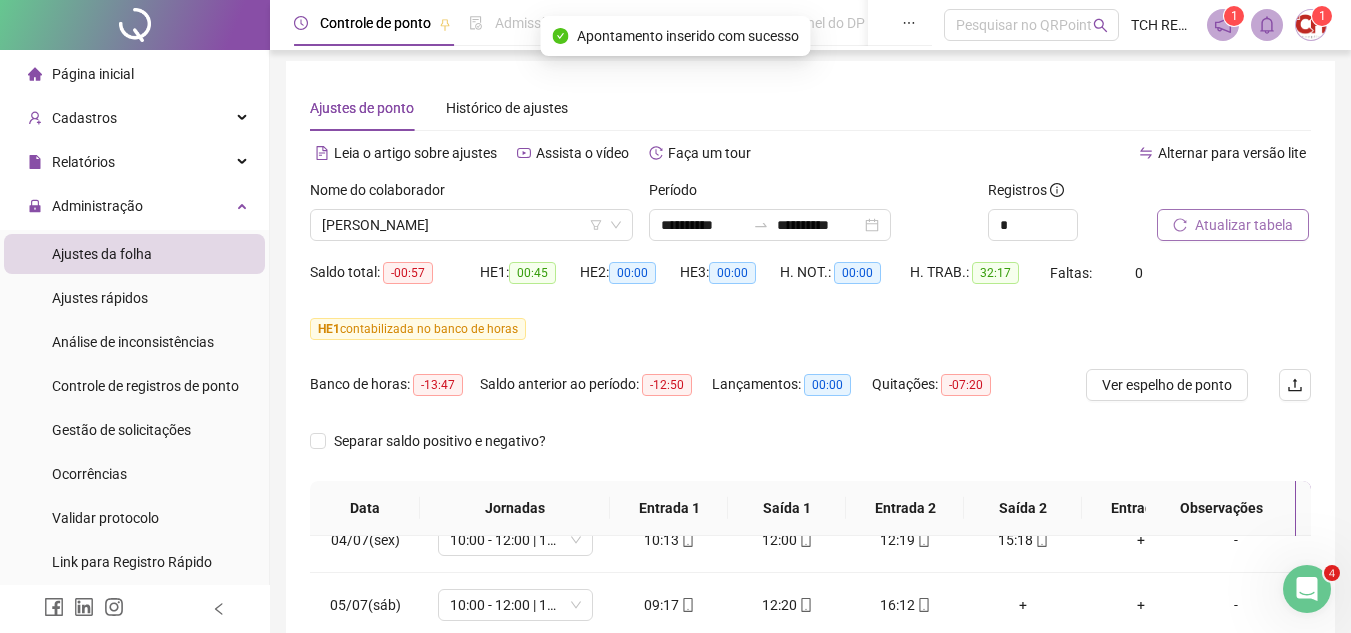 scroll, scrollTop: 0, scrollLeft: 0, axis: both 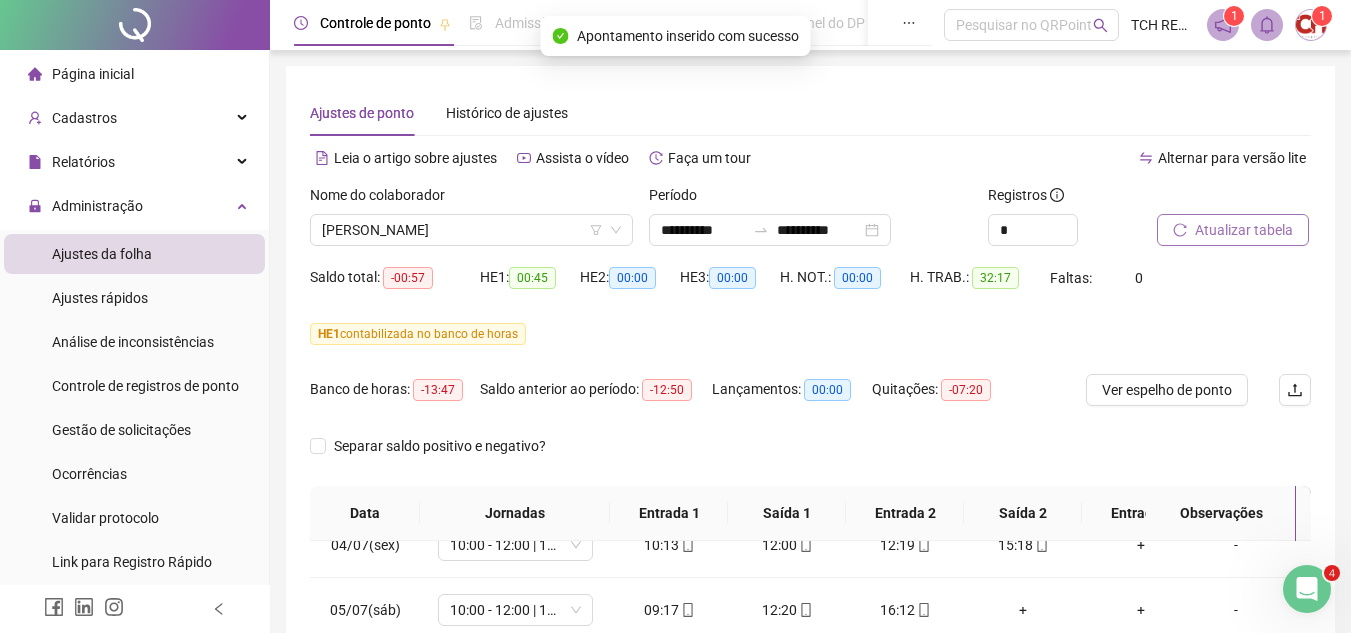 click on "Atualizar tabela" at bounding box center [1244, 230] 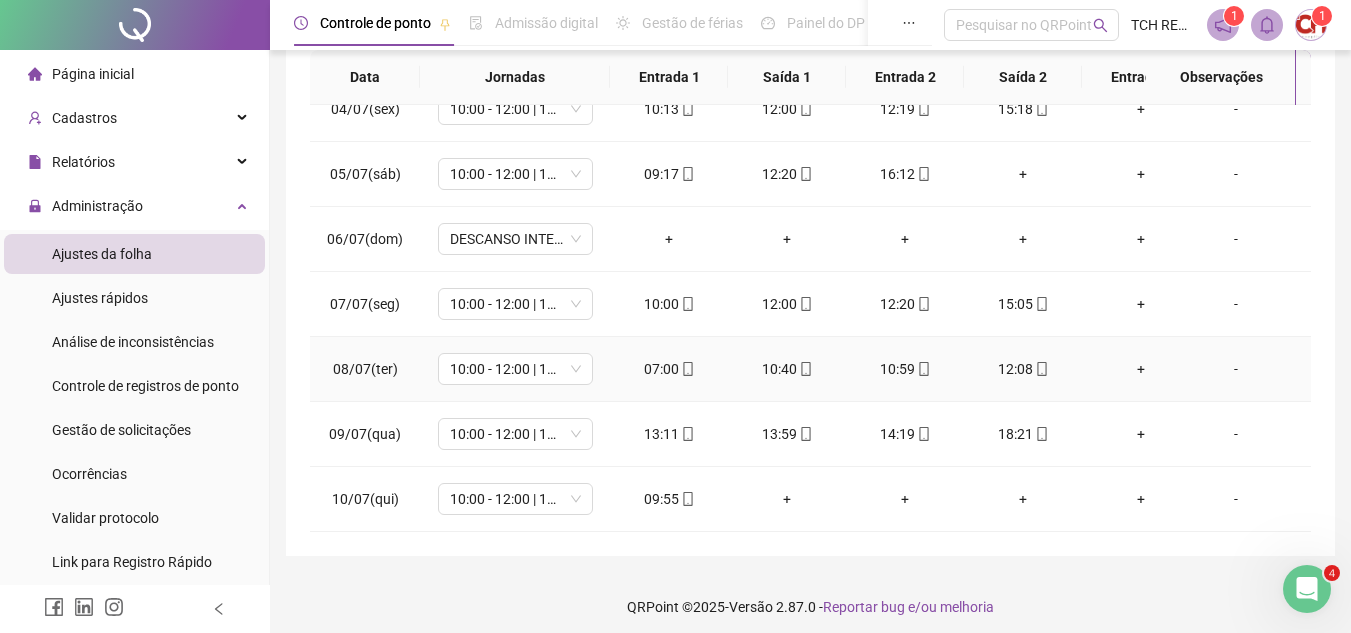 scroll, scrollTop: 445, scrollLeft: 0, axis: vertical 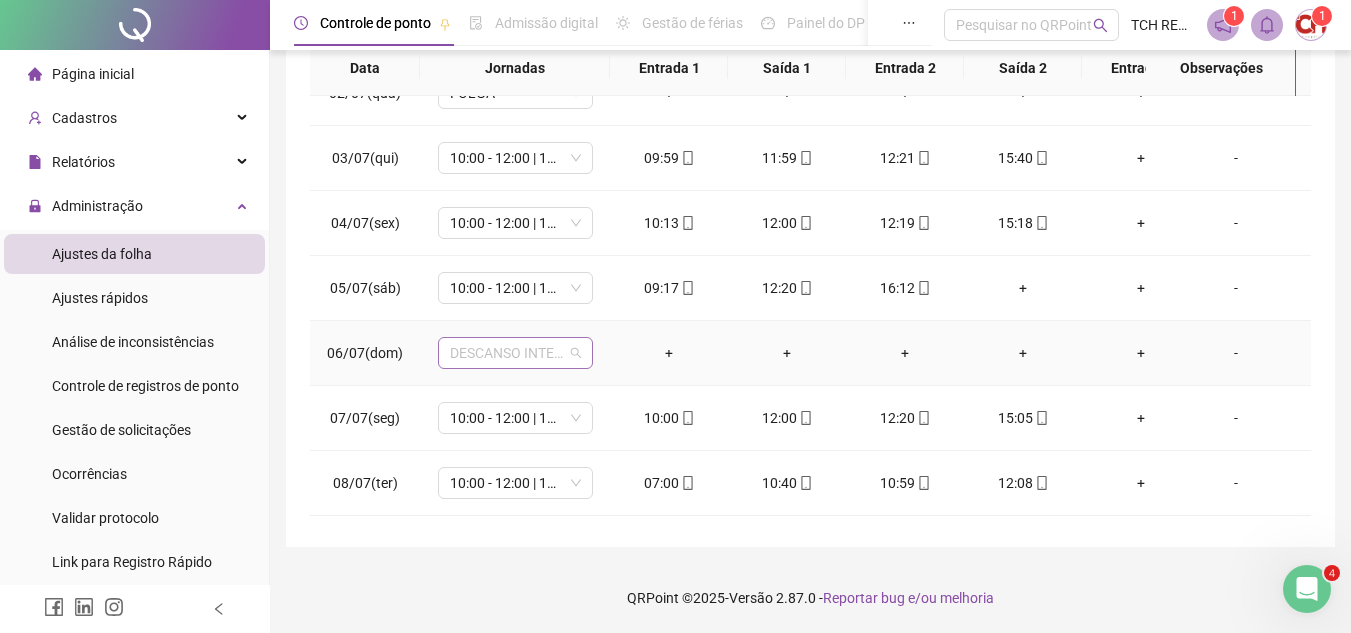 click on "DESCANSO INTER-JORNADA" at bounding box center [515, 353] 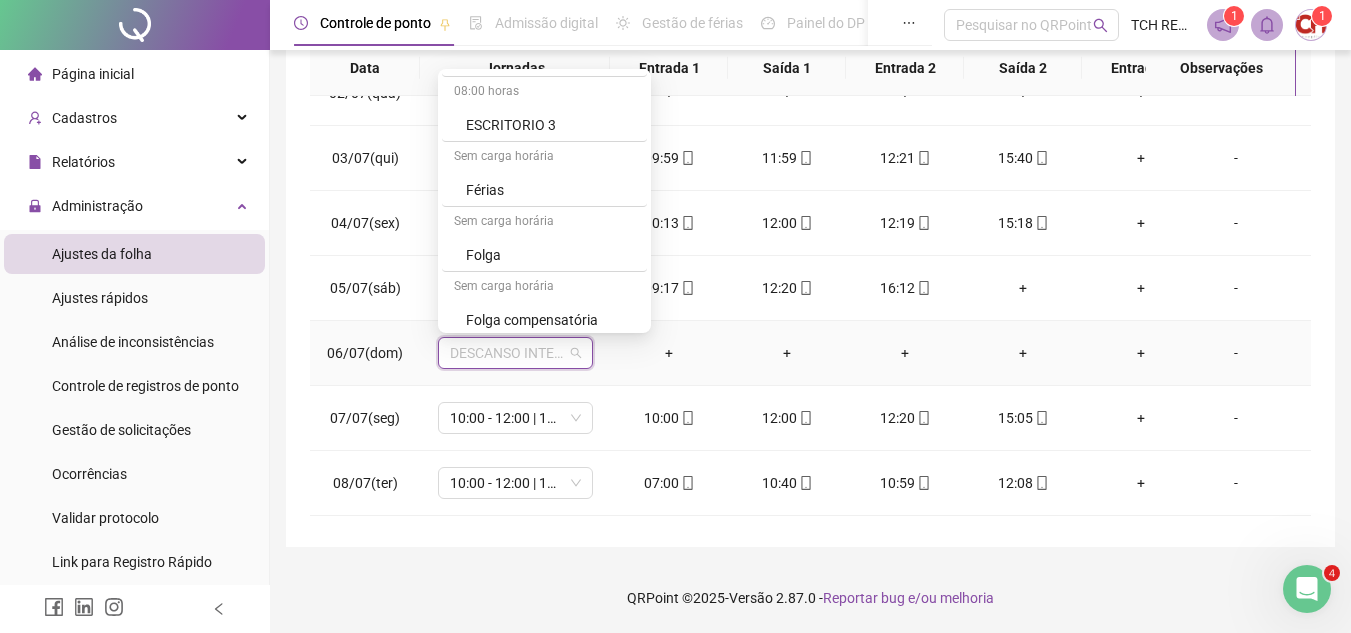 scroll, scrollTop: 2279, scrollLeft: 0, axis: vertical 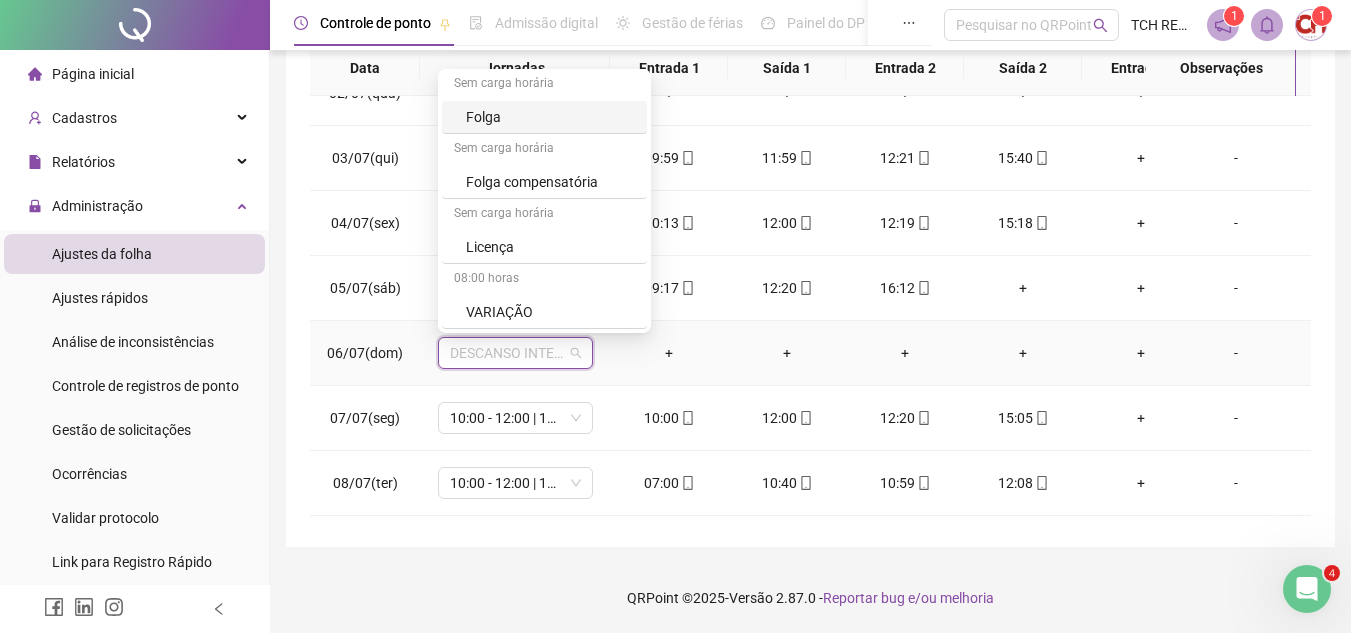 click on "Folga" at bounding box center (550, 117) 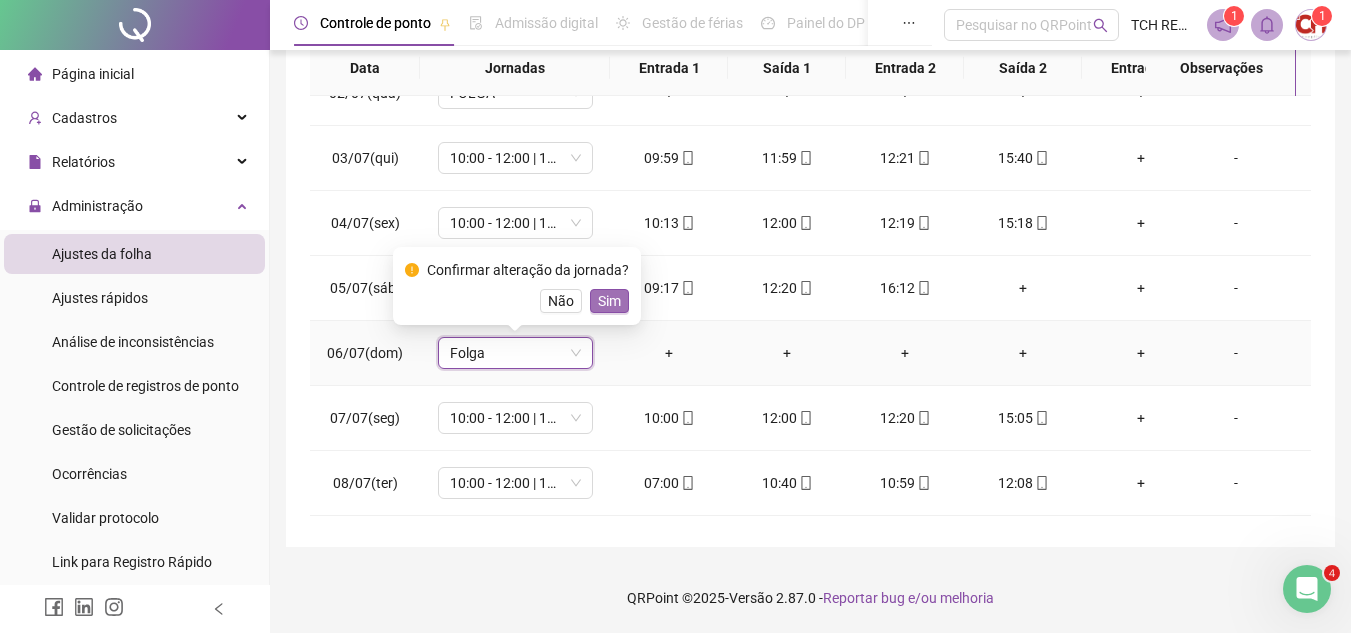 click on "Sim" at bounding box center [609, 301] 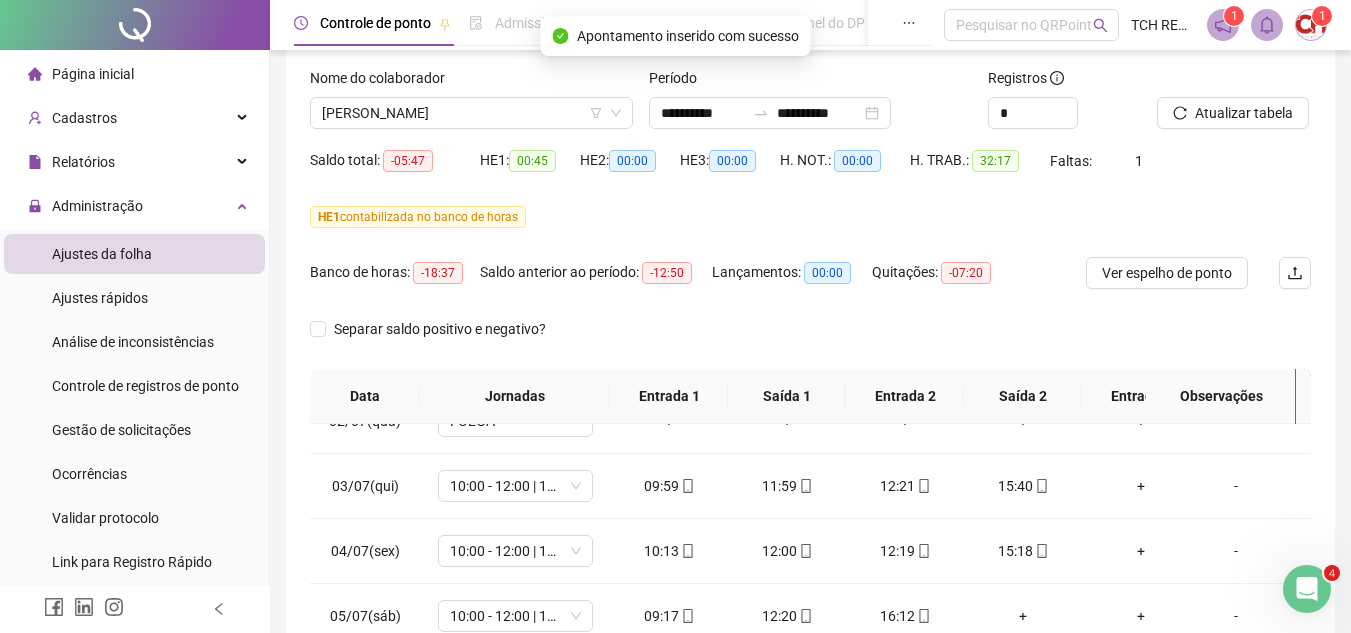 scroll, scrollTop: 45, scrollLeft: 0, axis: vertical 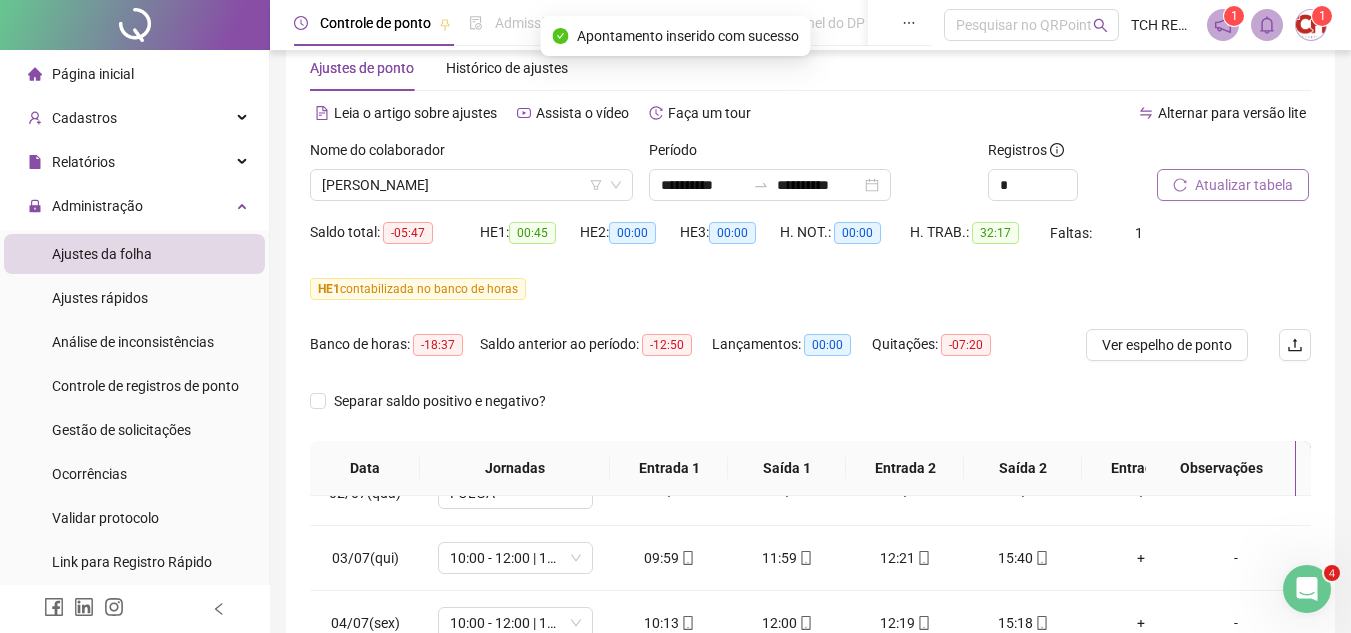 click on "Atualizar tabela" at bounding box center [1244, 185] 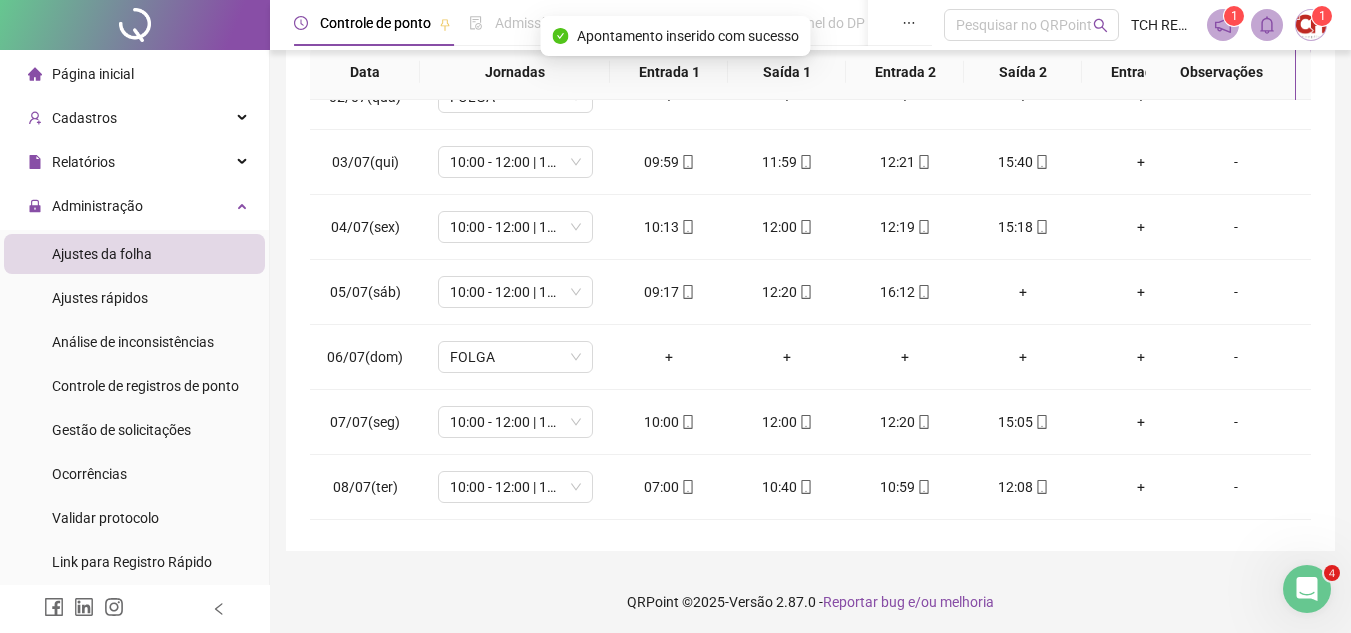 scroll, scrollTop: 445, scrollLeft: 0, axis: vertical 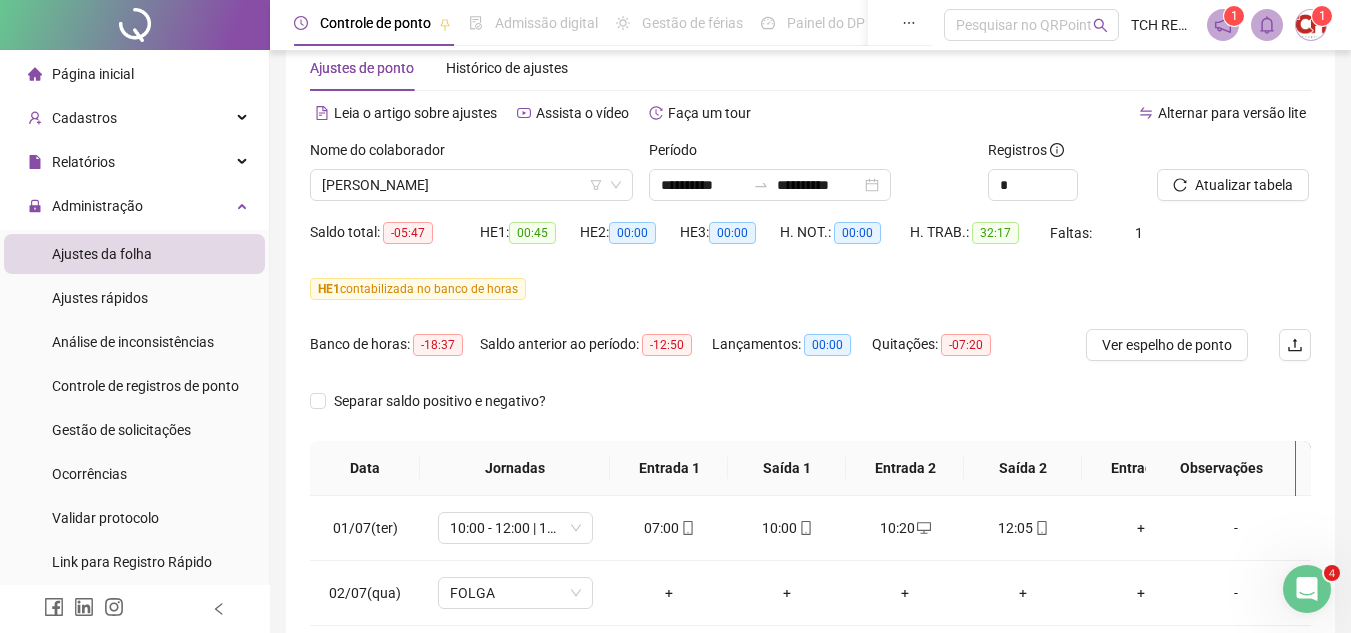 click on "Nome do colaborador" at bounding box center (471, 154) 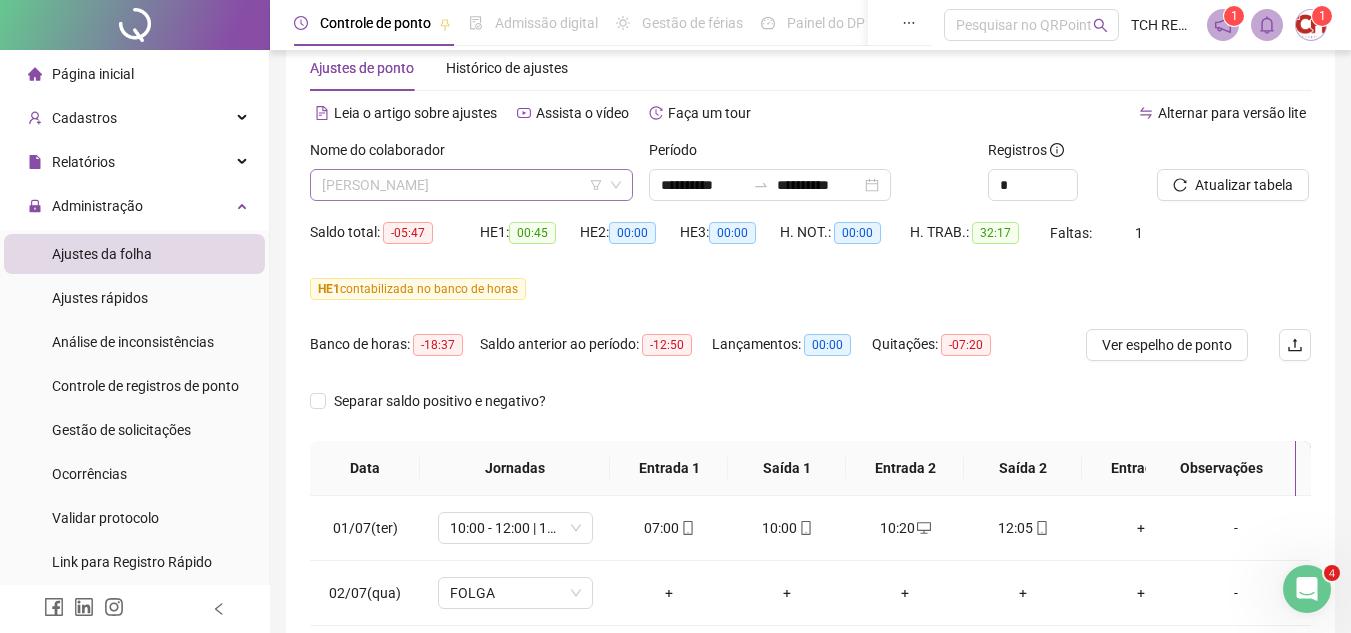 click on "[PERSON_NAME]" at bounding box center [471, 185] 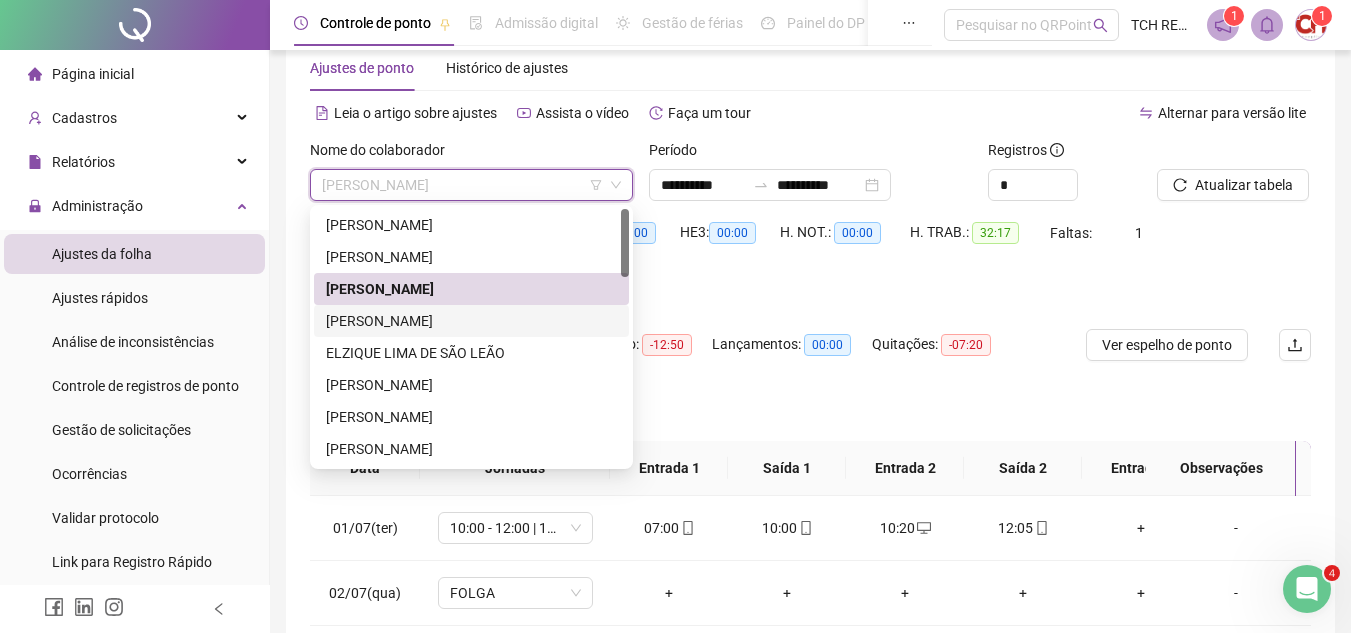 click on "[PERSON_NAME]" at bounding box center [471, 321] 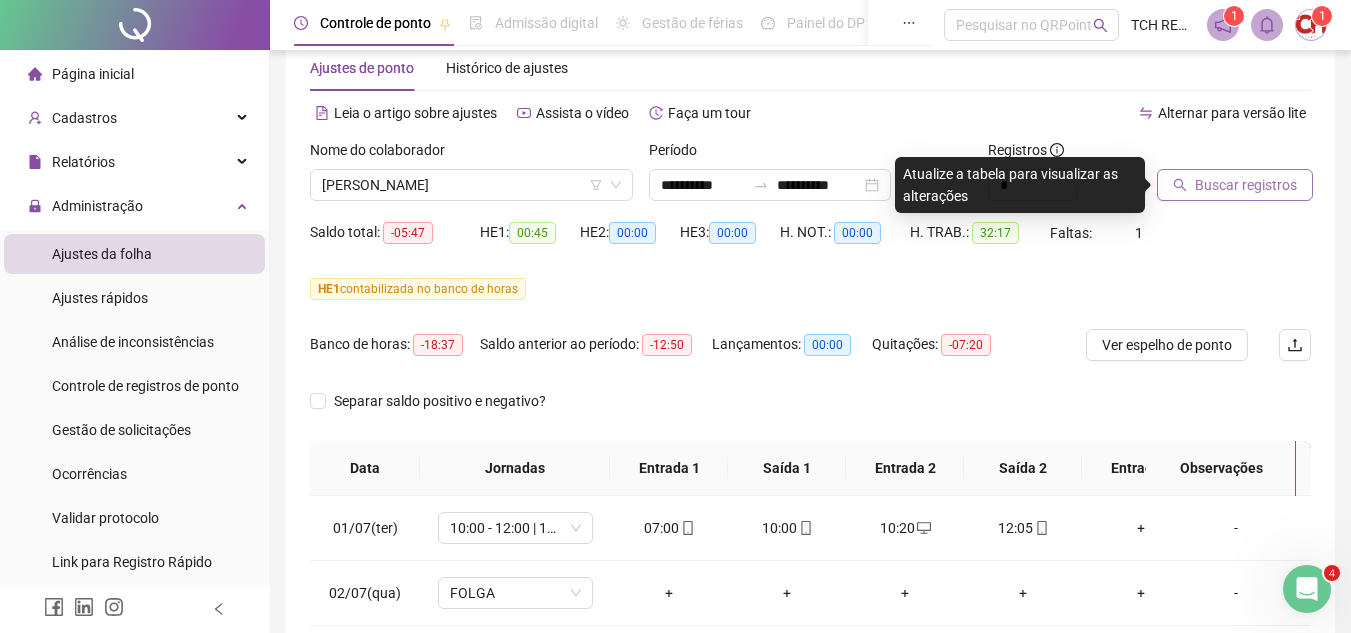 click on "Buscar registros" at bounding box center (1246, 185) 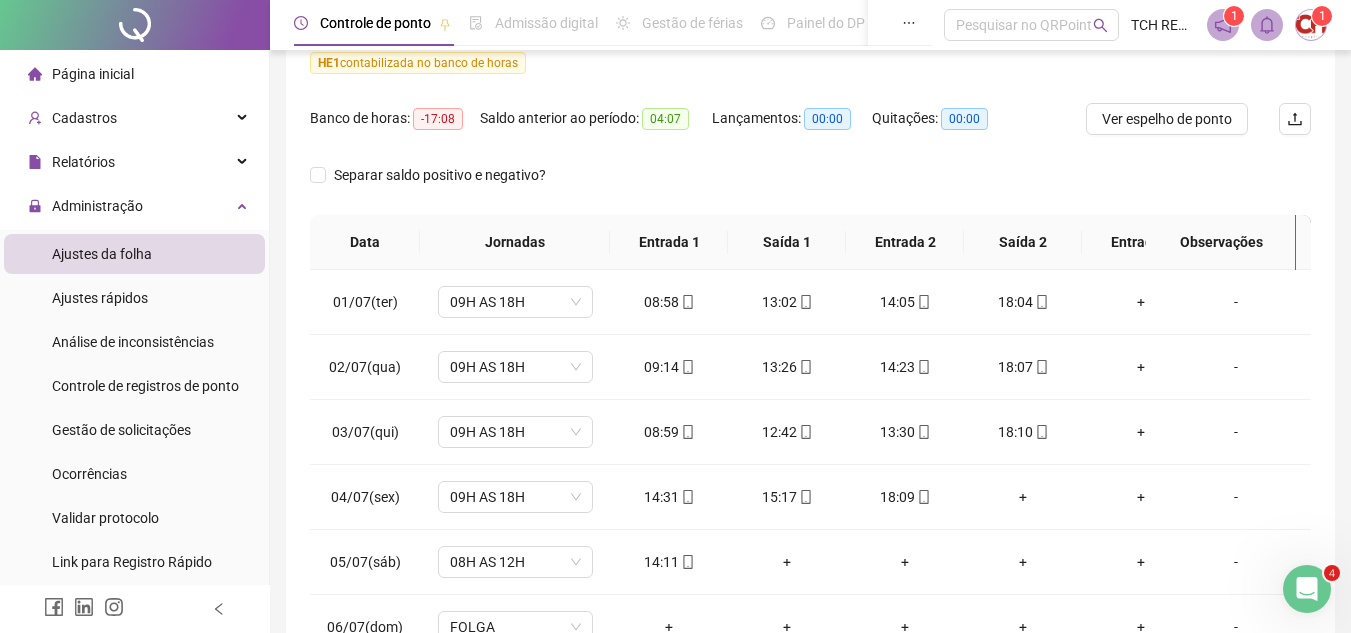 scroll, scrollTop: 445, scrollLeft: 0, axis: vertical 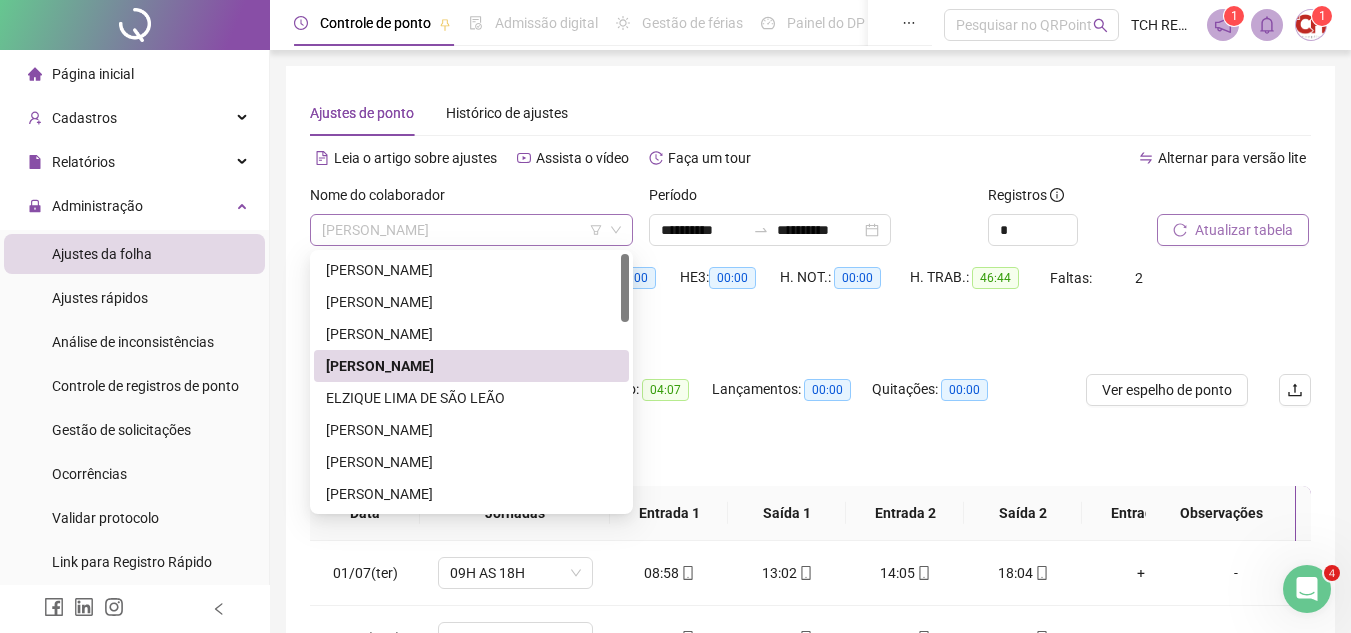 click on "[PERSON_NAME]" at bounding box center [471, 230] 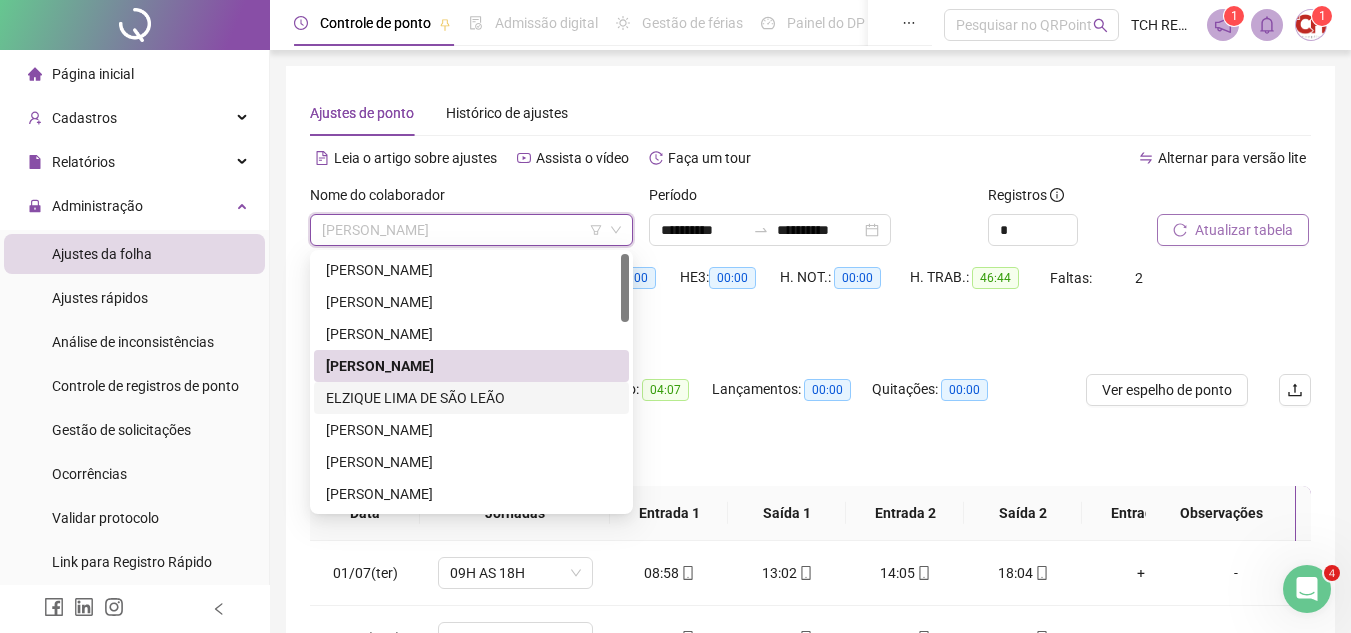 click on "ELZIQUE LIMA DE SÃO LEÃO" at bounding box center [471, 398] 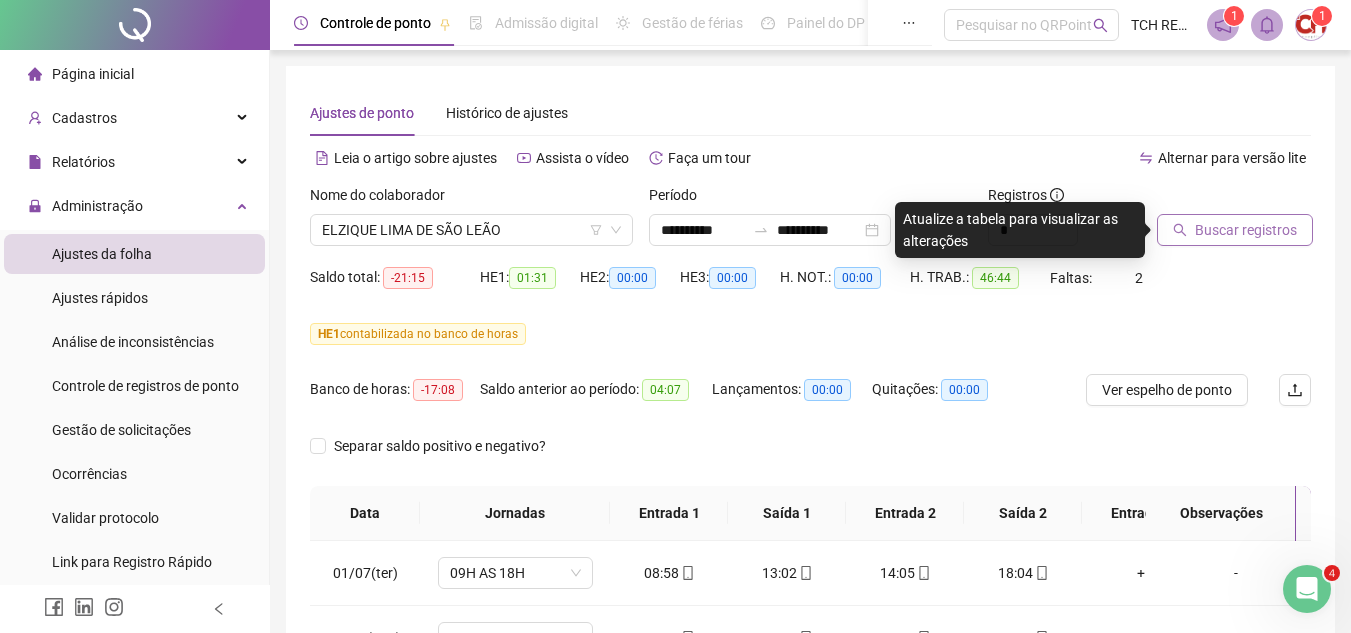 click on "Buscar registros" at bounding box center (1235, 230) 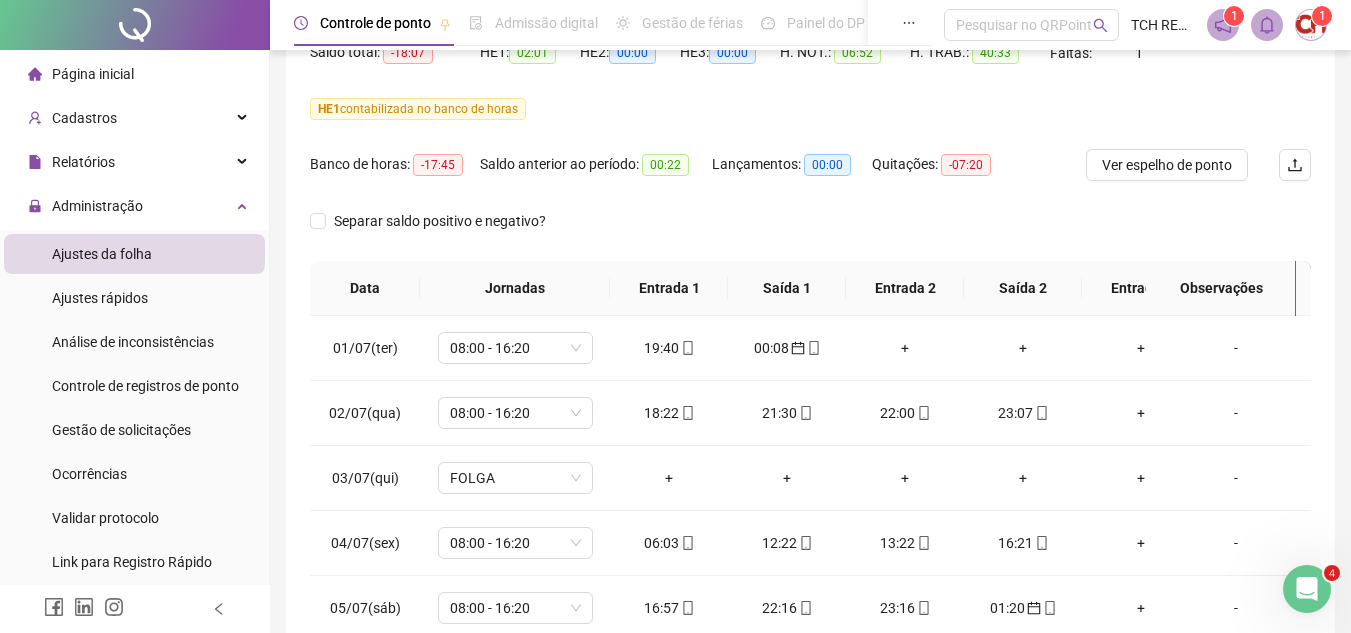 scroll, scrollTop: 300, scrollLeft: 0, axis: vertical 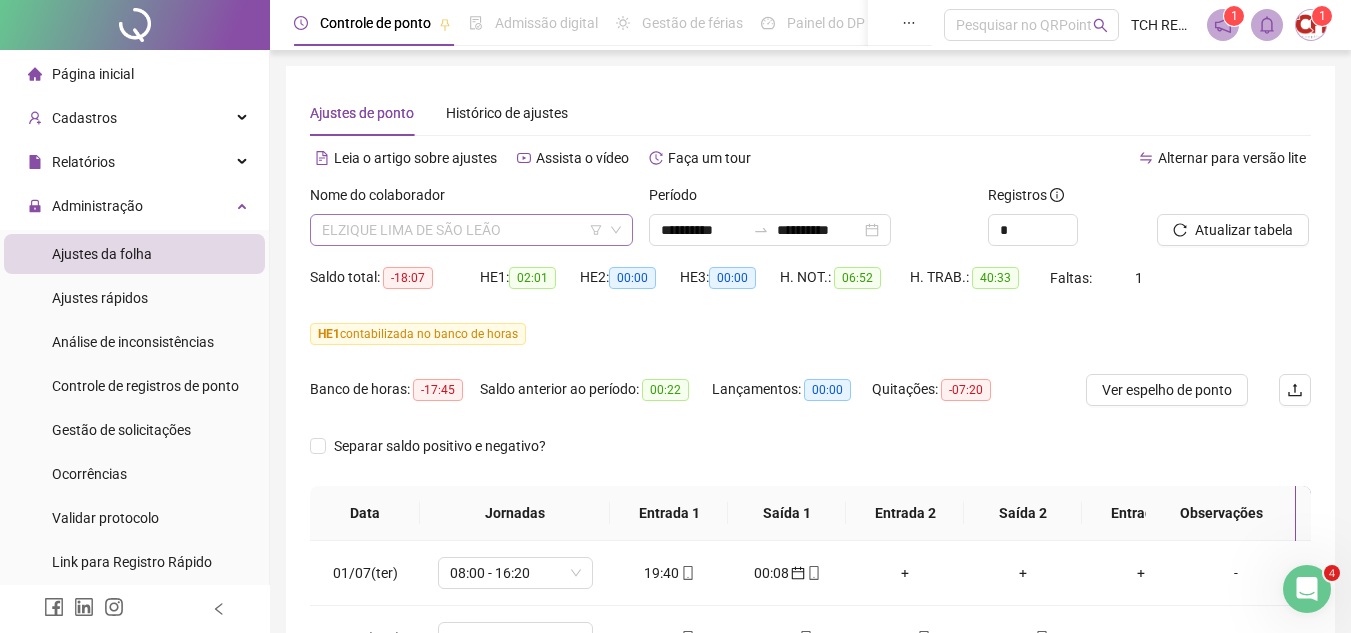 click on "ELZIQUE LIMA DE SÃO LEÃO" at bounding box center (471, 230) 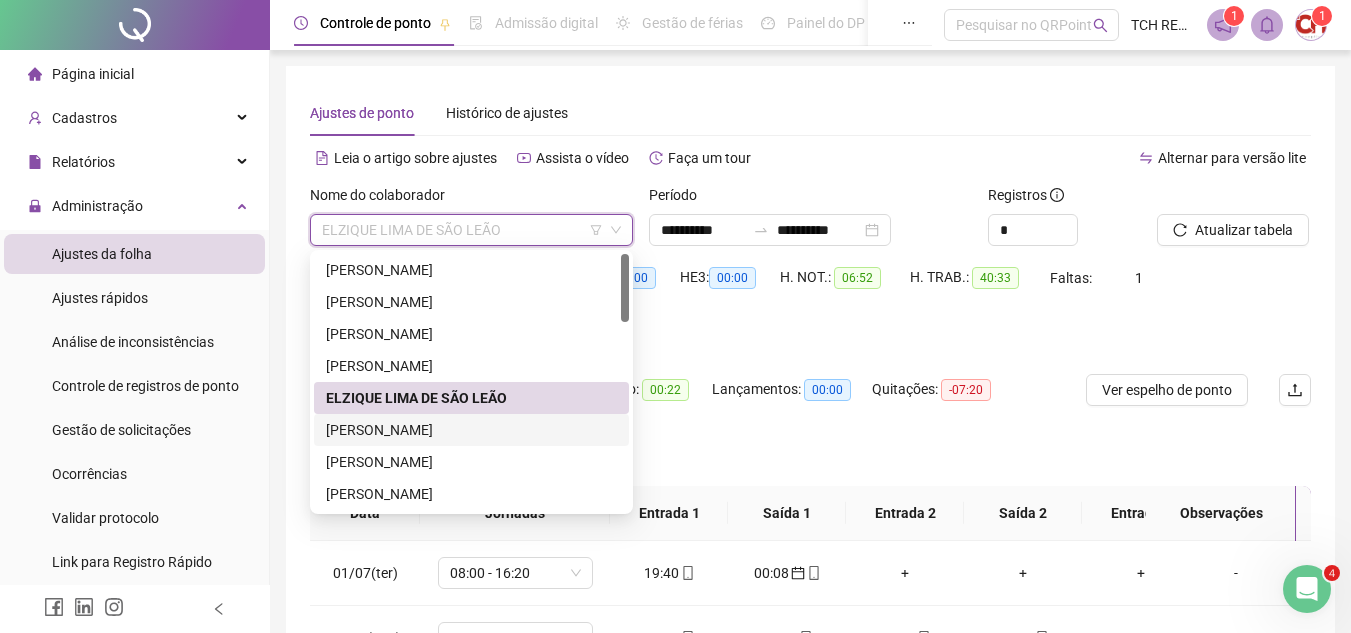 click on "[PERSON_NAME]" at bounding box center (471, 430) 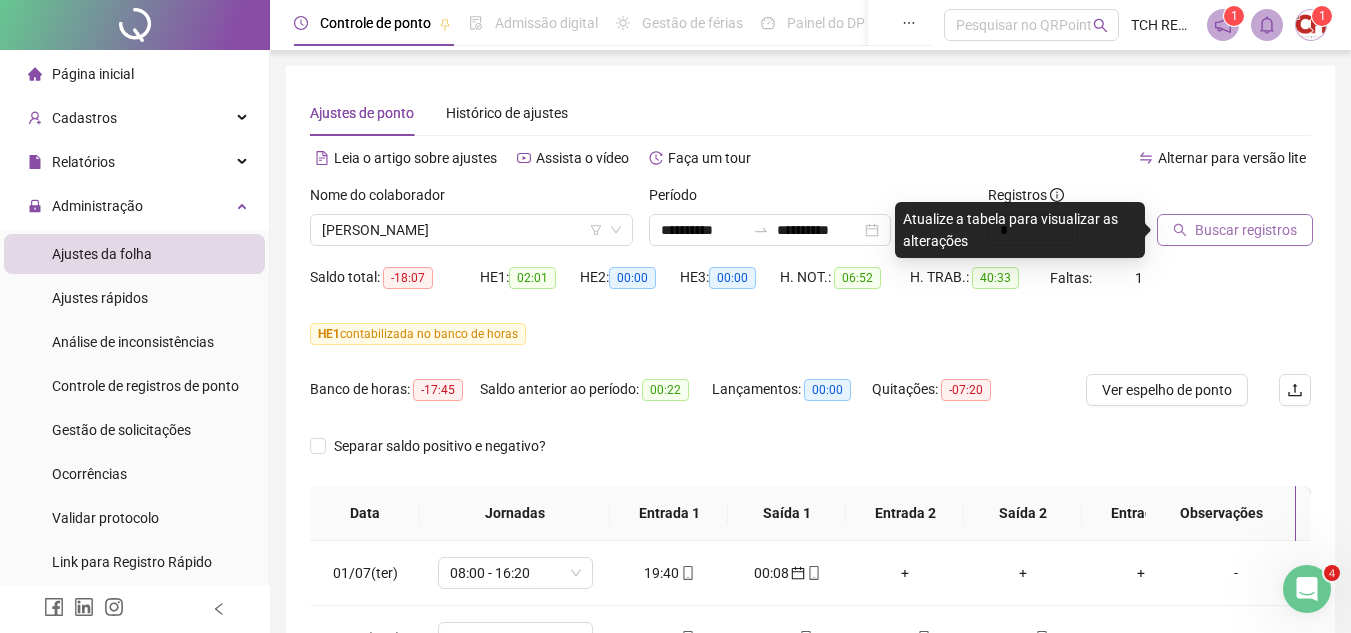 click 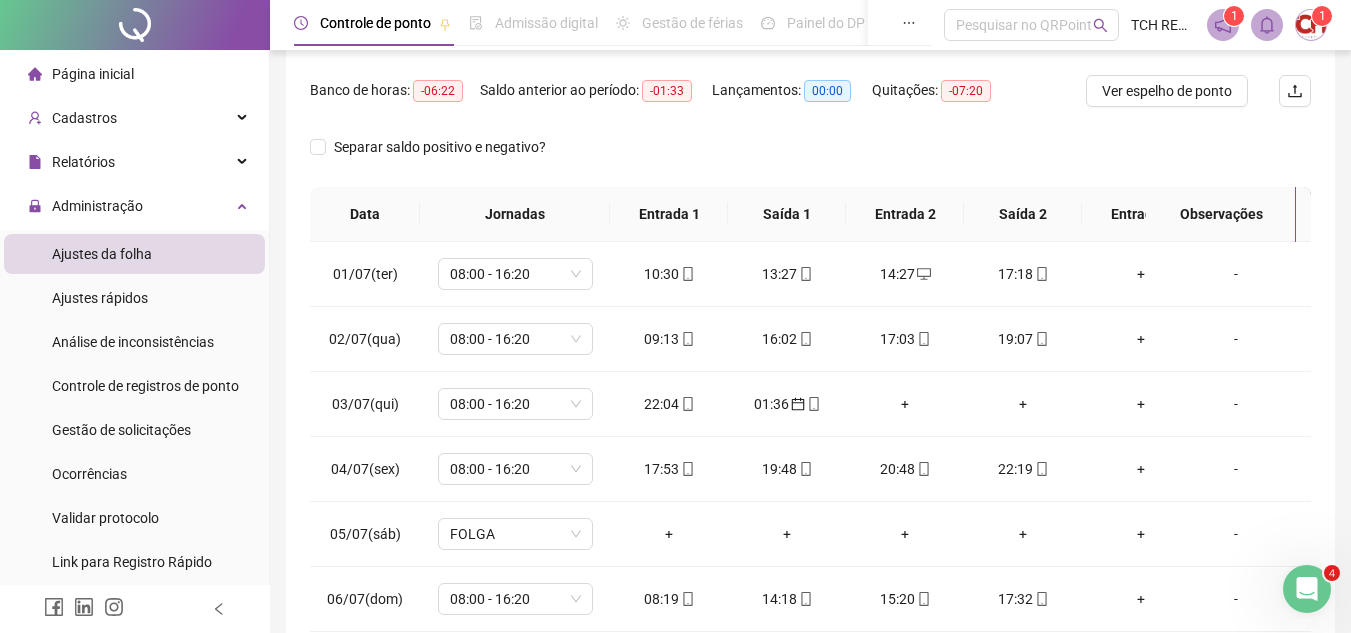 scroll, scrollTop: 300, scrollLeft: 0, axis: vertical 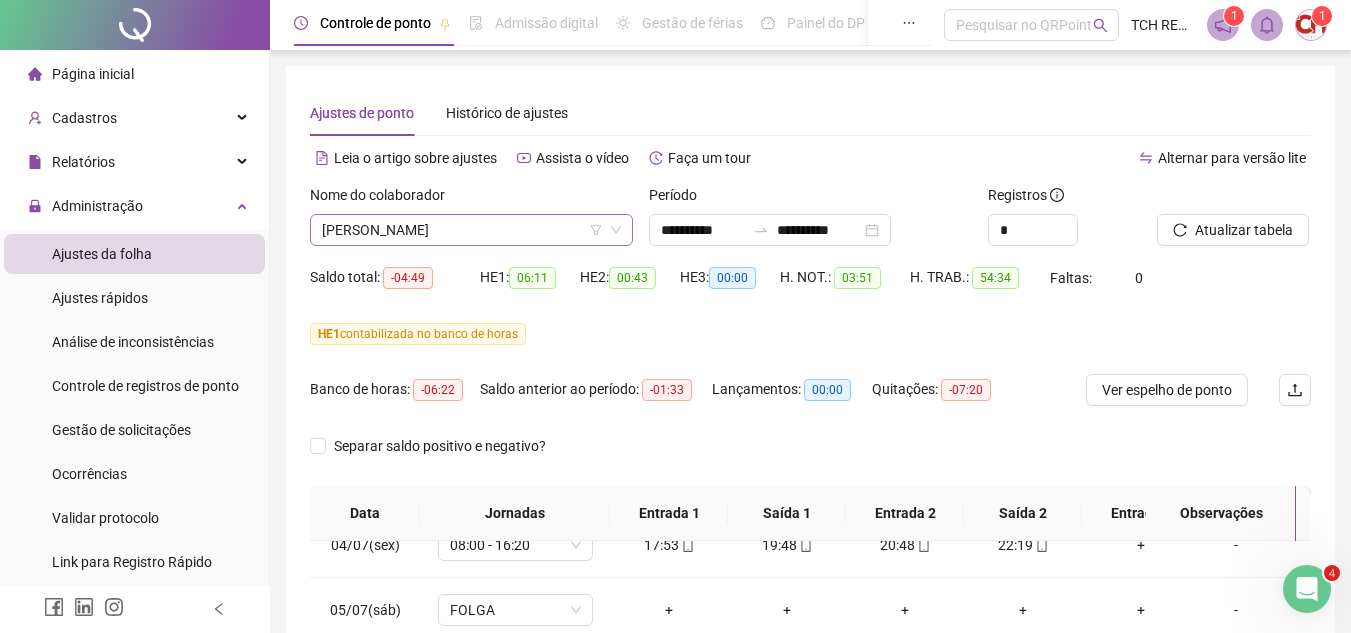 click on "[PERSON_NAME]" at bounding box center [471, 230] 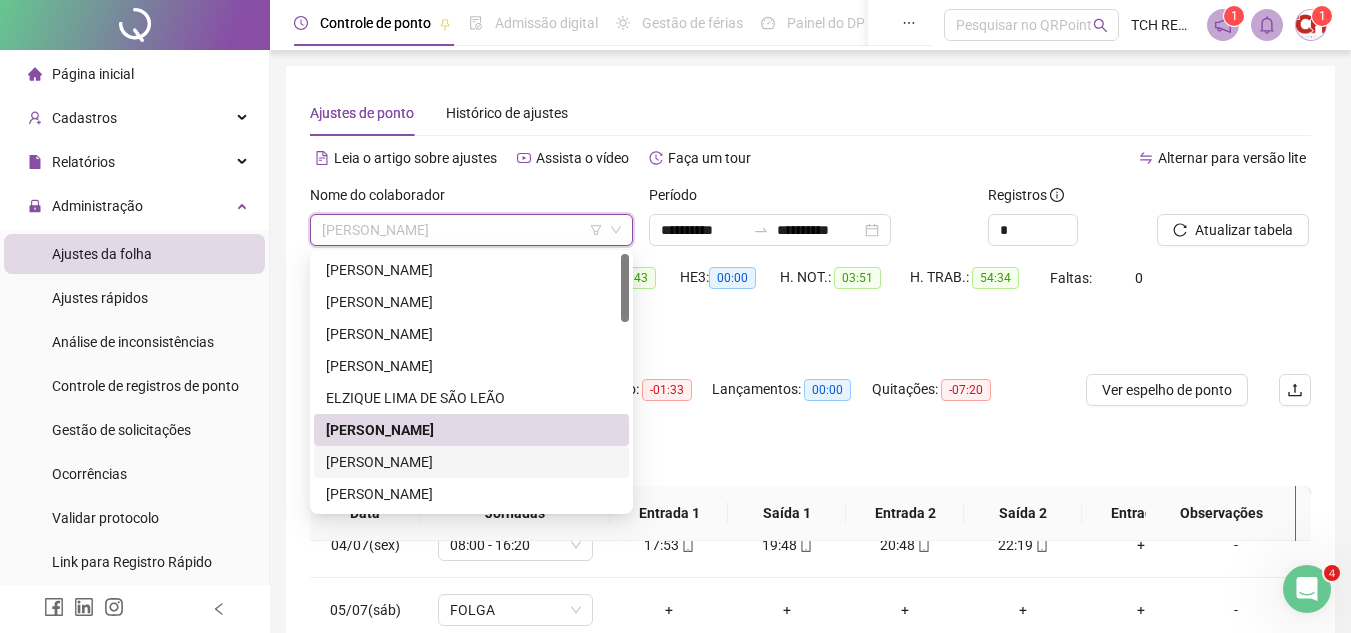 click on "[PERSON_NAME]" at bounding box center (471, 462) 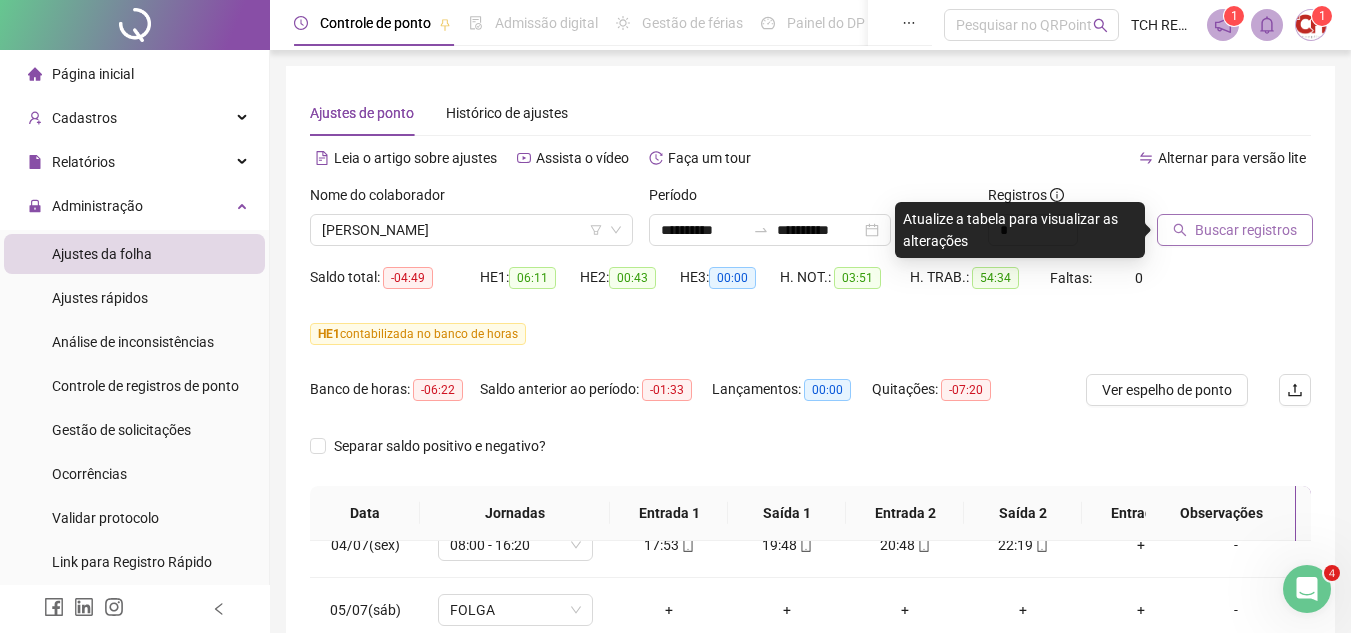 click on "Buscar registros" at bounding box center (1246, 230) 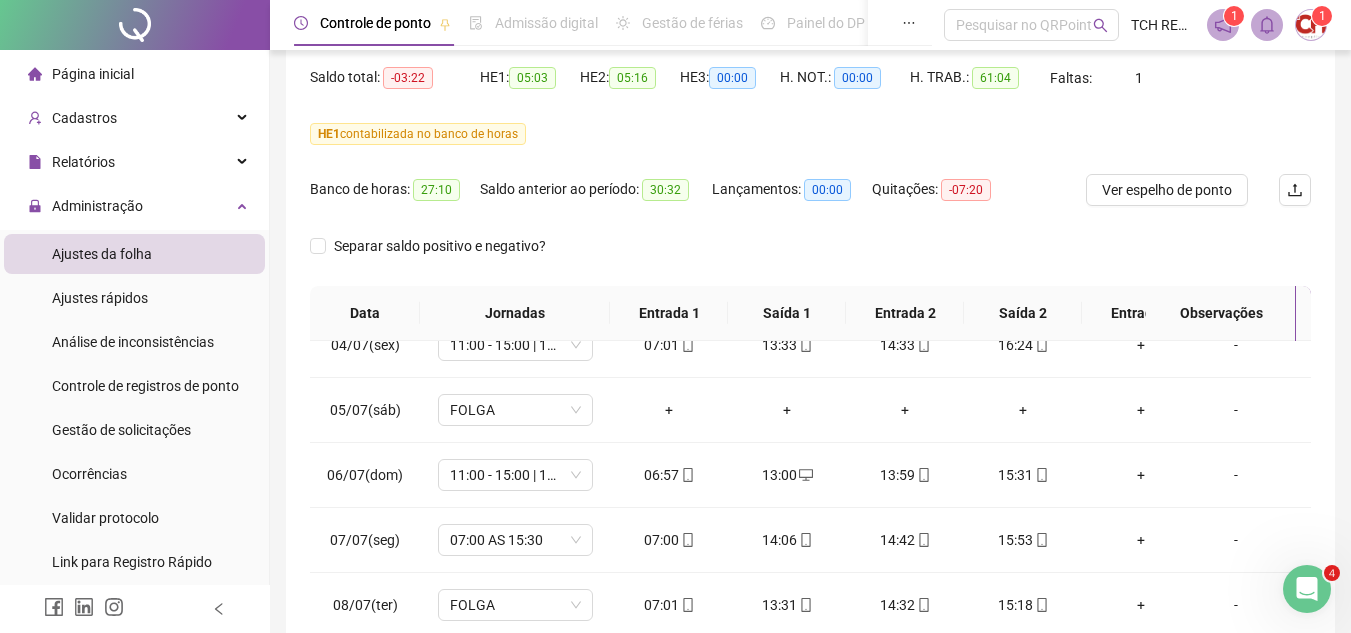 scroll, scrollTop: 300, scrollLeft: 0, axis: vertical 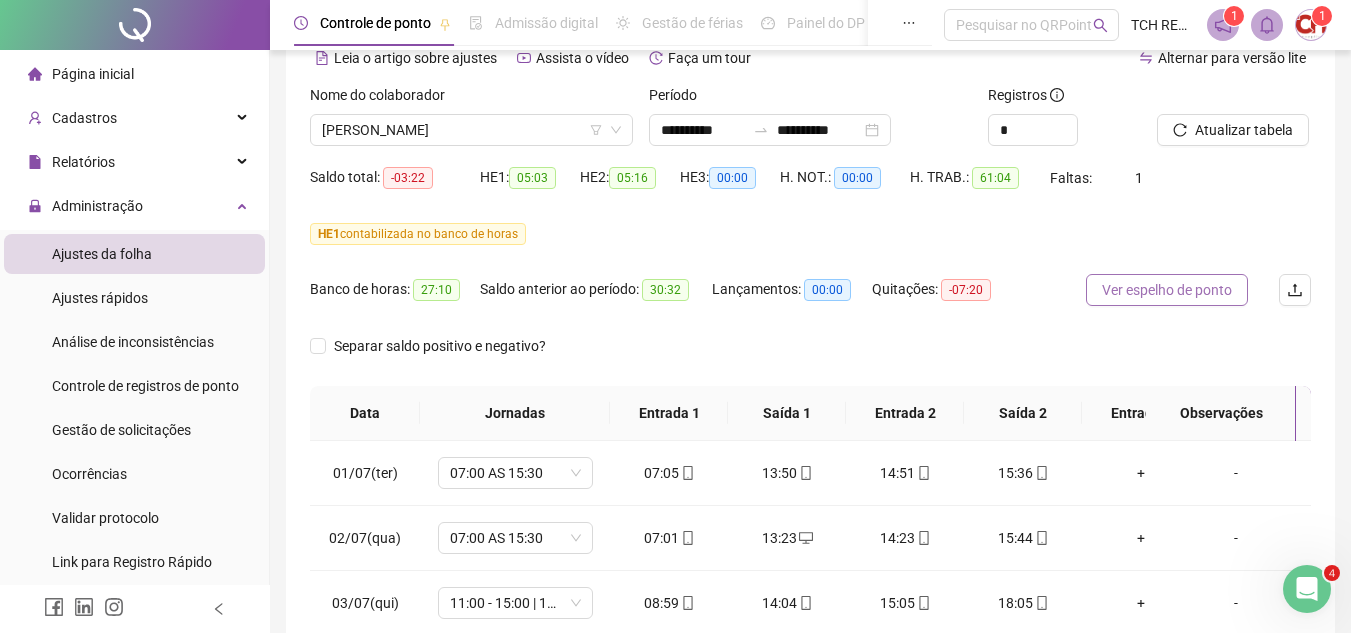 click on "Ver espelho de ponto" at bounding box center (1167, 290) 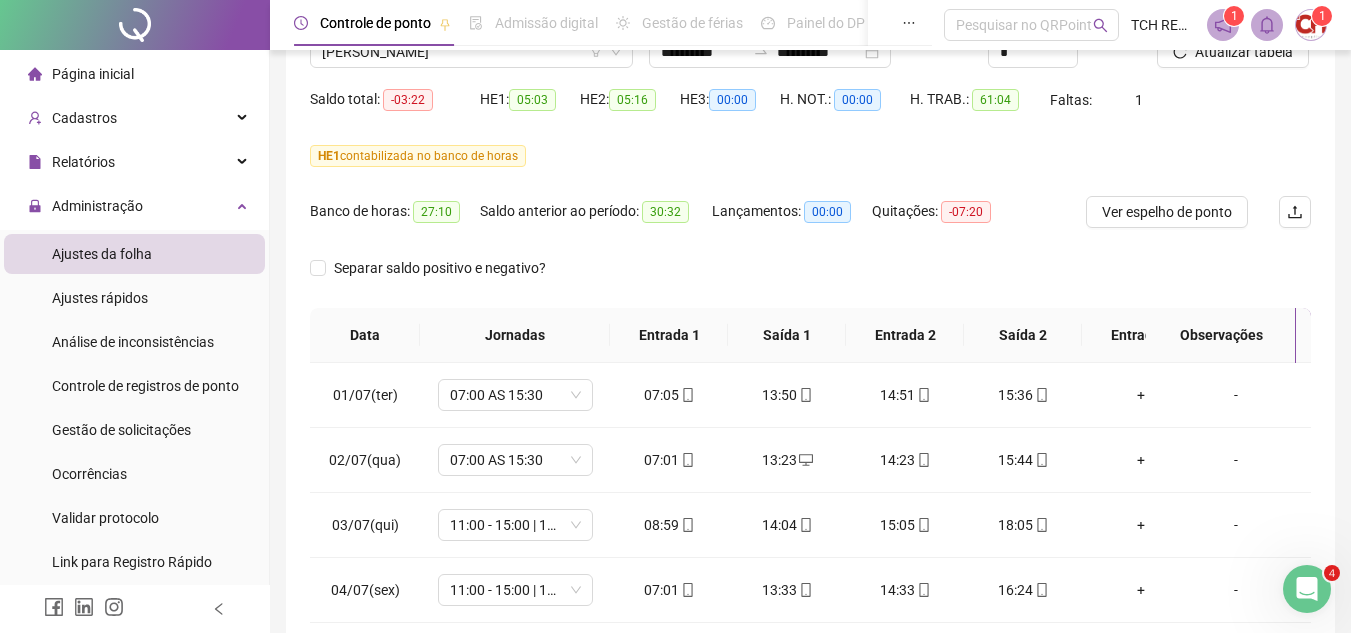 scroll, scrollTop: 200, scrollLeft: 0, axis: vertical 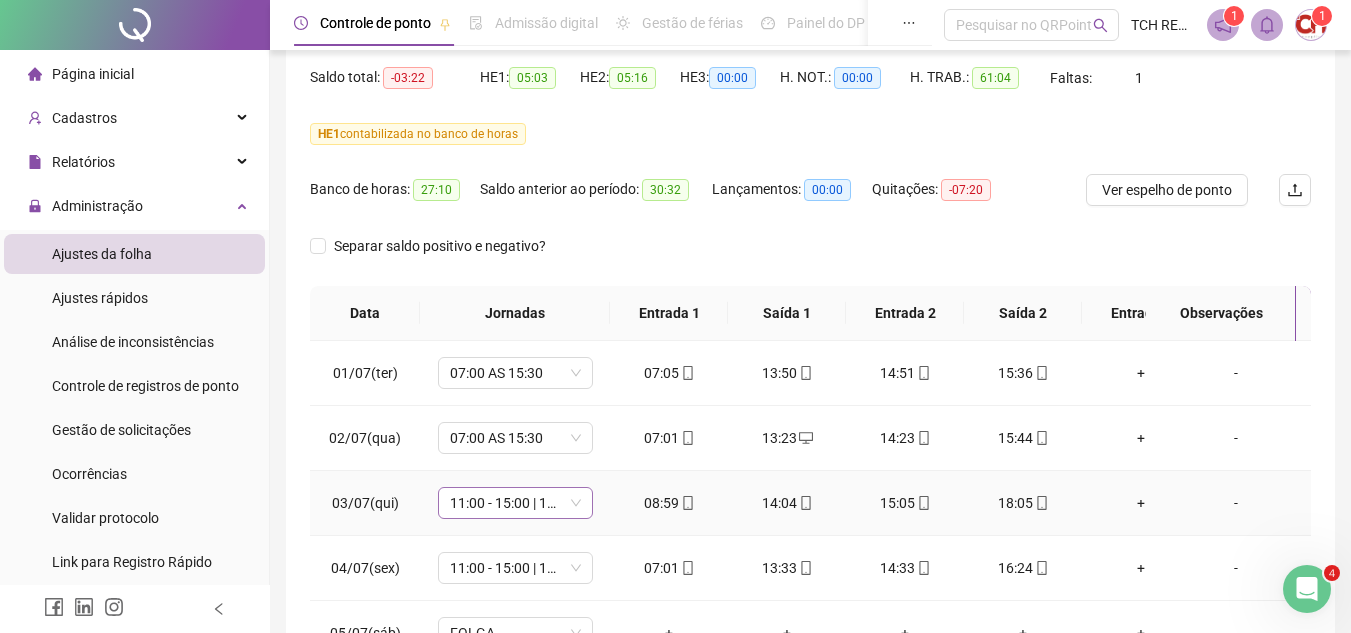 click on "11:00 - 15:00 | 16:00 - 19:20" at bounding box center [515, 503] 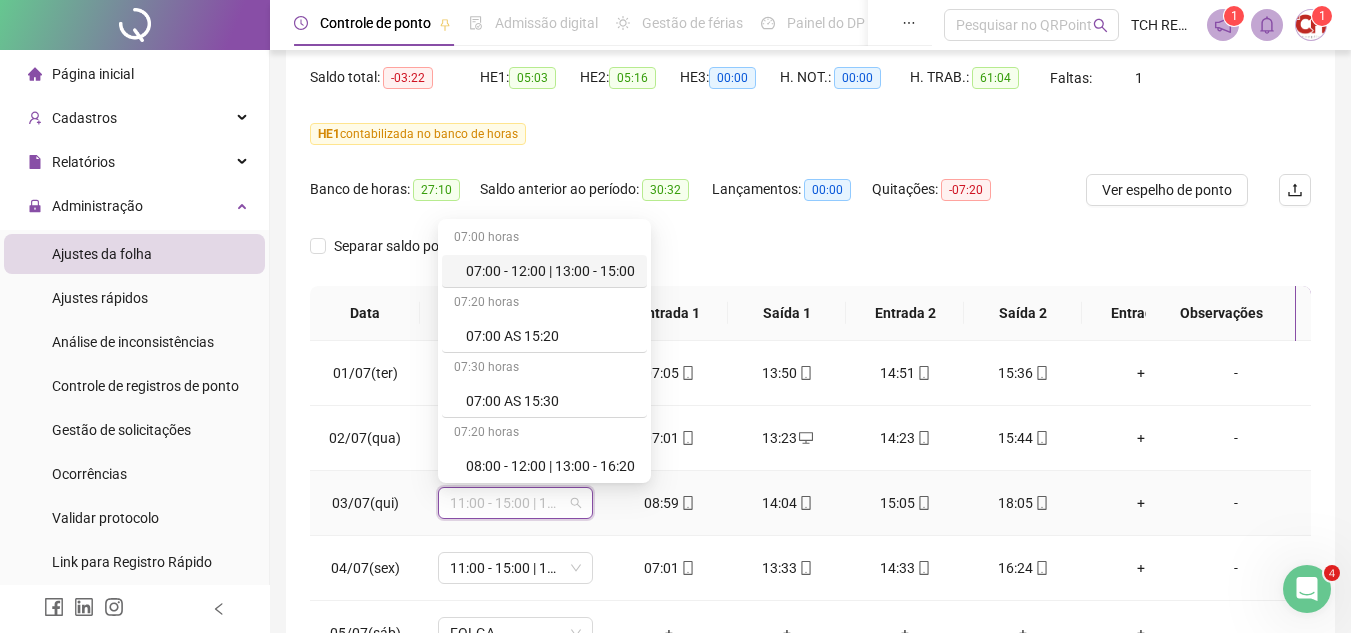 click on "07:00 - 12:00 | 13:00 - 15:00" at bounding box center (550, 271) 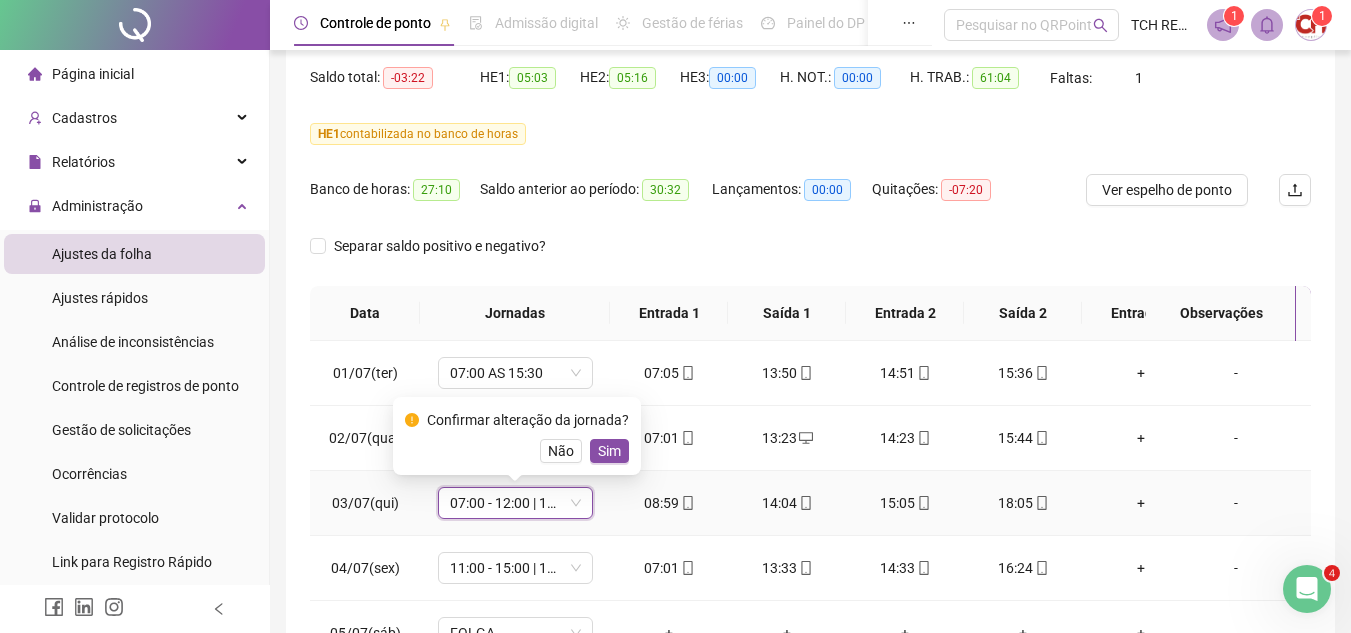 click on "Sim" at bounding box center (609, 451) 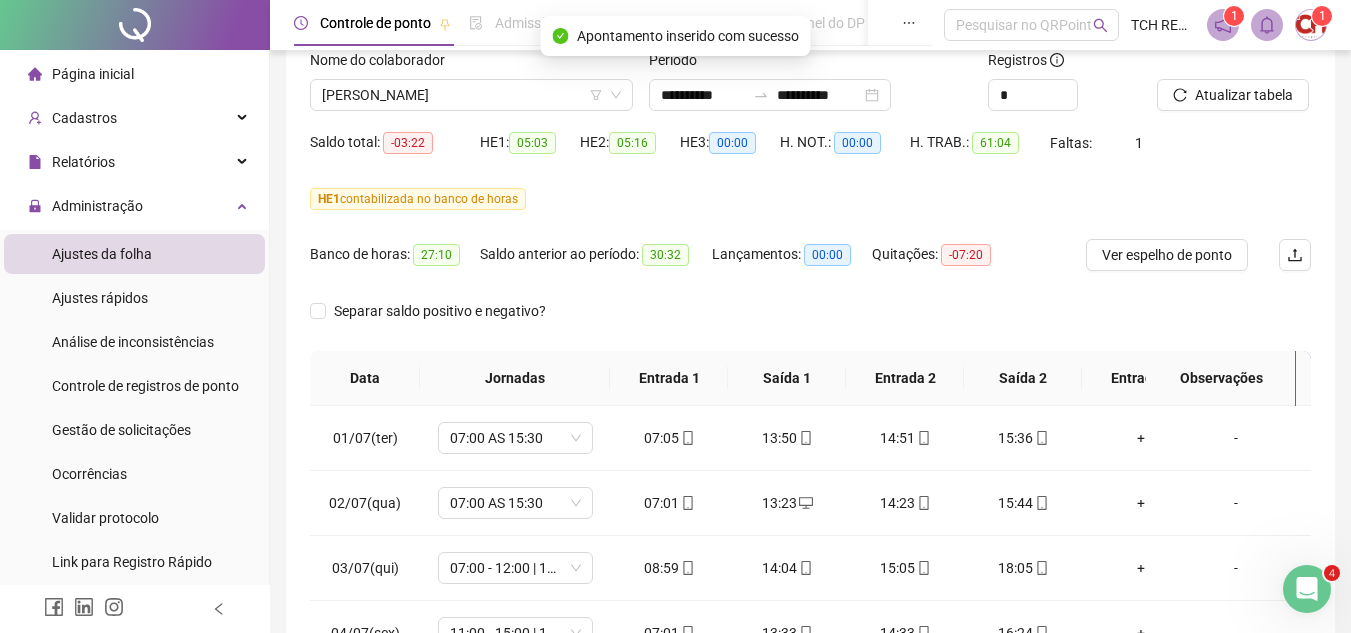 scroll, scrollTop: 100, scrollLeft: 0, axis: vertical 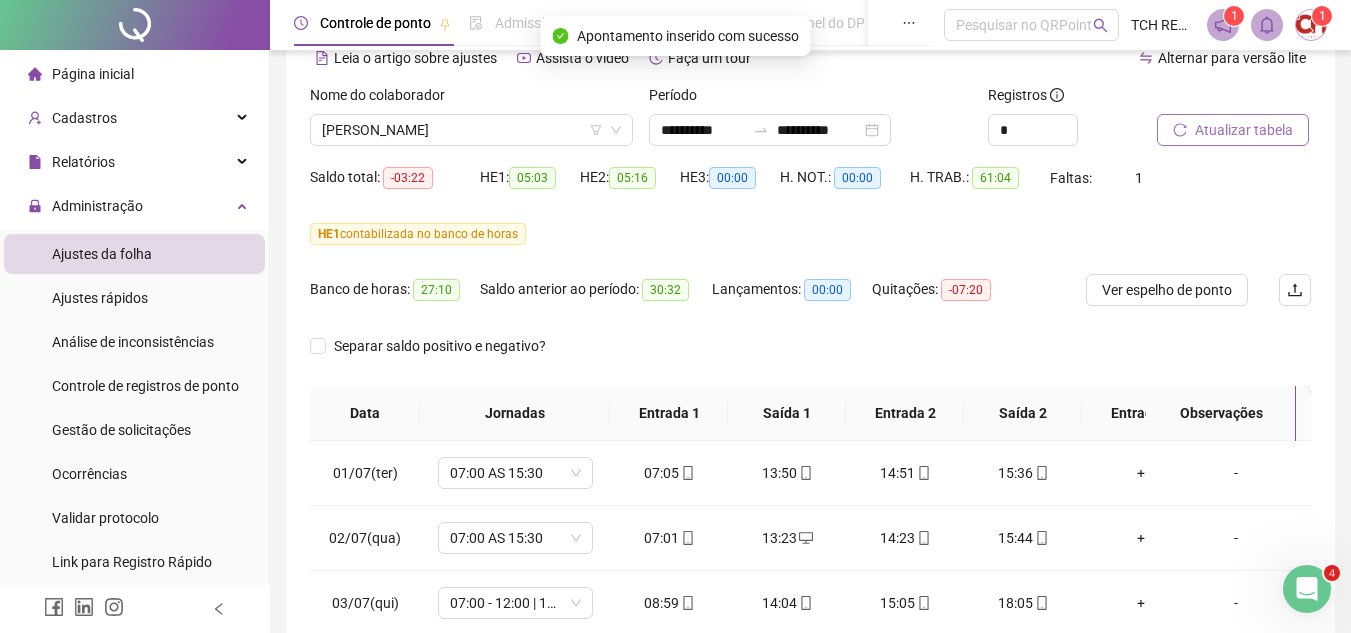 click on "Atualizar tabela" at bounding box center (1244, 130) 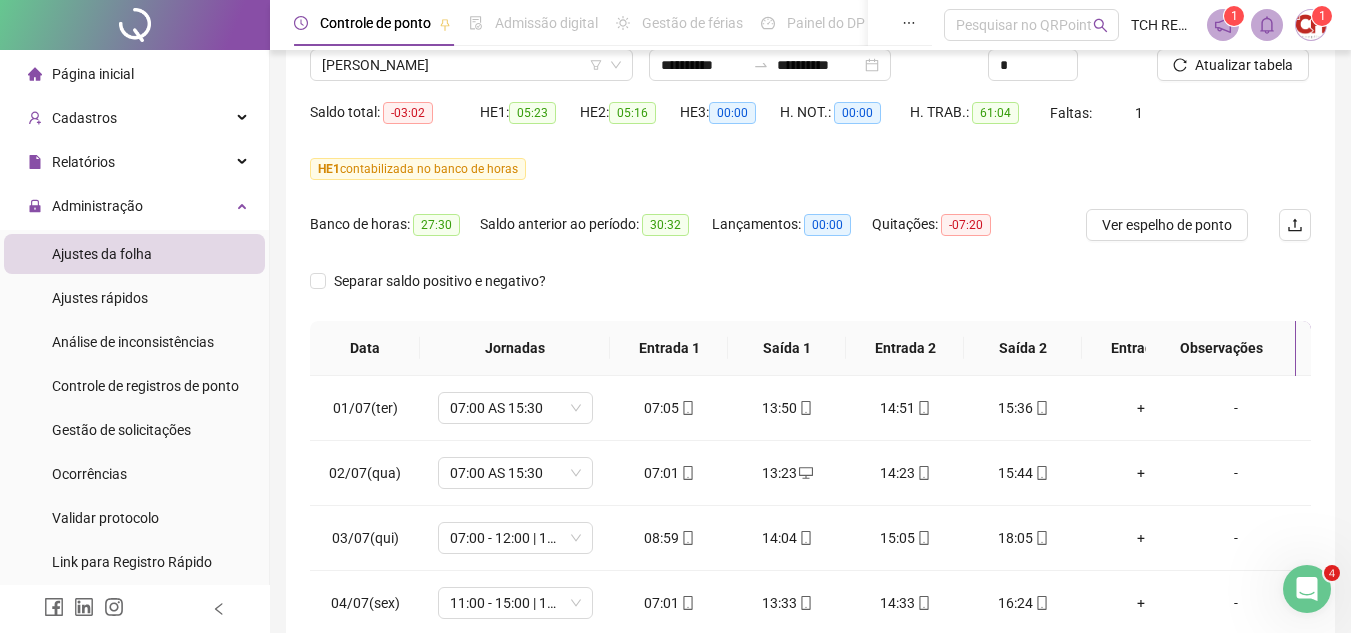 scroll, scrollTop: 300, scrollLeft: 0, axis: vertical 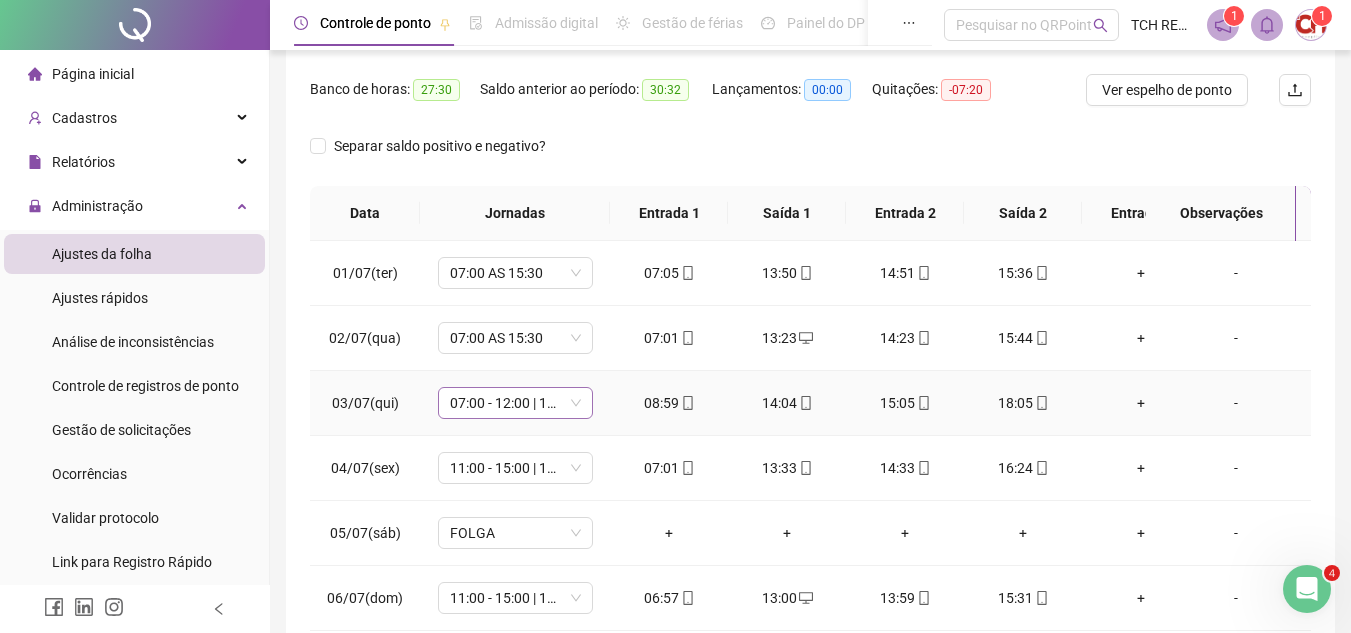 click on "07:00 - 12:00 | 13:00 - 15:00" at bounding box center (515, 403) 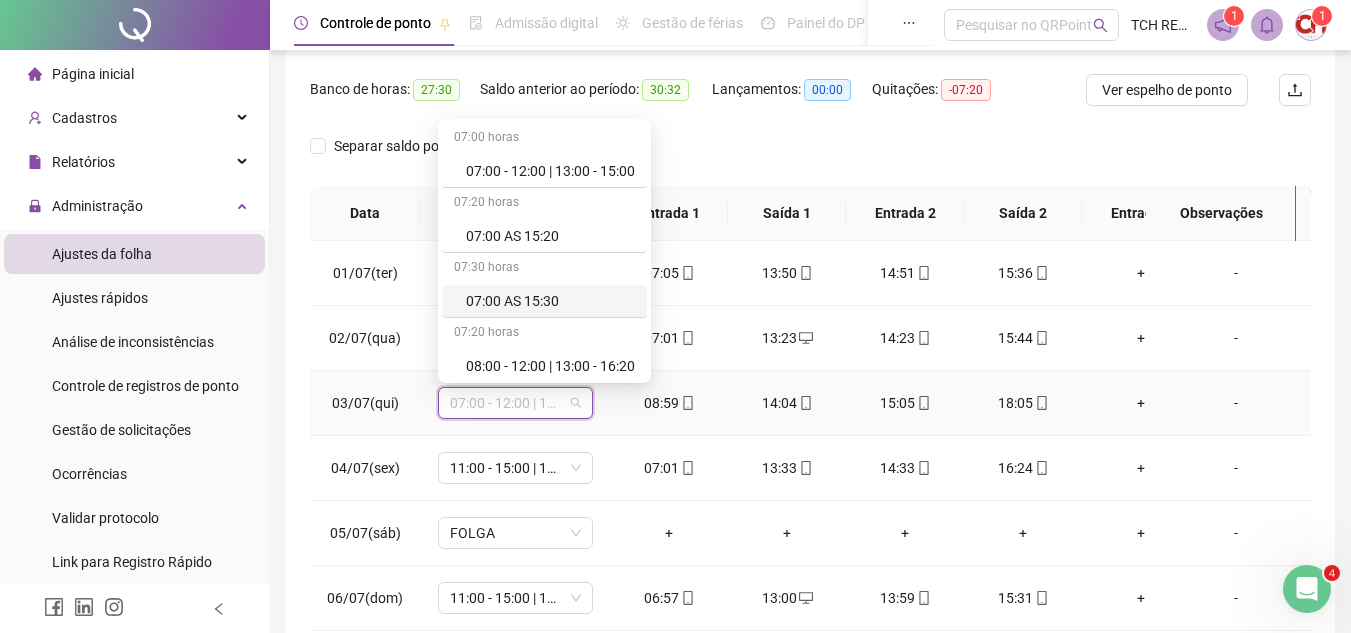 click on "07:00 AS 15:30" at bounding box center (544, 301) 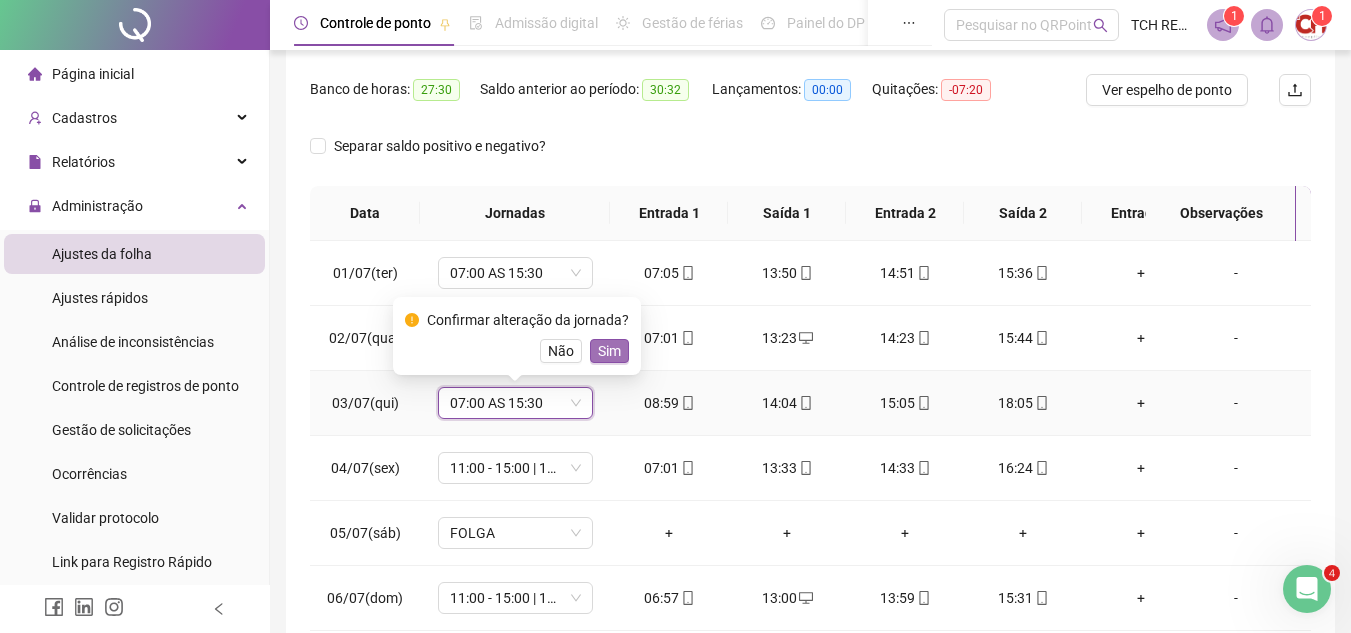 click on "Sim" at bounding box center [609, 351] 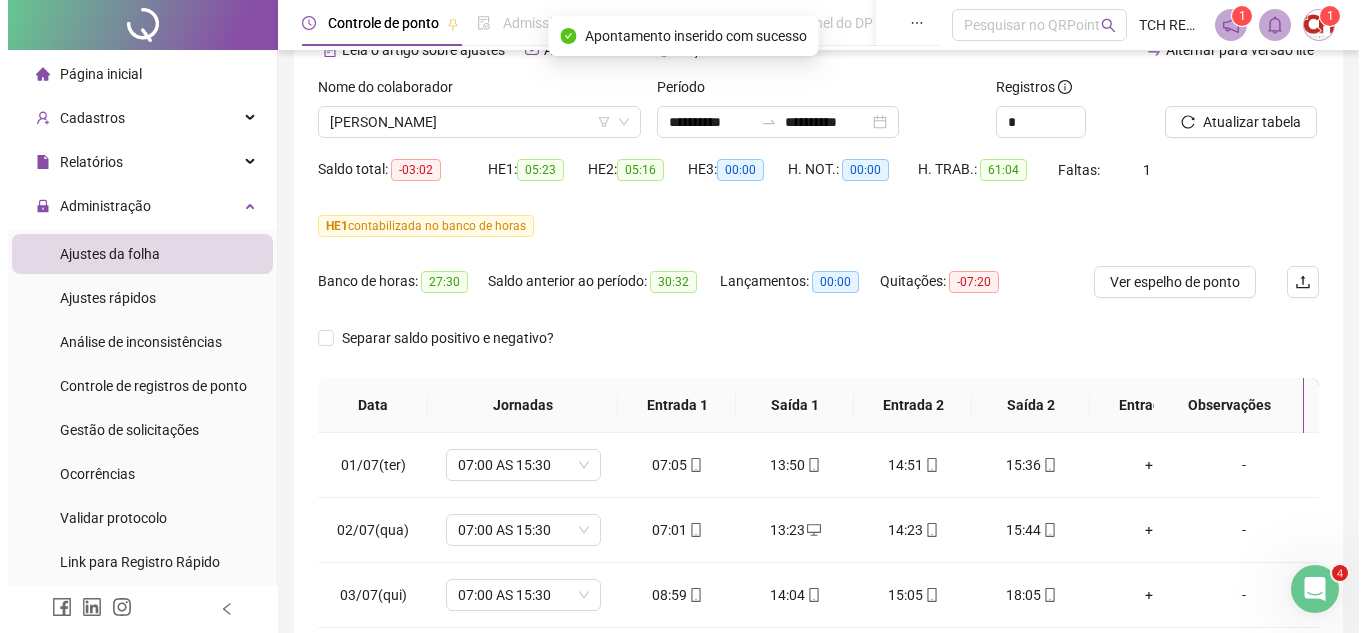 scroll, scrollTop: 100, scrollLeft: 0, axis: vertical 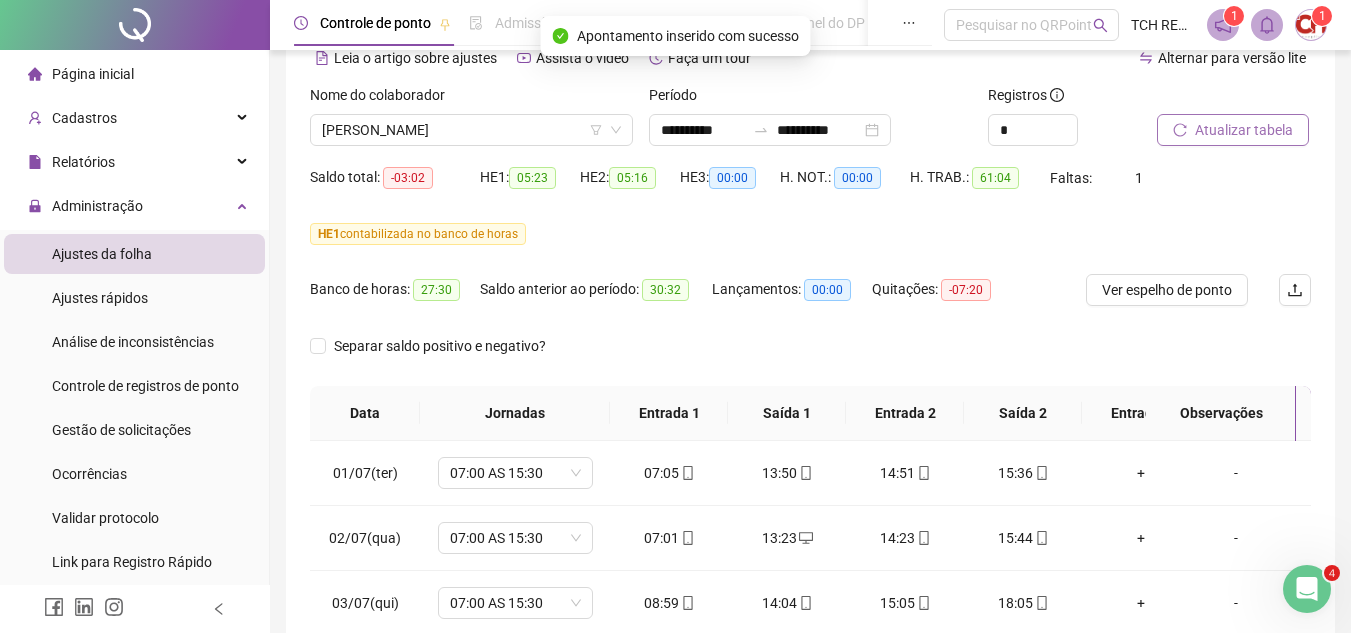 click 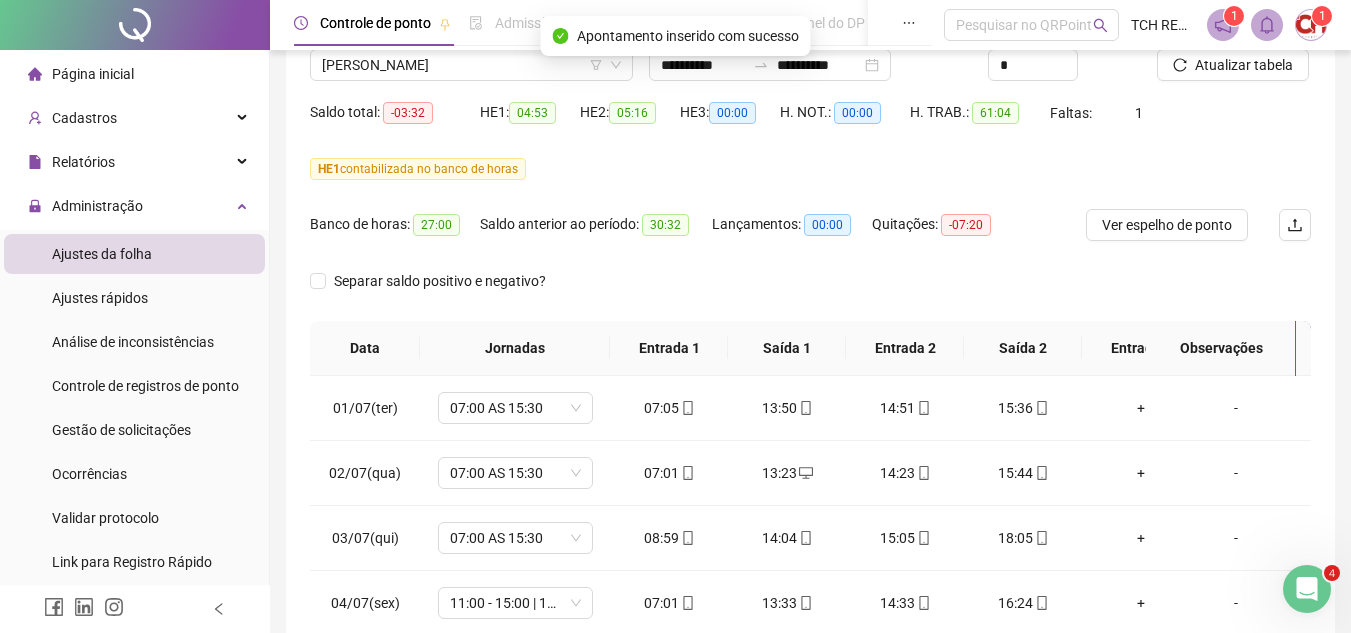 scroll, scrollTop: 200, scrollLeft: 0, axis: vertical 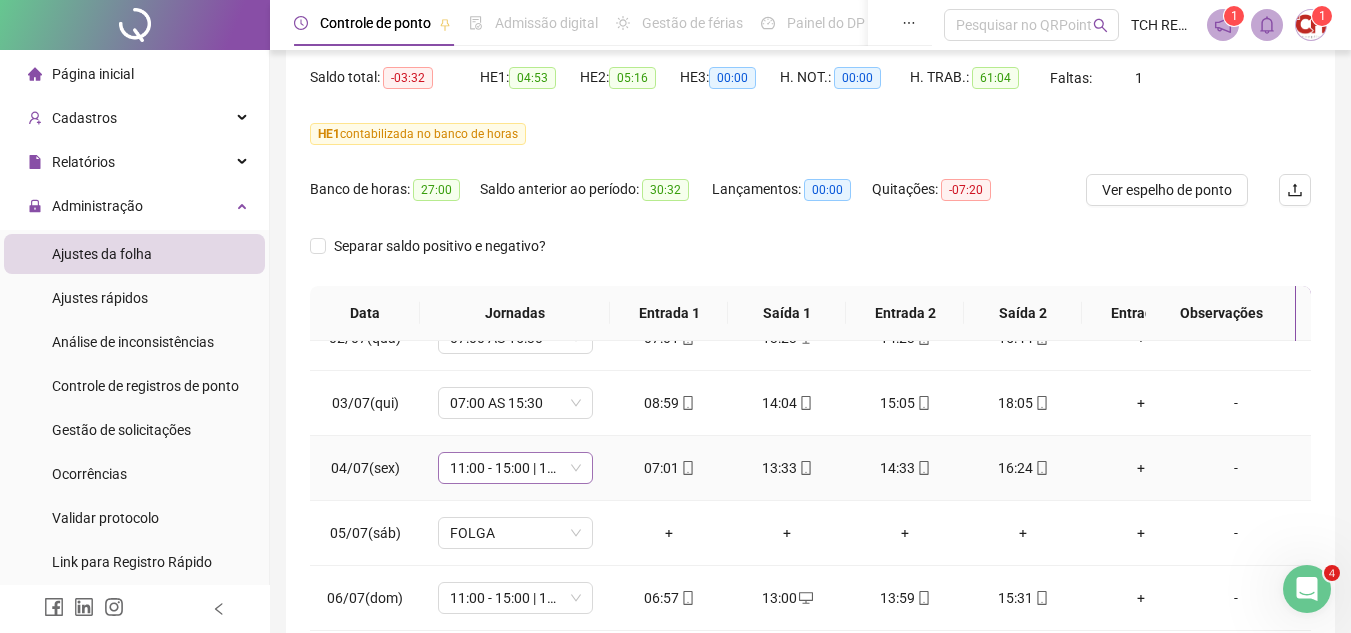 click on "11:00 - 15:00 | 16:00 - 19:20" at bounding box center [515, 468] 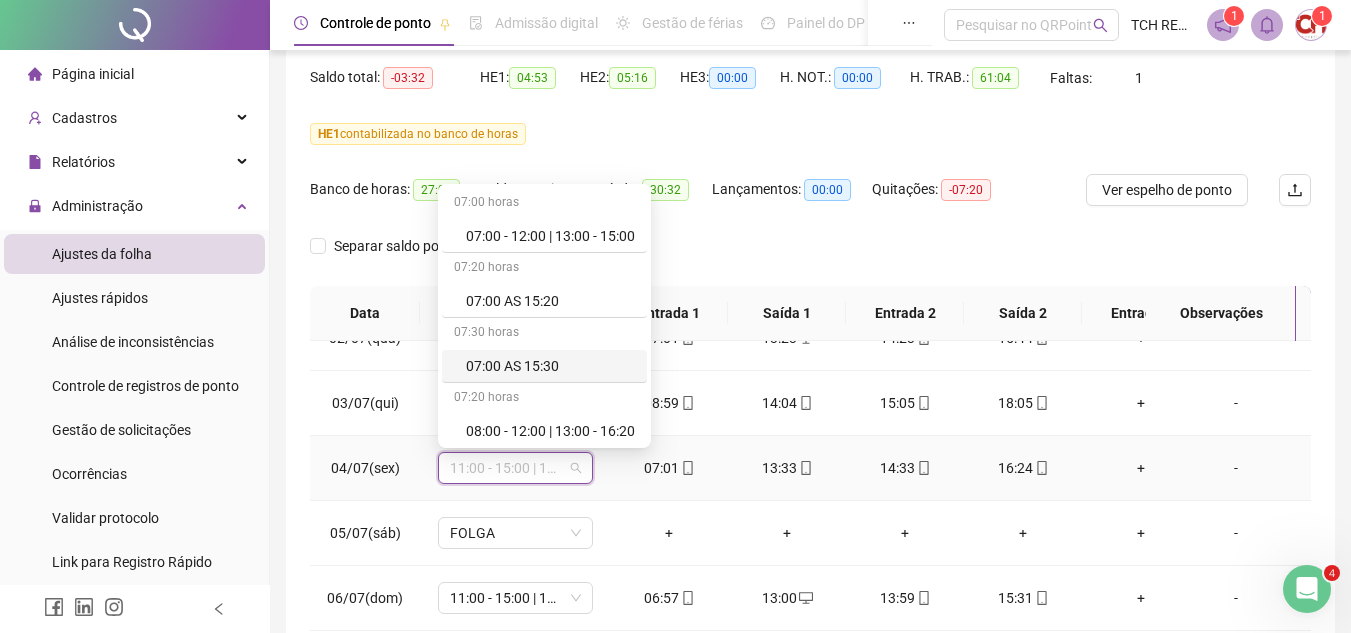 click on "07:00 AS 15:30" at bounding box center [550, 366] 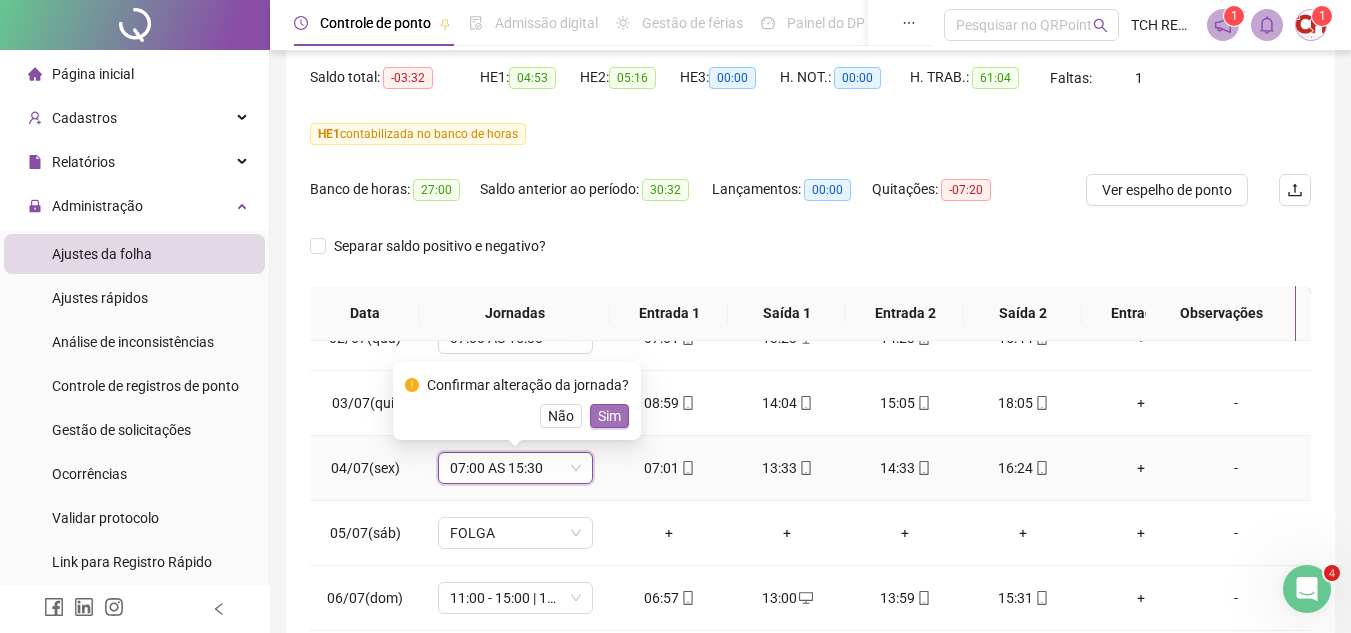 click on "Sim" at bounding box center [609, 416] 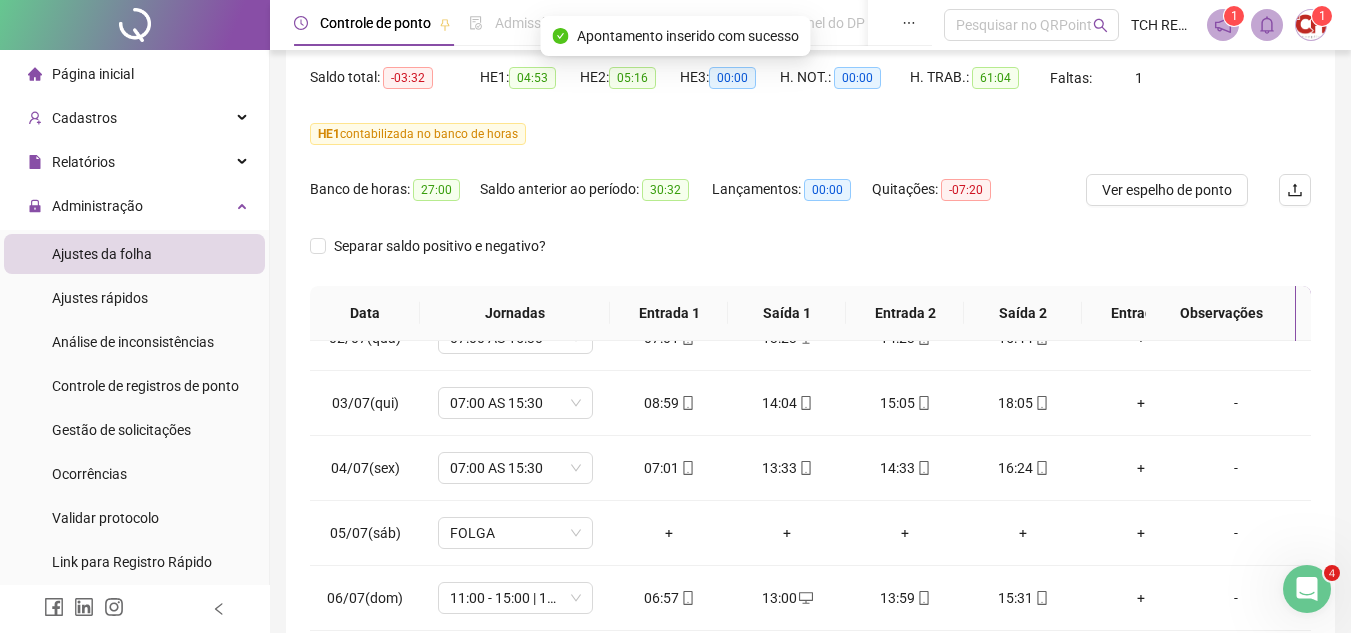 scroll, scrollTop: 100, scrollLeft: 0, axis: vertical 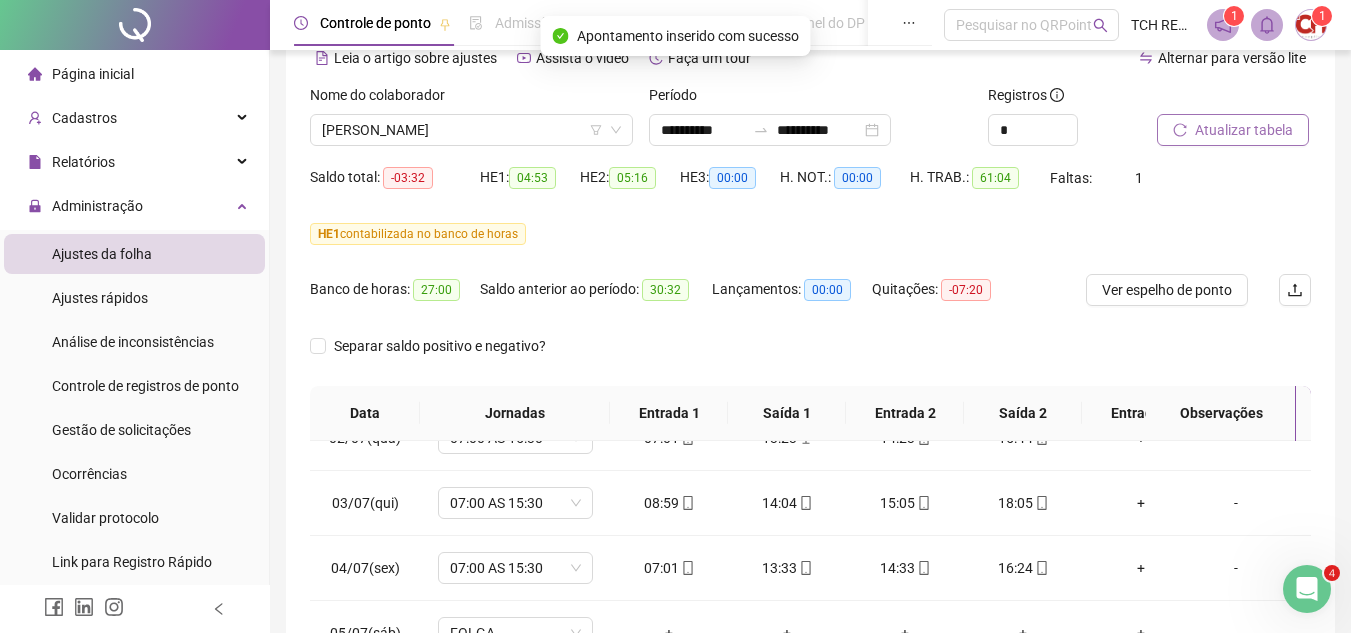 click on "Atualizar tabela" at bounding box center [1244, 130] 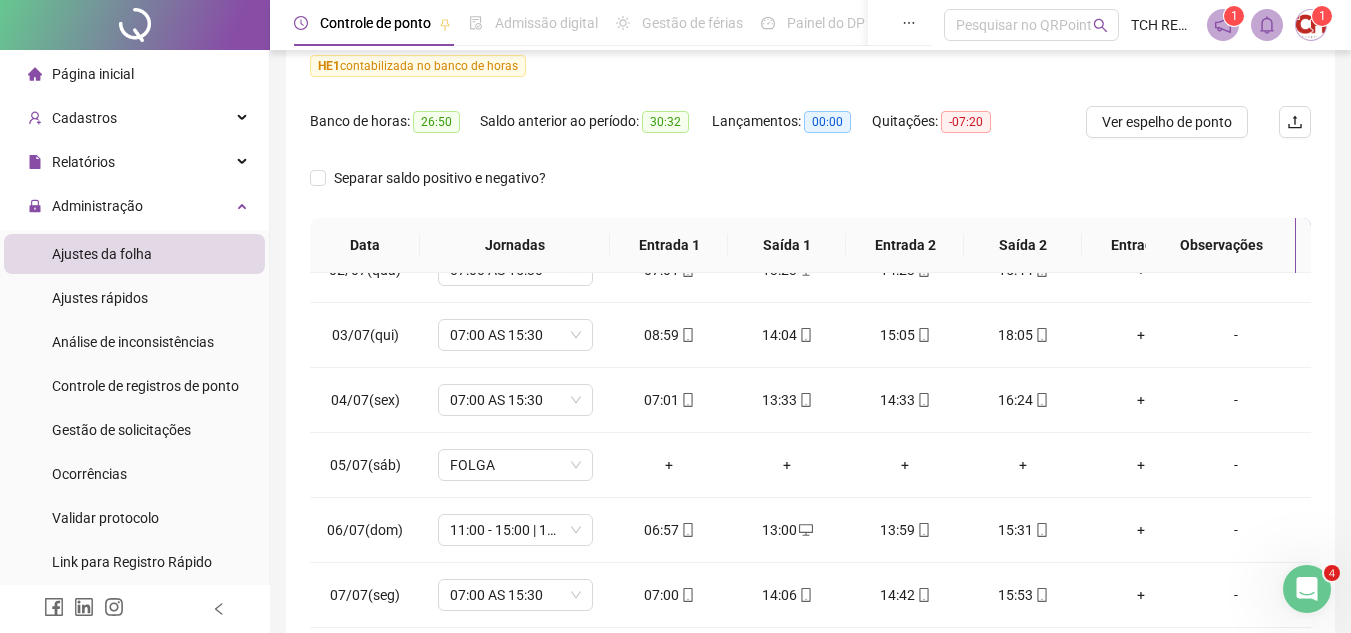 scroll, scrollTop: 300, scrollLeft: 0, axis: vertical 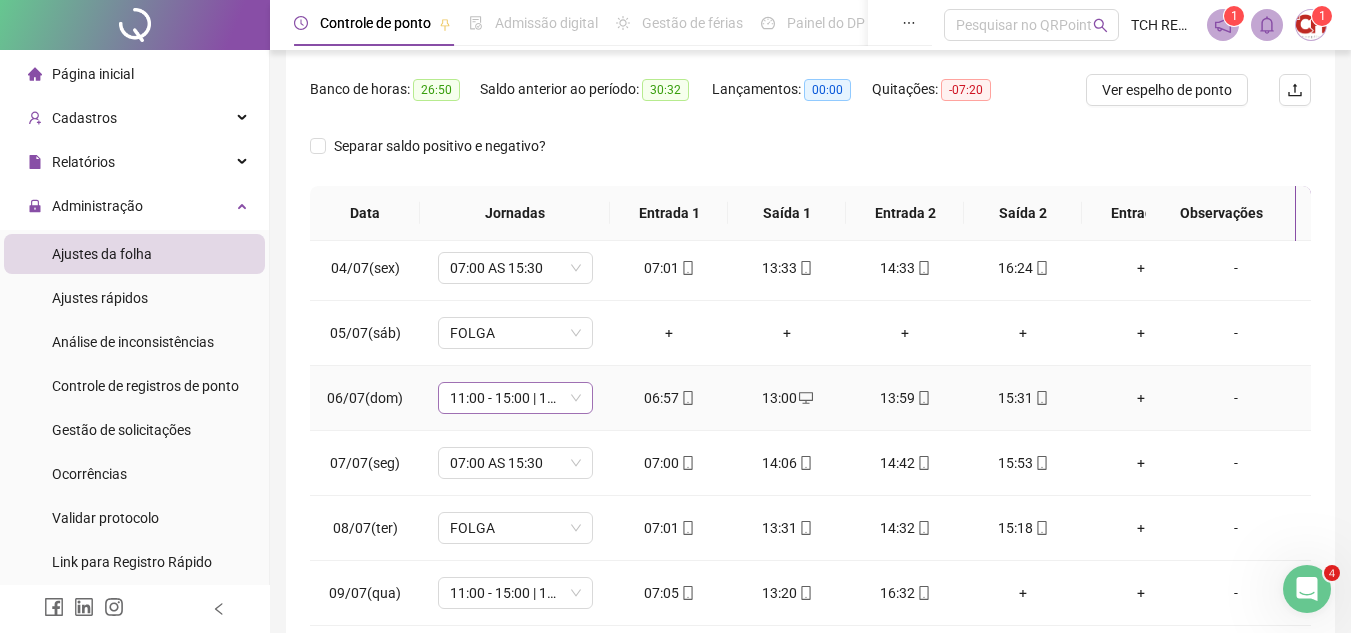 click on "11:00 - 15:00 | 16:00 - 19:20" at bounding box center [515, 398] 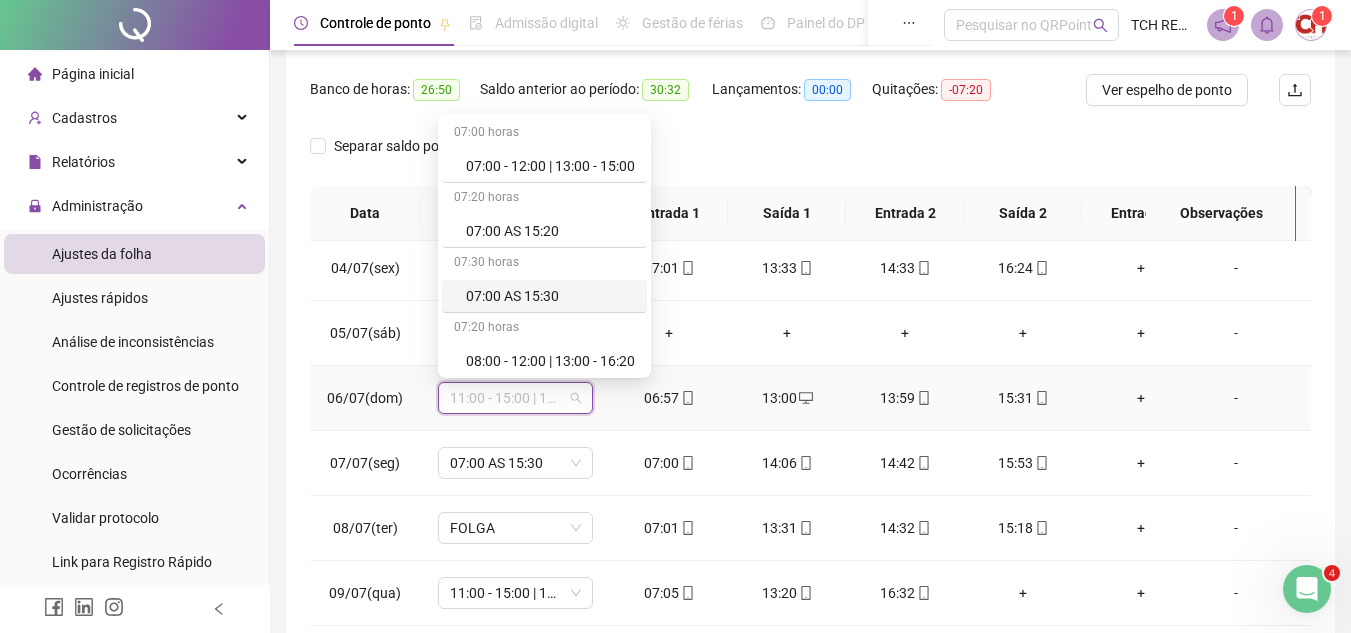 click on "07:00 AS 15:30" at bounding box center [550, 296] 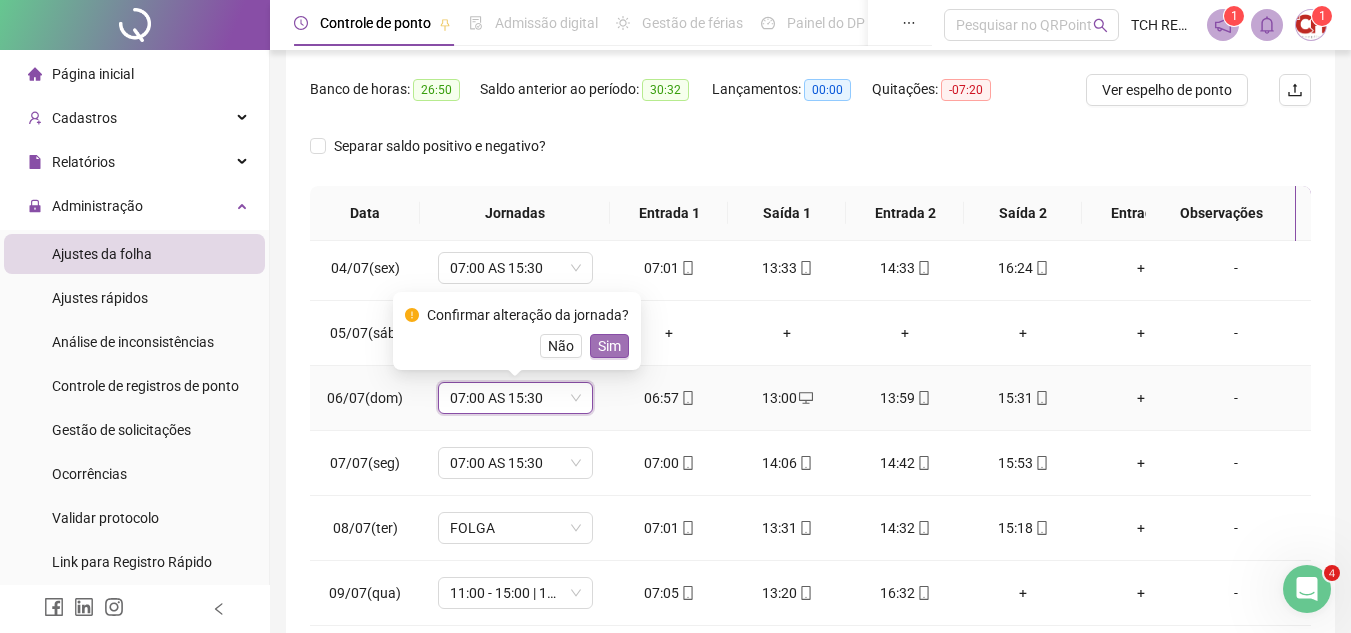 click on "Sim" at bounding box center (609, 346) 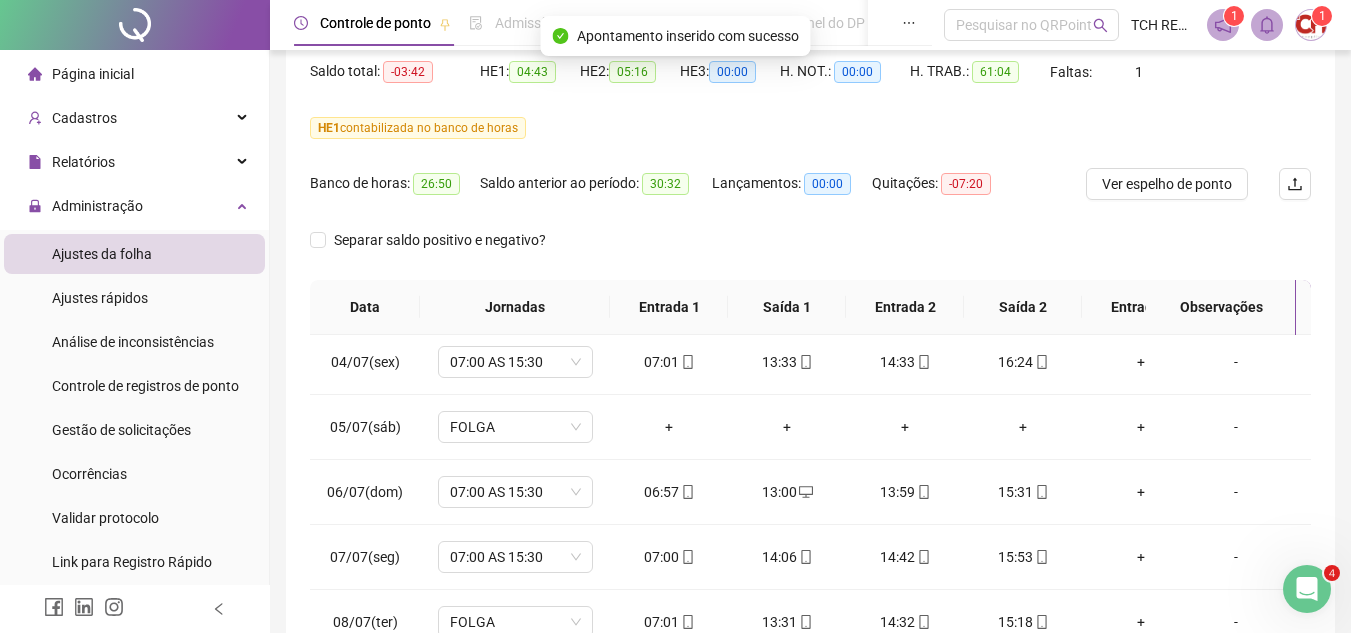 scroll, scrollTop: 100, scrollLeft: 0, axis: vertical 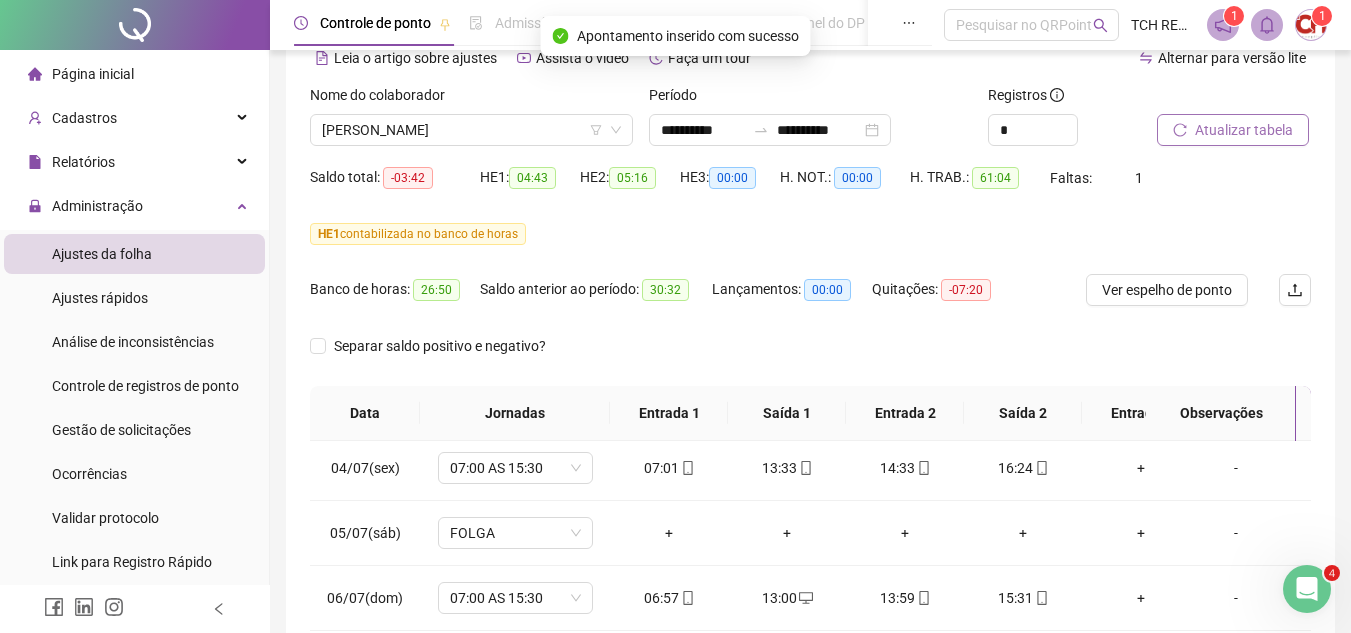 click on "Atualizar tabela" at bounding box center (1244, 130) 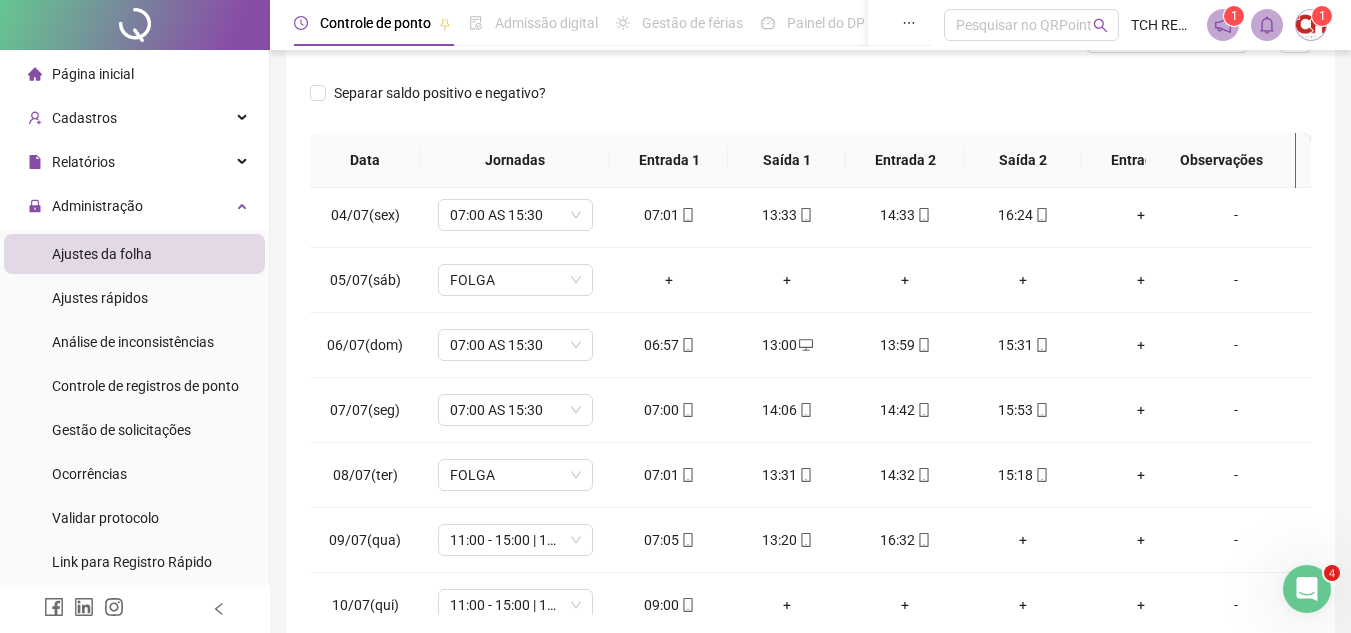 scroll, scrollTop: 400, scrollLeft: 0, axis: vertical 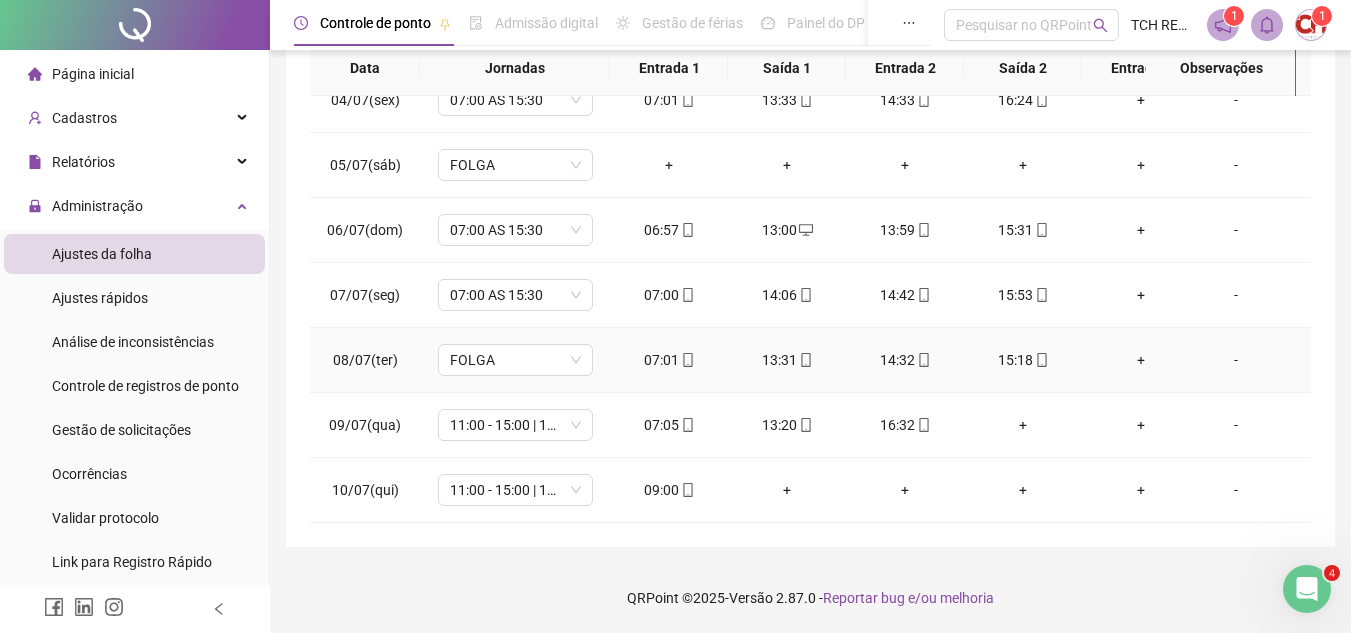 click on "11:00 - 15:00 | 16:00 - 19:20" at bounding box center (515, 425) 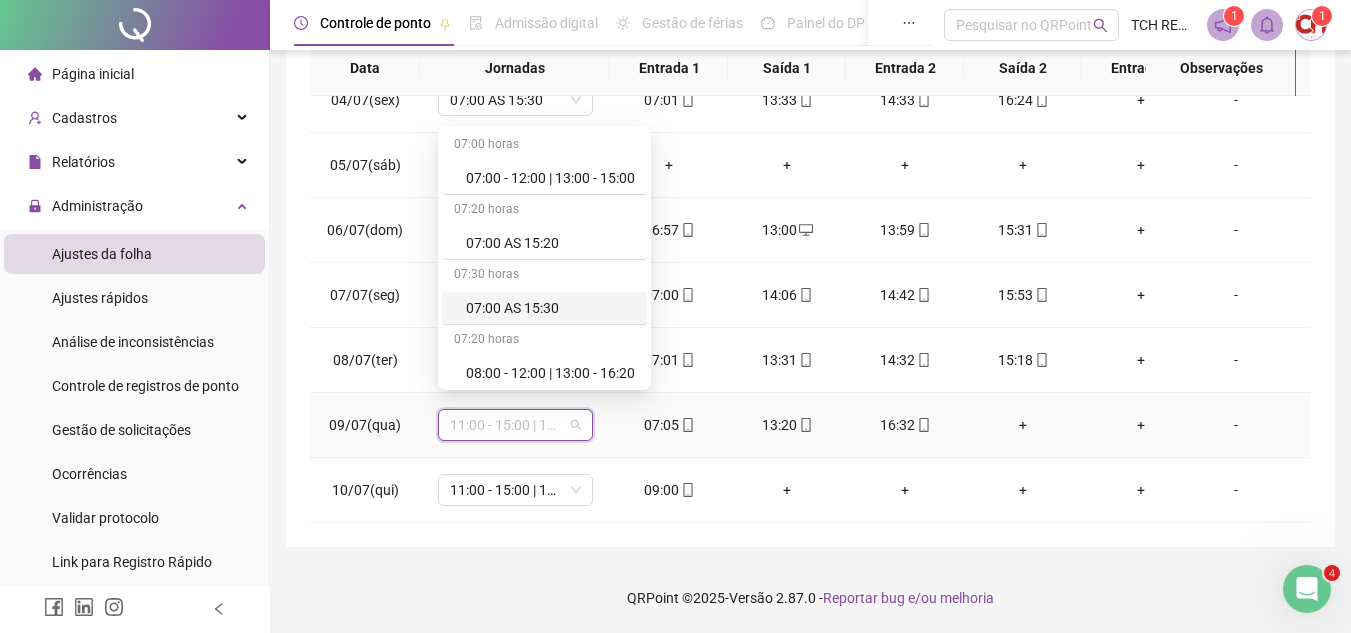 click on "07:00 AS 15:30" at bounding box center [550, 308] 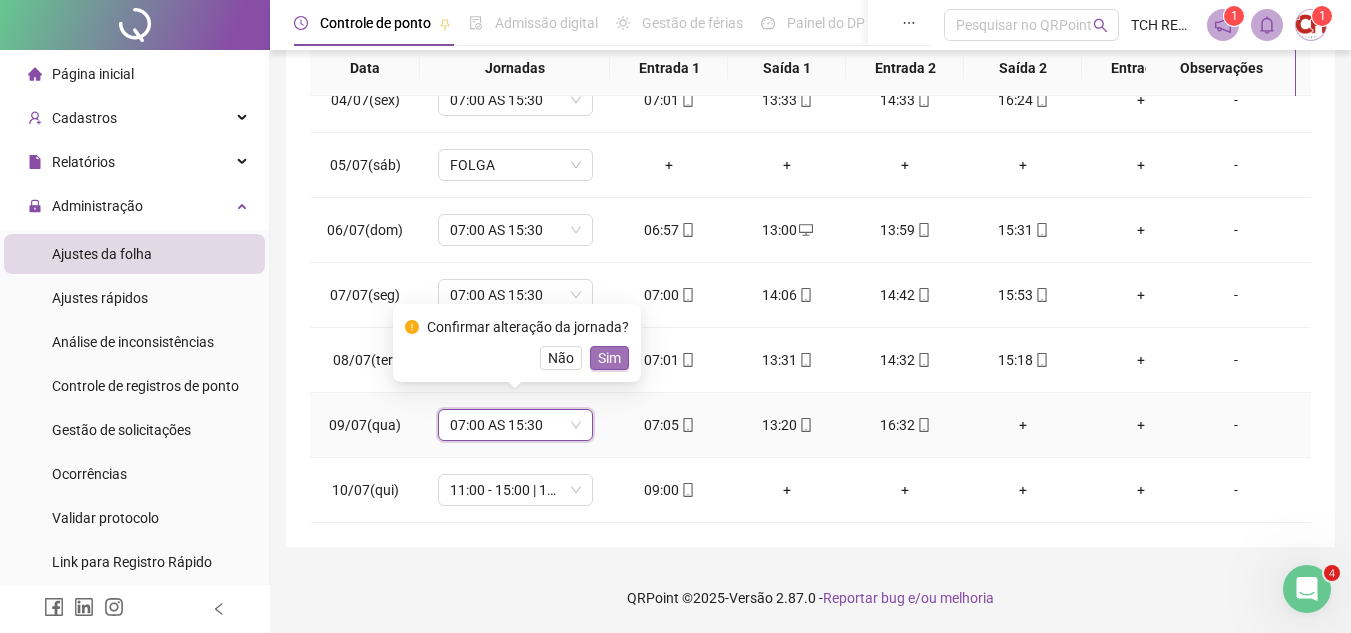 click on "Sim" at bounding box center [609, 358] 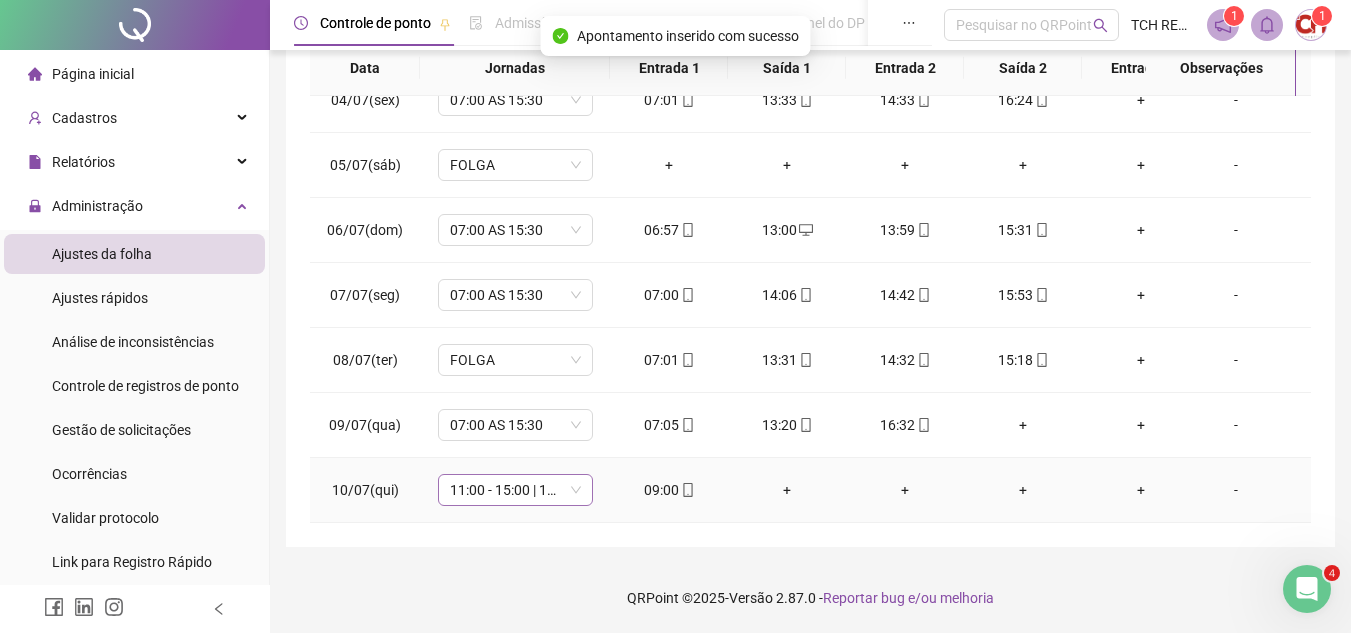 click on "11:00 - 15:00 | 16:00 - 19:20" at bounding box center [515, 490] 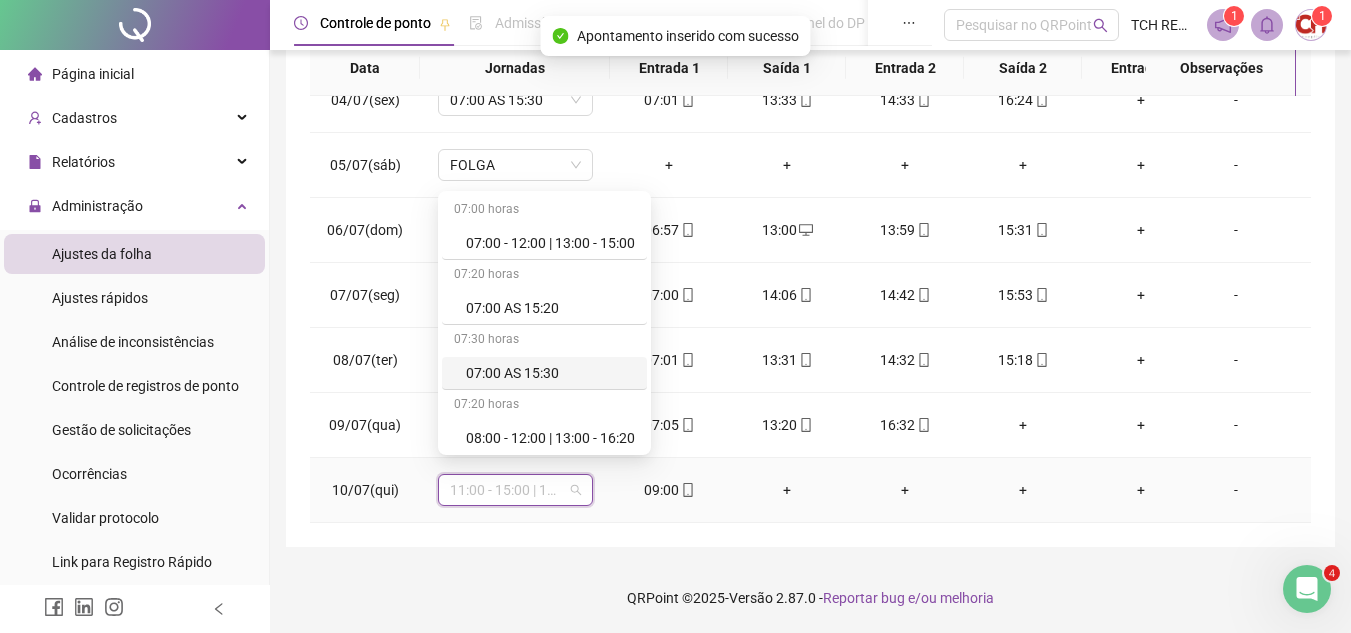 click on "07:00 AS 15:30" at bounding box center (550, 373) 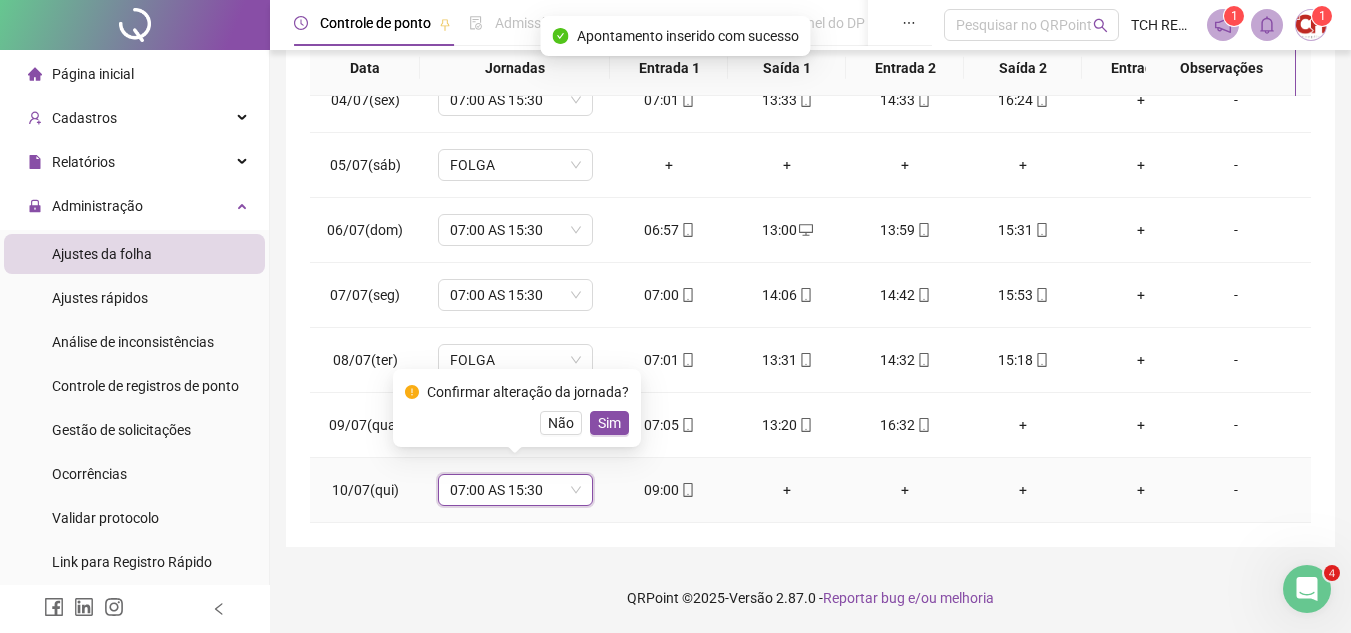 drag, startPoint x: 605, startPoint y: 431, endPoint x: 727, endPoint y: 422, distance: 122.33152 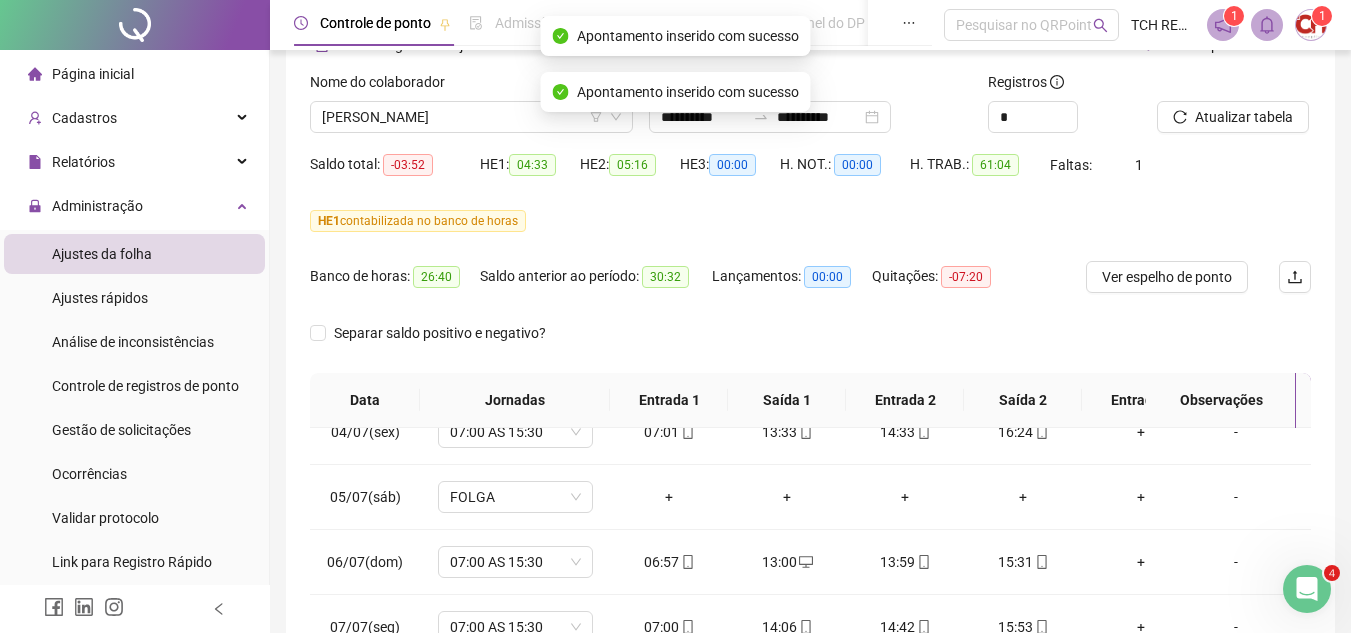 scroll, scrollTop: 45, scrollLeft: 0, axis: vertical 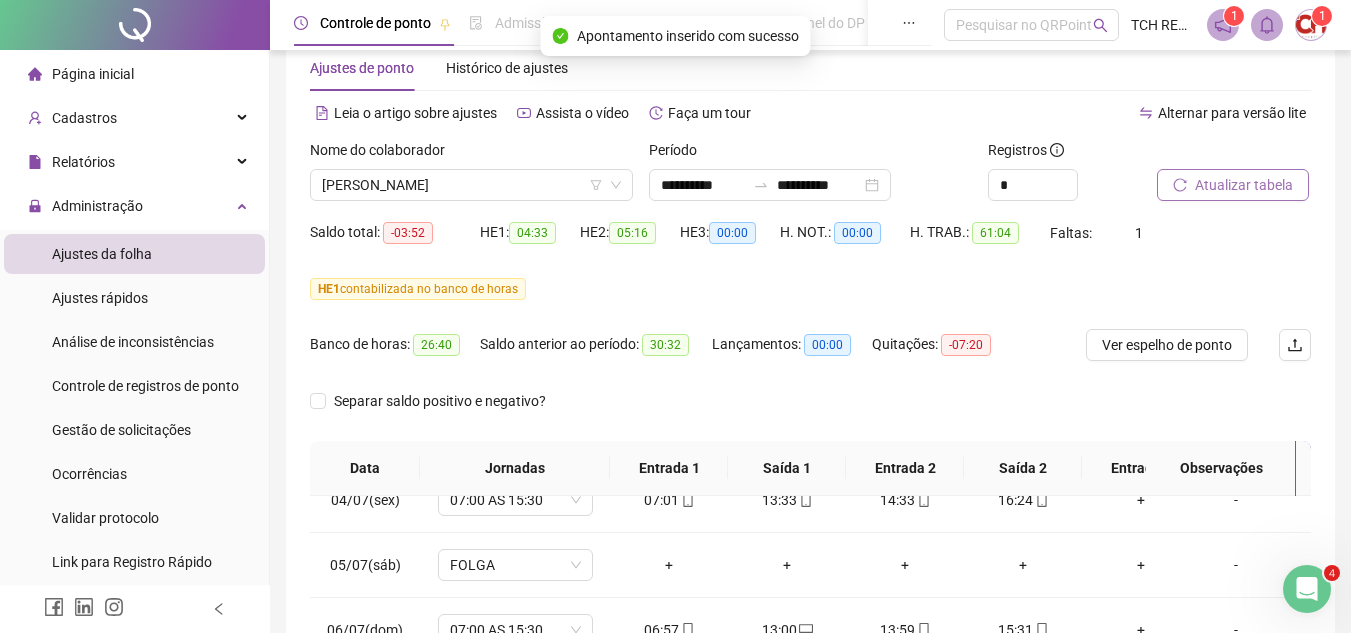 click on "Atualizar tabela" at bounding box center (1233, 185) 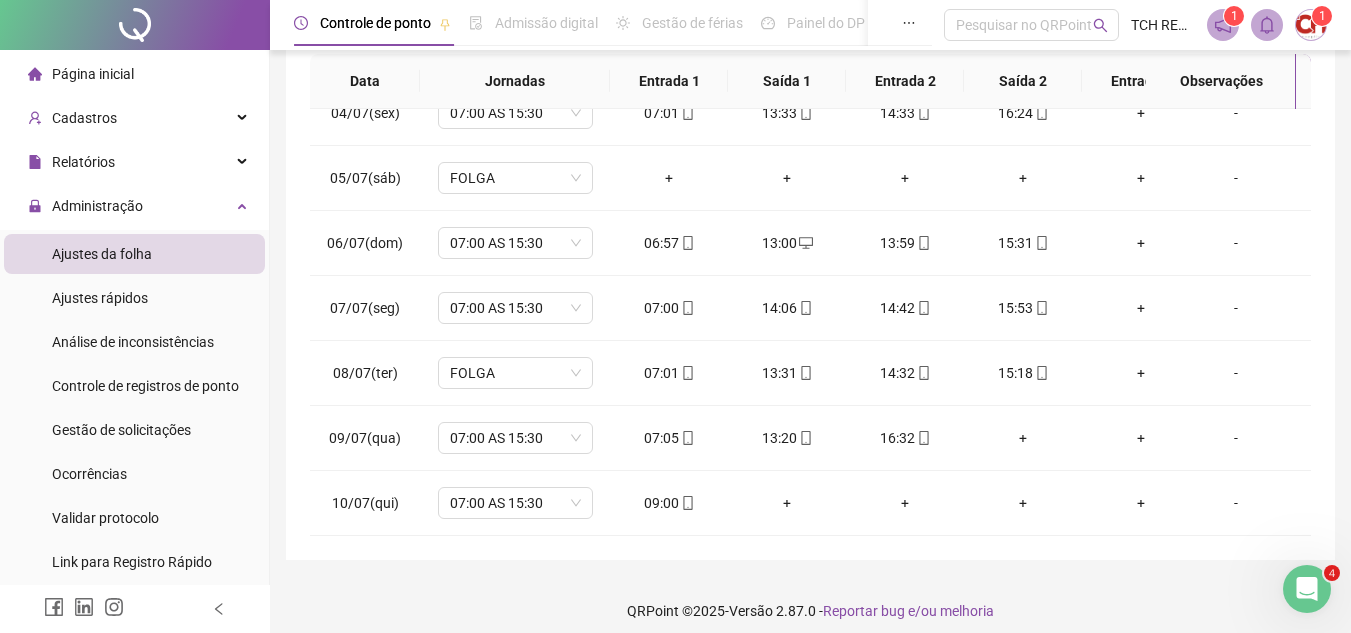 scroll, scrollTop: 445, scrollLeft: 0, axis: vertical 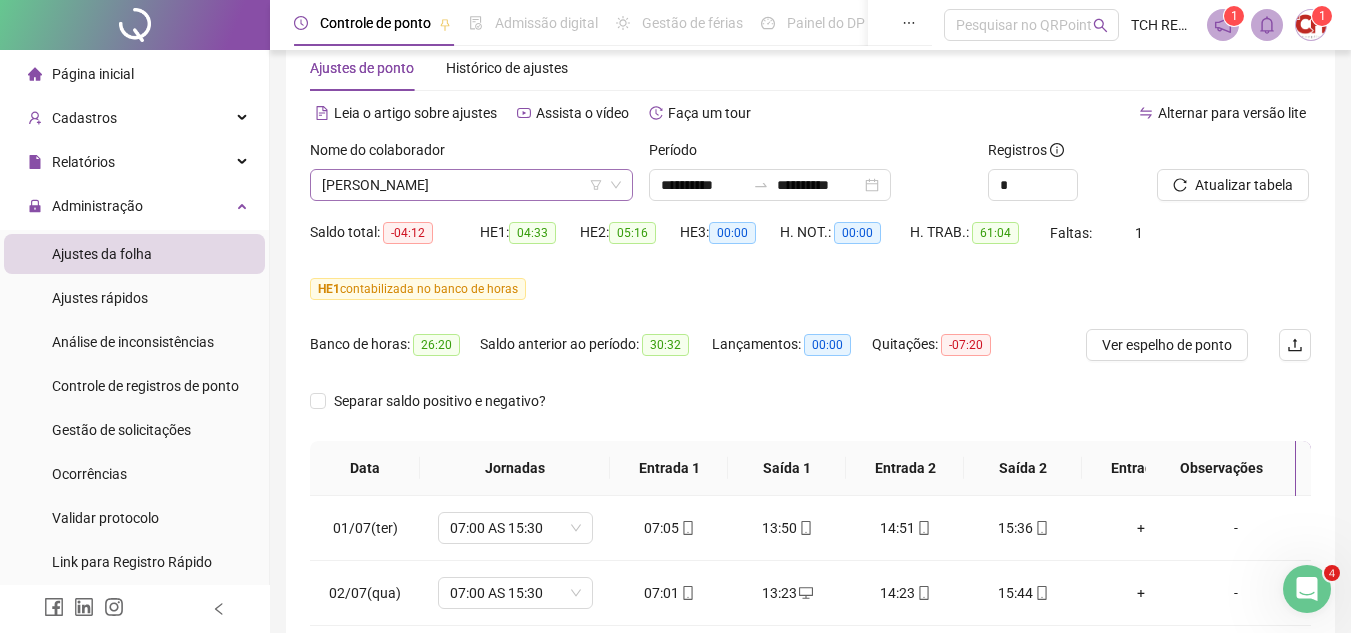 click on "[PERSON_NAME]" at bounding box center [471, 185] 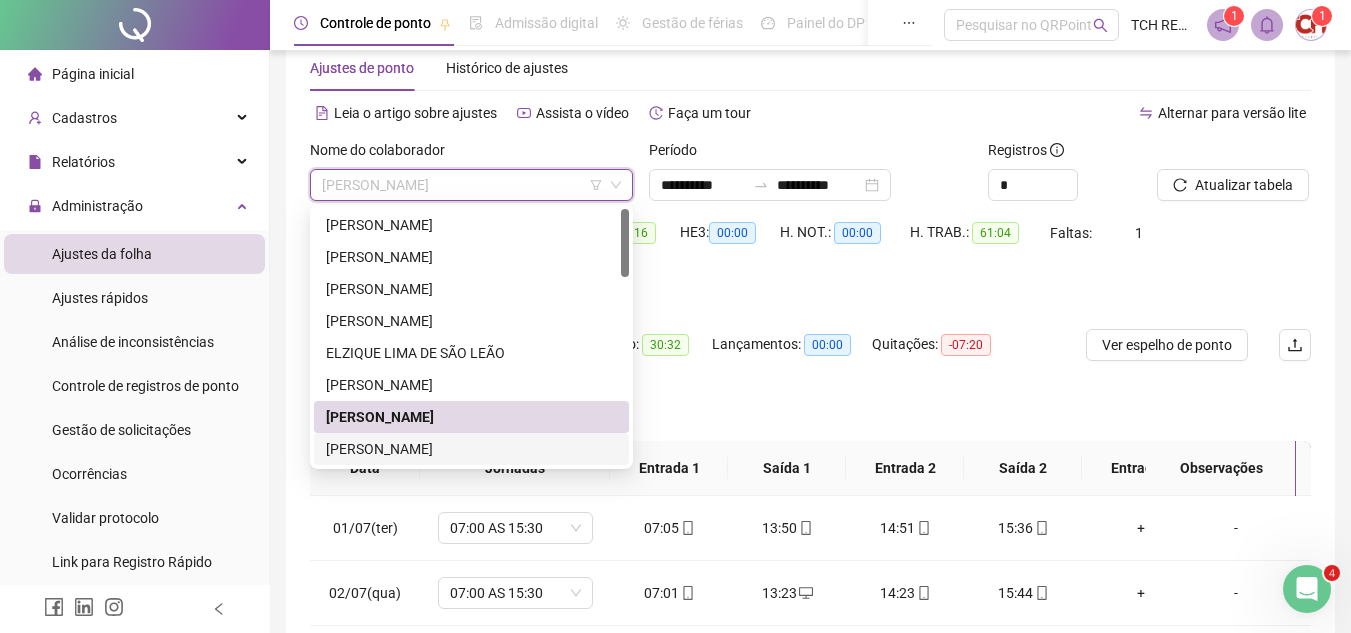 click on "[PERSON_NAME]" at bounding box center (471, 449) 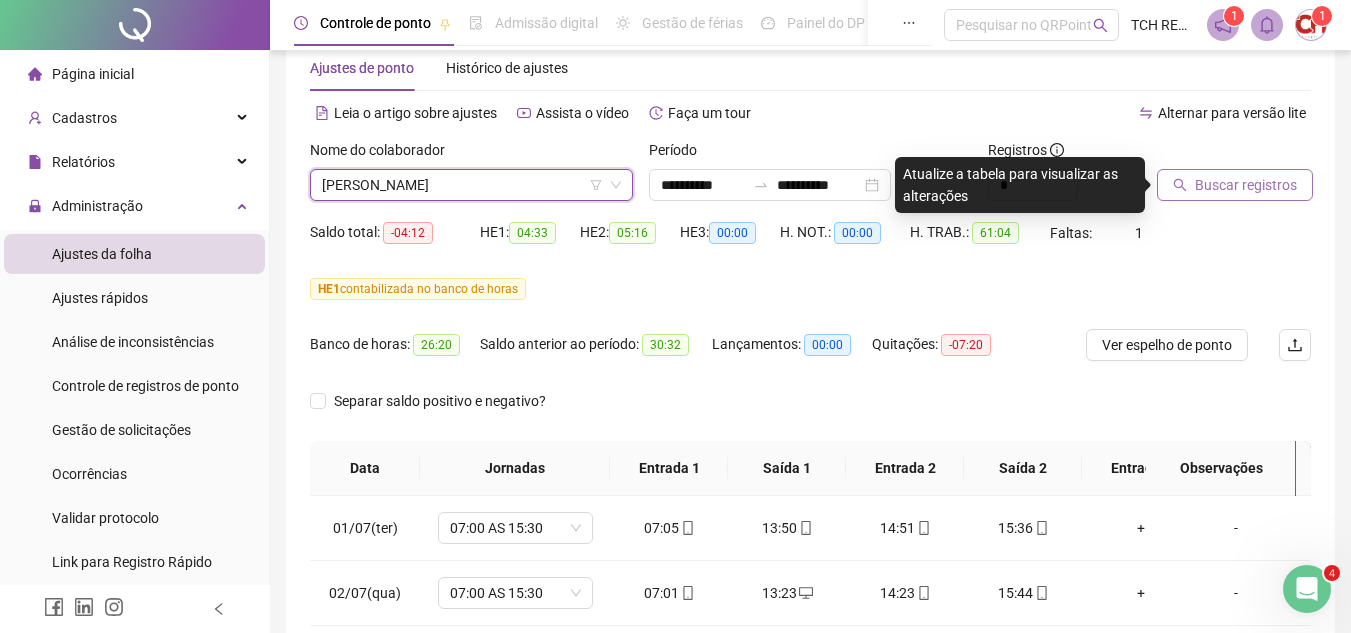 click on "Buscar registros" at bounding box center [1246, 185] 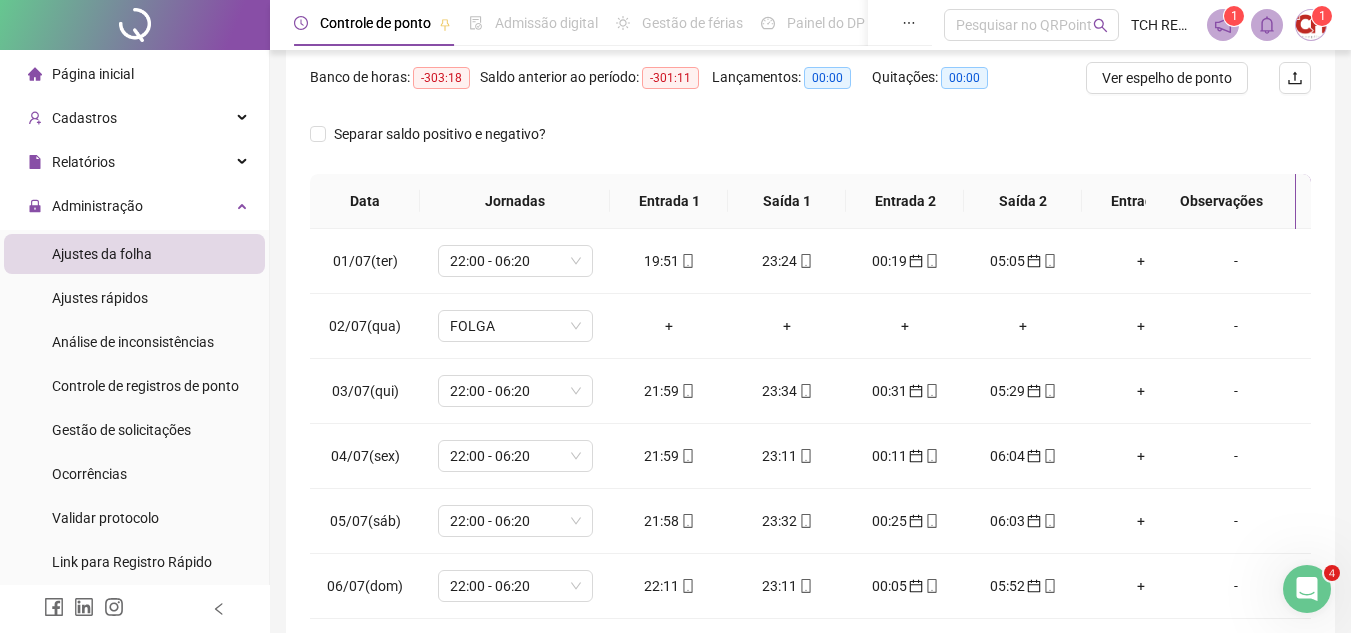 scroll, scrollTop: 345, scrollLeft: 0, axis: vertical 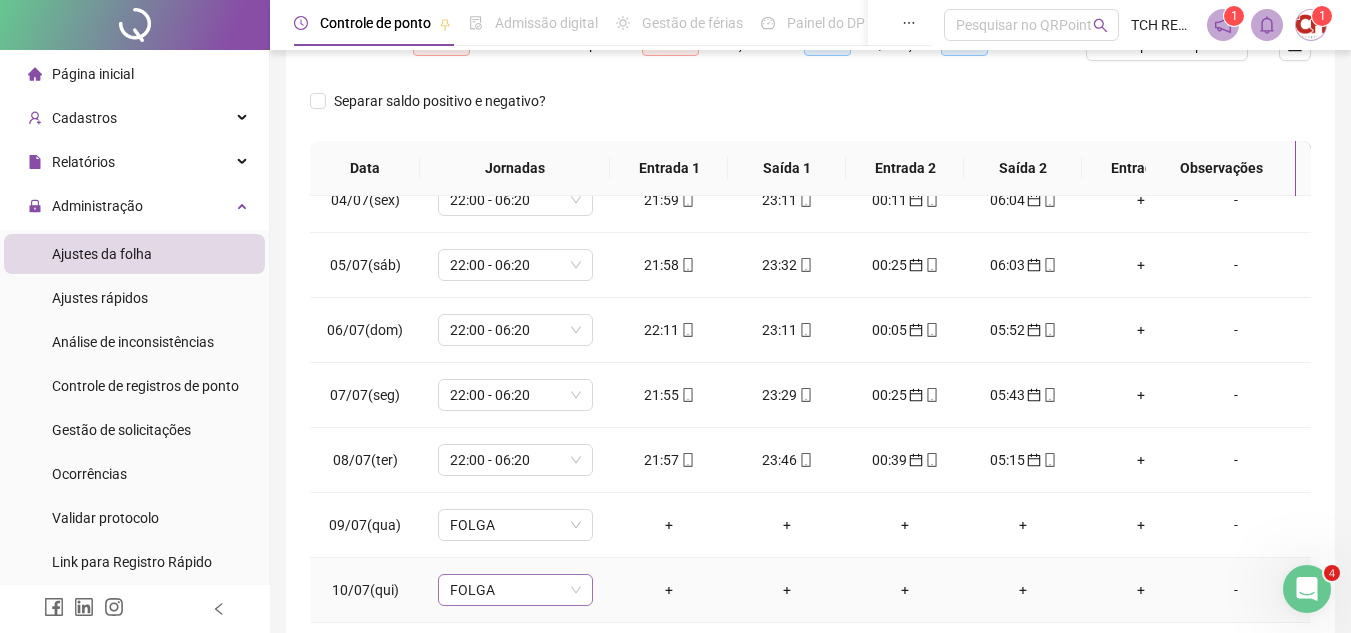 click on "FOLGA" at bounding box center [515, 590] 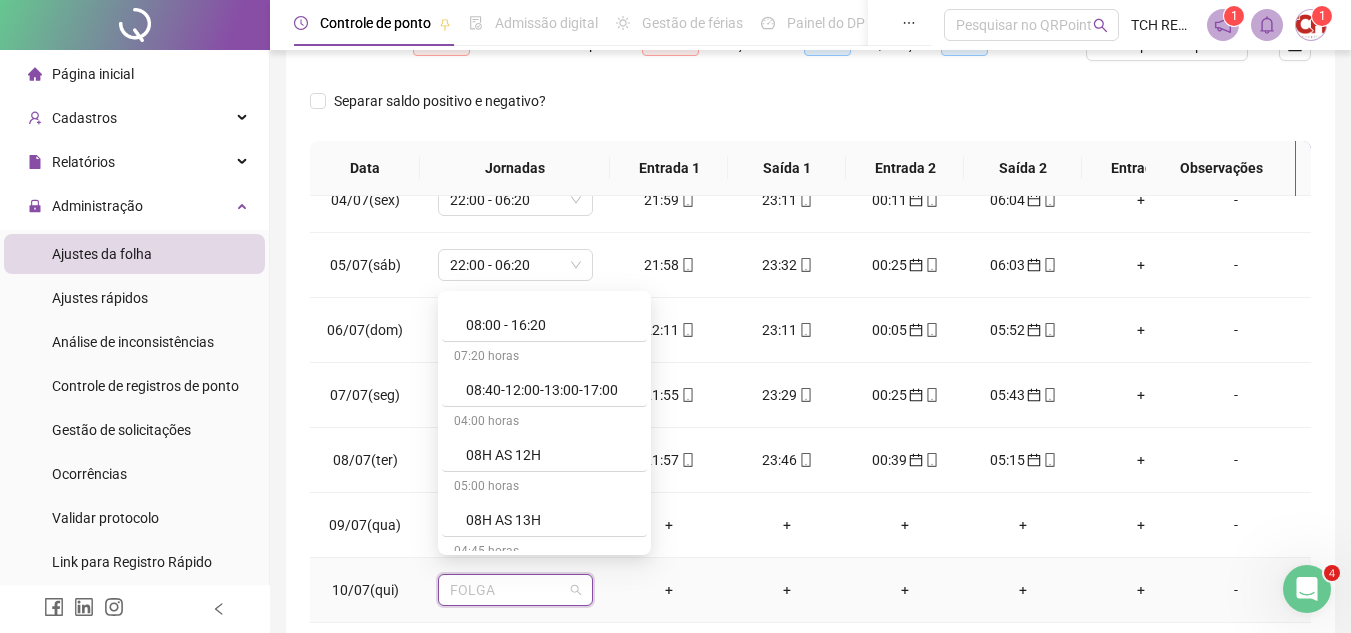 scroll, scrollTop: 448, scrollLeft: 0, axis: vertical 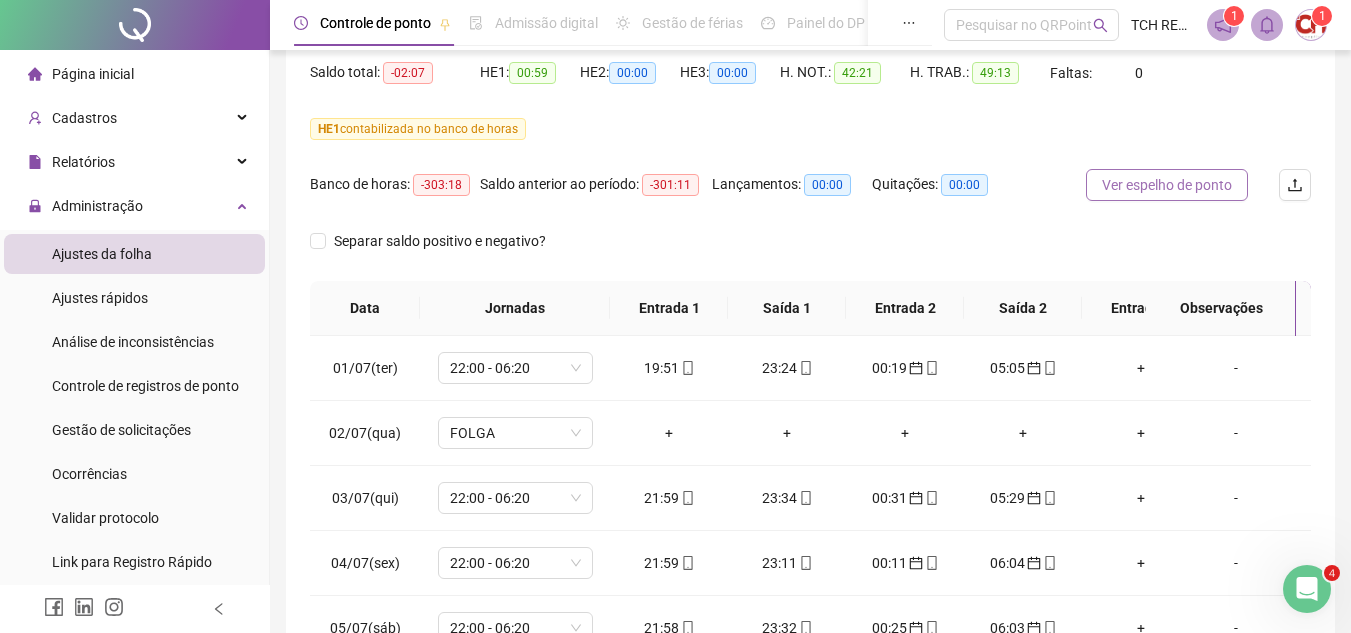 click on "Ver espelho de ponto" at bounding box center (1167, 185) 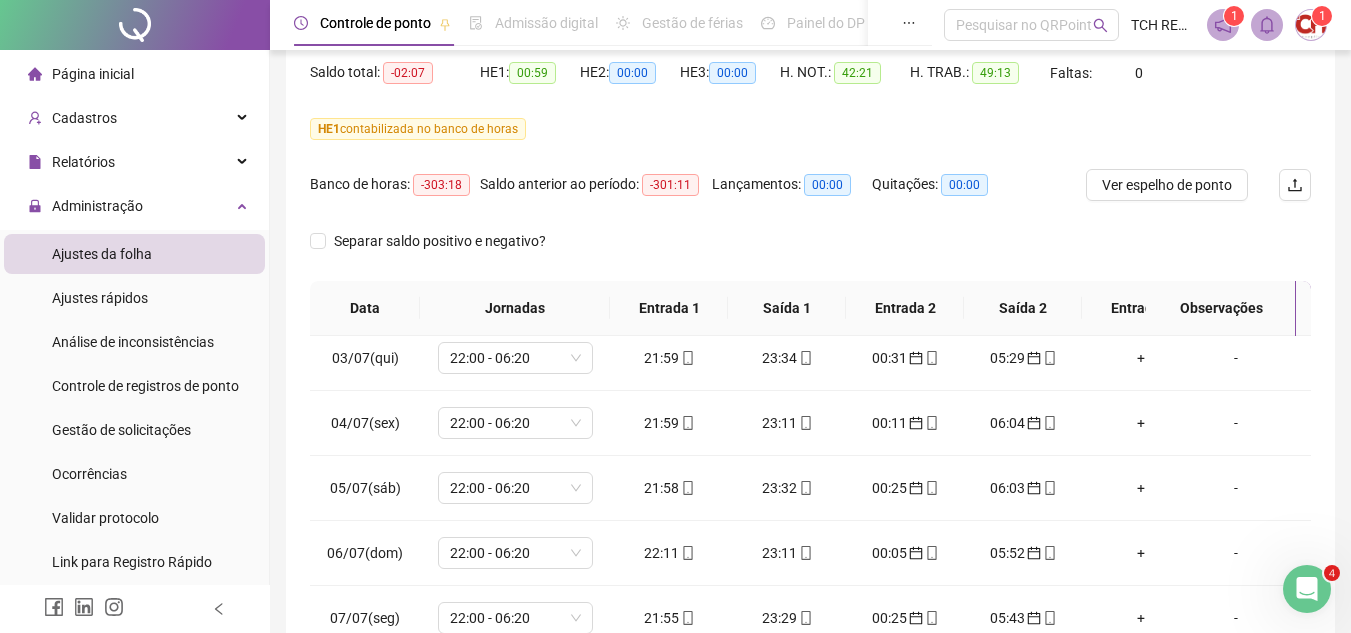 scroll, scrollTop: 238, scrollLeft: 0, axis: vertical 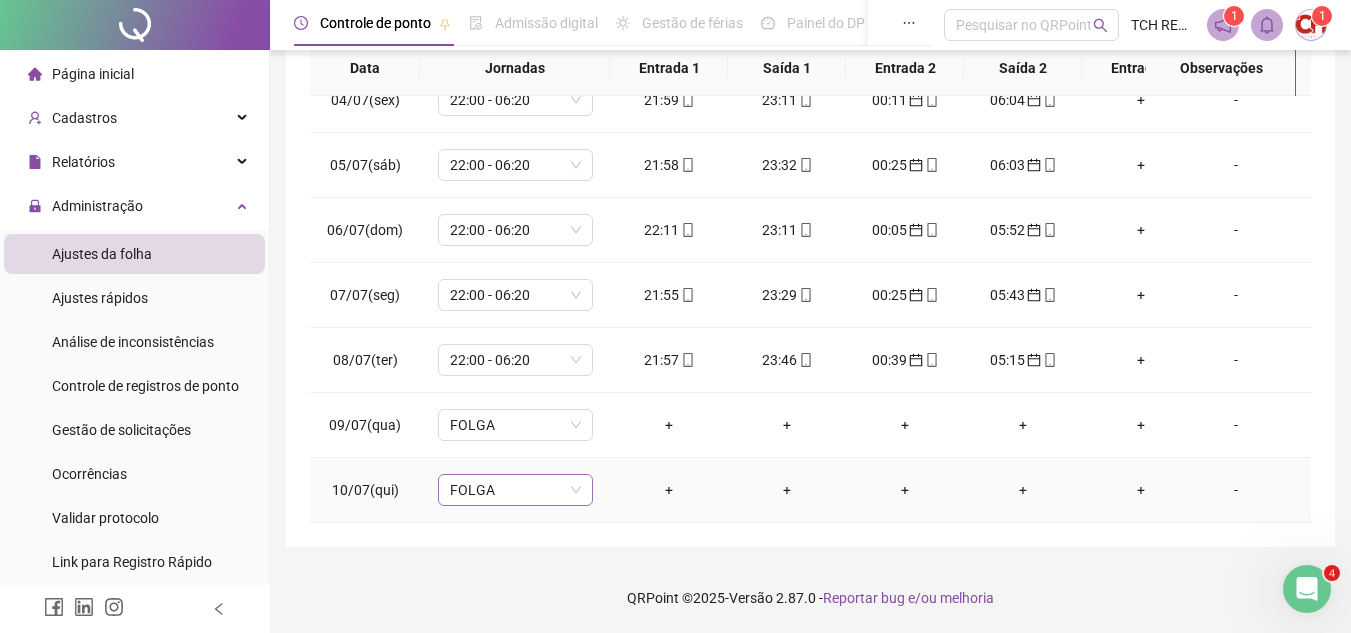 click on "FOLGA" at bounding box center (515, 490) 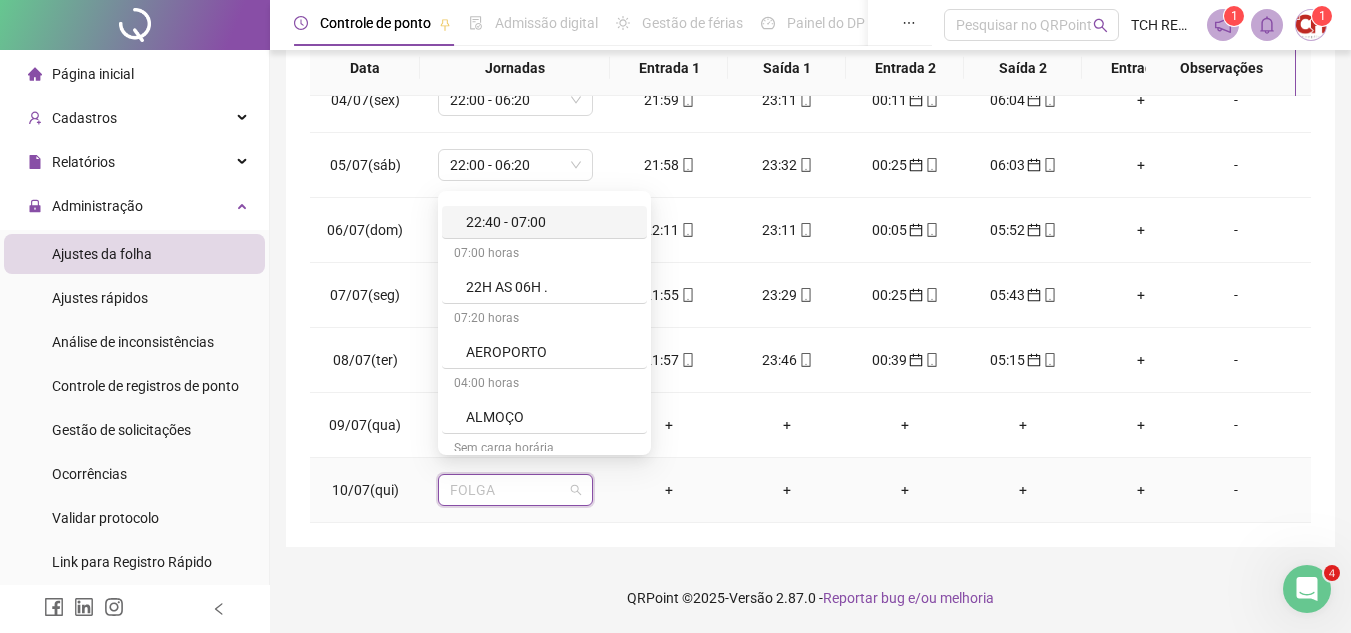 scroll, scrollTop: 1511, scrollLeft: 0, axis: vertical 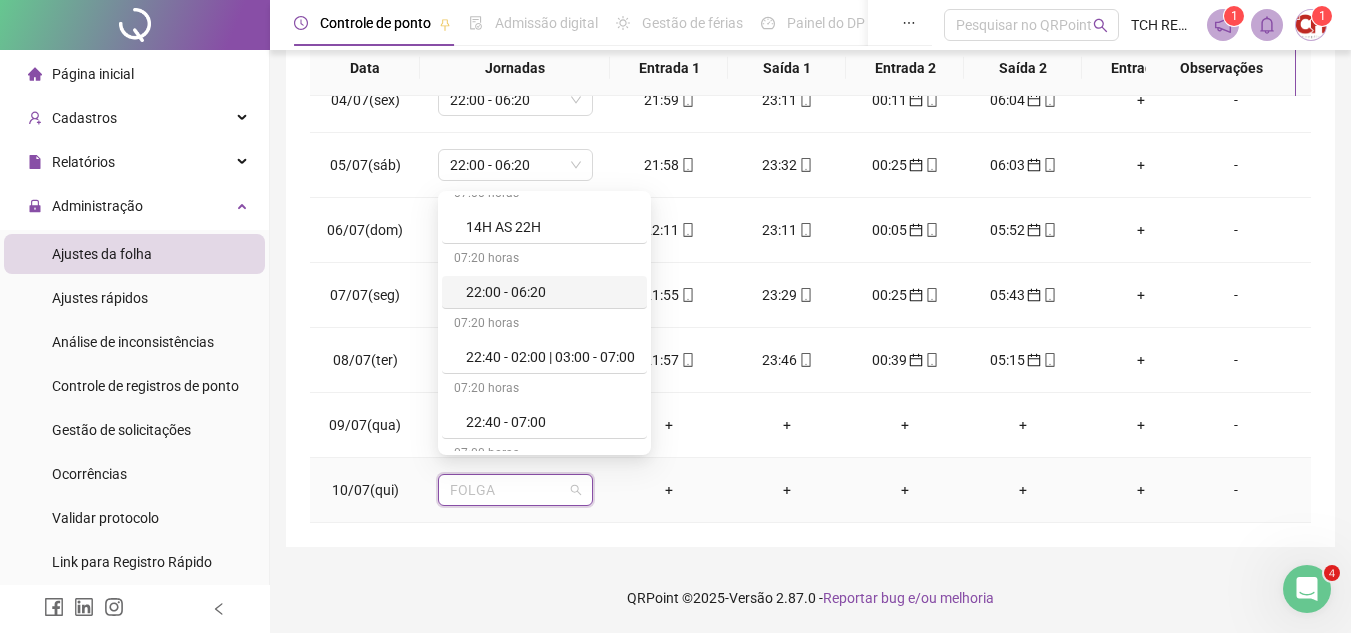 click on "22:00 - 06:20" at bounding box center [550, 292] 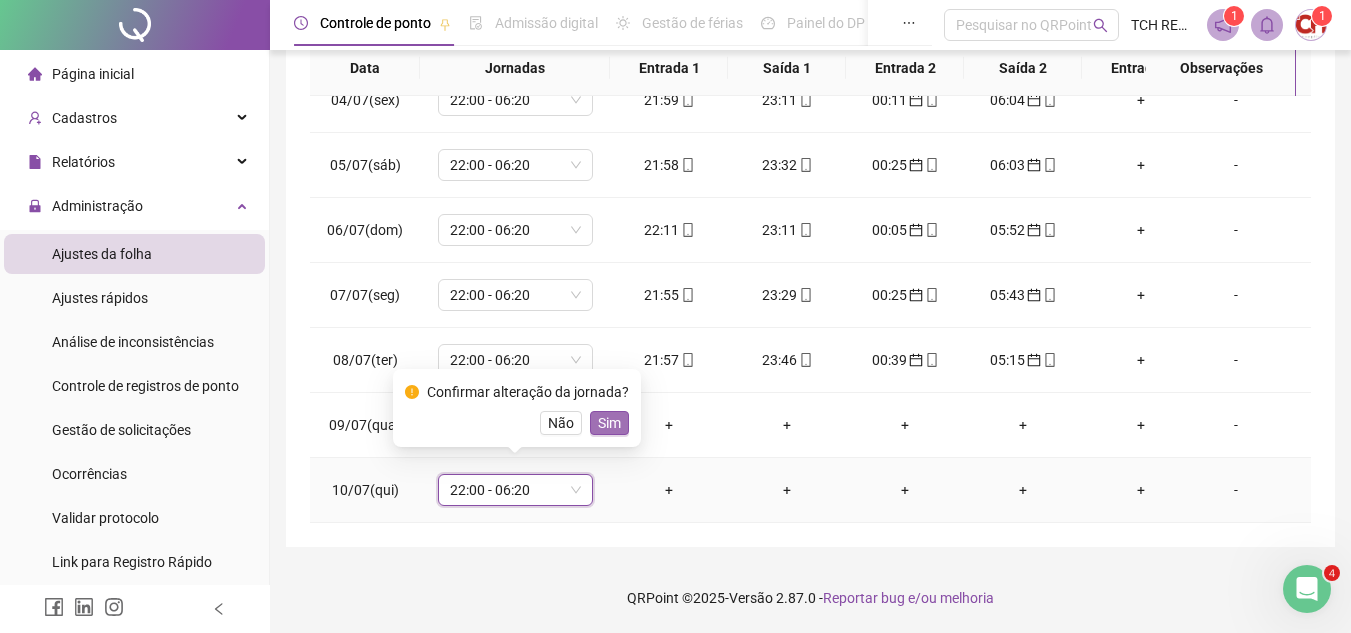 click on "Sim" at bounding box center [609, 423] 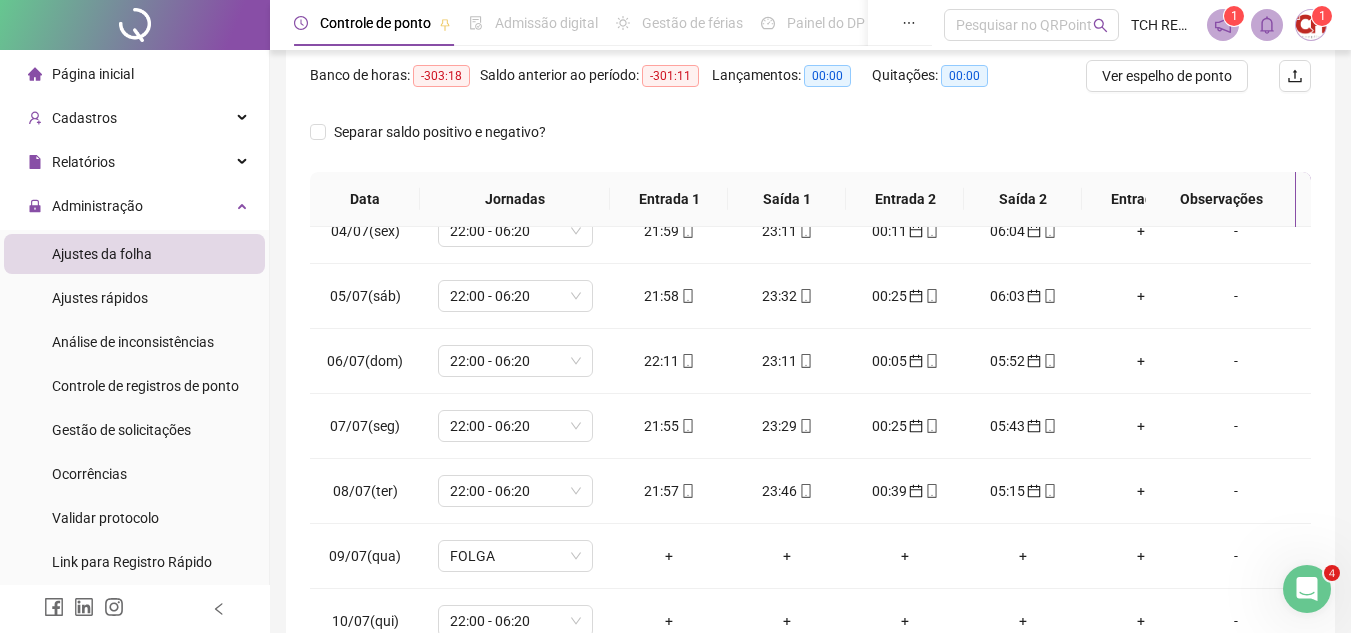 scroll, scrollTop: 45, scrollLeft: 0, axis: vertical 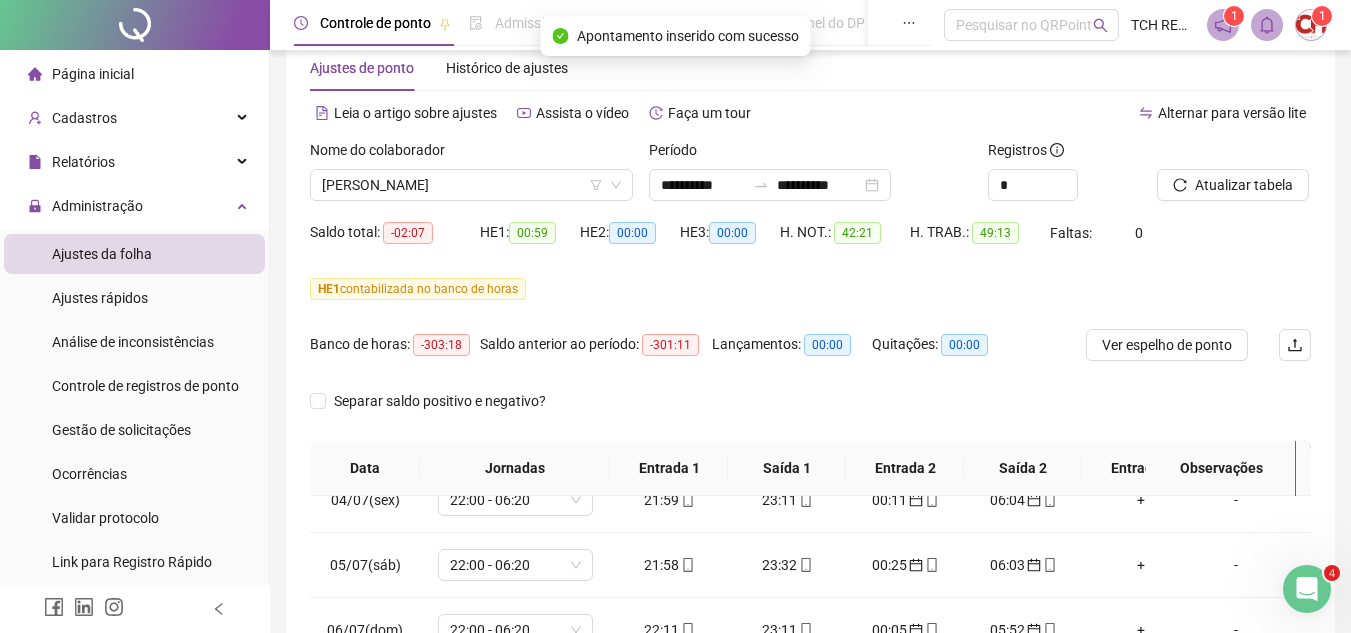 click at bounding box center (1209, 154) 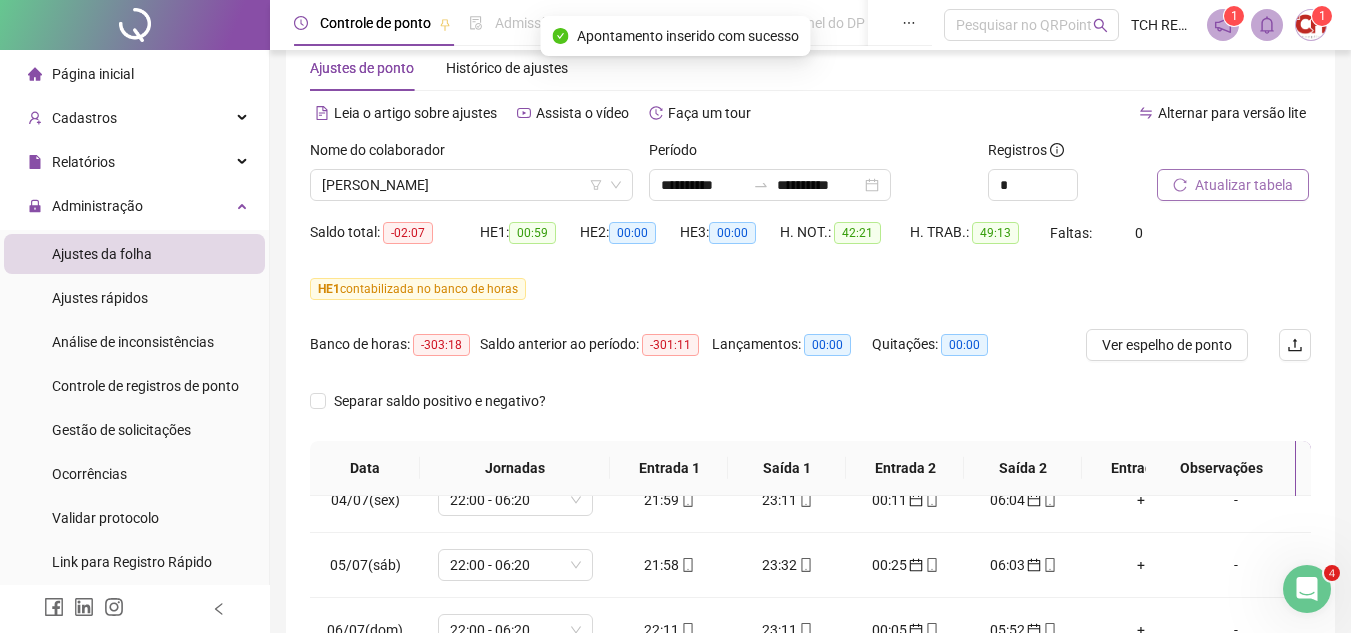 click on "Atualizar tabela" at bounding box center [1244, 185] 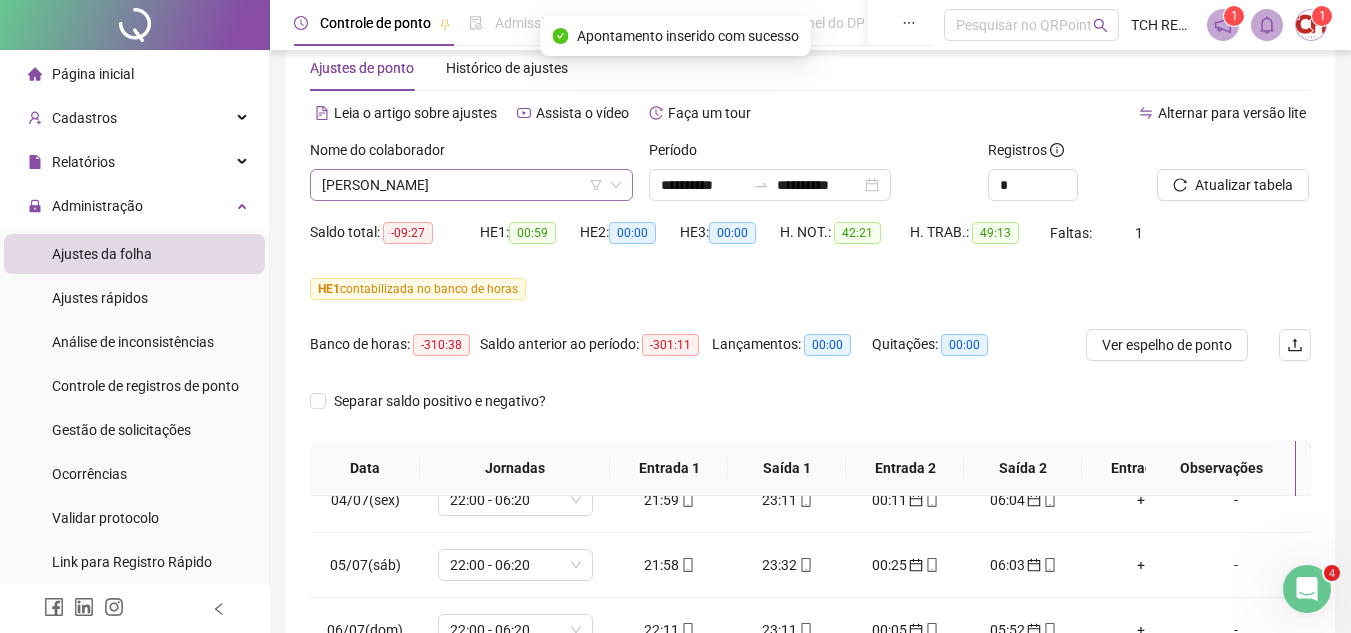 click on "[PERSON_NAME]" at bounding box center [471, 185] 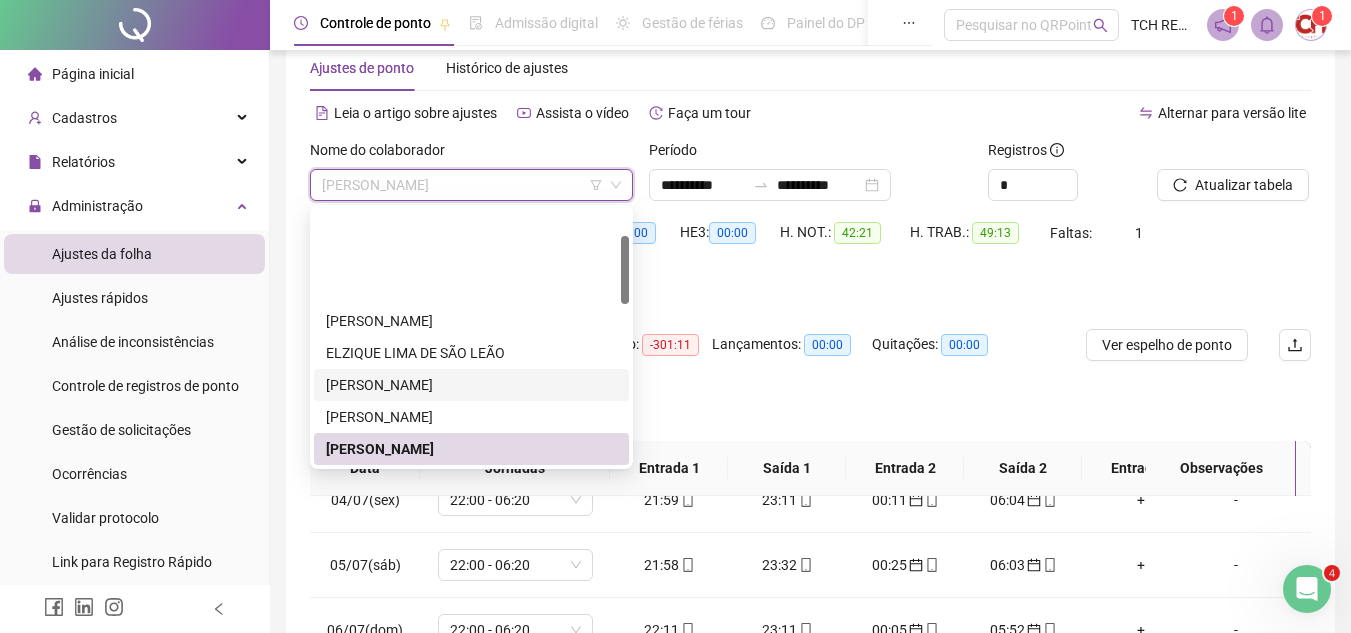 scroll, scrollTop: 100, scrollLeft: 0, axis: vertical 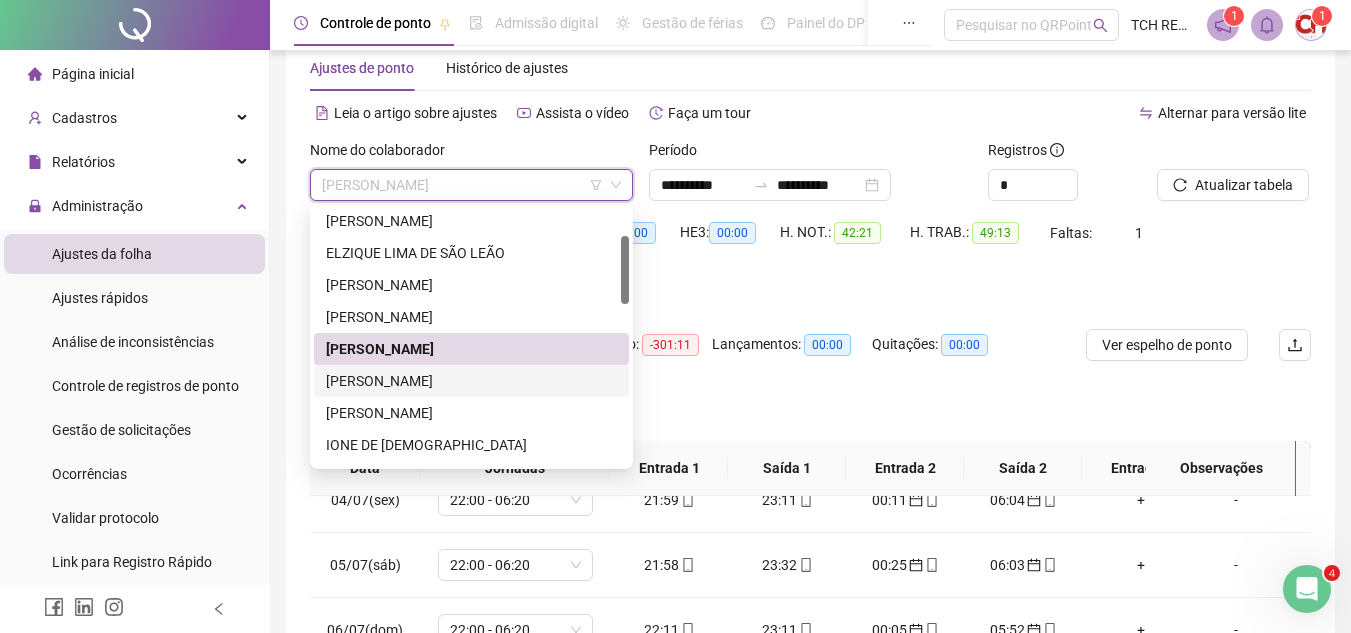click on "[PERSON_NAME]" at bounding box center (471, 381) 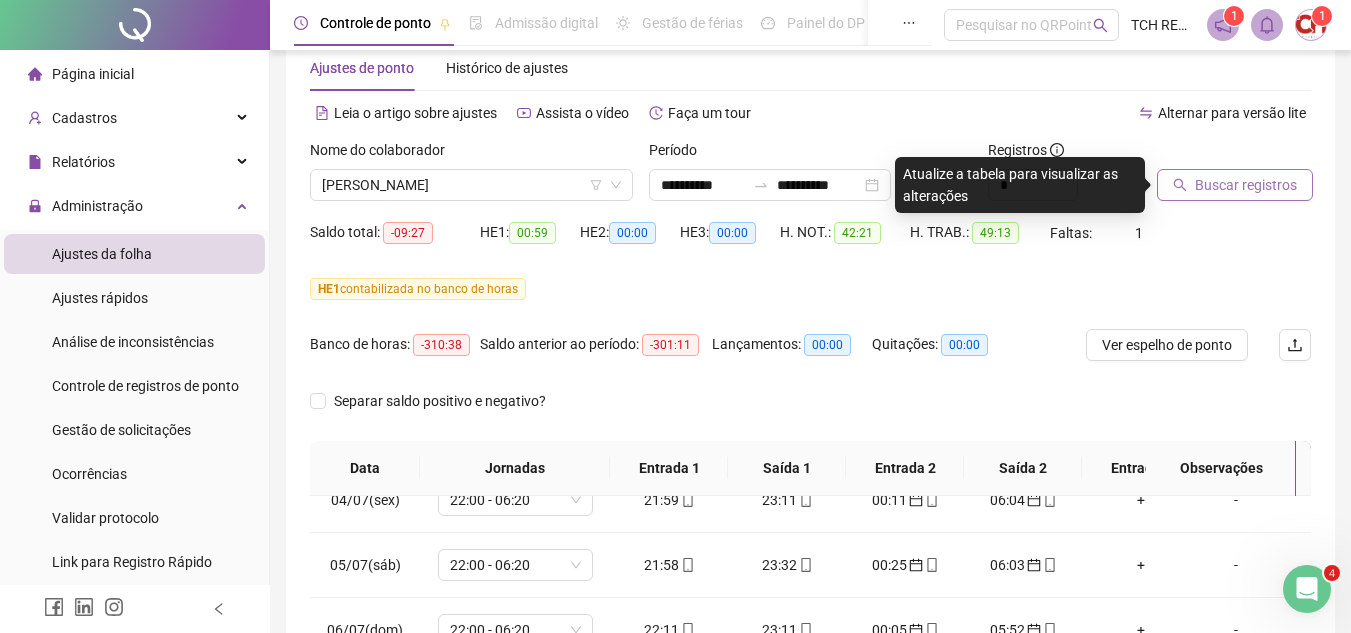 click on "Buscar registros" at bounding box center (1235, 185) 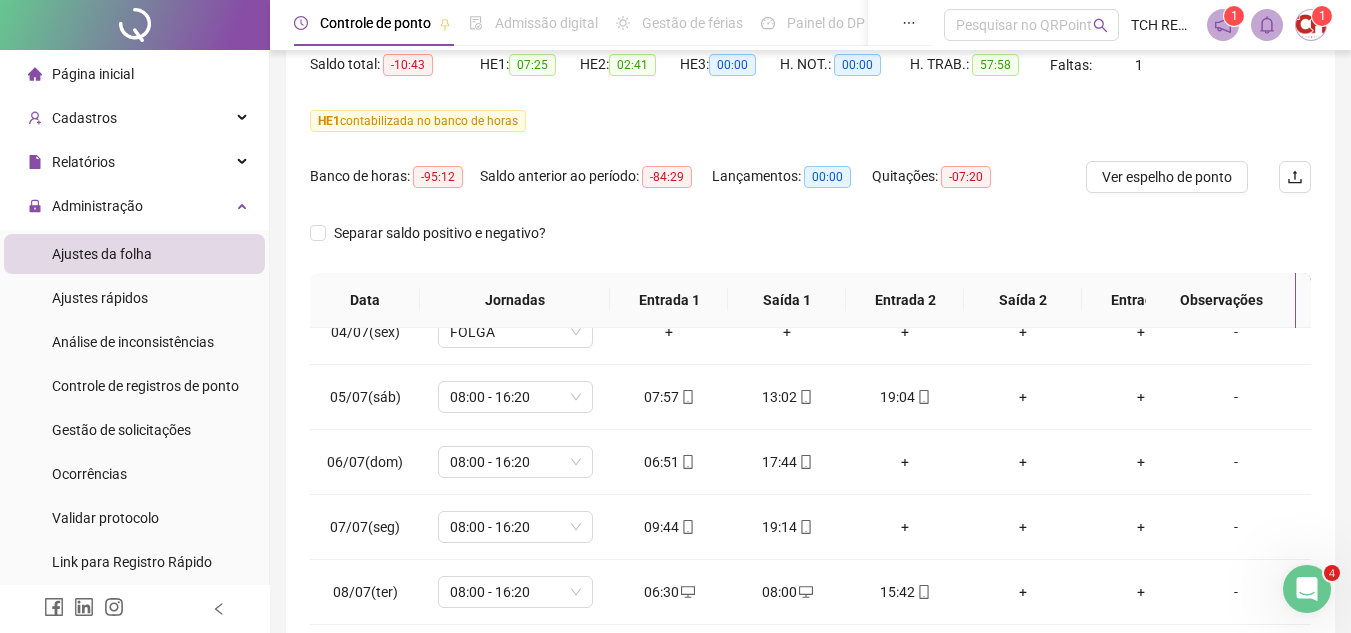 scroll, scrollTop: 345, scrollLeft: 0, axis: vertical 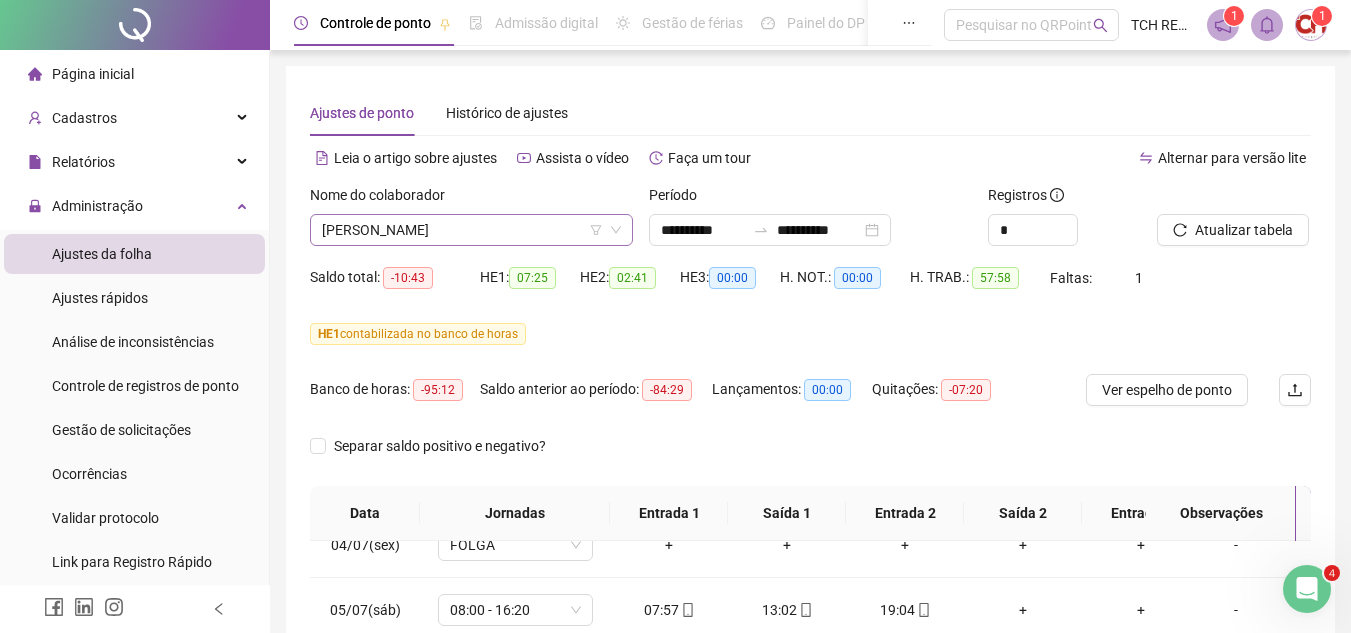 click on "[PERSON_NAME]" at bounding box center [471, 230] 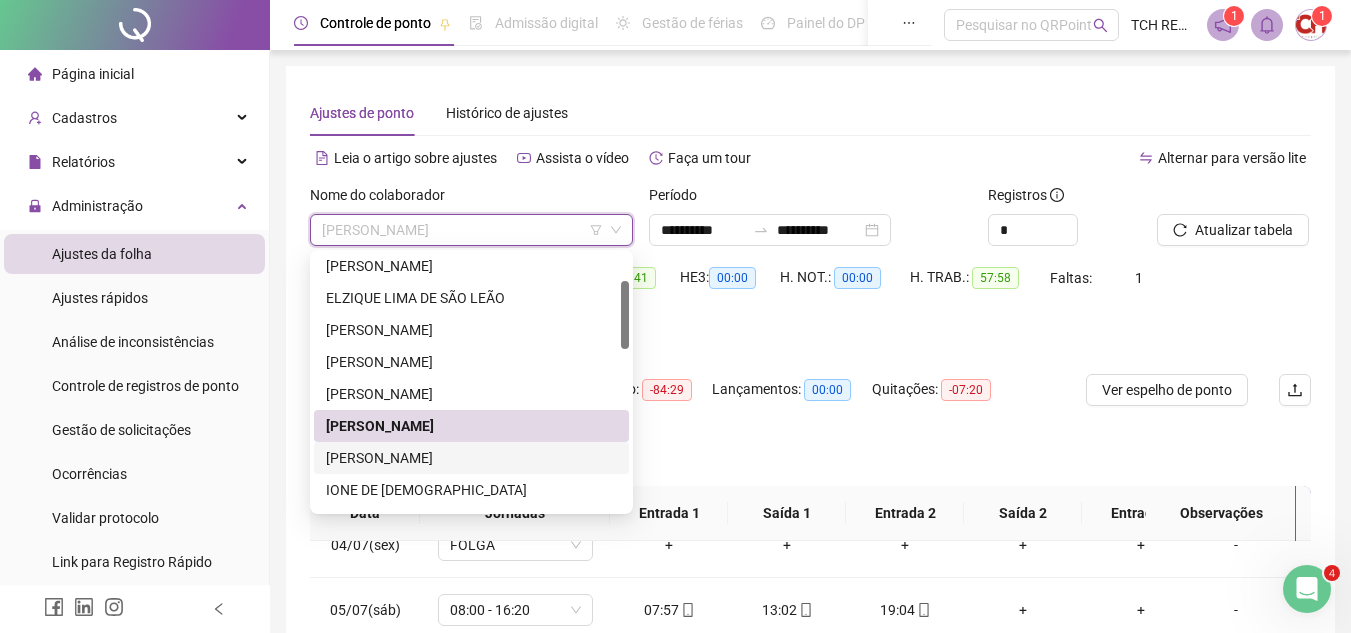 click on "[PERSON_NAME]" at bounding box center [471, 458] 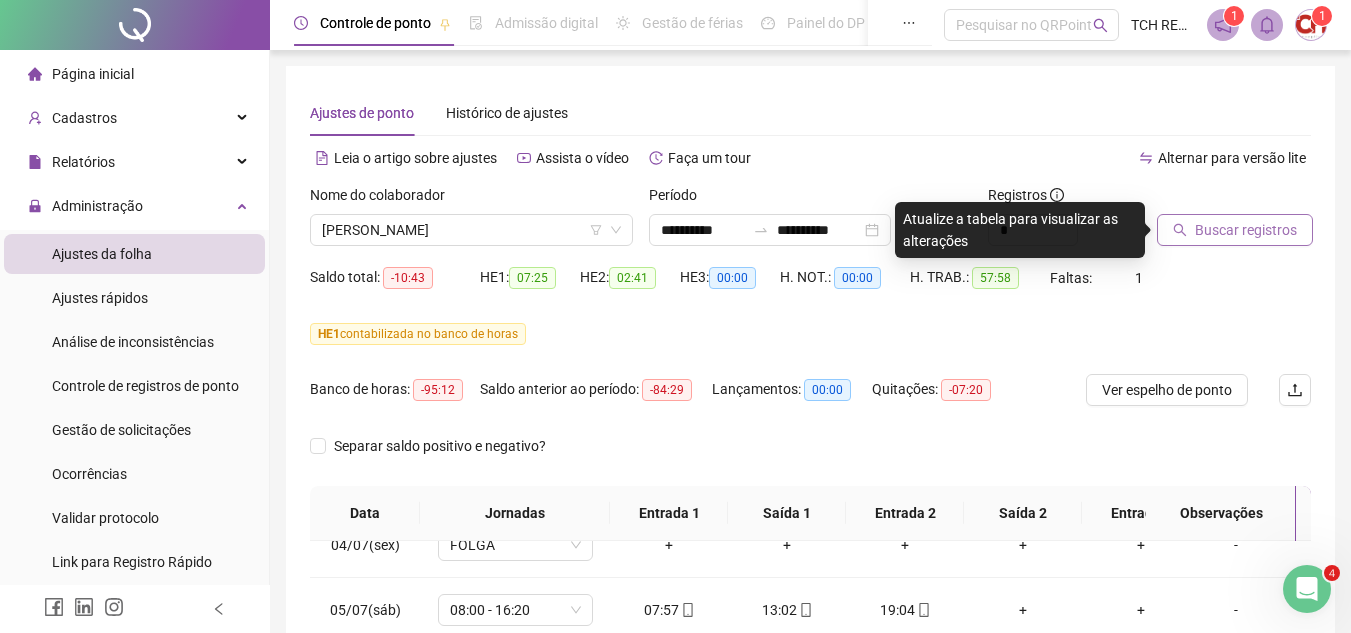 click on "Buscar registros" at bounding box center [1246, 230] 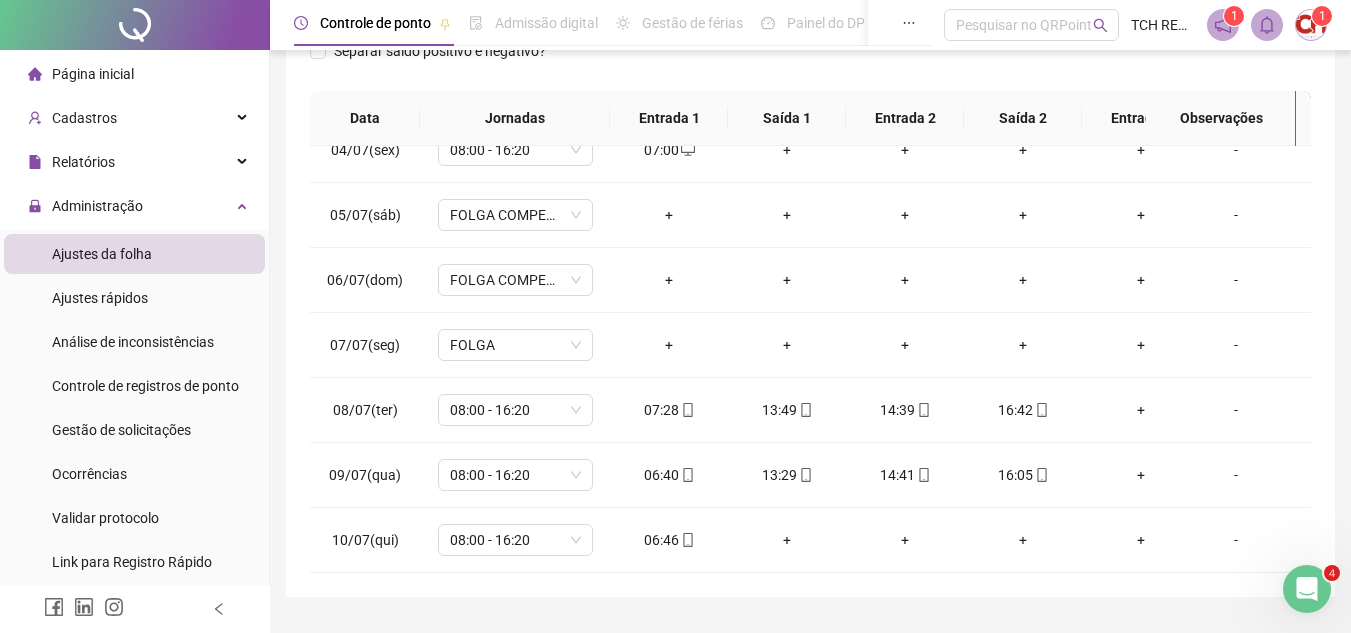 scroll, scrollTop: 445, scrollLeft: 0, axis: vertical 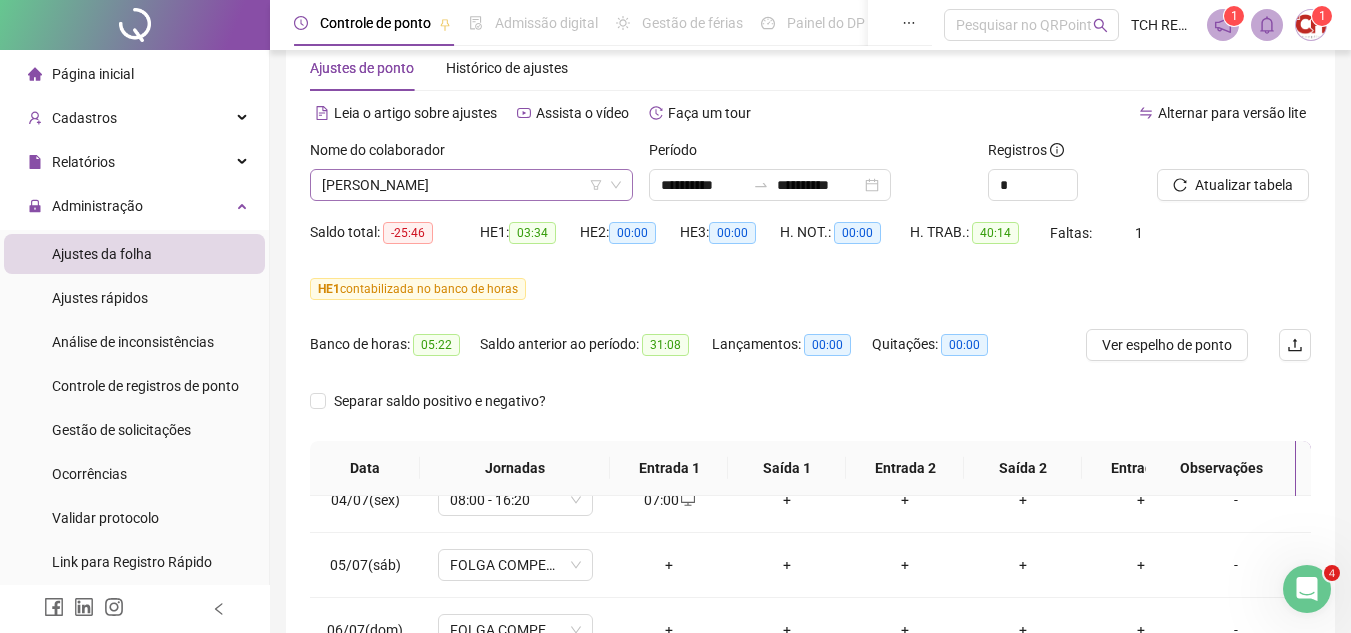 click on "[PERSON_NAME]" at bounding box center (471, 185) 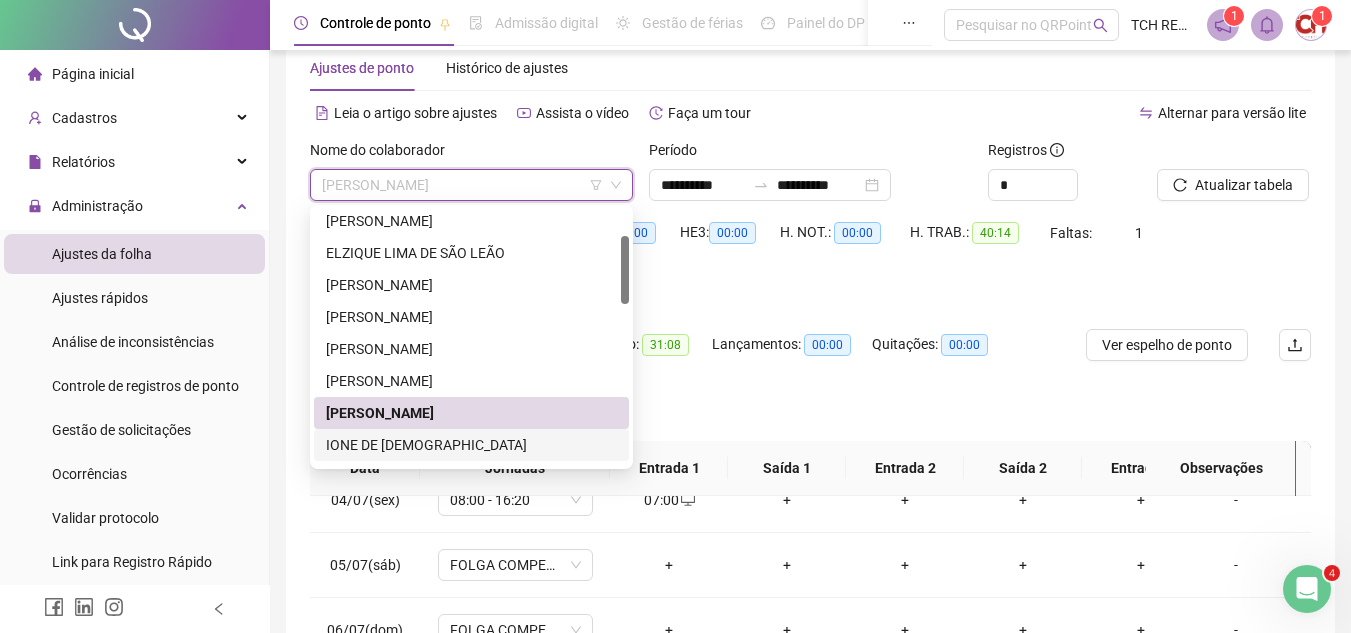 click on "IONE DE [DEMOGRAPHIC_DATA]" at bounding box center [471, 445] 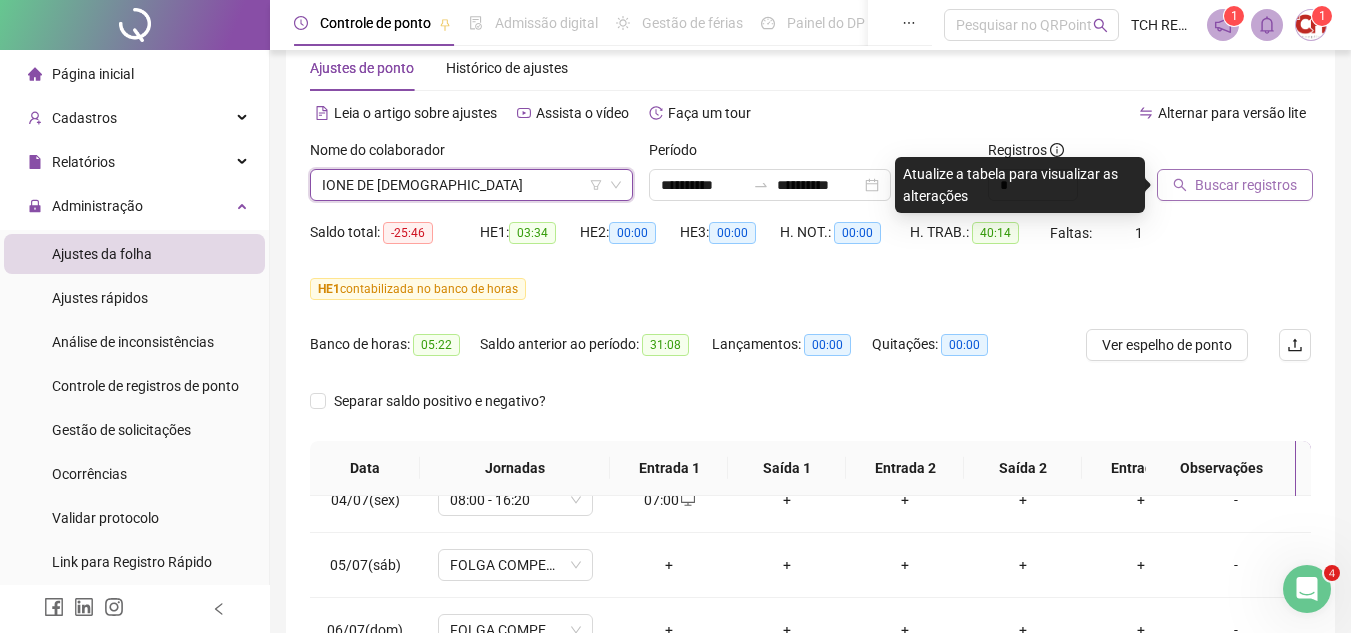 click on "Buscar registros" at bounding box center (1246, 185) 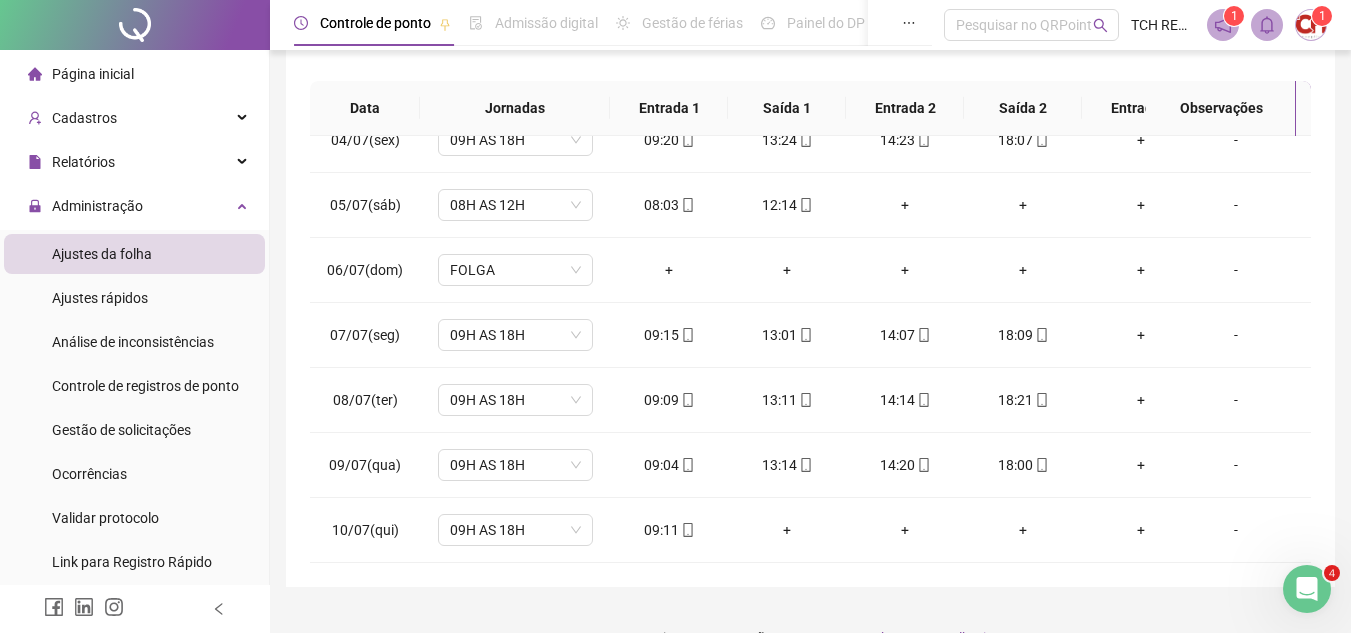 scroll, scrollTop: 445, scrollLeft: 0, axis: vertical 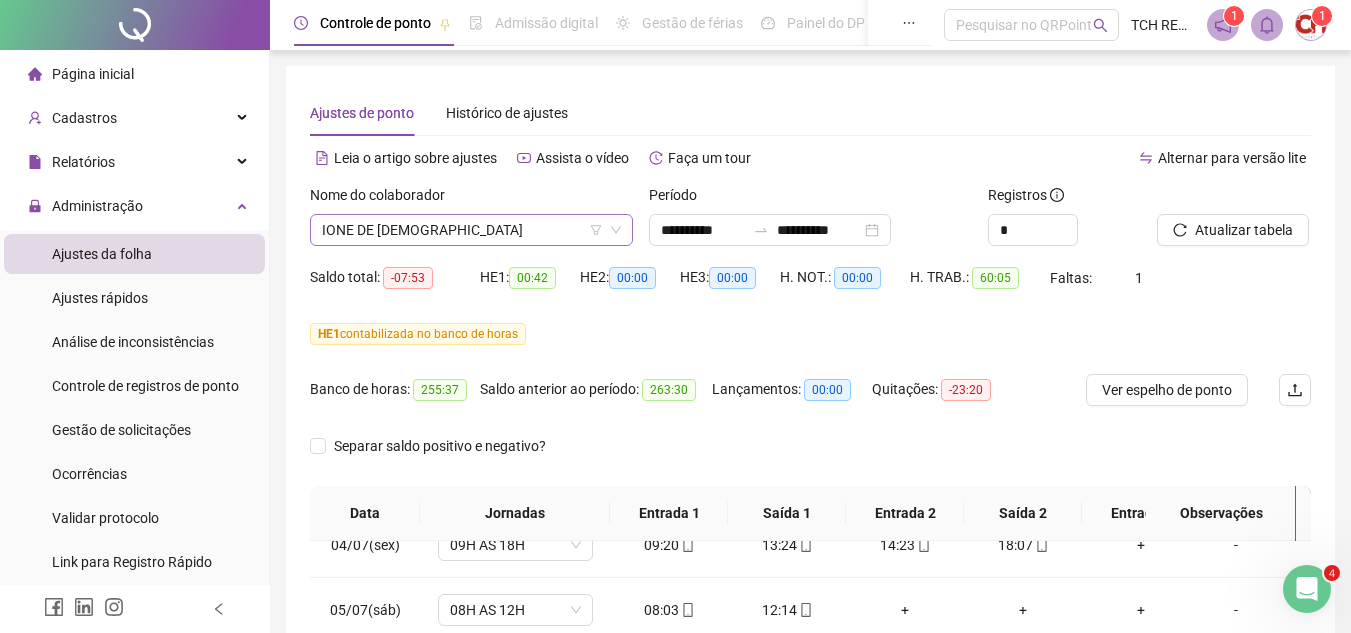 click on "IONE DE [DEMOGRAPHIC_DATA]" at bounding box center (471, 230) 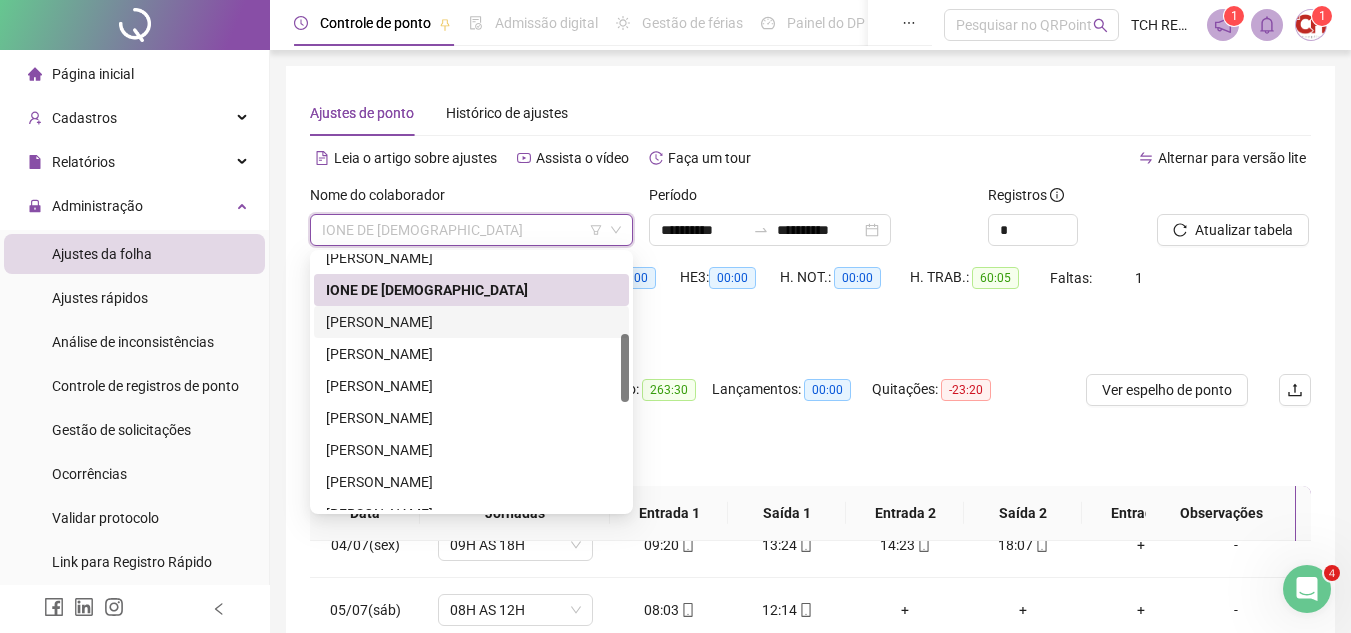 click on "[PERSON_NAME]" at bounding box center [471, 322] 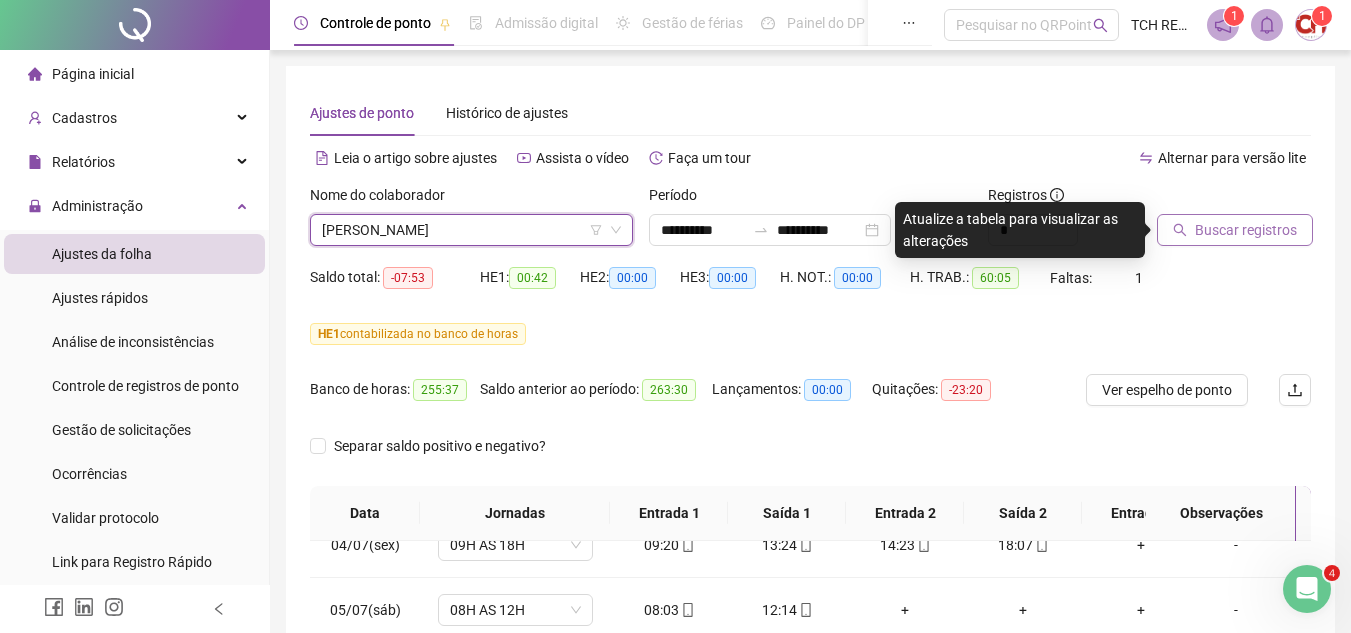 click 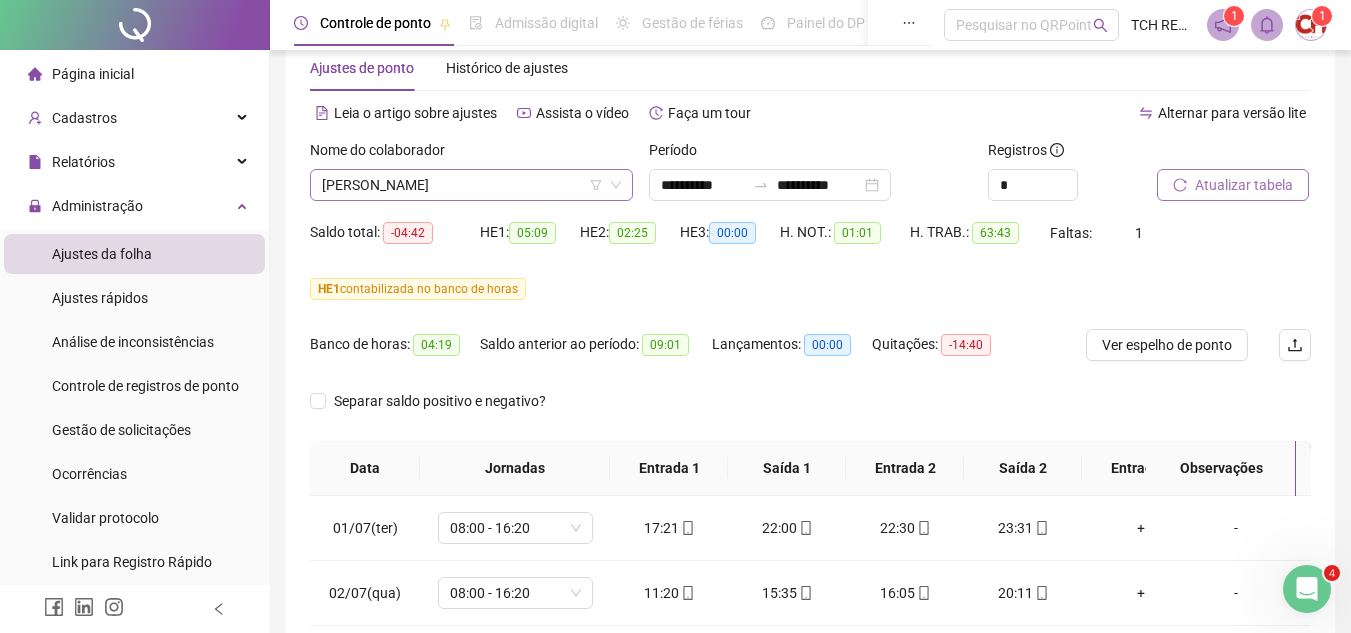 click on "[PERSON_NAME]" at bounding box center (471, 185) 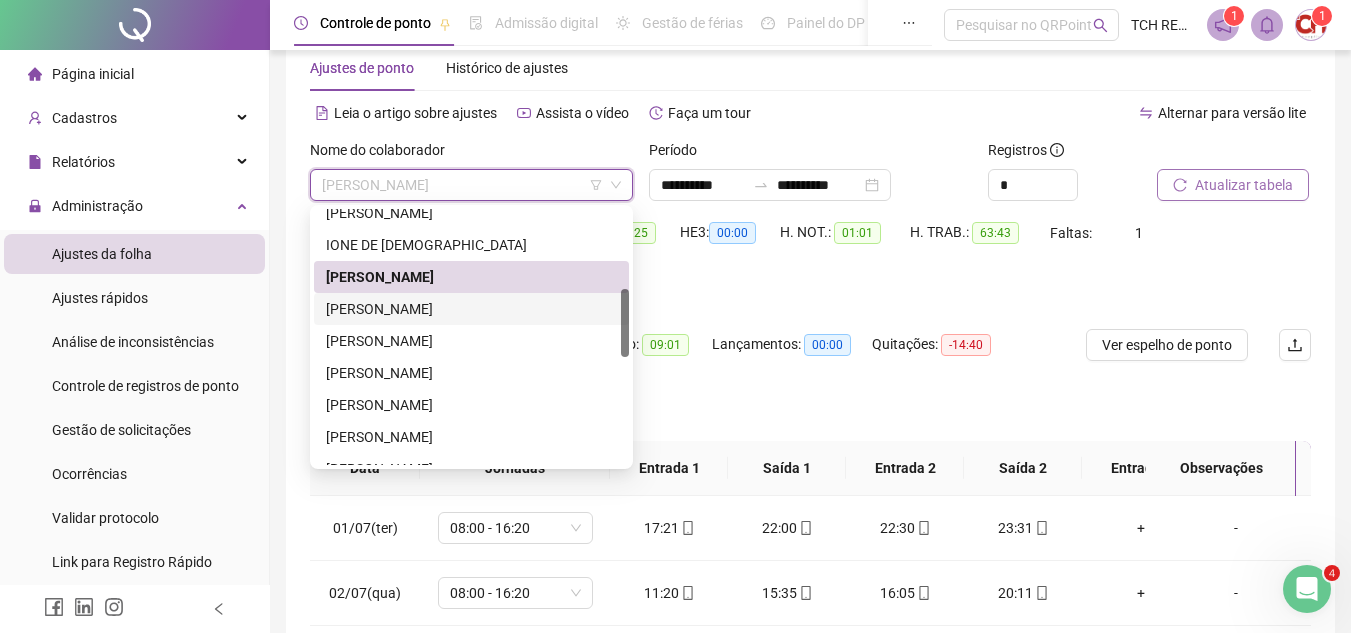 click on "[PERSON_NAME]" at bounding box center (471, 309) 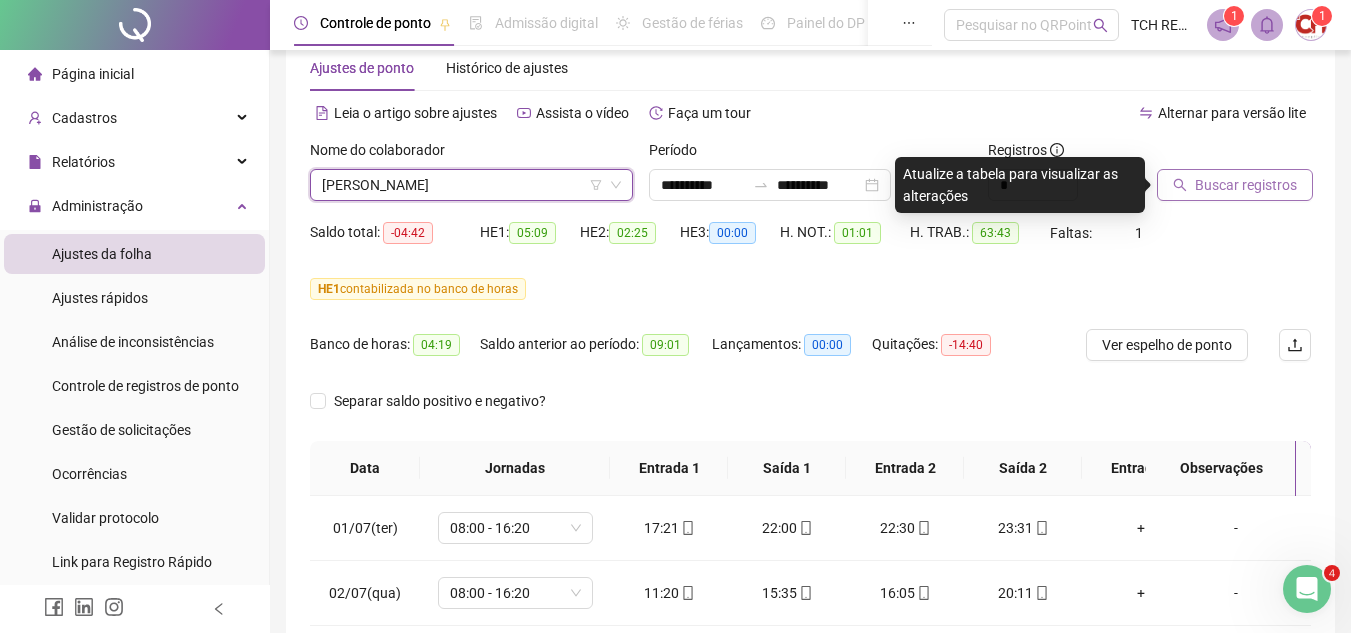 click on "Buscar registros" at bounding box center [1235, 185] 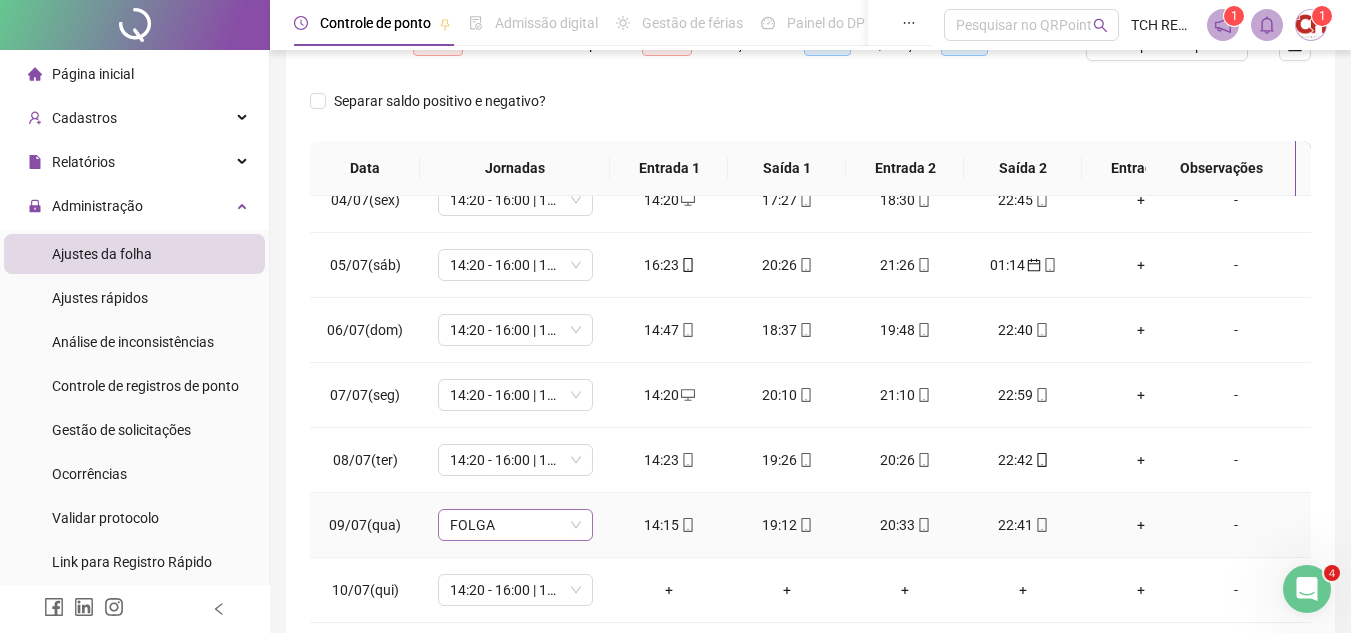 click on "FOLGA" at bounding box center (515, 525) 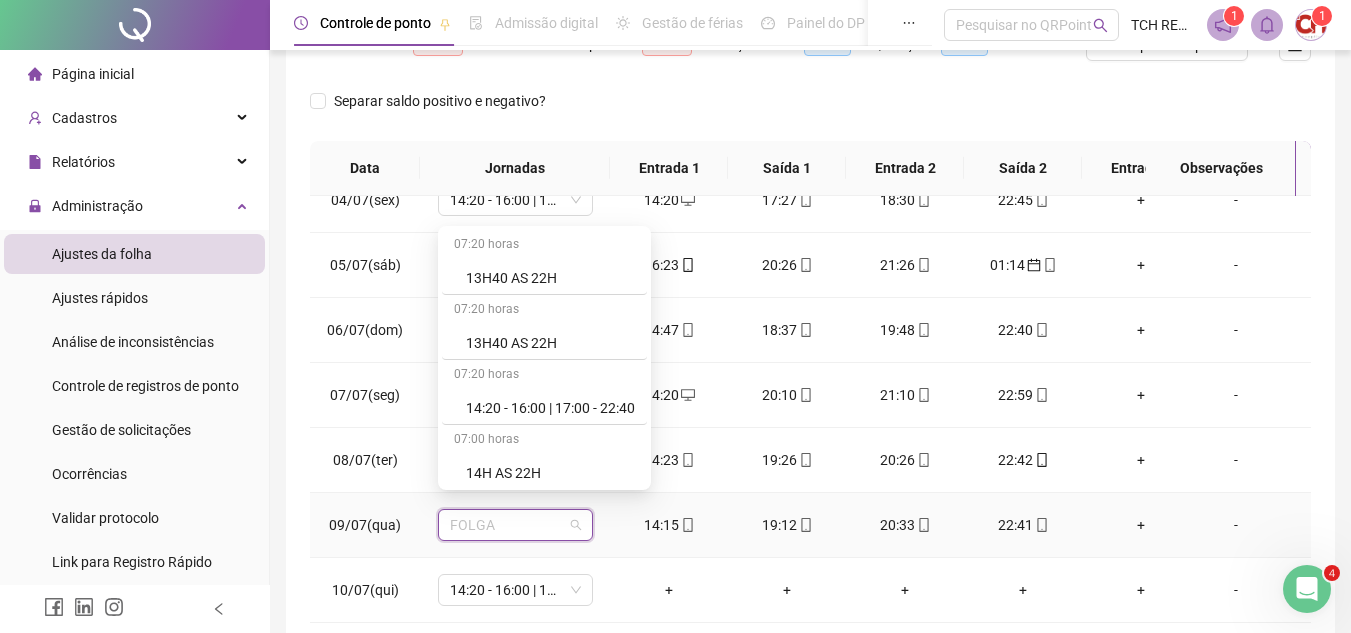 scroll, scrollTop: 1400, scrollLeft: 0, axis: vertical 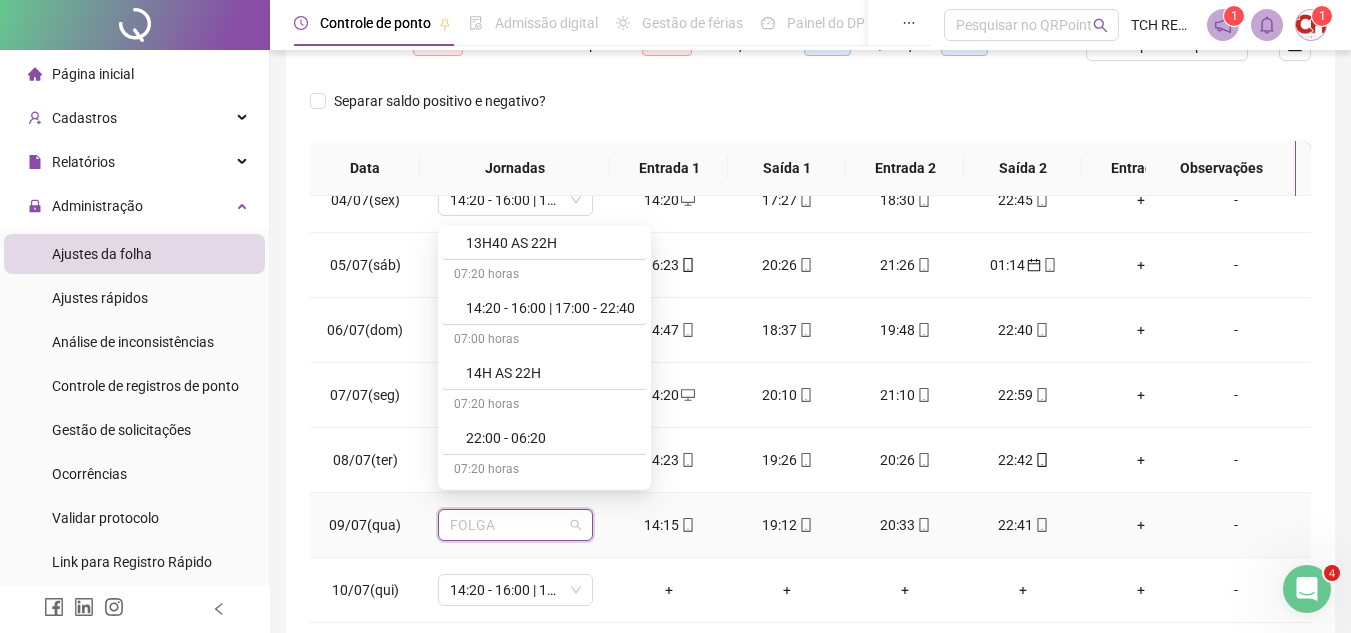 click on "14:20 - 16:00 | 17:00 - 22:40" at bounding box center [550, 308] 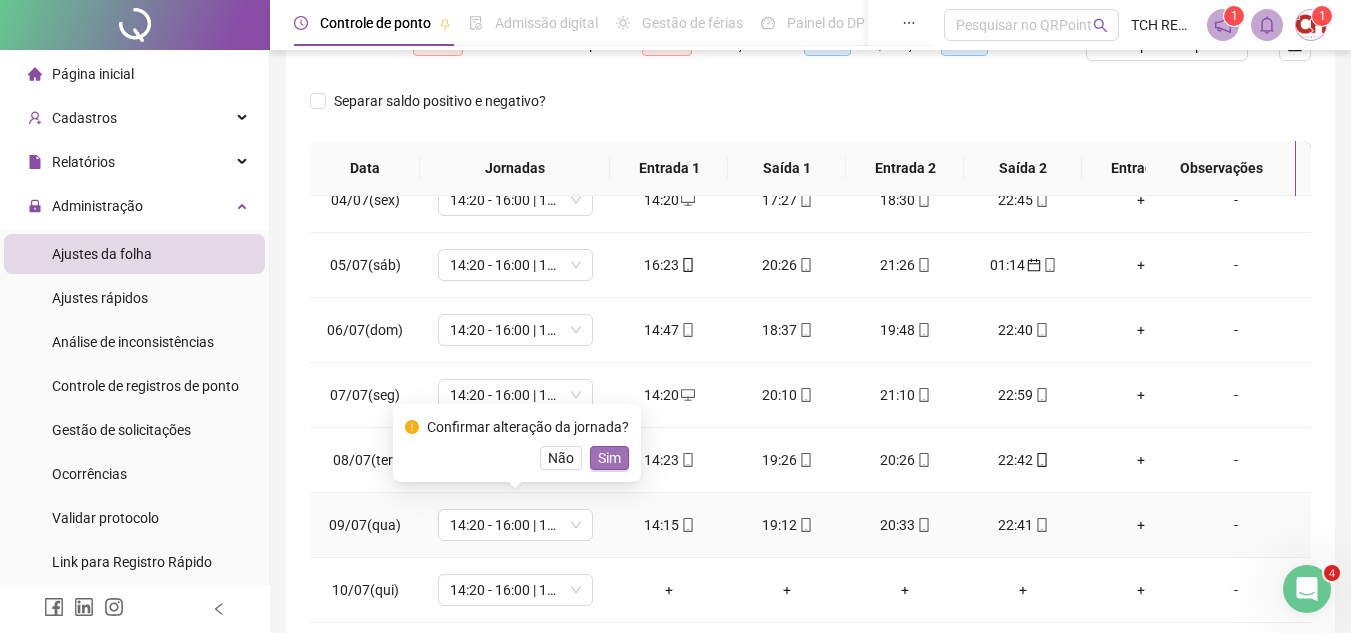 click on "Sim" at bounding box center [609, 458] 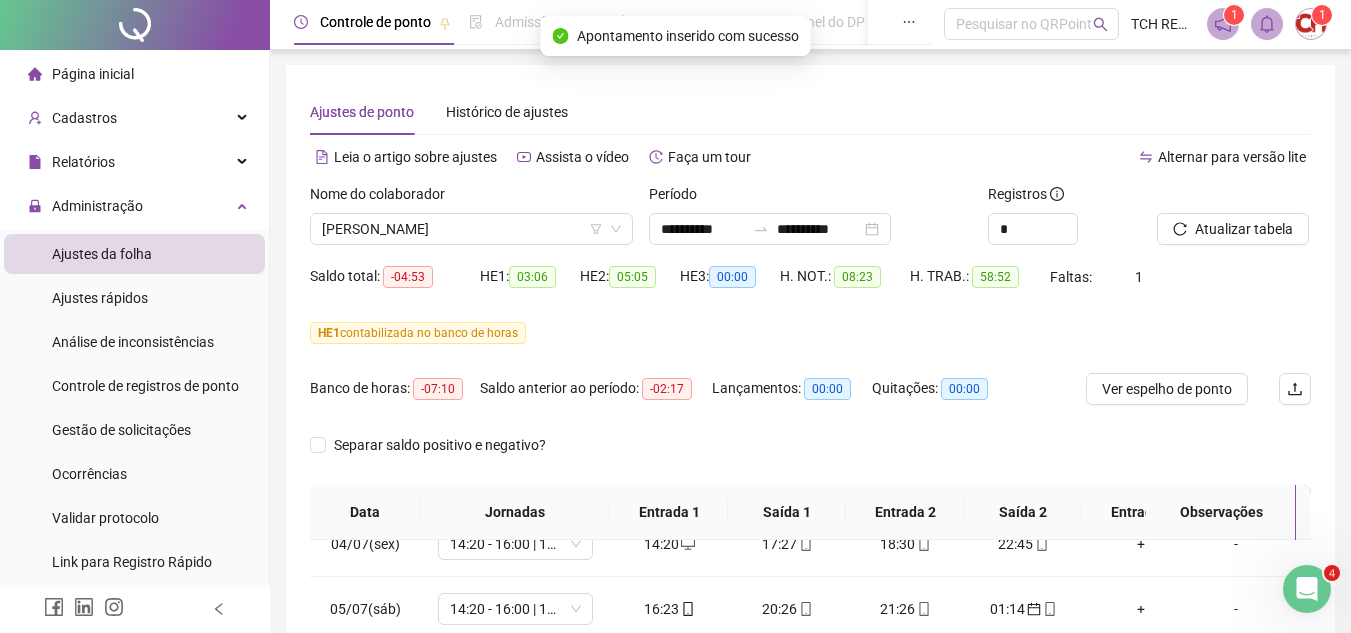 scroll, scrollTop: 0, scrollLeft: 0, axis: both 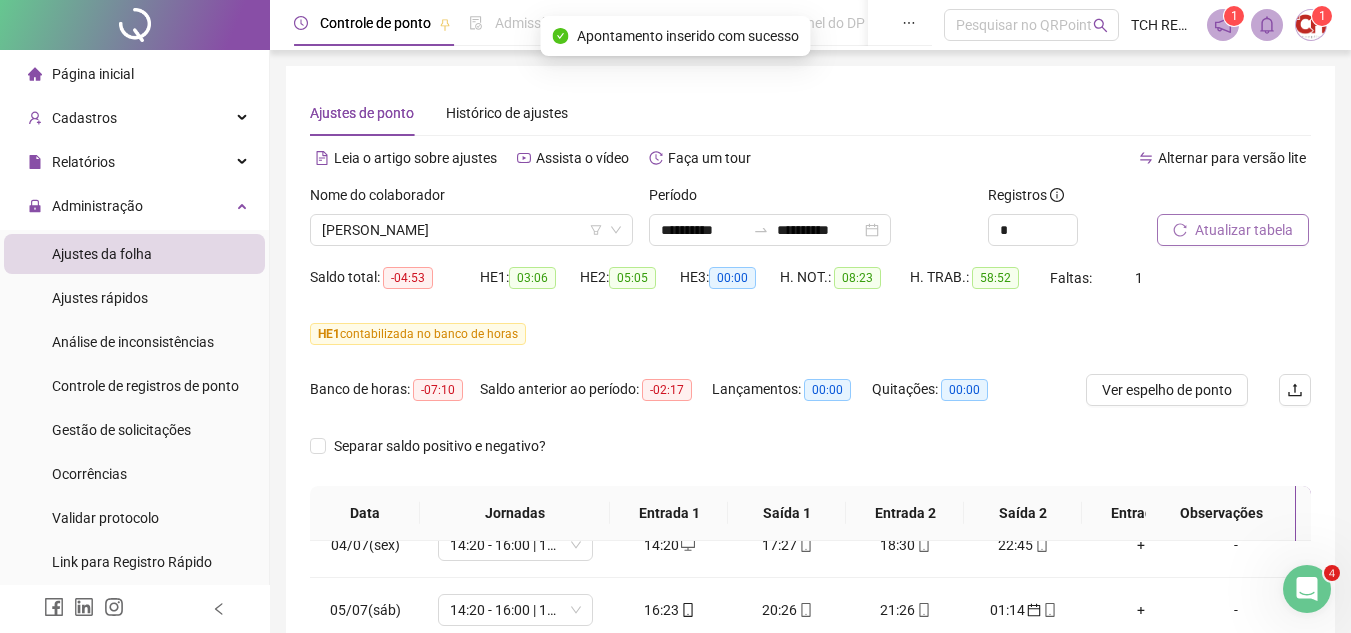 click on "Atualizar tabela" at bounding box center (1244, 230) 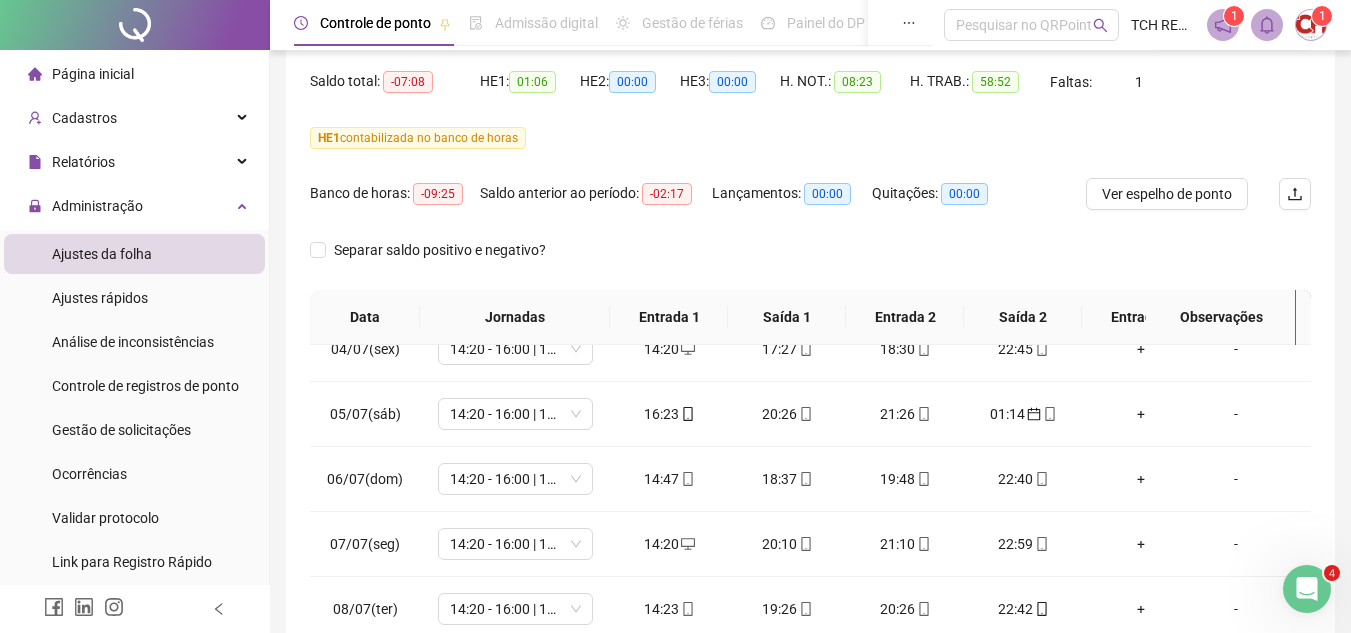 scroll, scrollTop: 200, scrollLeft: 0, axis: vertical 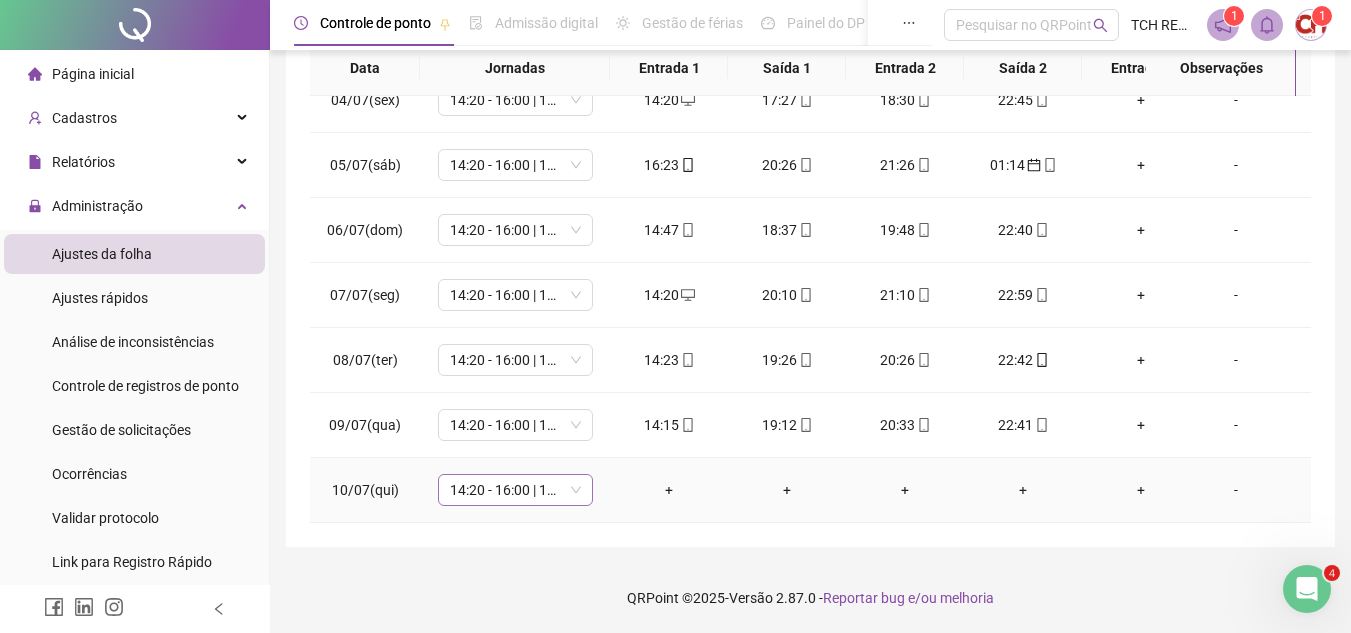 click on "14:20 - 16:00 | 17:00 - 22:40" at bounding box center [515, 490] 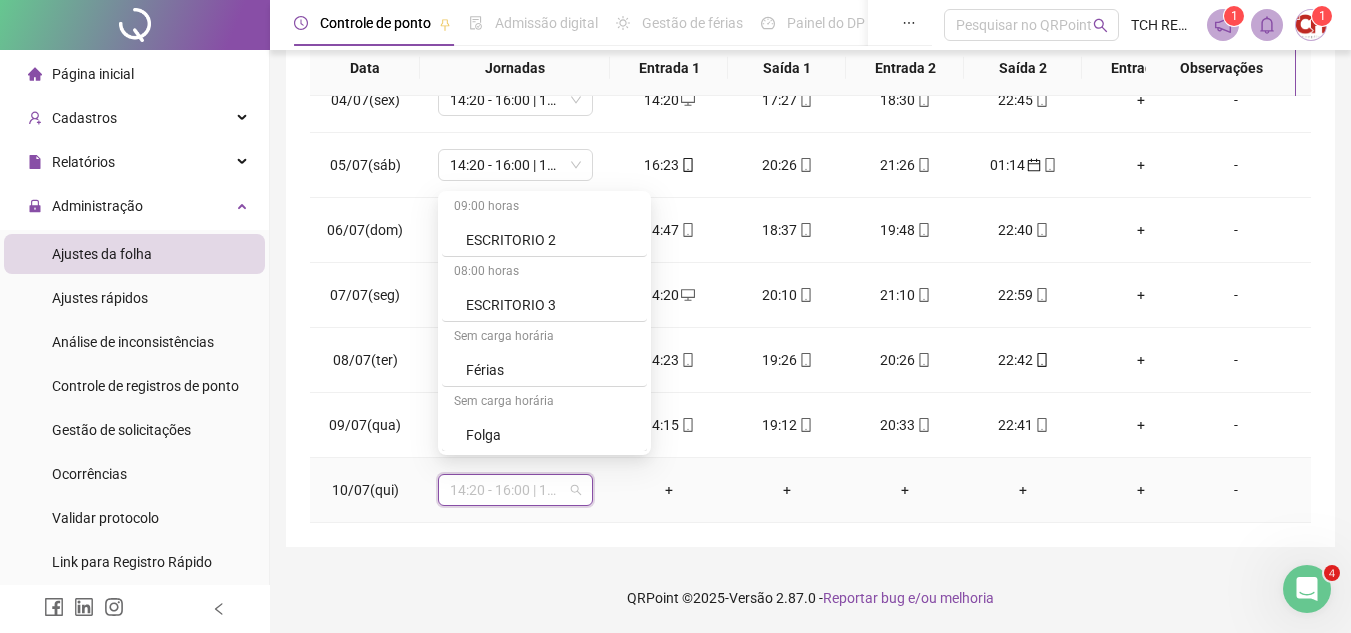scroll, scrollTop: 2279, scrollLeft: 0, axis: vertical 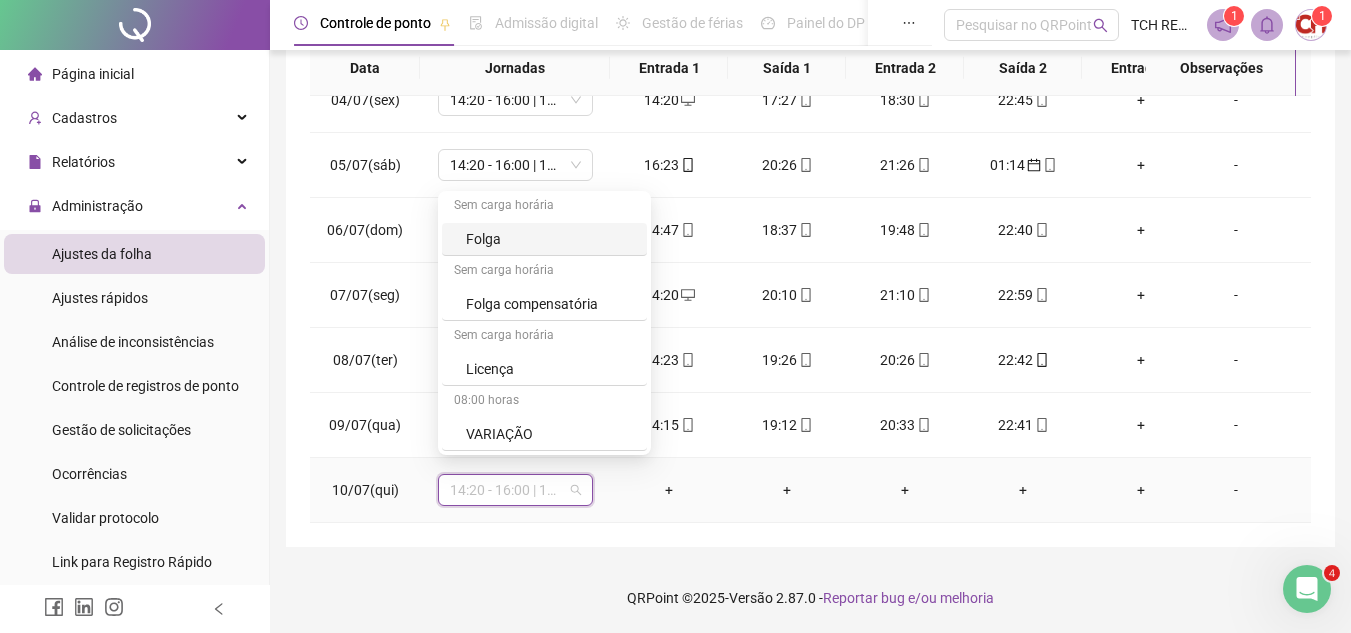 click on "Folga" at bounding box center [550, 239] 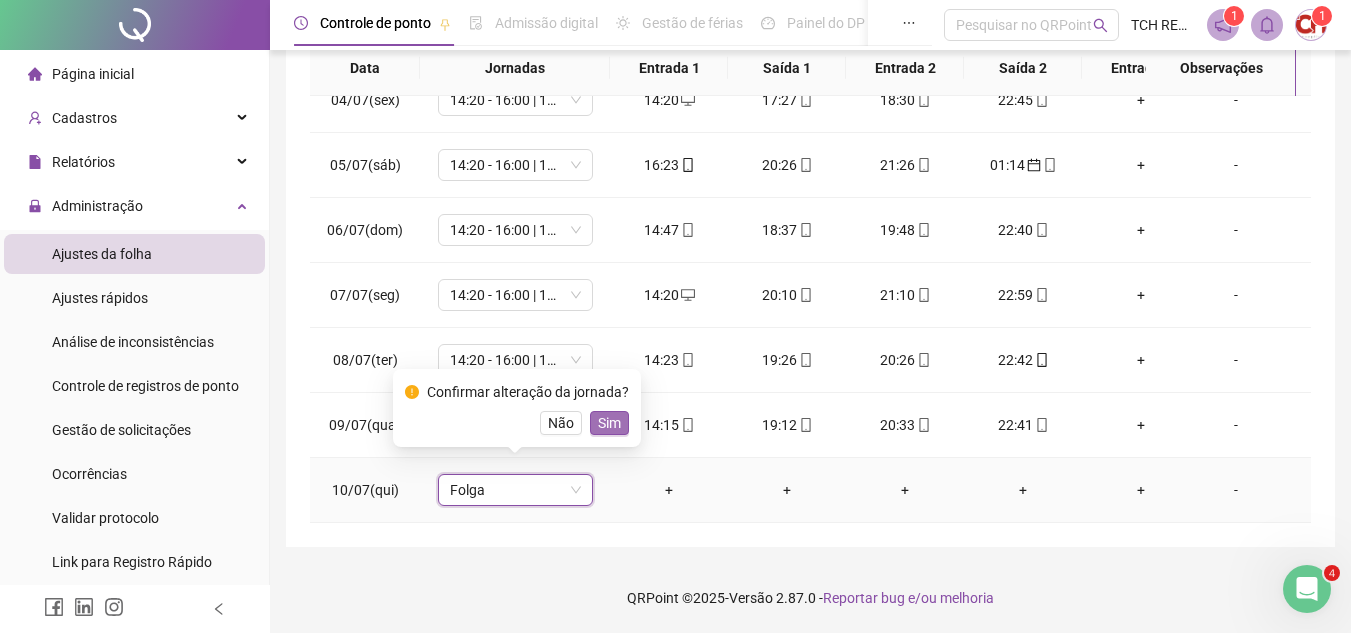 click on "Sim" at bounding box center [609, 423] 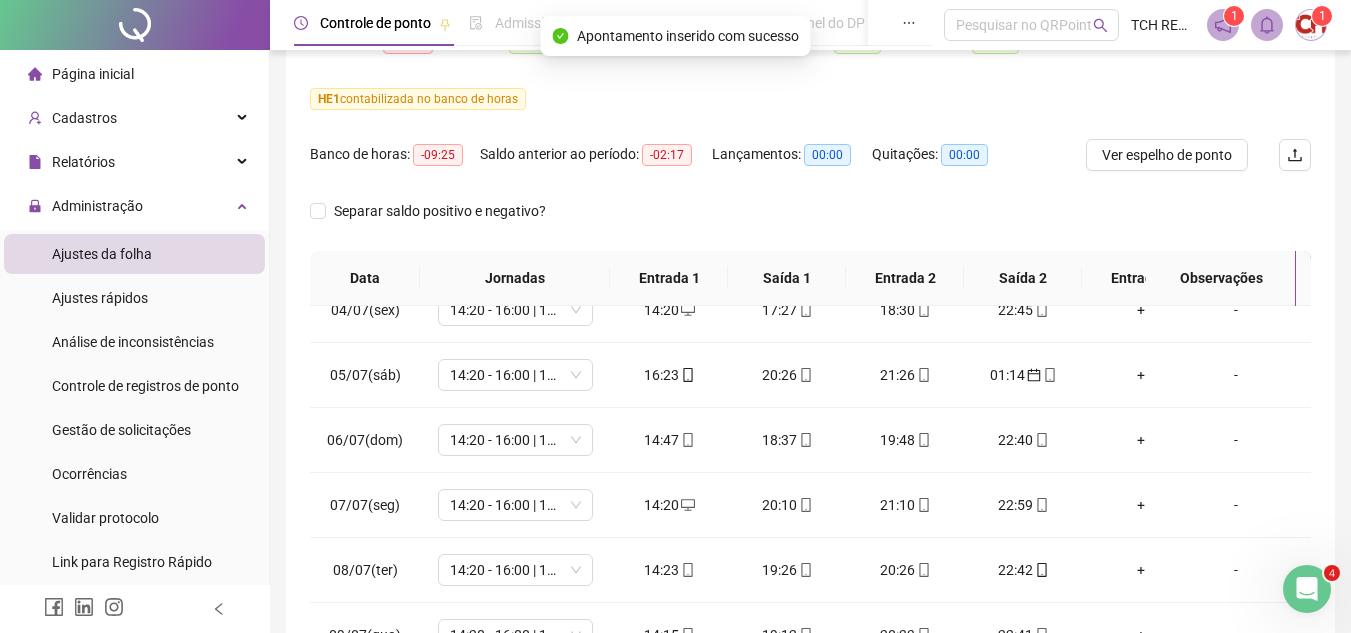 scroll, scrollTop: 245, scrollLeft: 0, axis: vertical 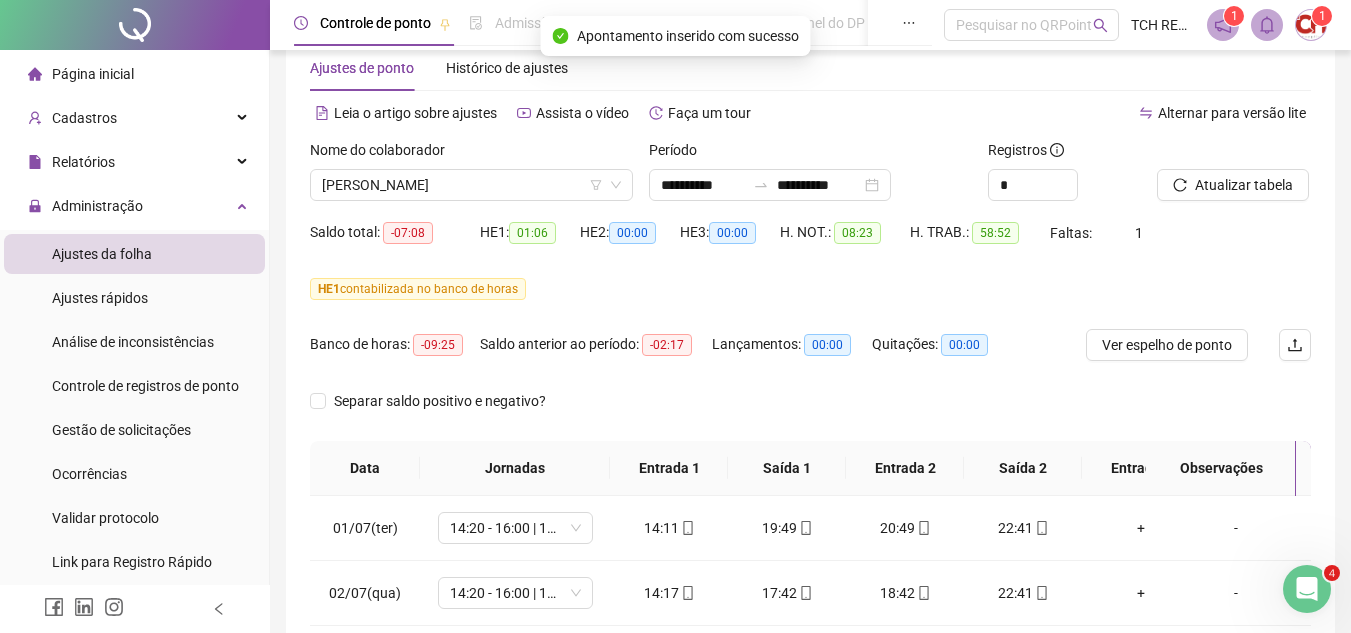 click 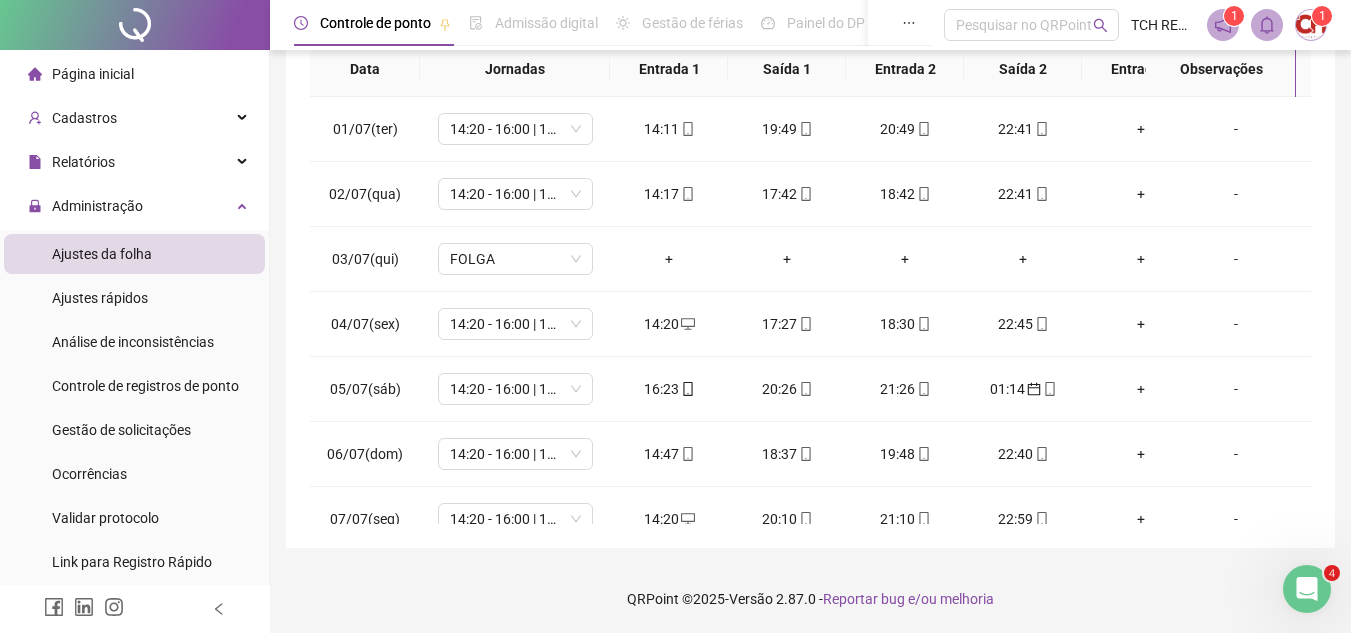 scroll, scrollTop: 445, scrollLeft: 0, axis: vertical 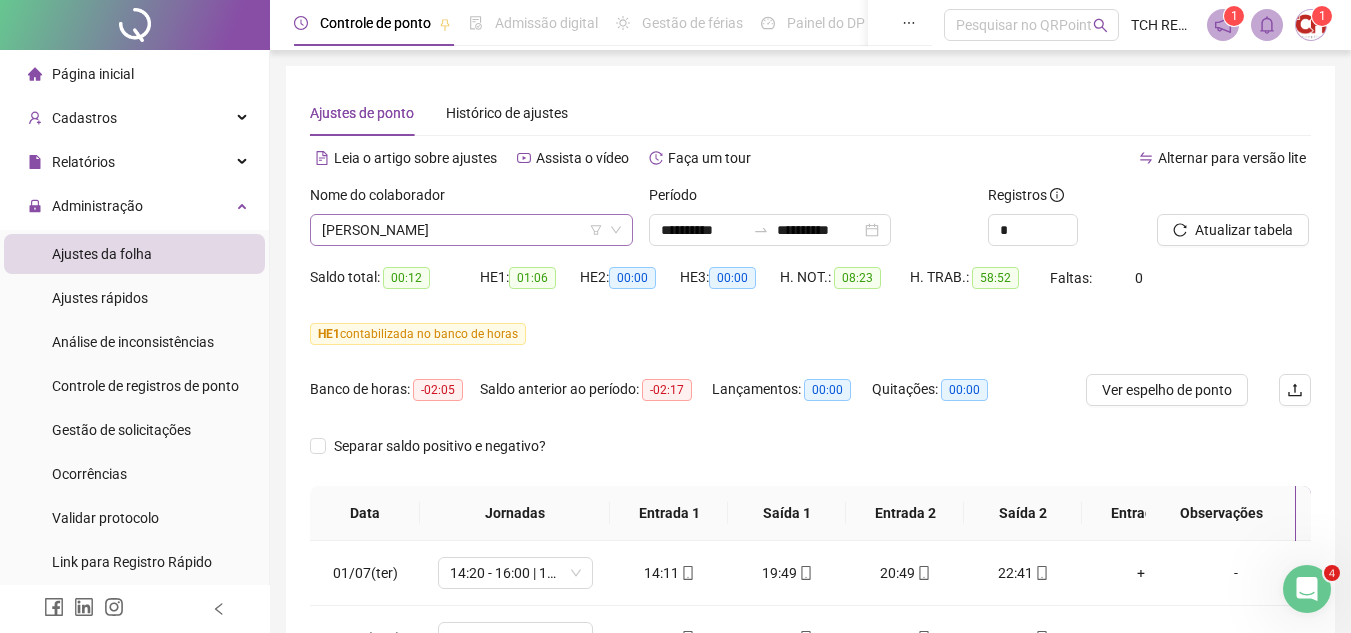 click on "[PERSON_NAME]" at bounding box center [471, 230] 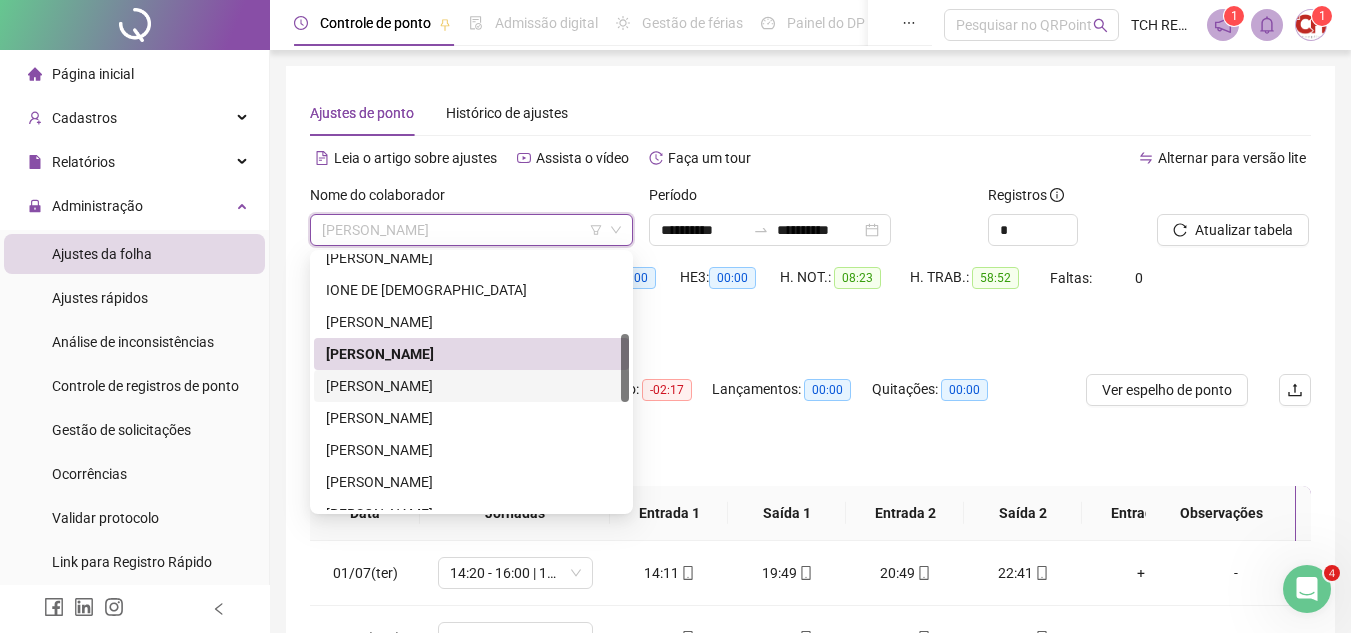 click on "[PERSON_NAME]" at bounding box center [471, 386] 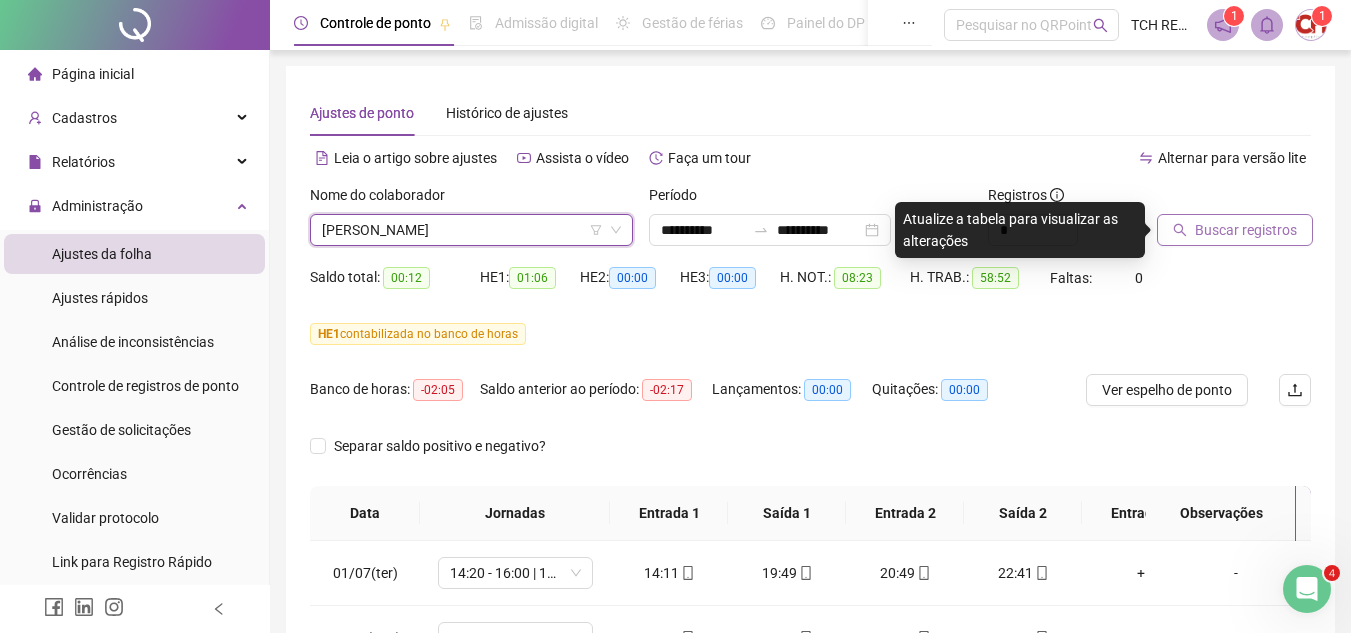 click on "Buscar registros" at bounding box center [1246, 230] 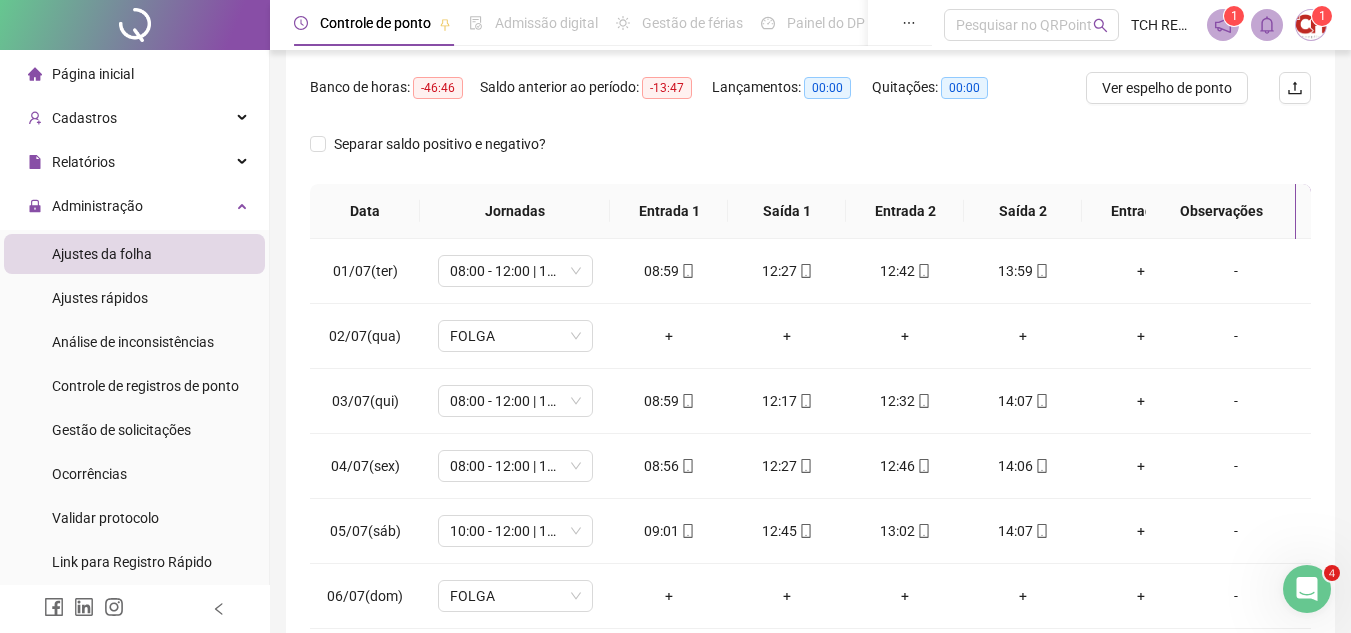 scroll, scrollTop: 400, scrollLeft: 0, axis: vertical 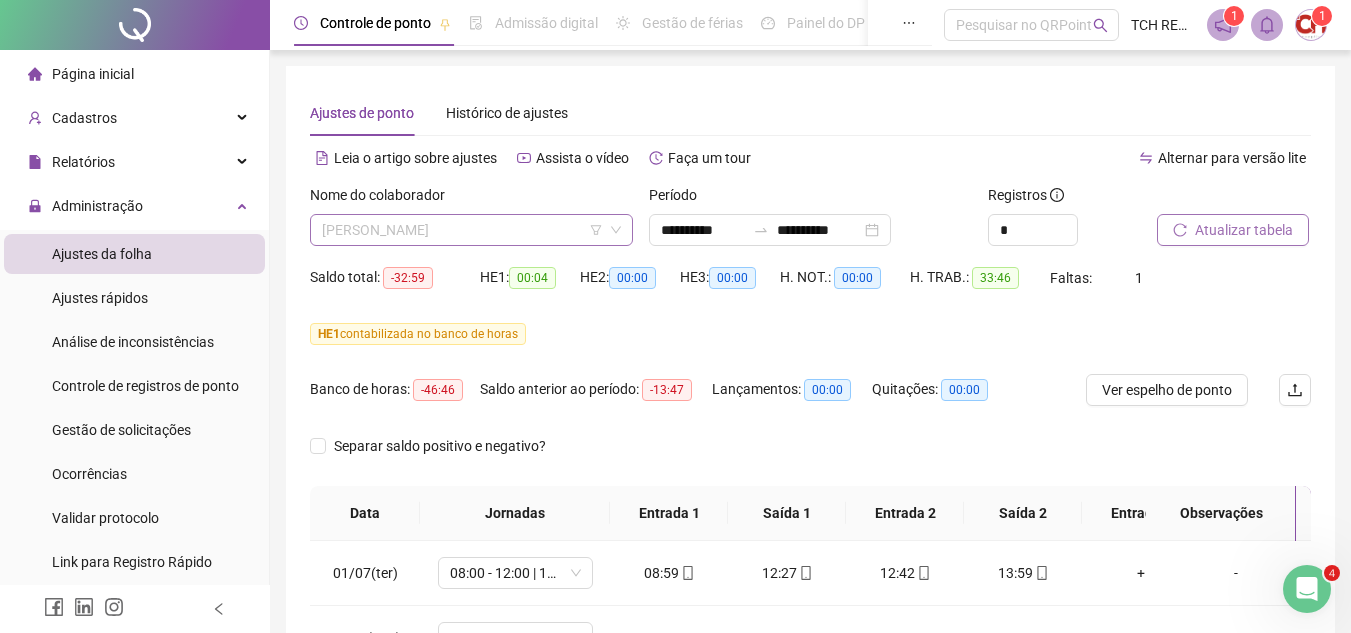 click on "[PERSON_NAME]" at bounding box center [471, 230] 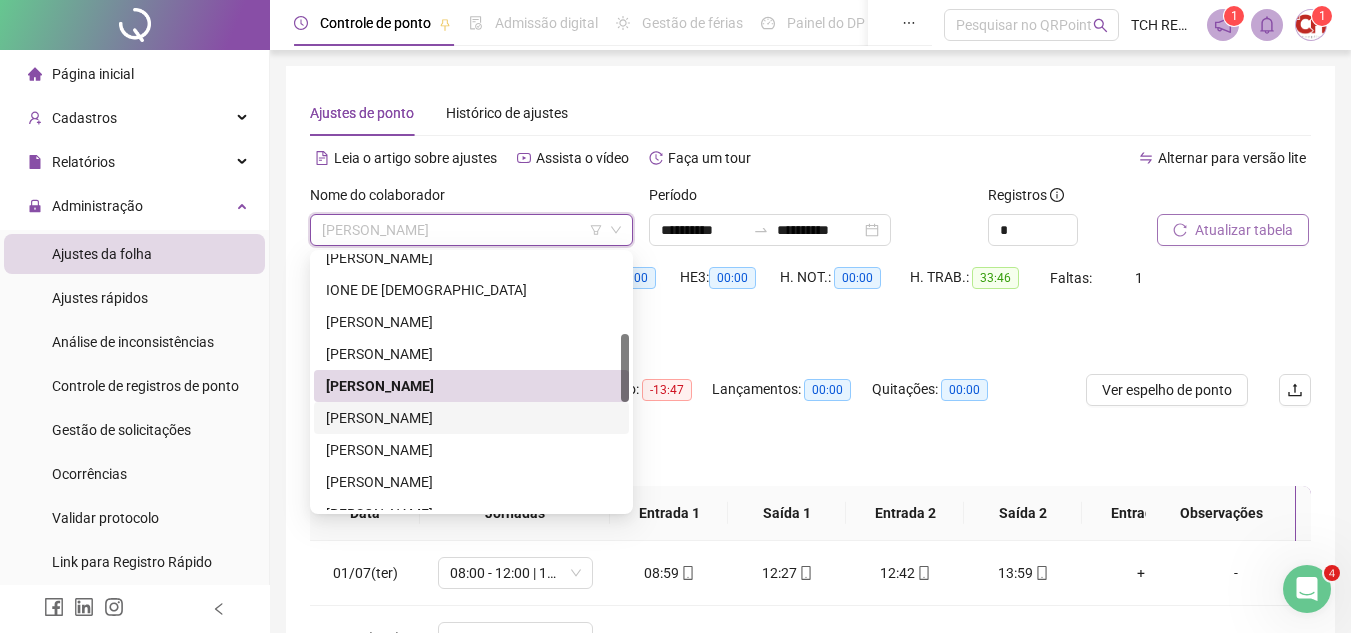 click on "[PERSON_NAME]" at bounding box center (471, 418) 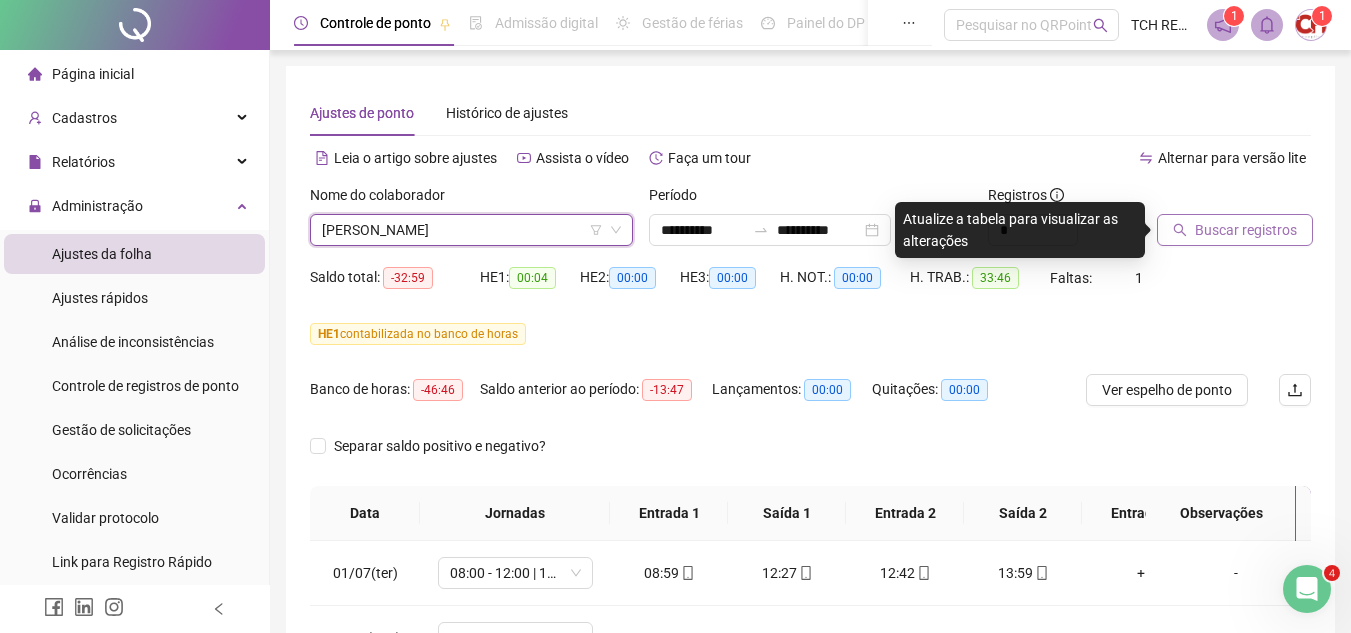 click on "Buscar registros" at bounding box center [1246, 230] 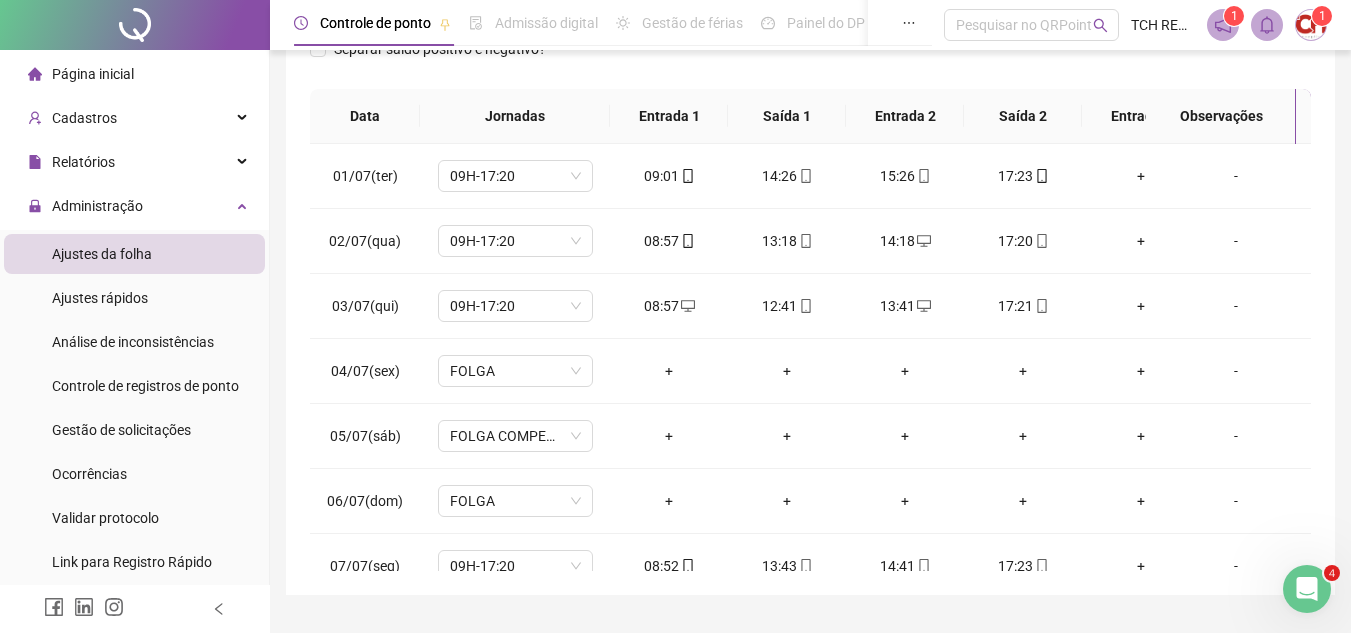 scroll, scrollTop: 400, scrollLeft: 0, axis: vertical 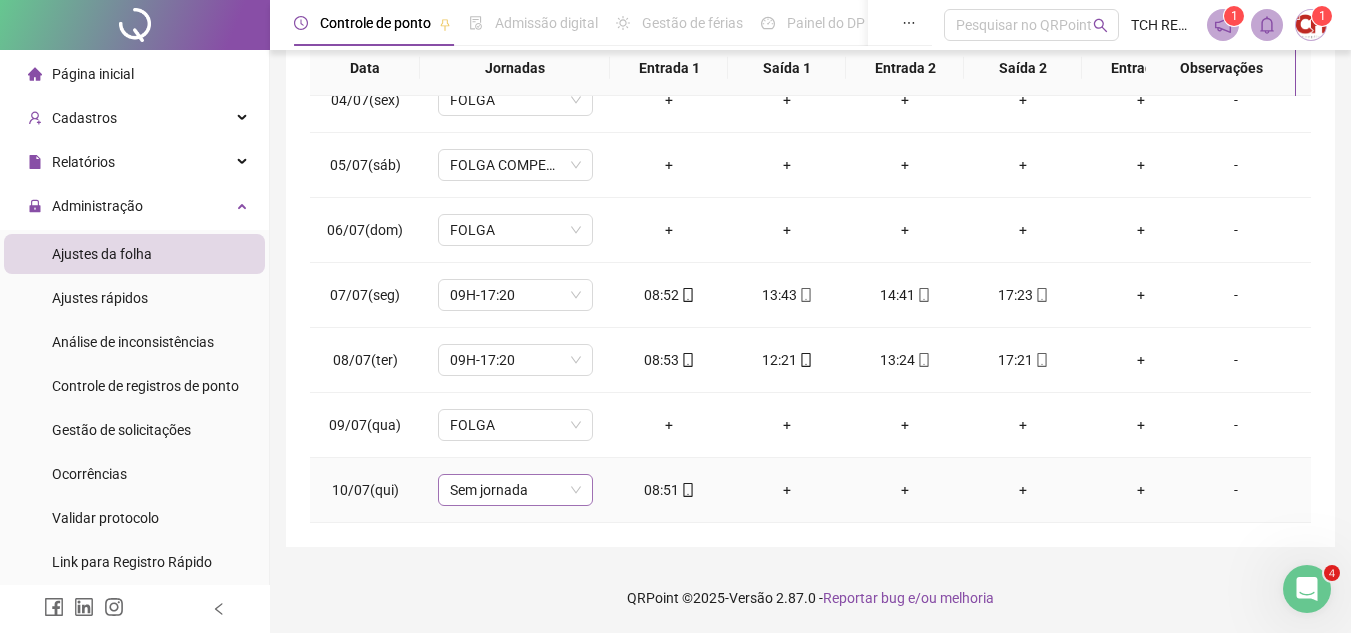click on "Sem jornada" at bounding box center (515, 490) 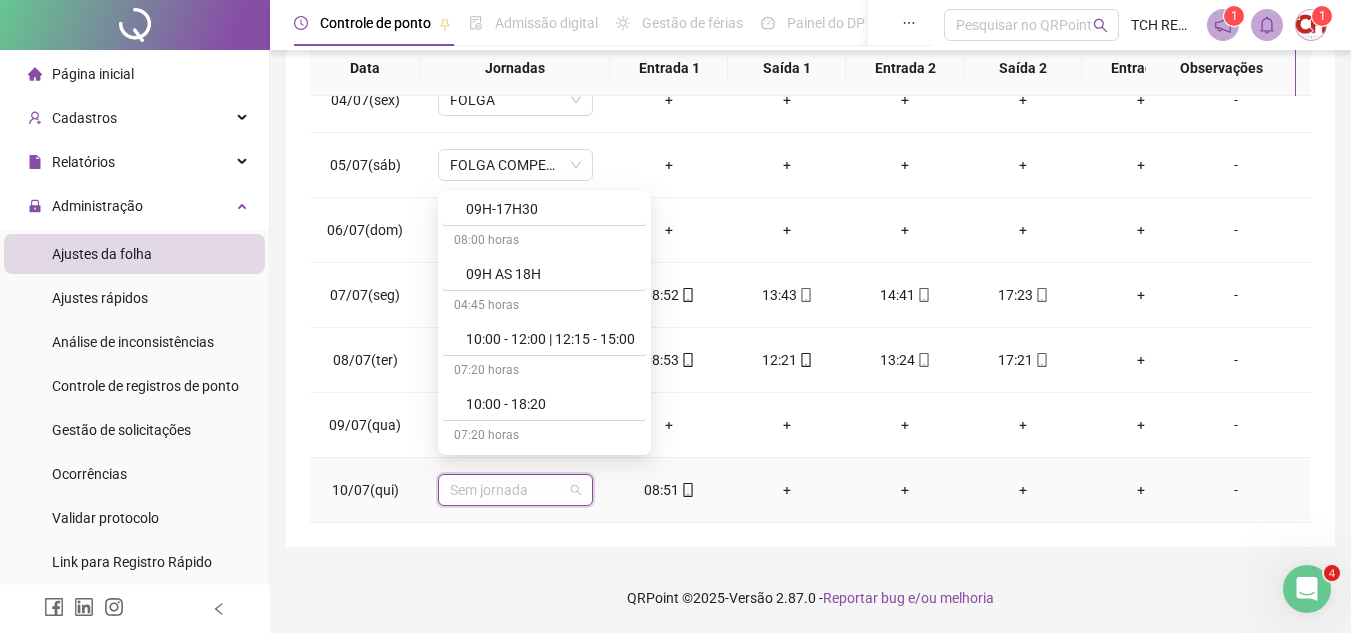 scroll, scrollTop: 779, scrollLeft: 0, axis: vertical 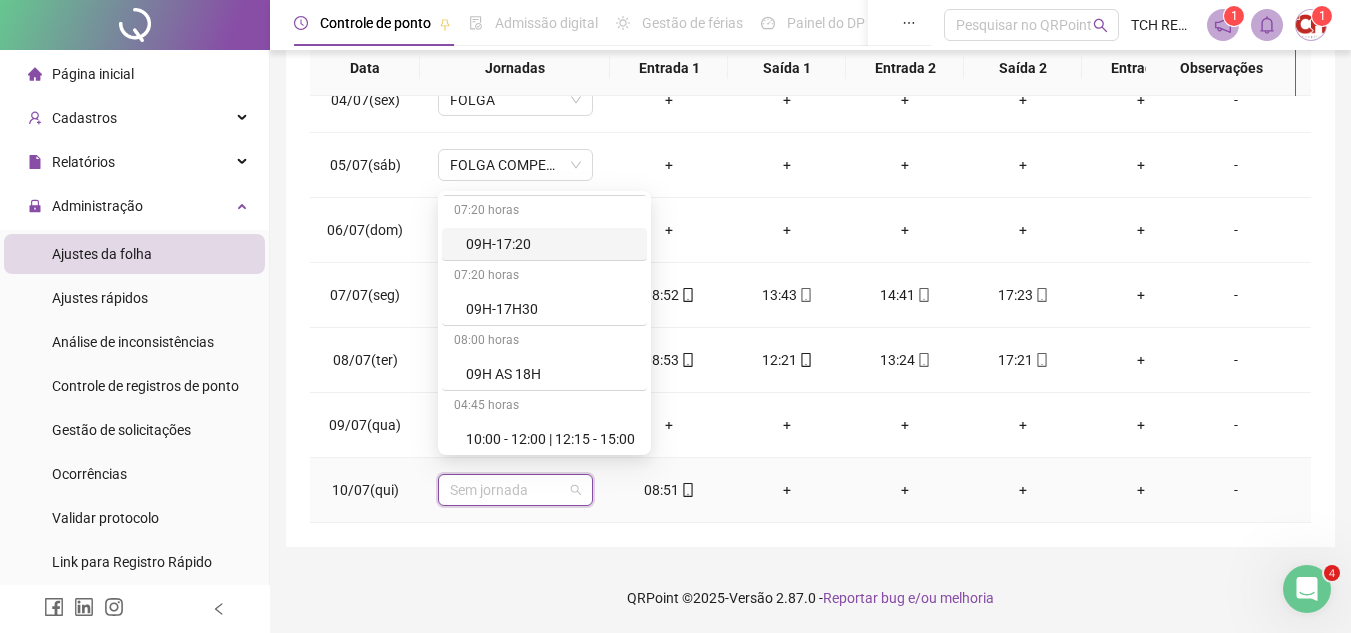 click on "09H-17:20" at bounding box center [550, 244] 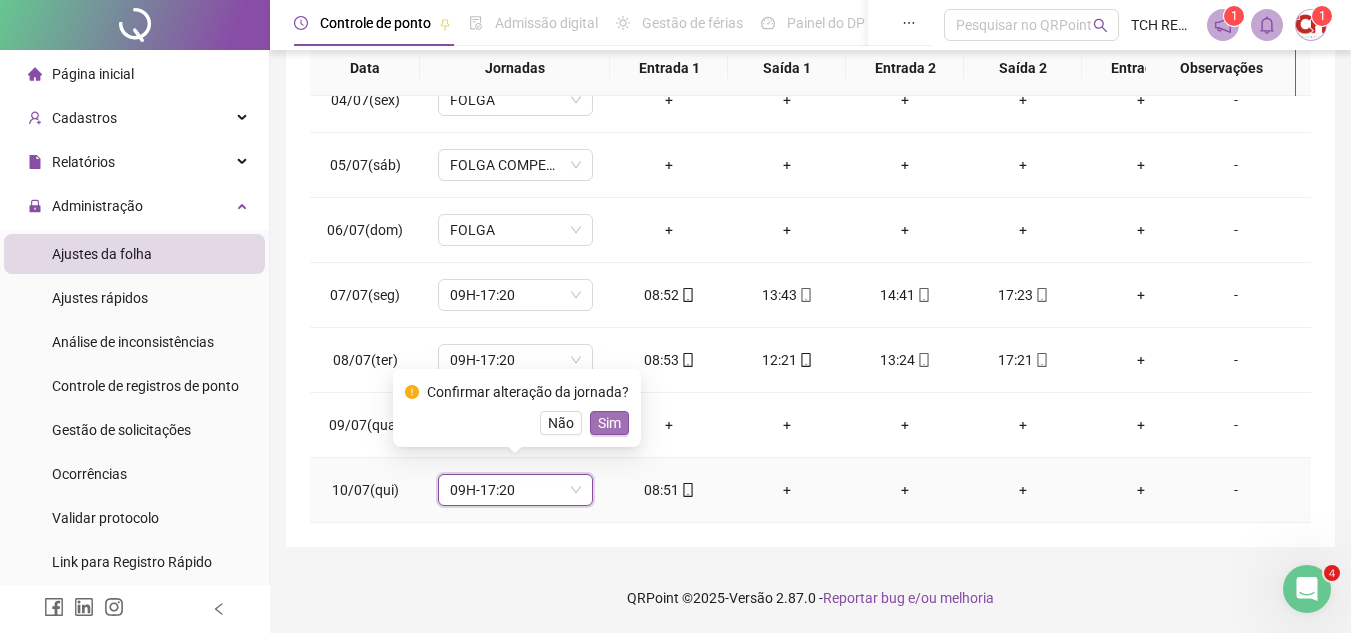 click on "Sim" at bounding box center (609, 423) 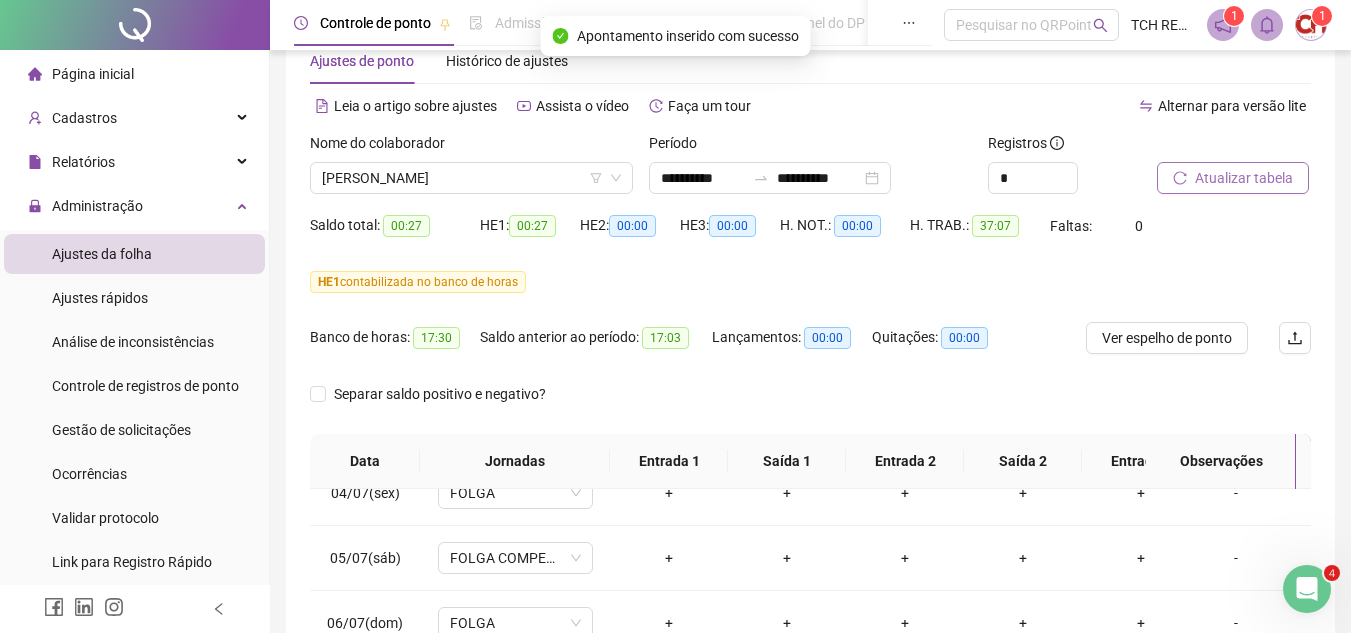 scroll, scrollTop: 45, scrollLeft: 0, axis: vertical 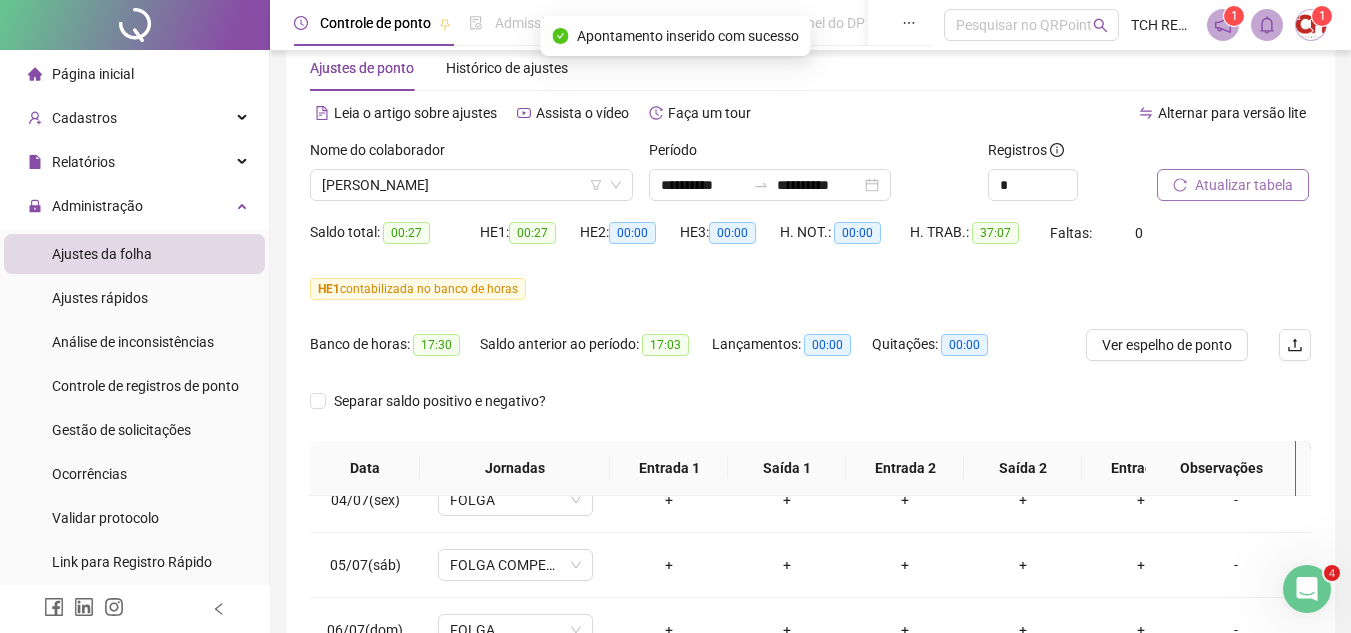 click on "Atualizar tabela" at bounding box center [1244, 185] 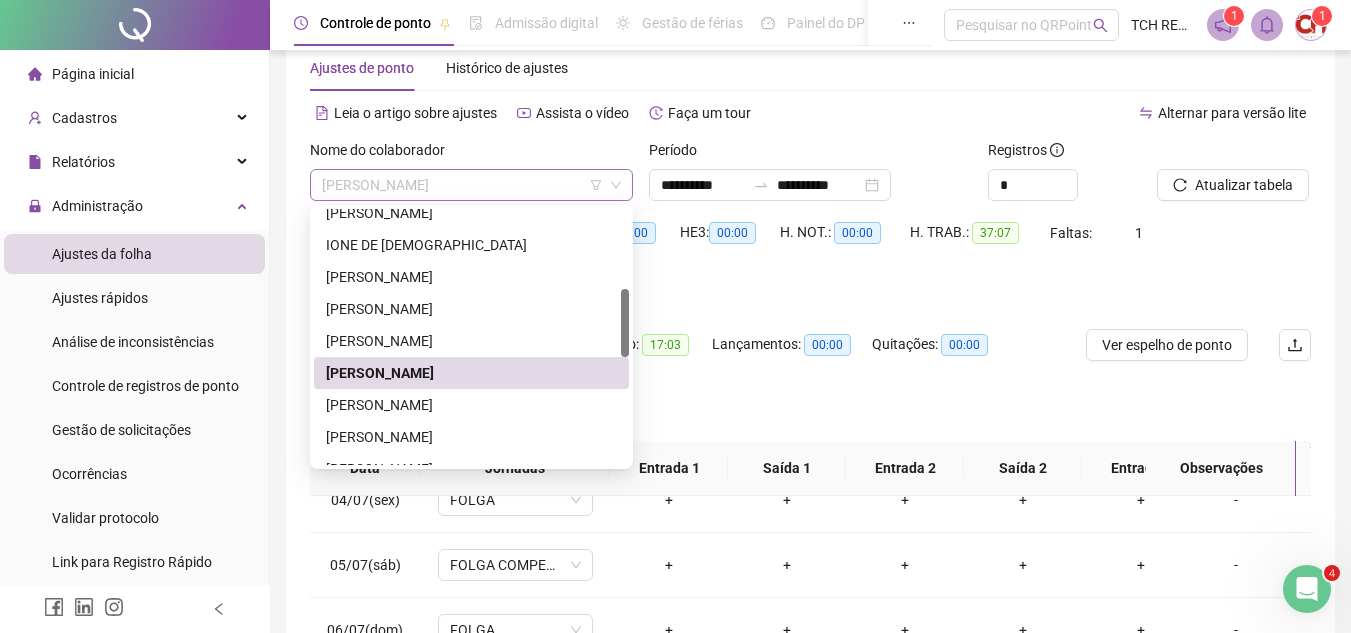 click on "[PERSON_NAME]" at bounding box center (471, 185) 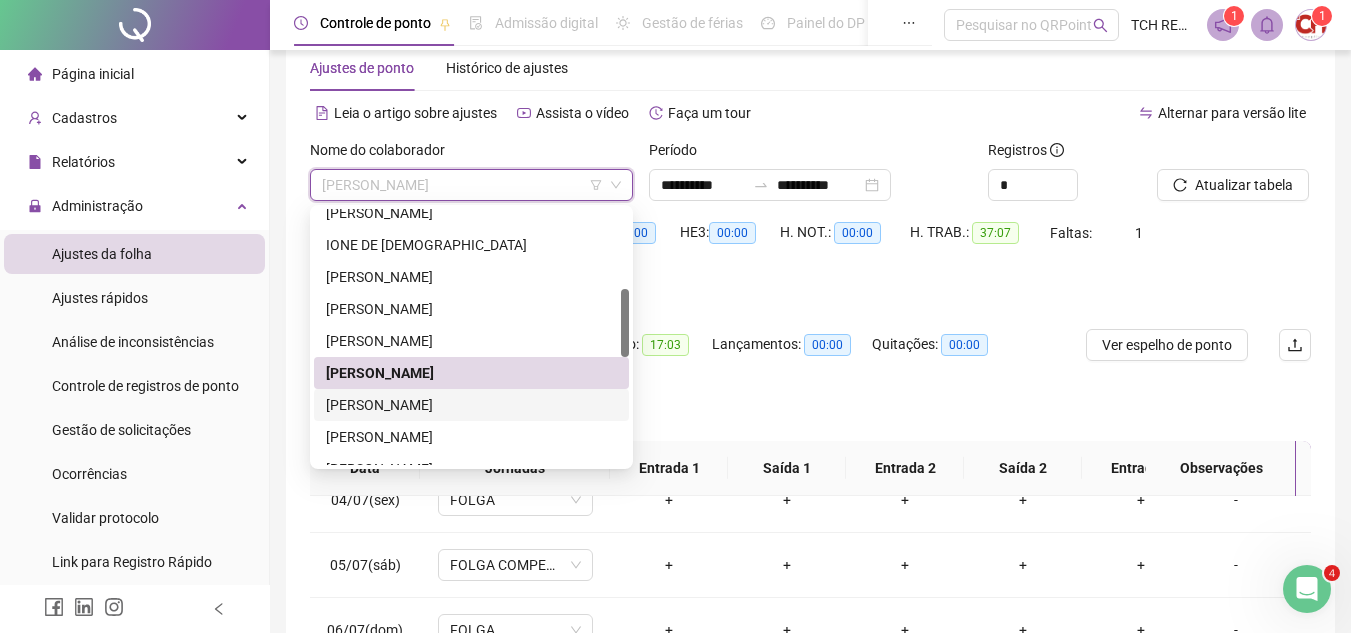 click on "[PERSON_NAME]" at bounding box center (471, 405) 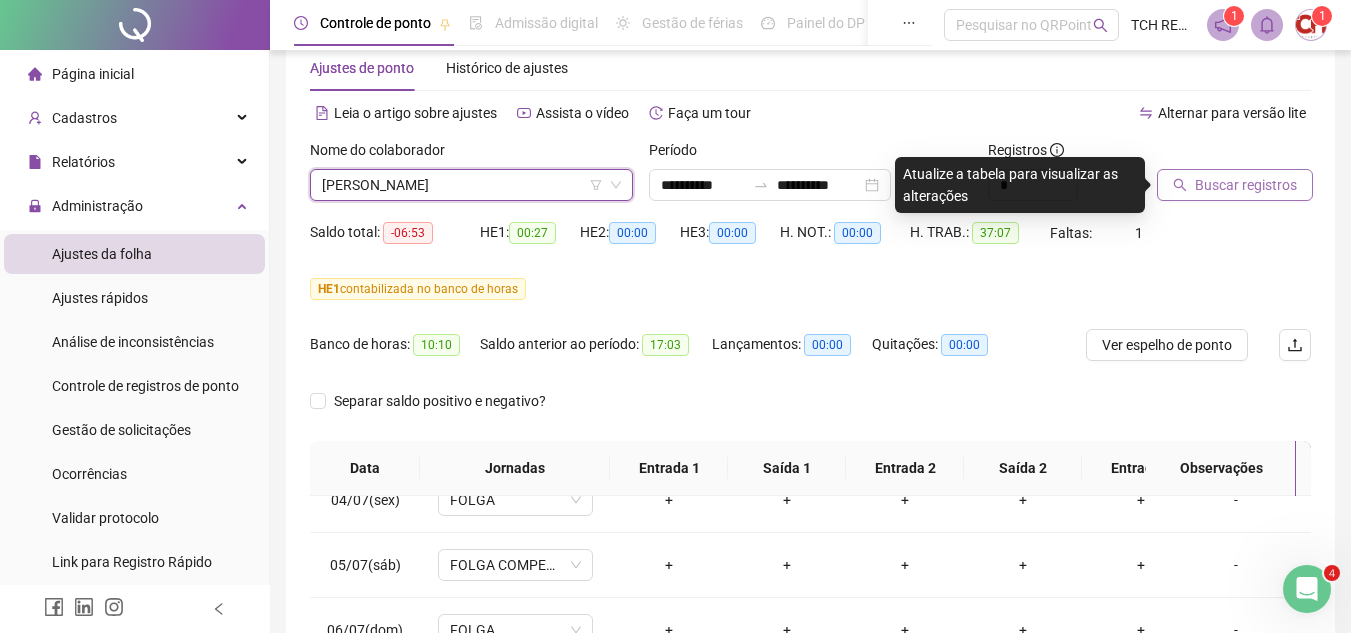 click on "Buscar registros" at bounding box center (1235, 185) 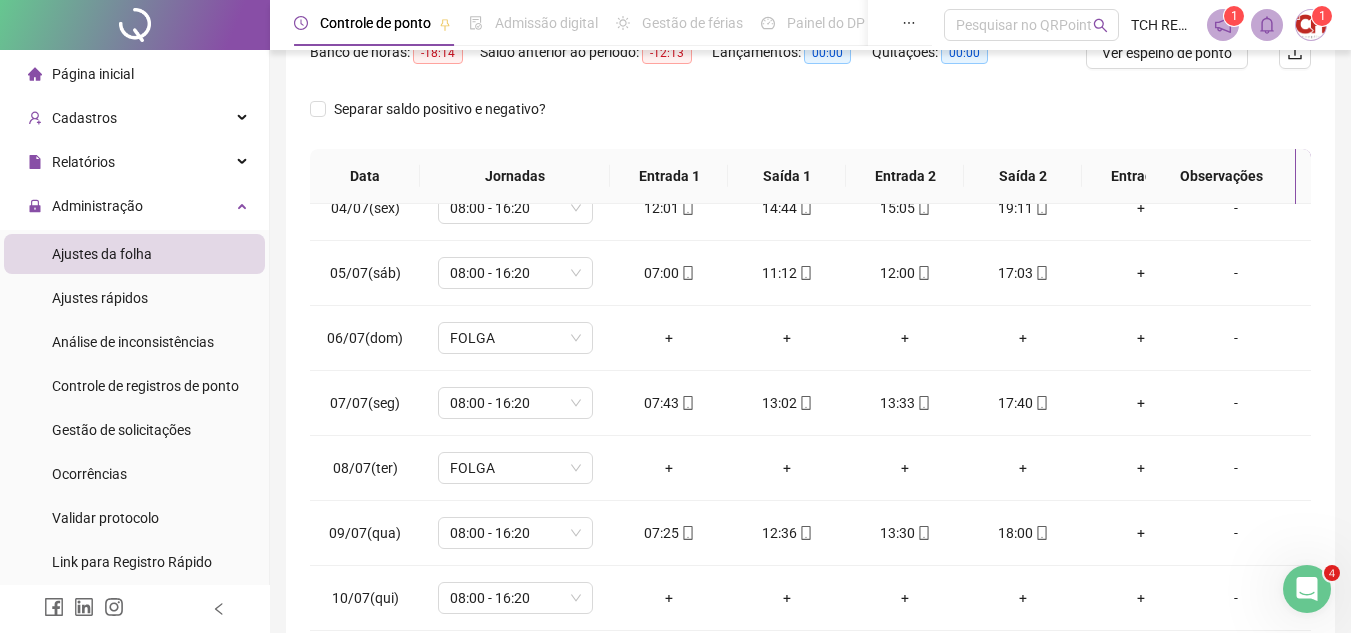 scroll, scrollTop: 445, scrollLeft: 0, axis: vertical 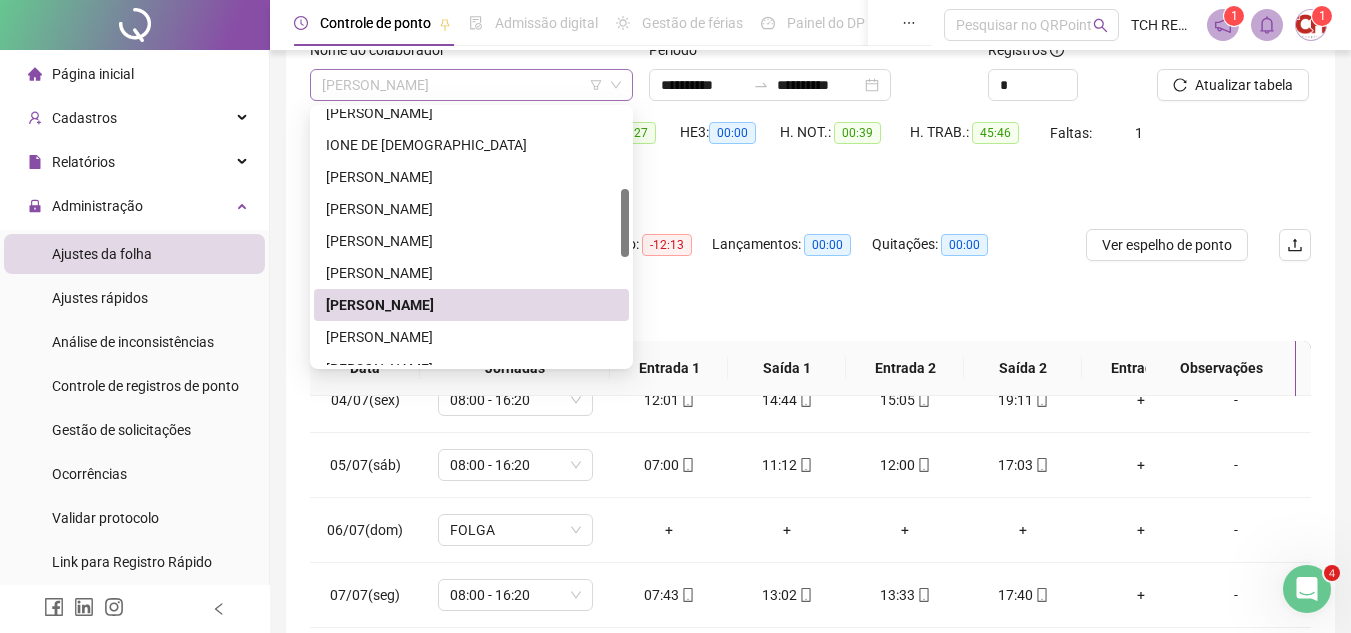 click on "[PERSON_NAME]" at bounding box center (471, 85) 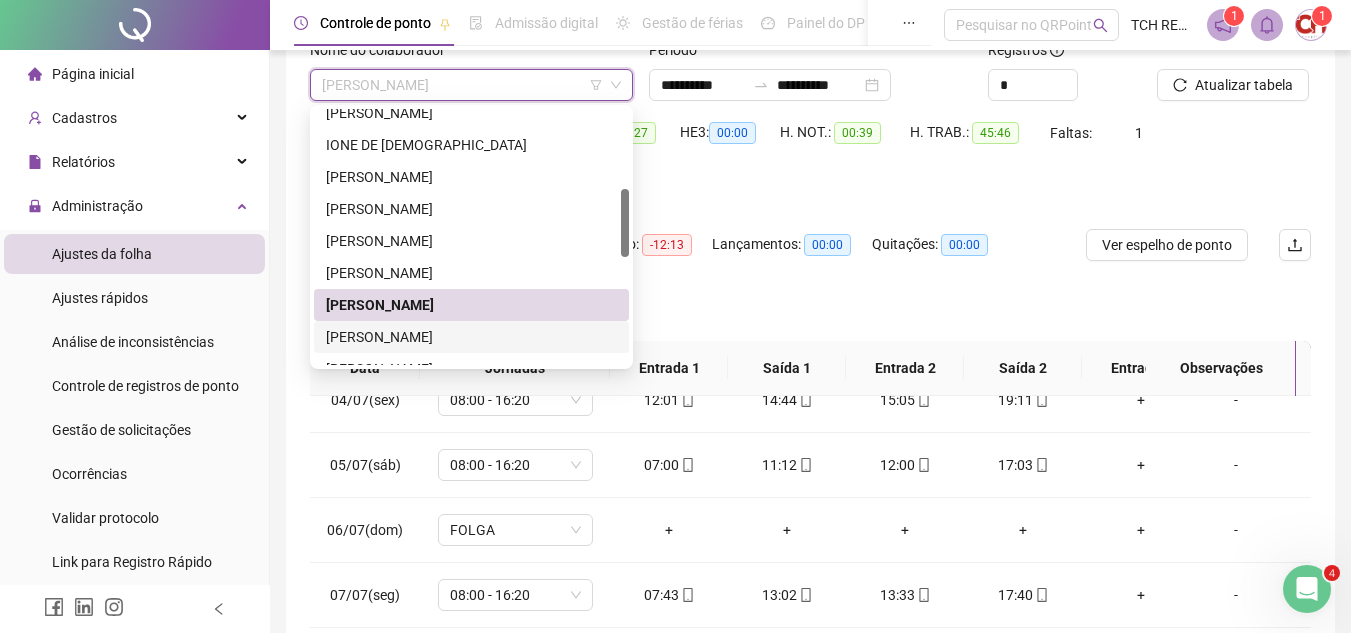 click on "[PERSON_NAME]" at bounding box center [471, 337] 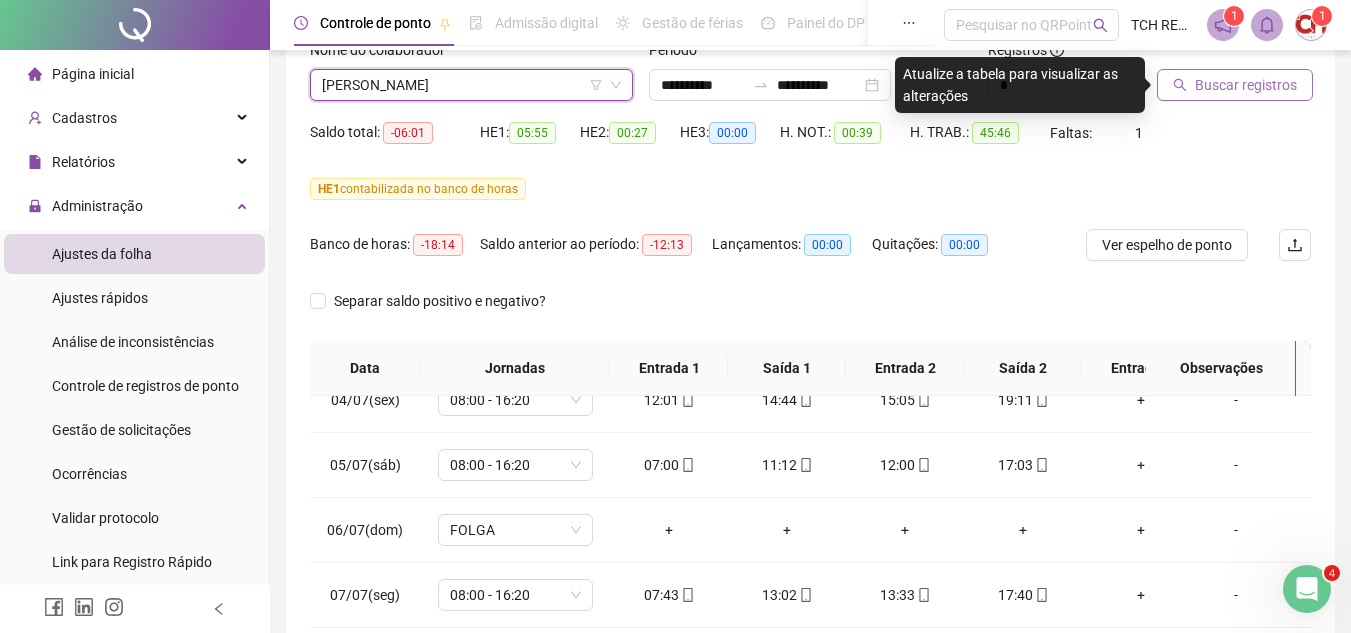 click on "Buscar registros" at bounding box center (1246, 85) 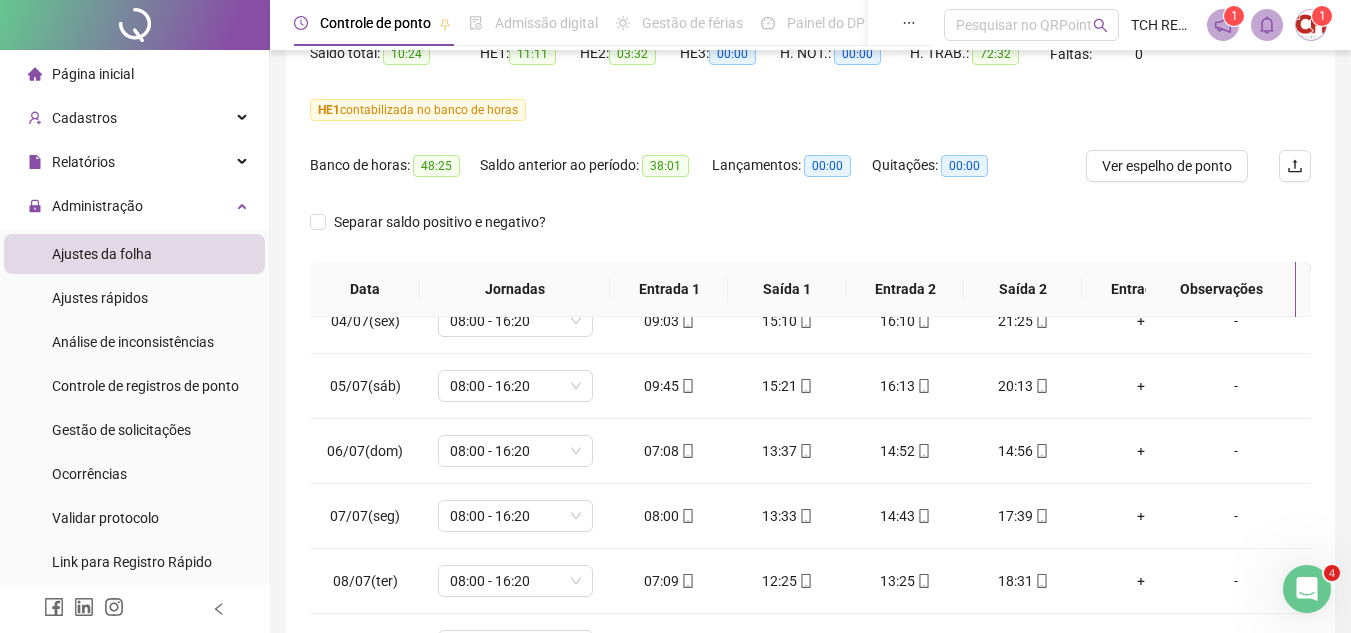 scroll, scrollTop: 400, scrollLeft: 0, axis: vertical 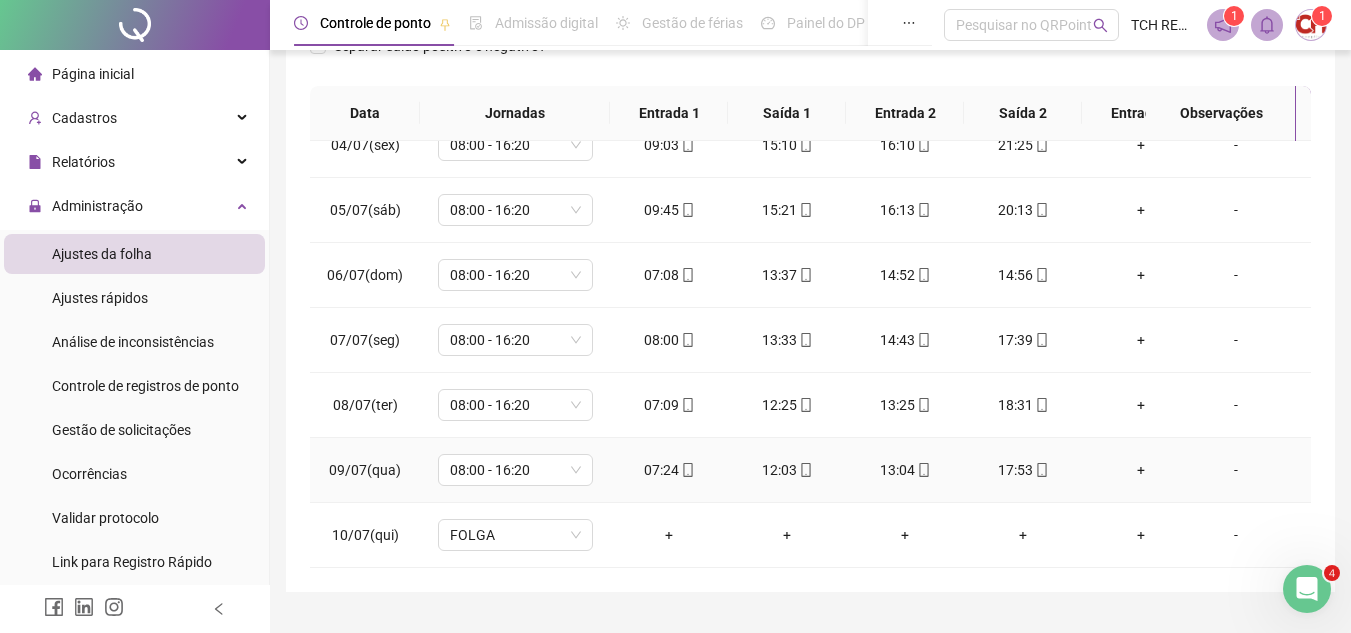 click 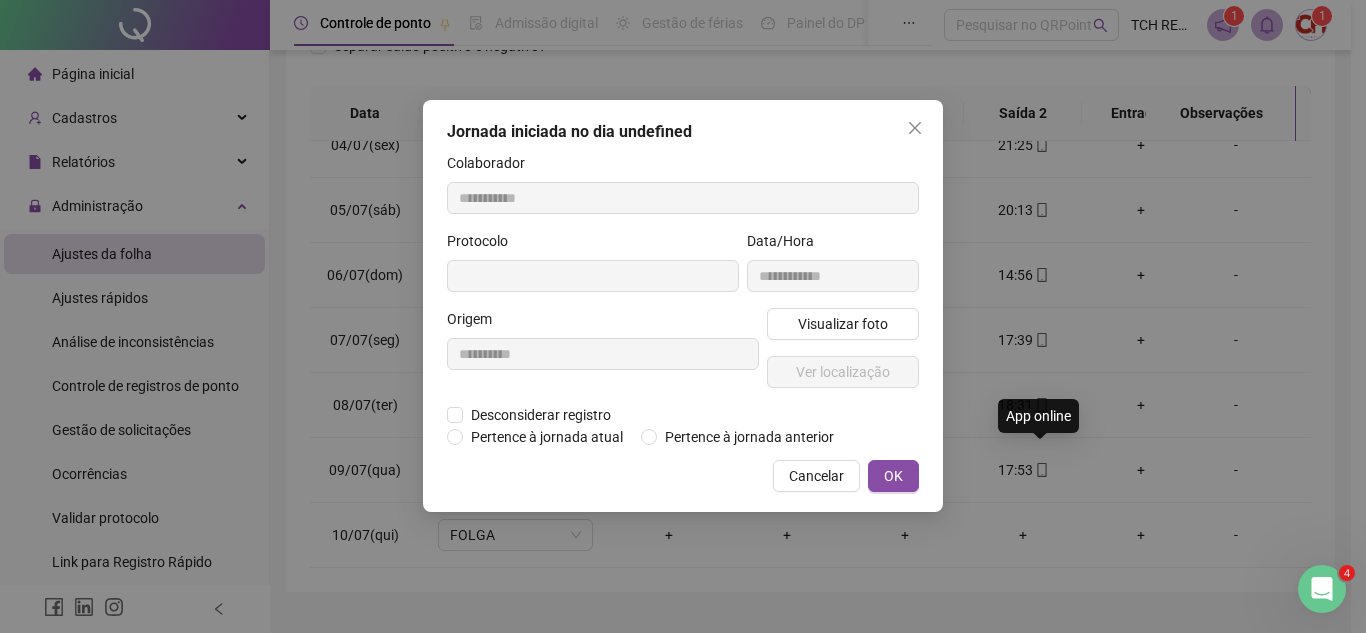 type on "**********" 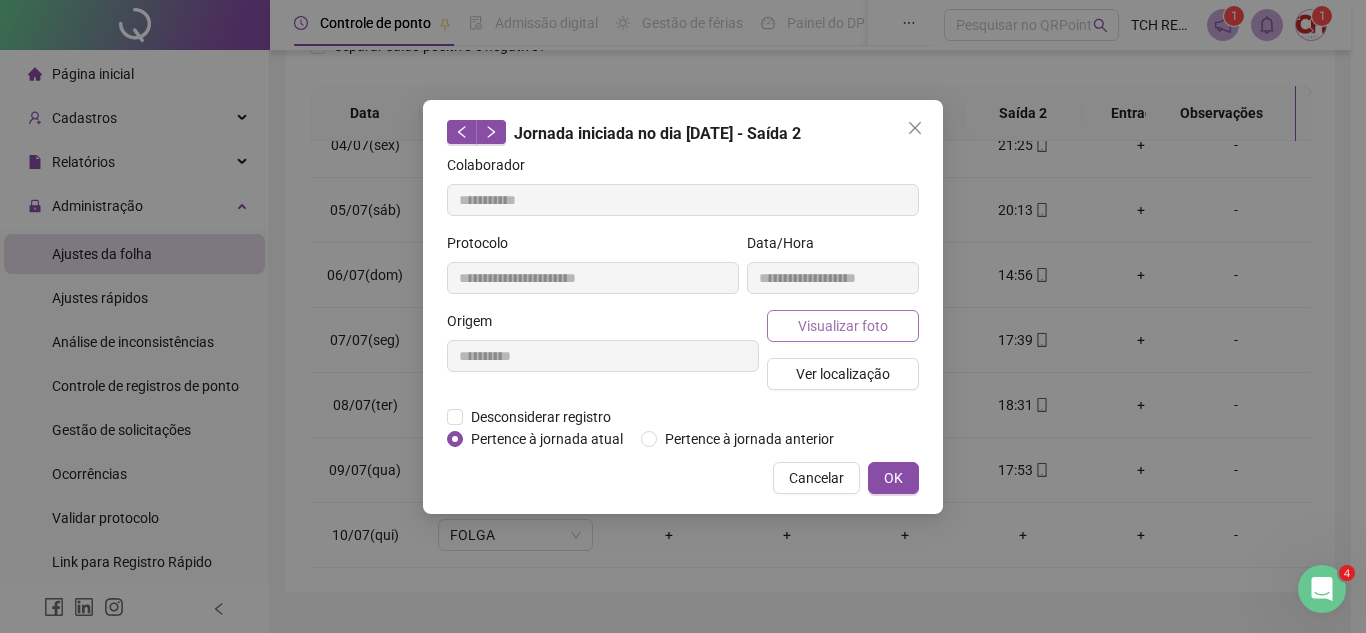 click on "Visualizar foto" at bounding box center (843, 326) 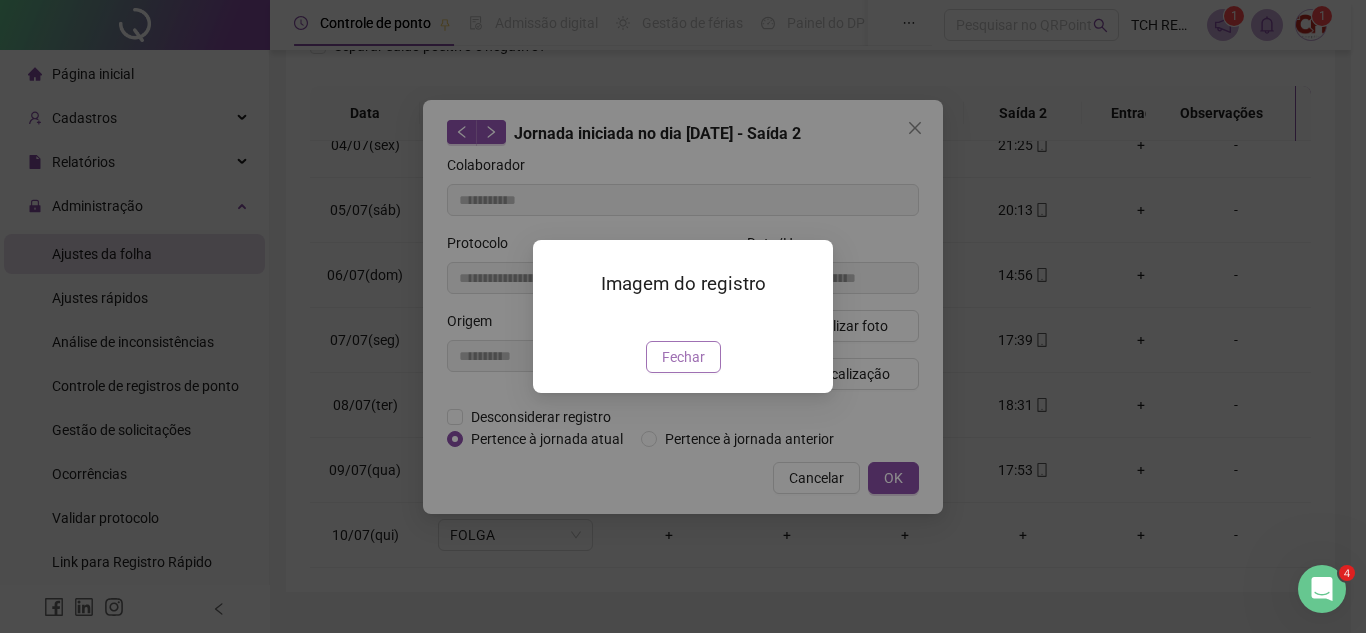 click on "Fechar" at bounding box center [683, 357] 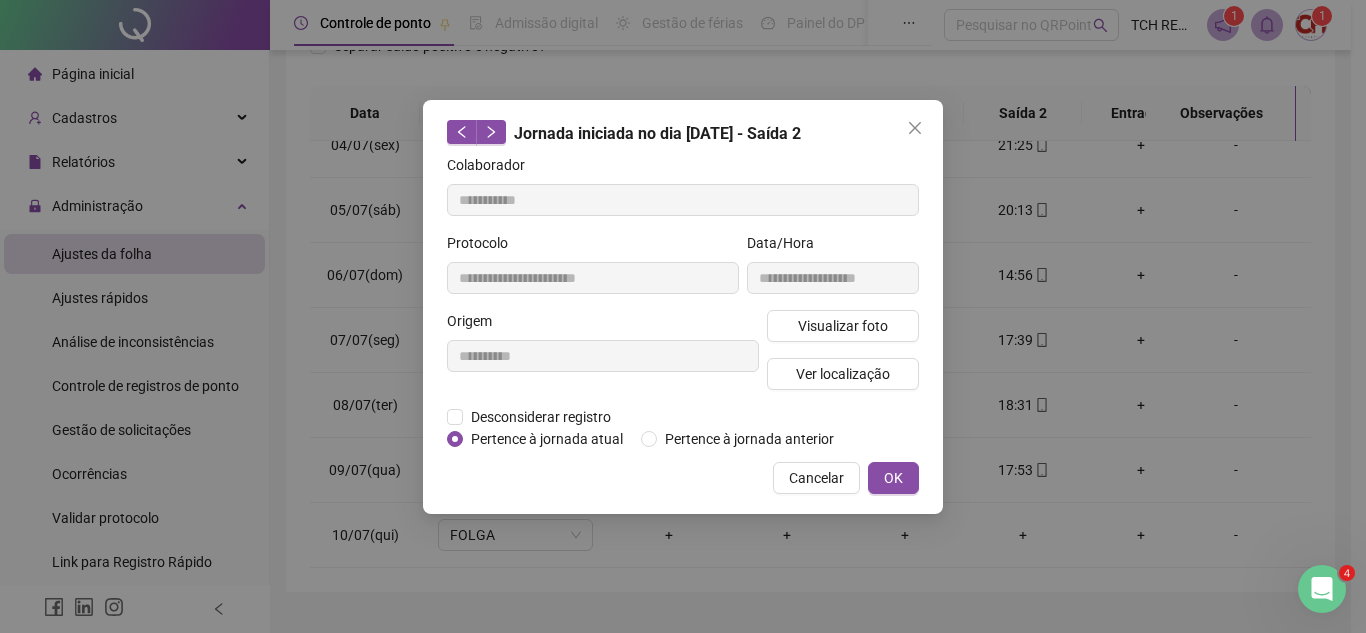 drag, startPoint x: 918, startPoint y: 122, endPoint x: 1037, endPoint y: 170, distance: 128.31601 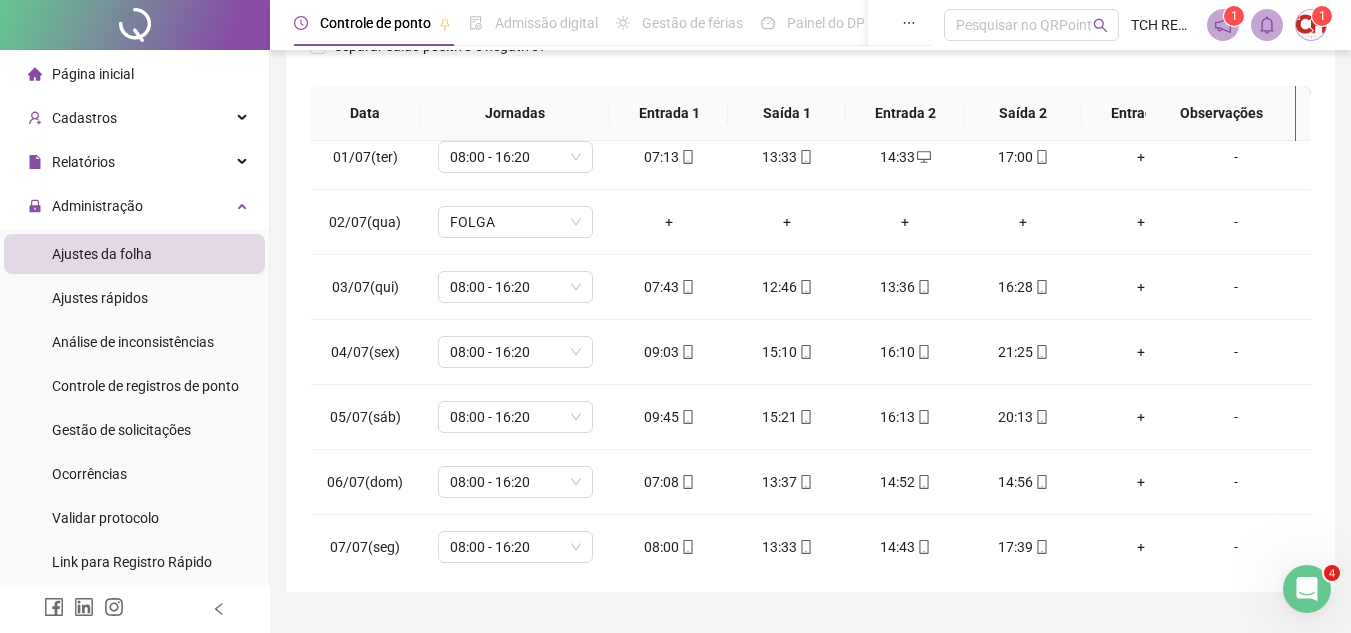 scroll, scrollTop: 0, scrollLeft: 0, axis: both 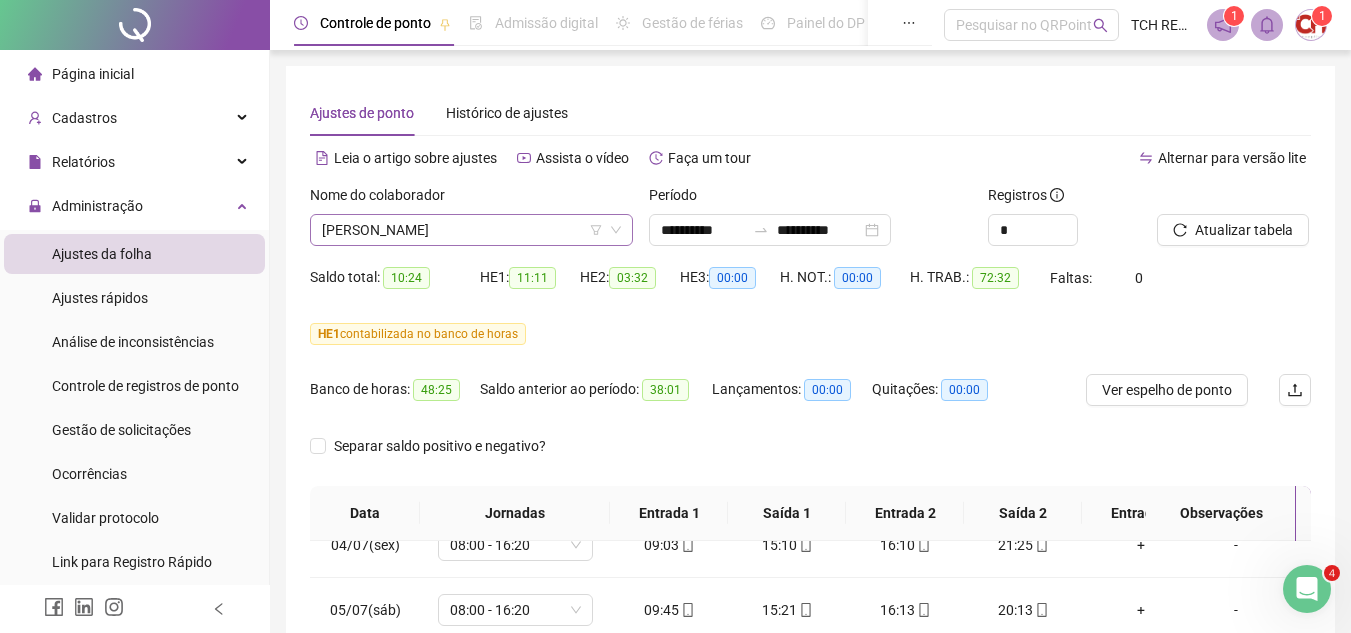 click on "[PERSON_NAME]" at bounding box center (471, 230) 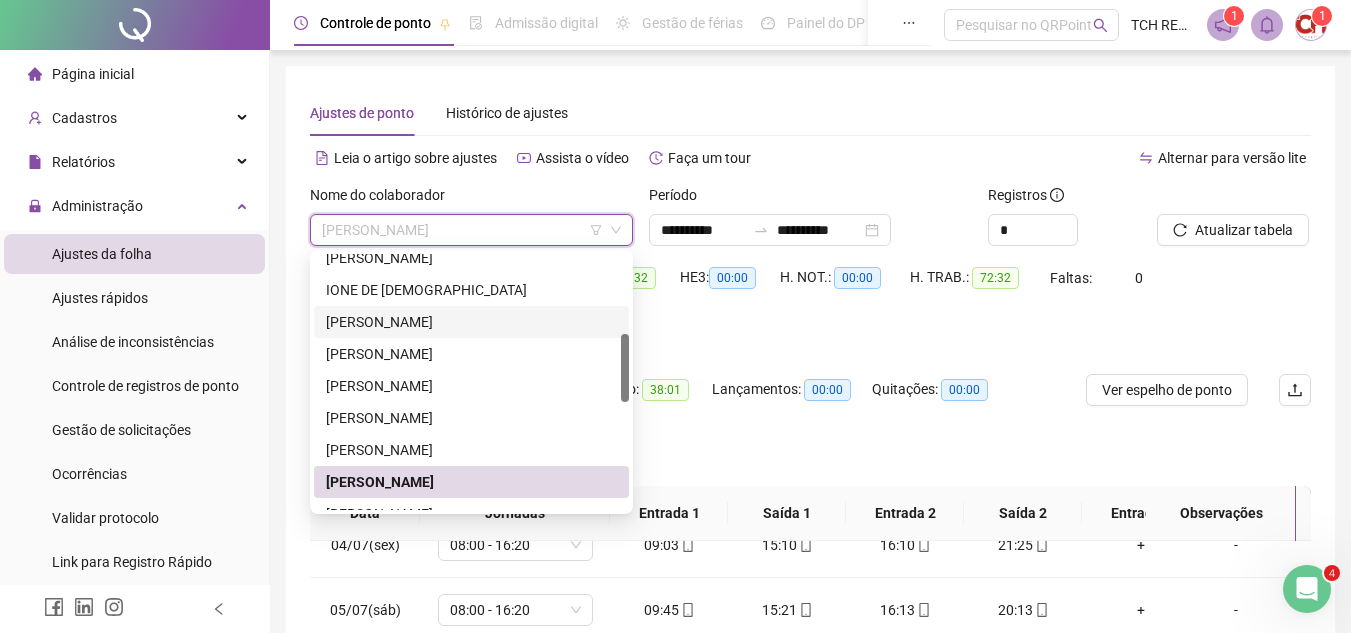 click on "[PERSON_NAME]" at bounding box center [471, 322] 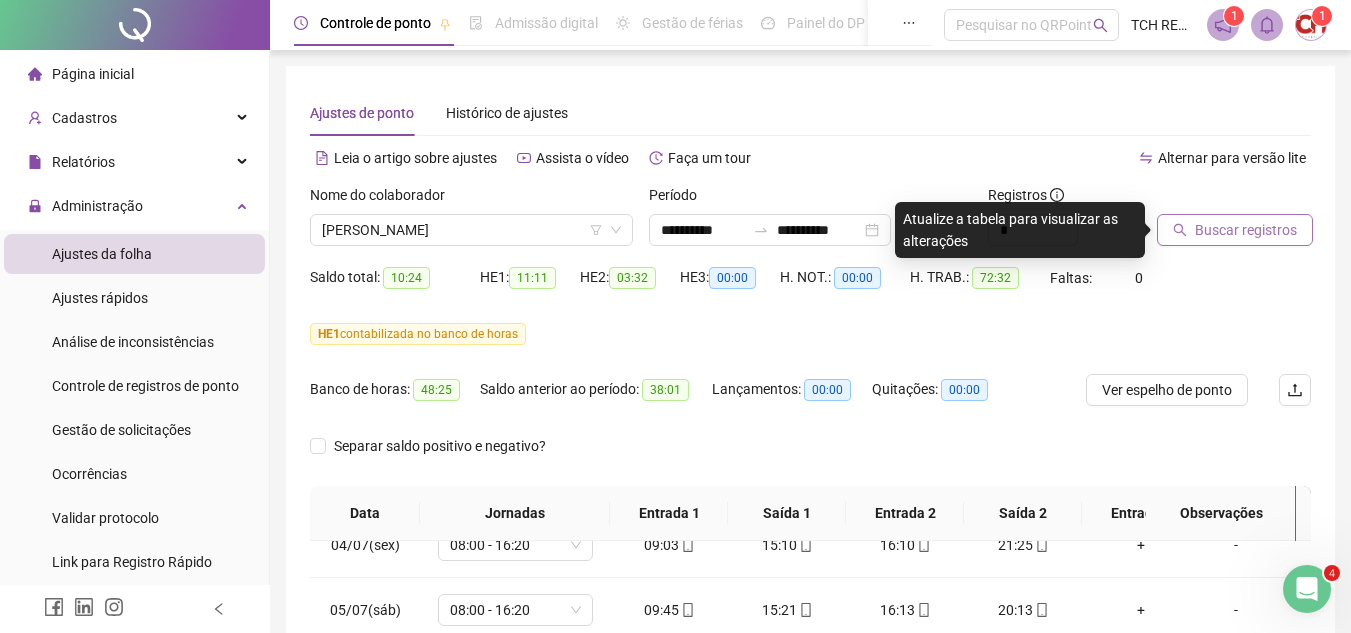 click on "Buscar registros" at bounding box center [1246, 230] 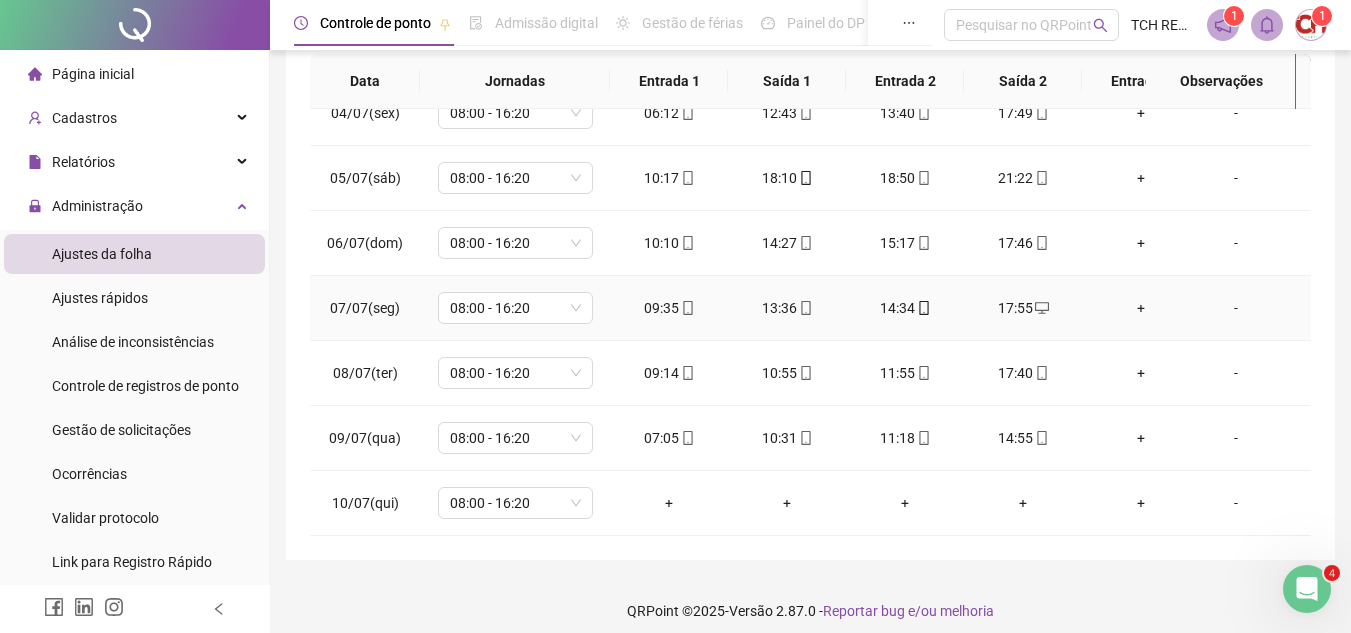 scroll, scrollTop: 445, scrollLeft: 0, axis: vertical 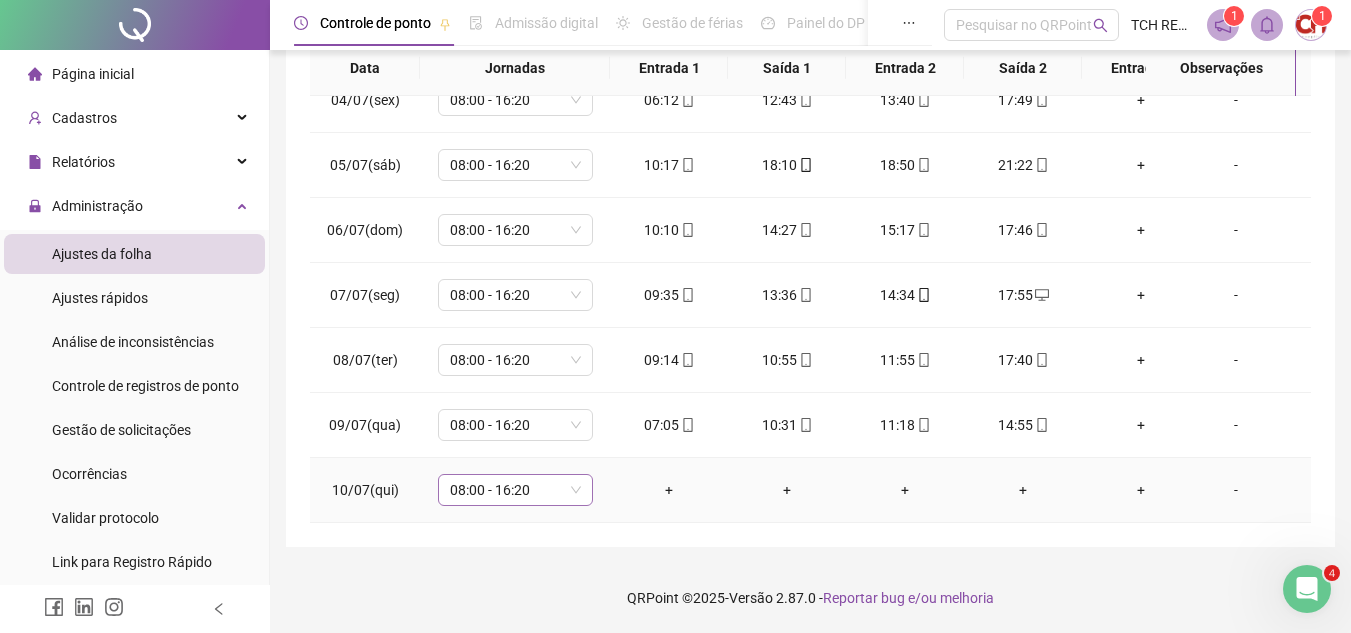 click on "08:00 - 16:20" at bounding box center (515, 490) 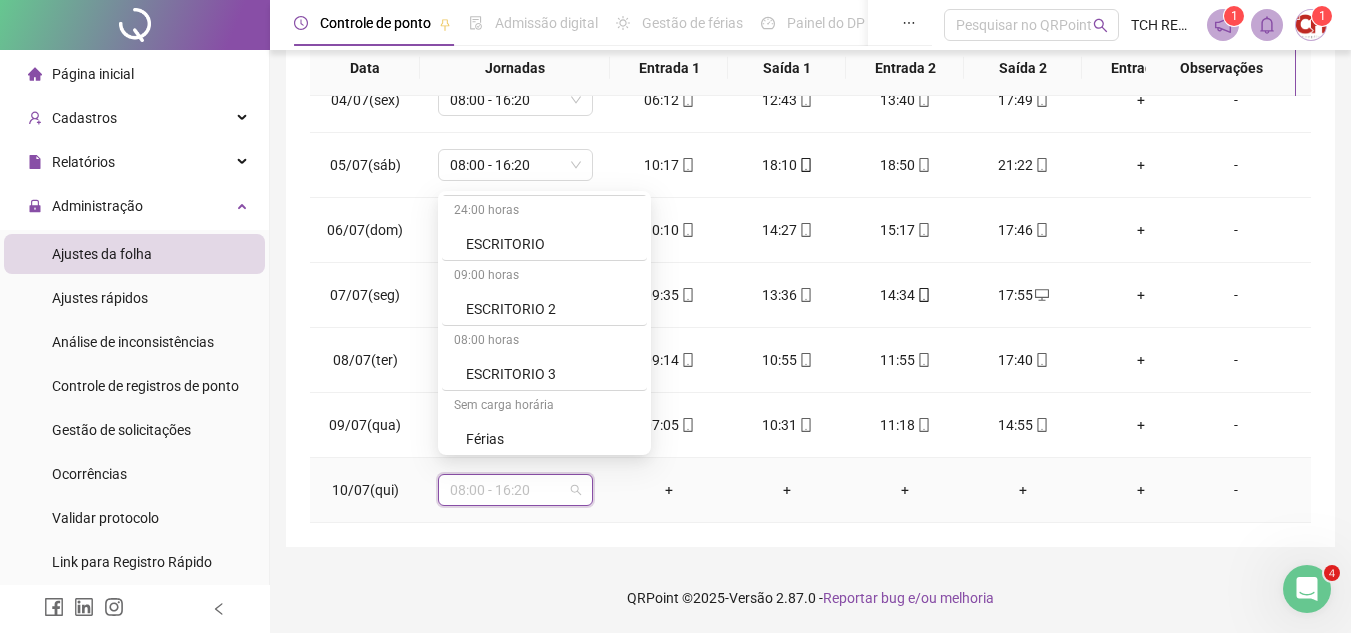 scroll, scrollTop: 2279, scrollLeft: 0, axis: vertical 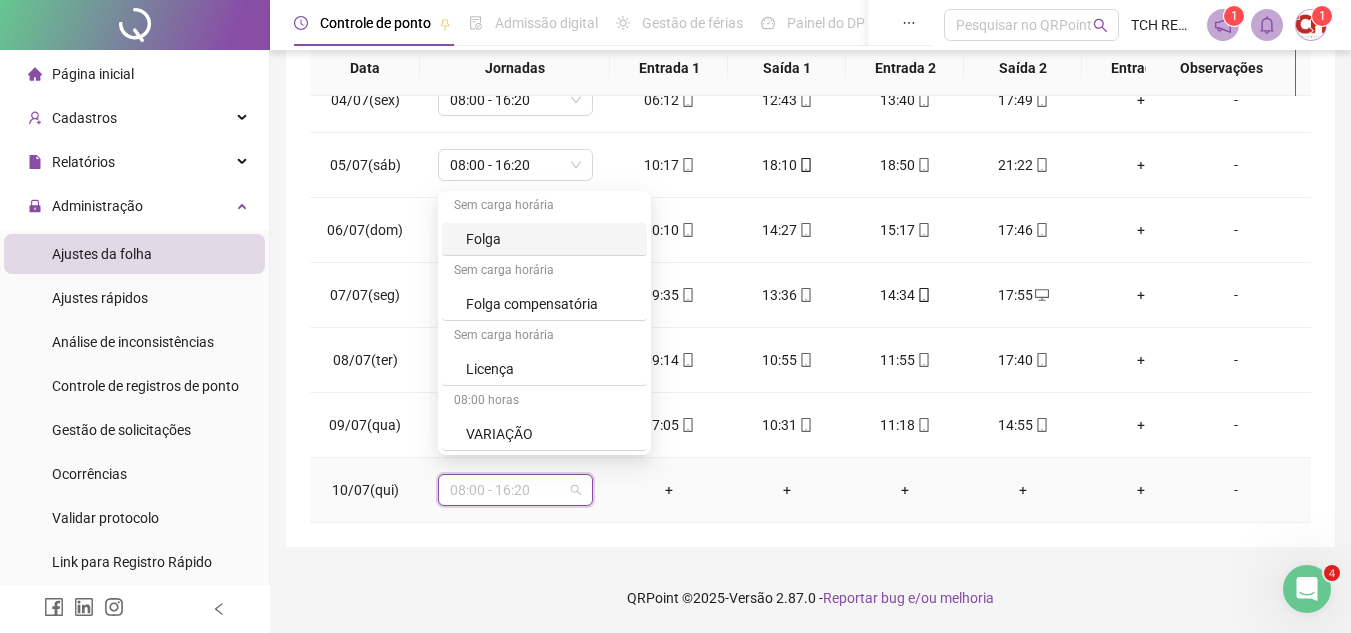 click on "Folga" at bounding box center (544, 239) 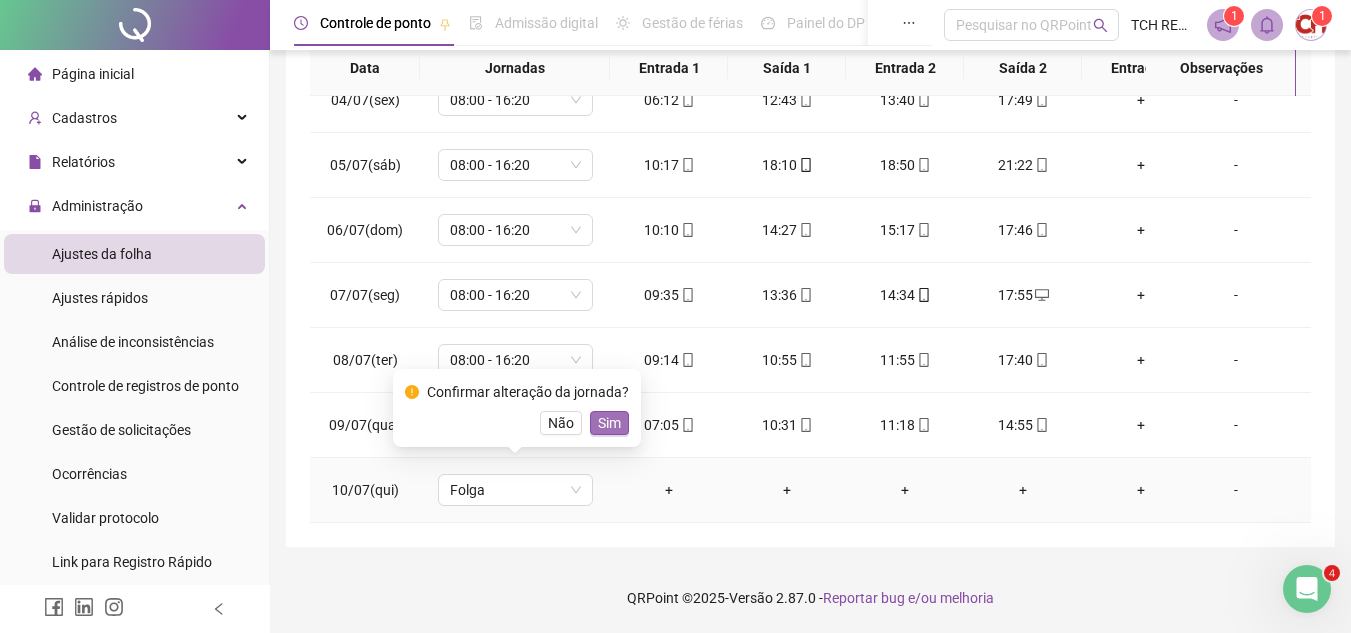click on "Sim" at bounding box center (609, 423) 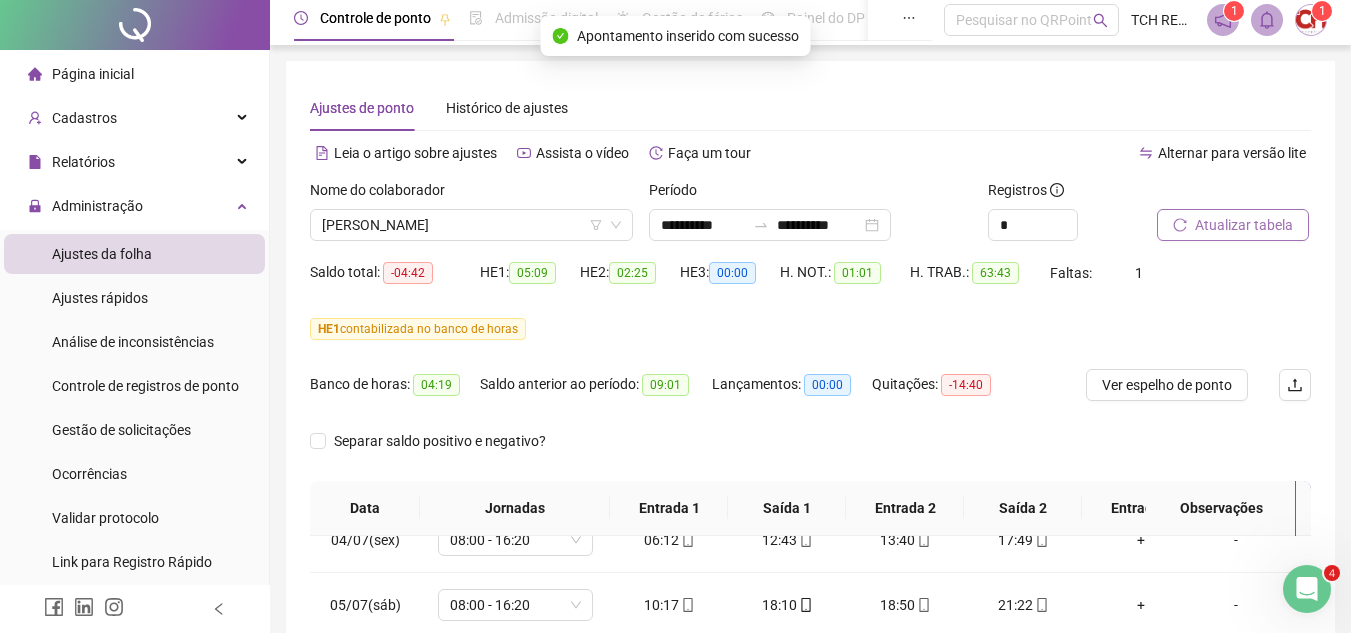scroll, scrollTop: 0, scrollLeft: 0, axis: both 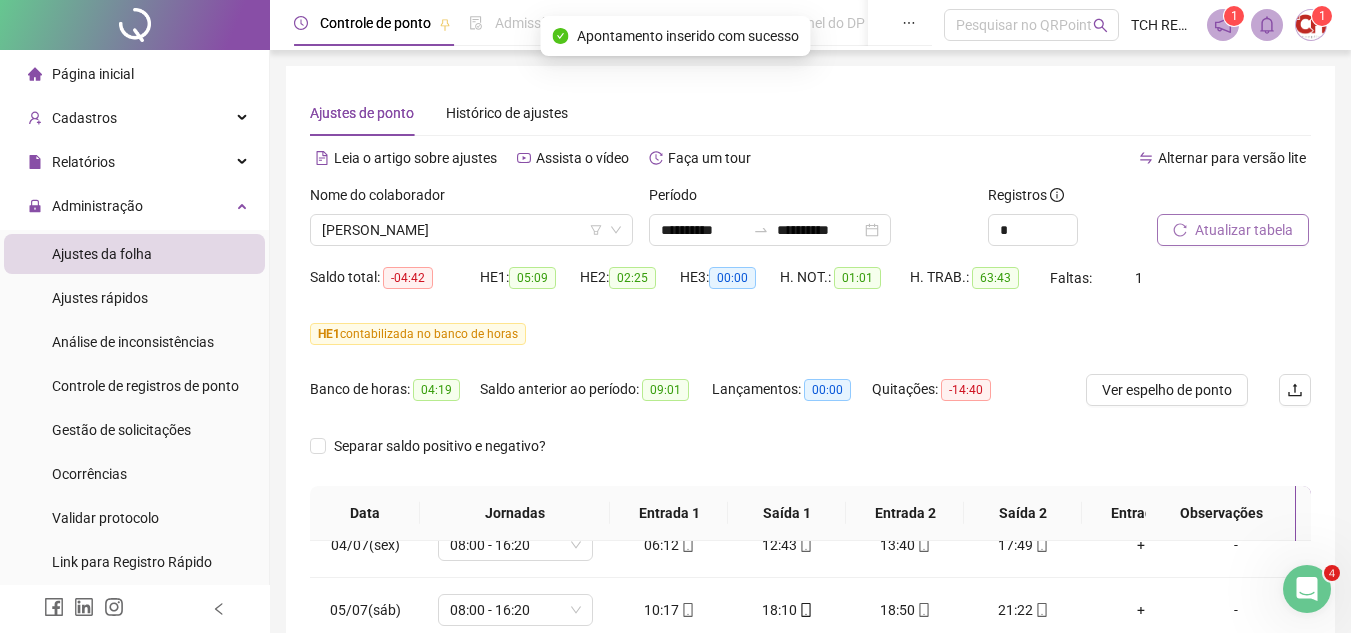 click on "Atualizar tabela" at bounding box center [1233, 230] 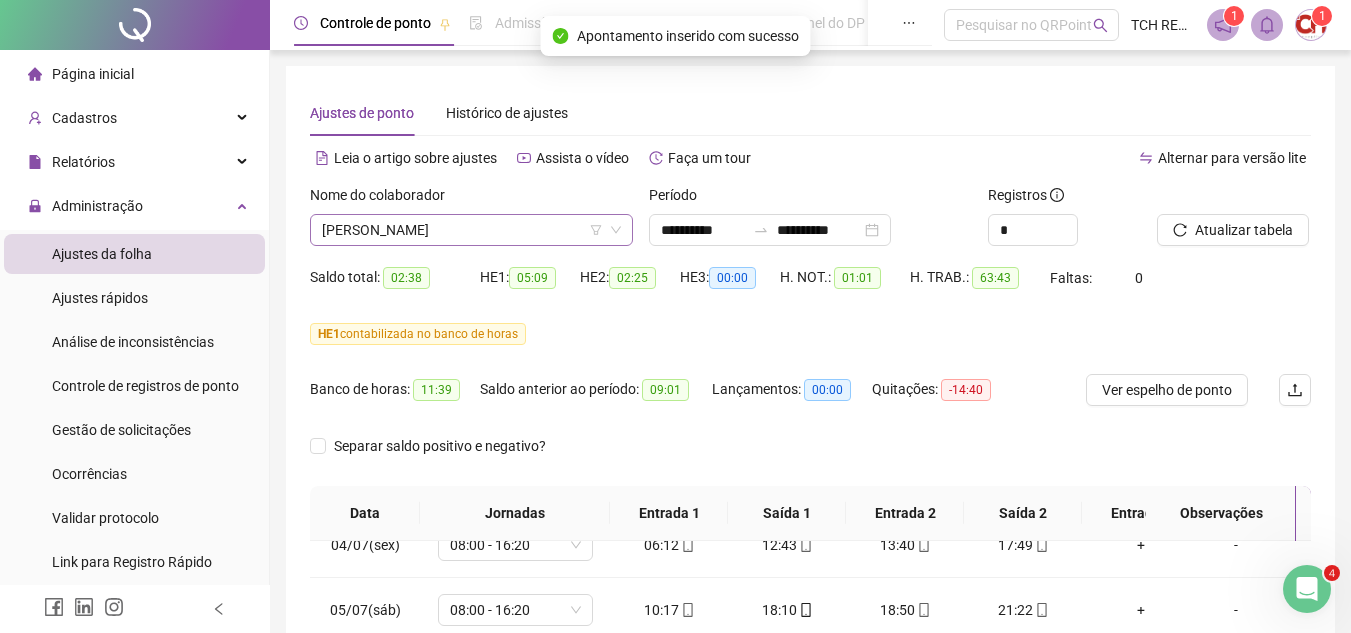 click on "[PERSON_NAME]" at bounding box center (471, 230) 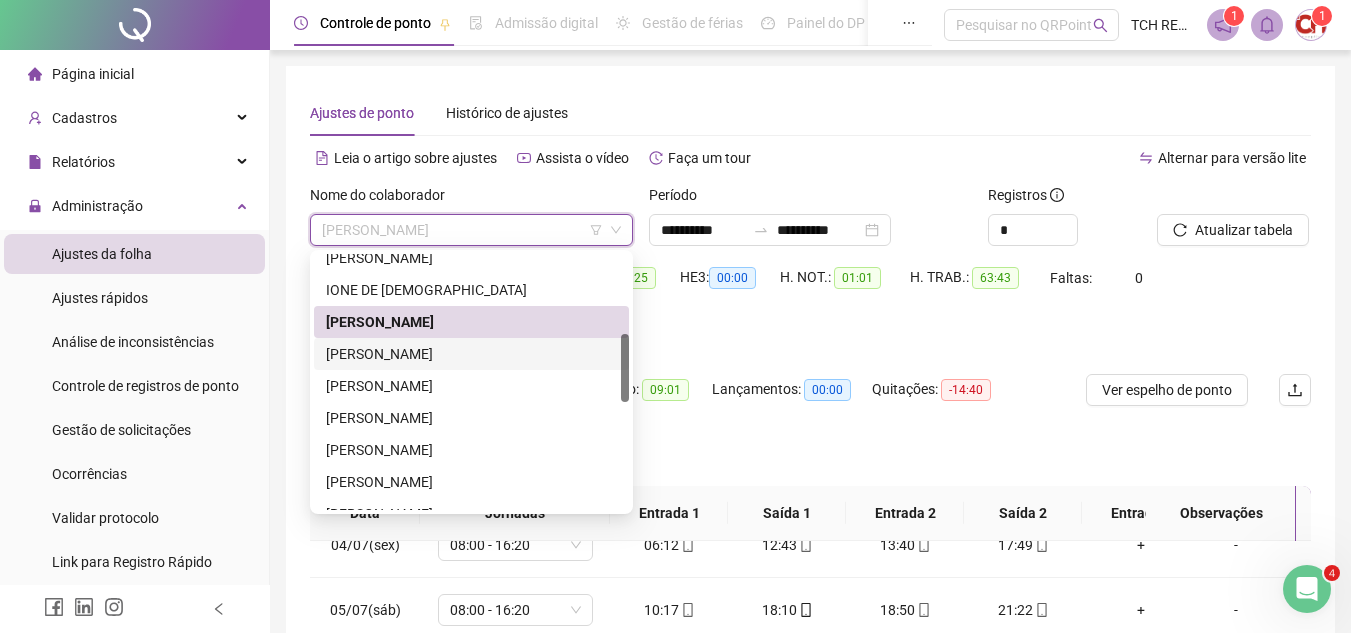click on "[PERSON_NAME]" at bounding box center (471, 354) 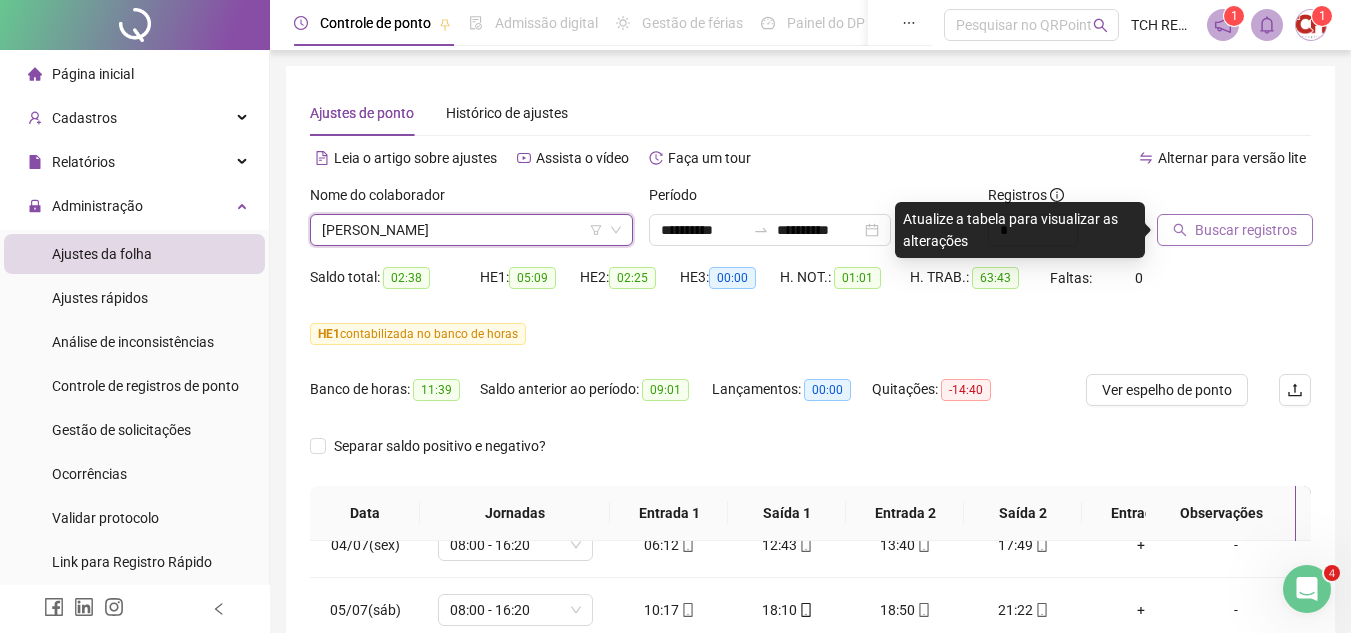 click on "Buscar registros" at bounding box center (1246, 230) 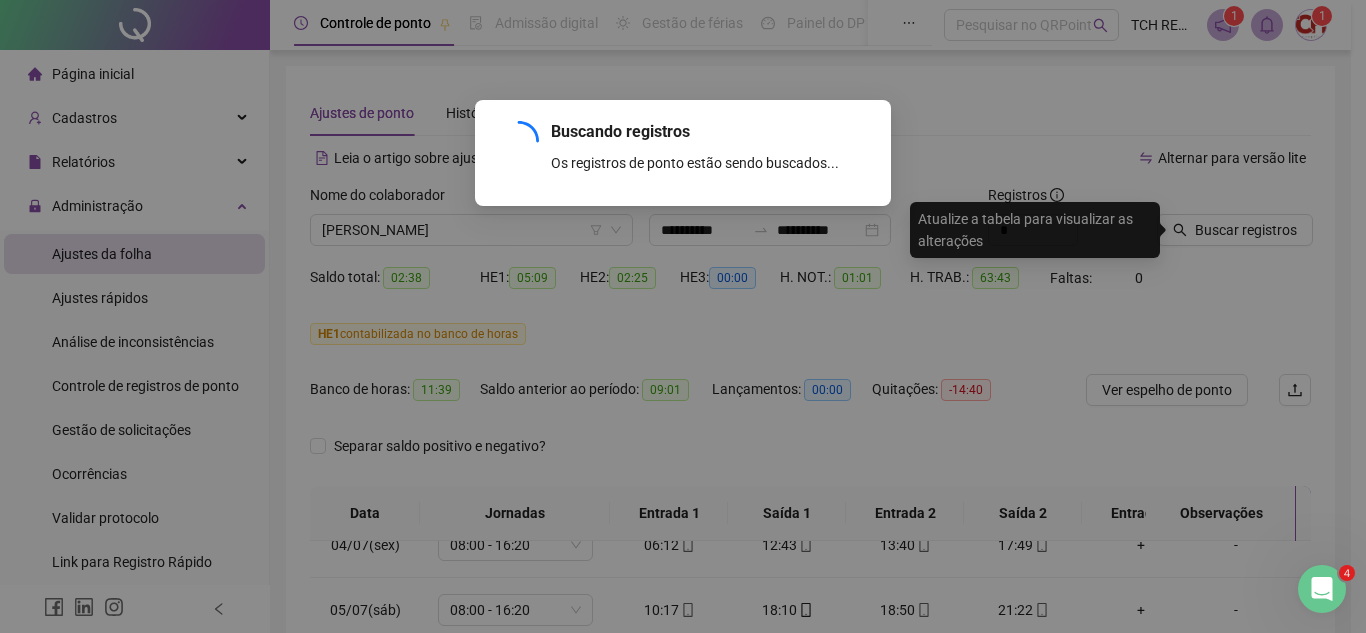 click on "Buscando registros Os registros de ponto estão sendo buscados... OK" at bounding box center (683, 316) 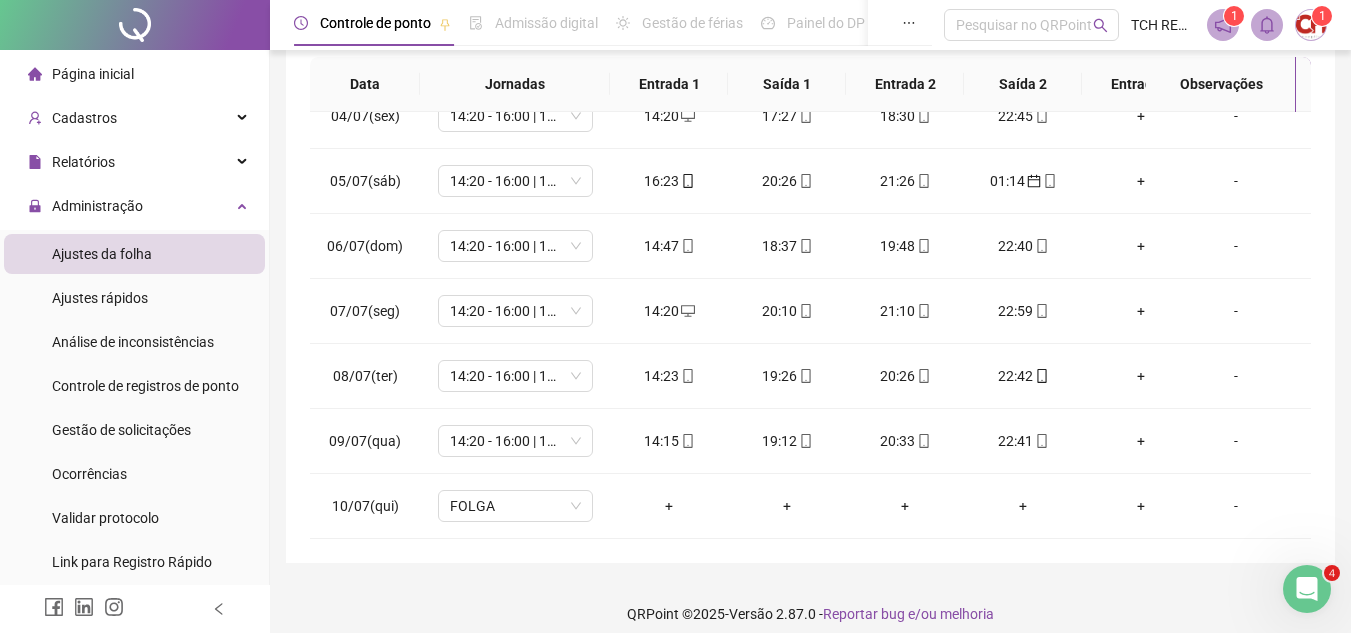 scroll, scrollTop: 445, scrollLeft: 0, axis: vertical 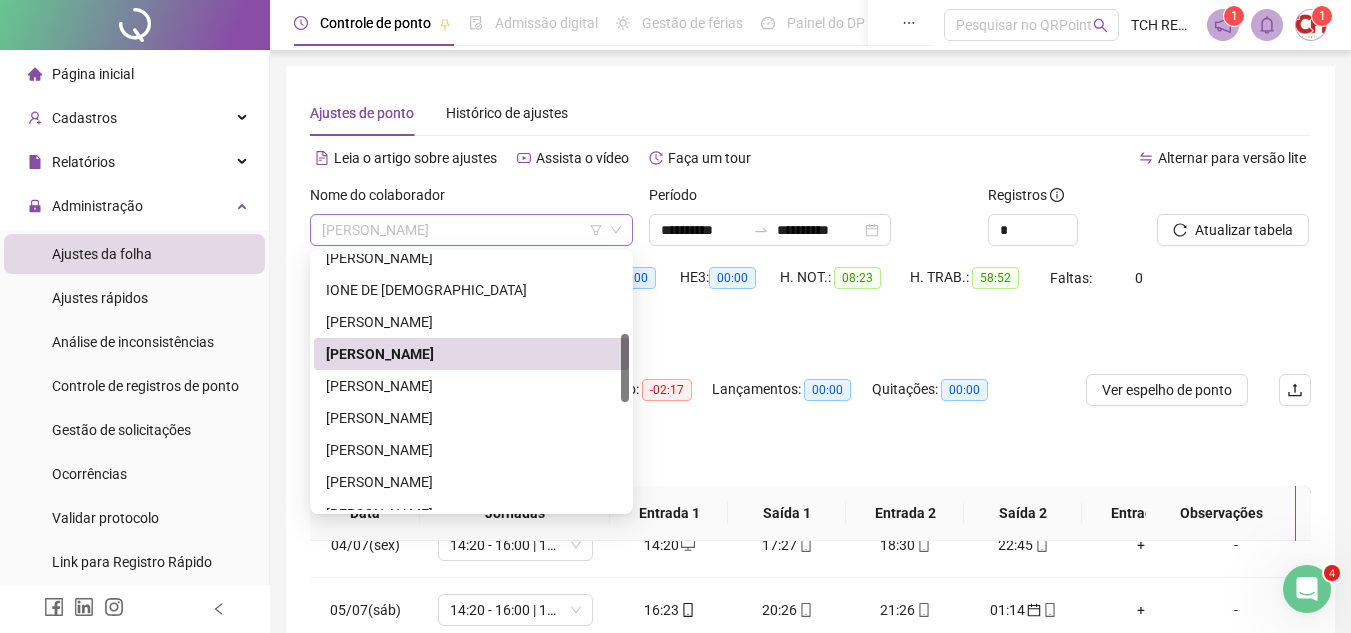click on "[PERSON_NAME]" at bounding box center (471, 230) 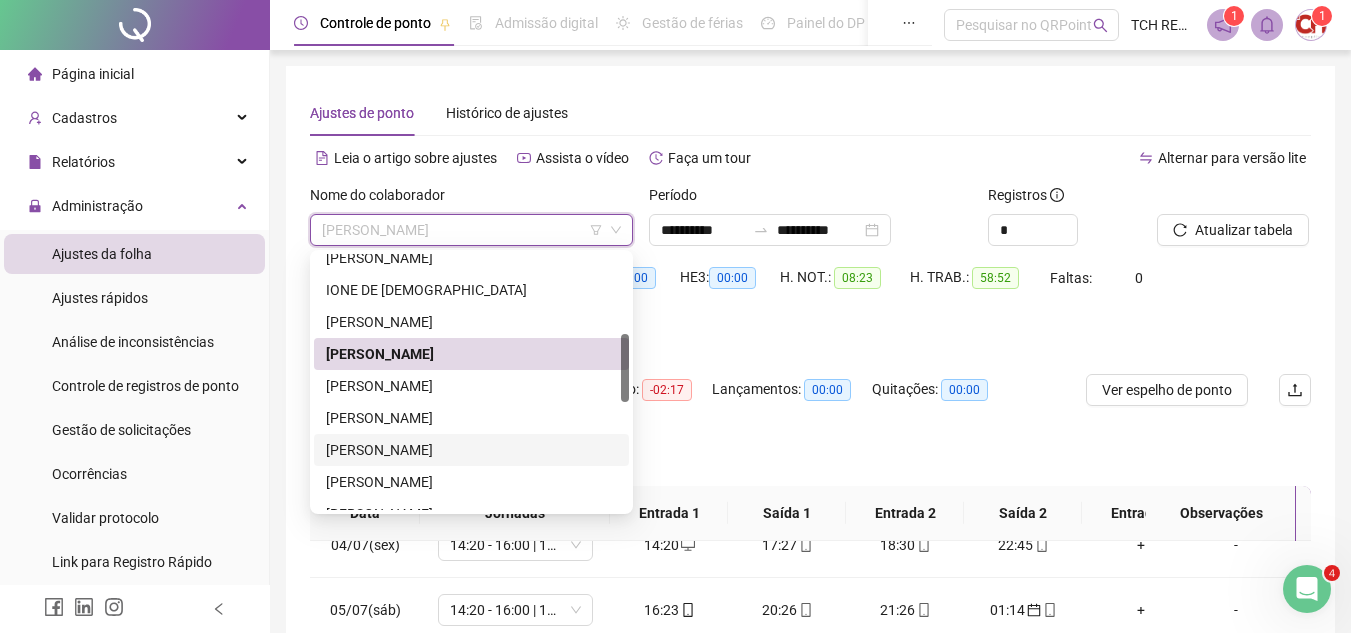 scroll, scrollTop: 400, scrollLeft: 0, axis: vertical 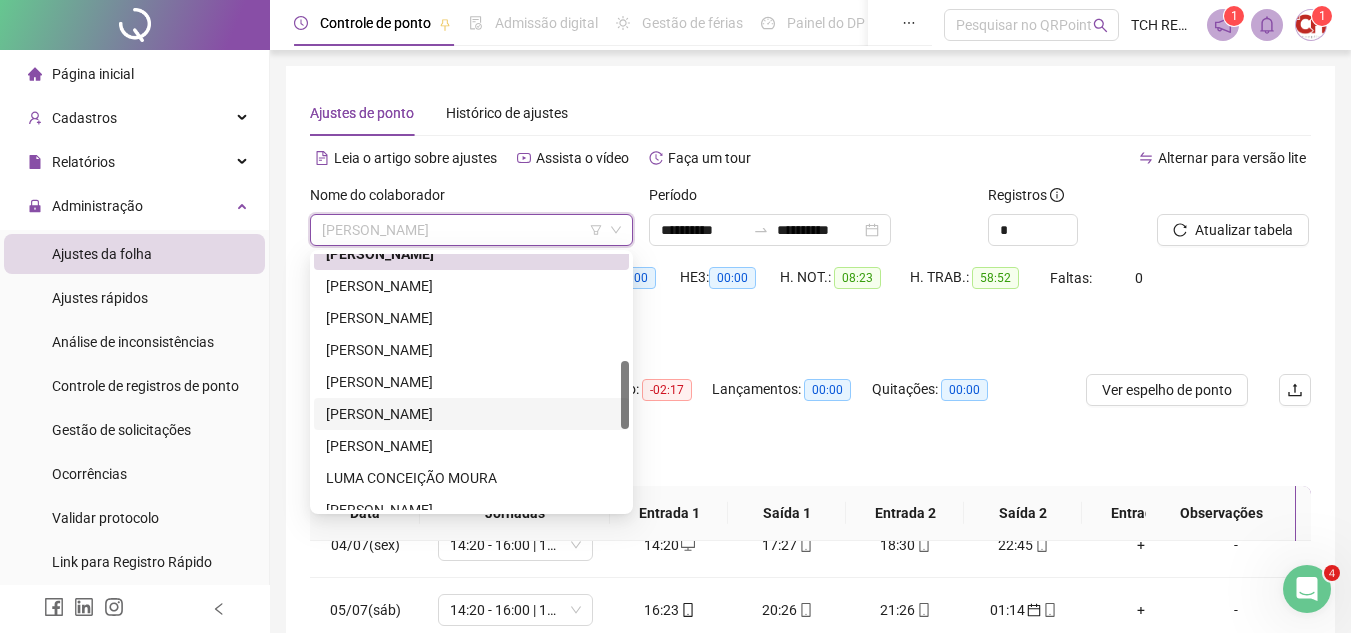 click on "[PERSON_NAME]" at bounding box center (471, 414) 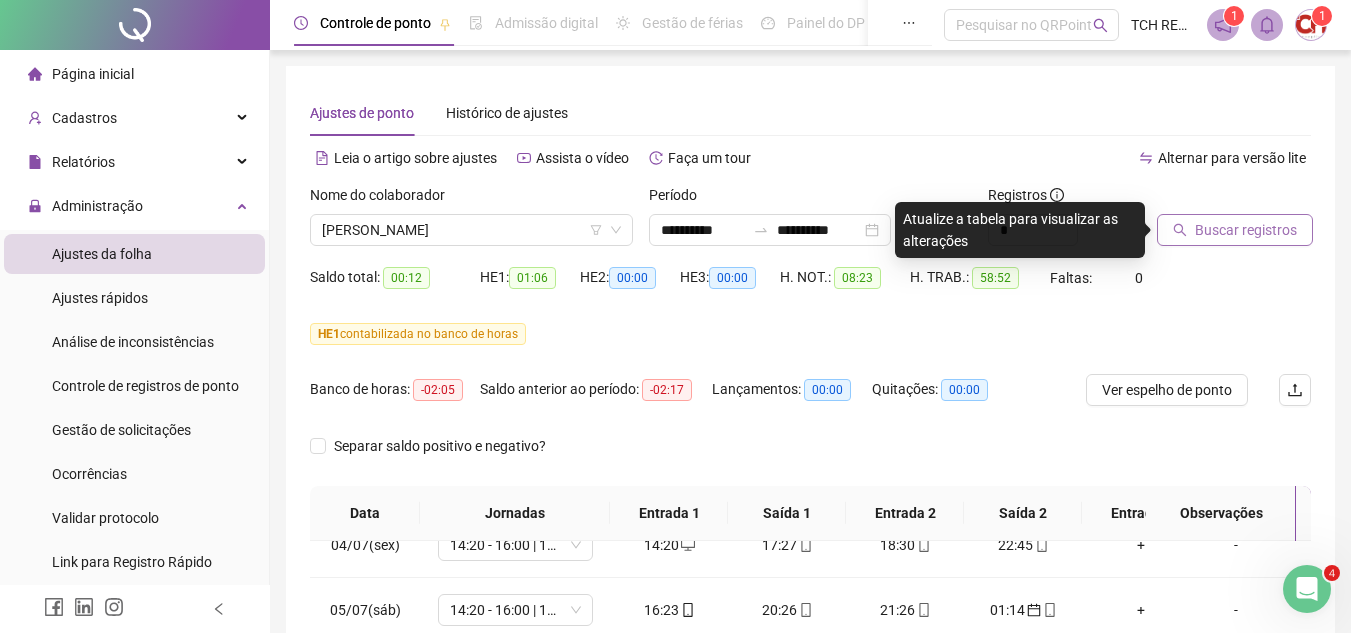 click on "Buscar registros" at bounding box center (1246, 230) 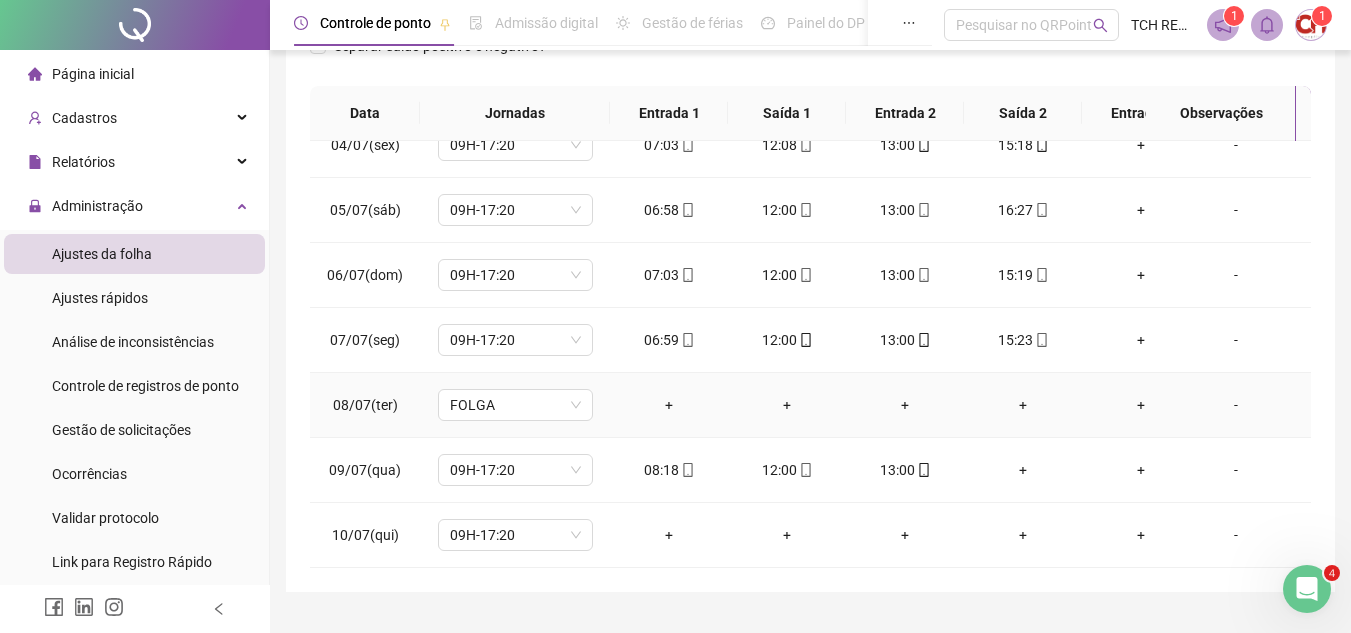 scroll, scrollTop: 445, scrollLeft: 0, axis: vertical 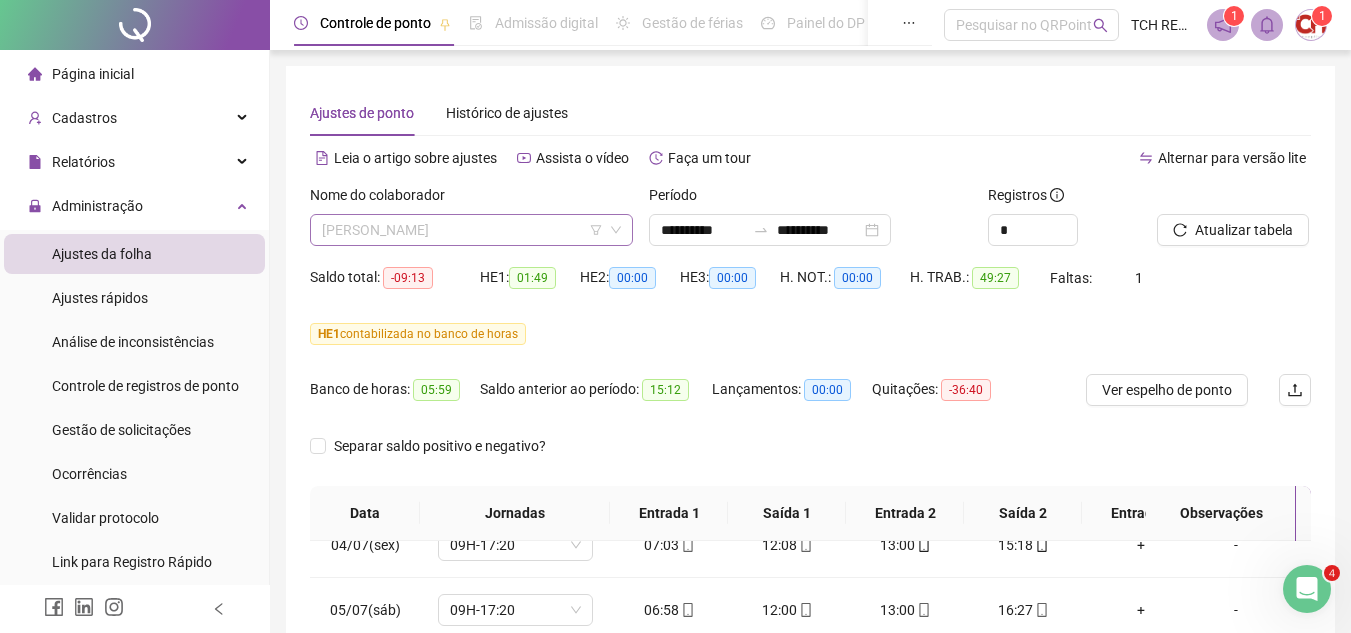 click on "[PERSON_NAME]" at bounding box center [471, 230] 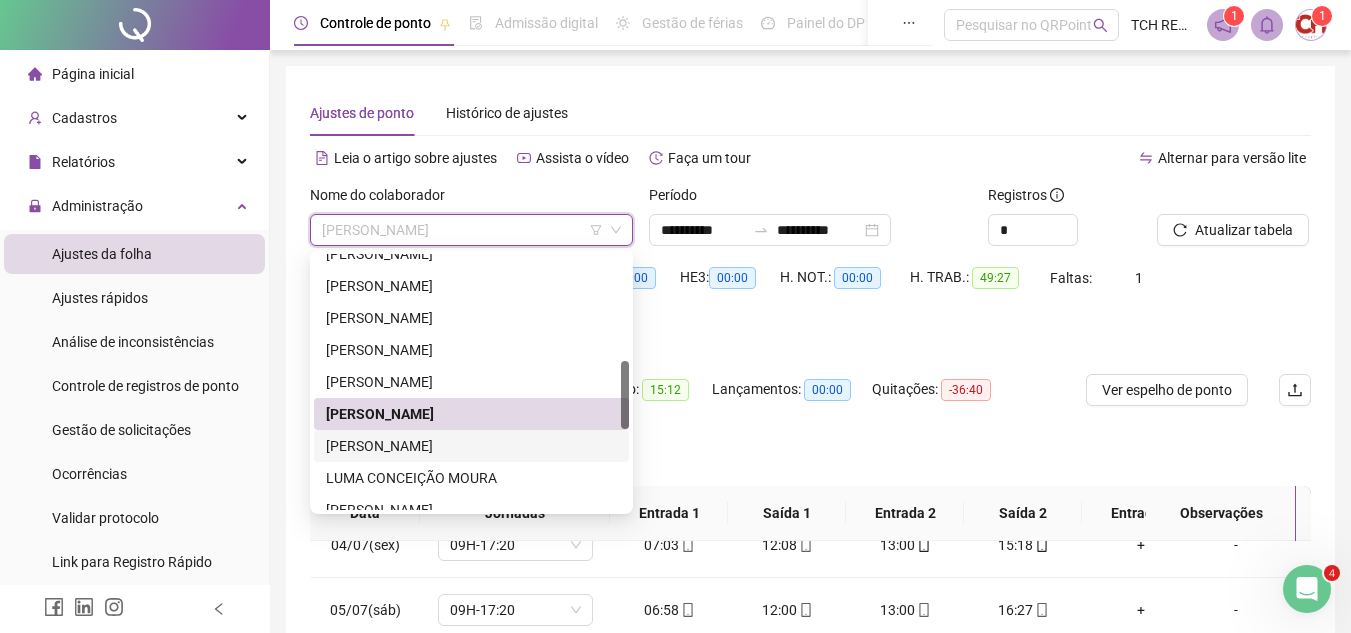 click on "[PERSON_NAME]" at bounding box center [471, 446] 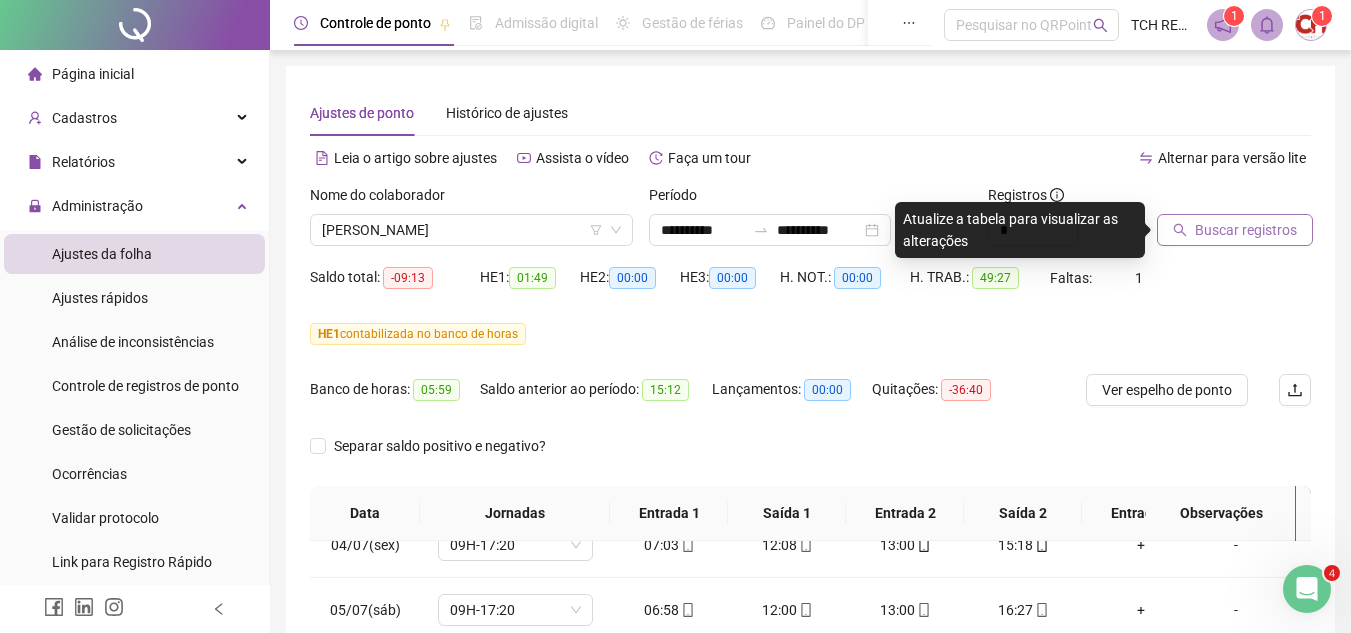 click on "Buscar registros" at bounding box center (1246, 230) 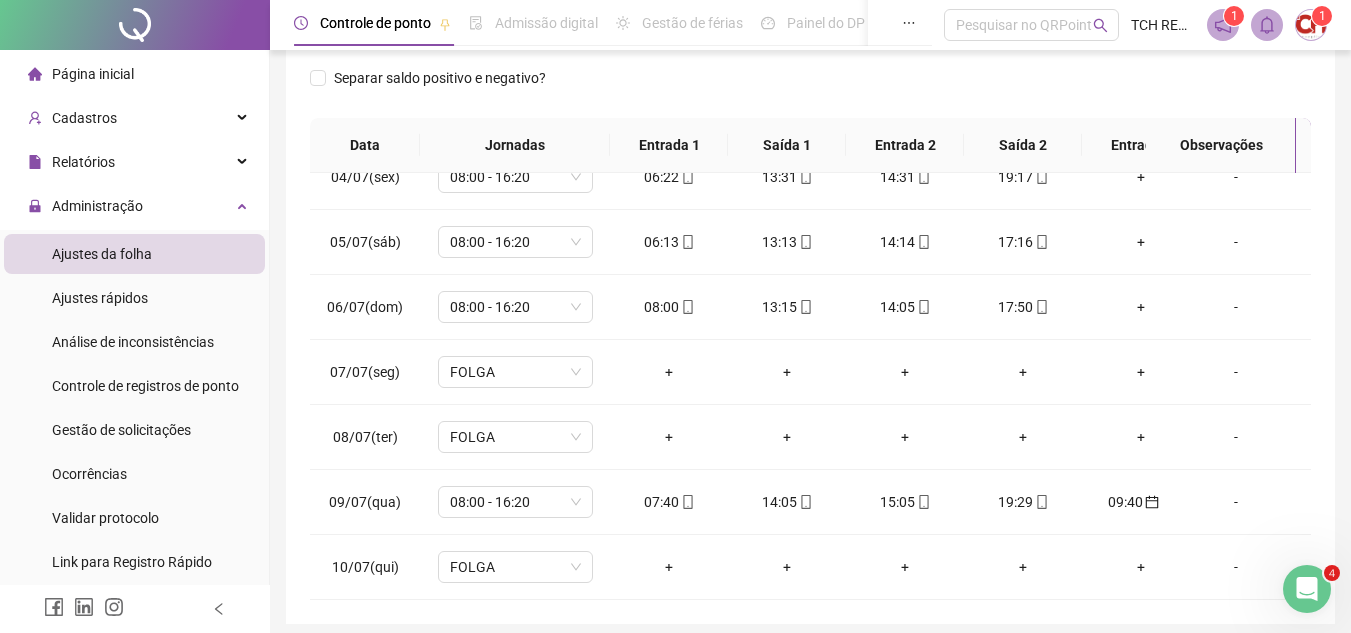 scroll, scrollTop: 445, scrollLeft: 0, axis: vertical 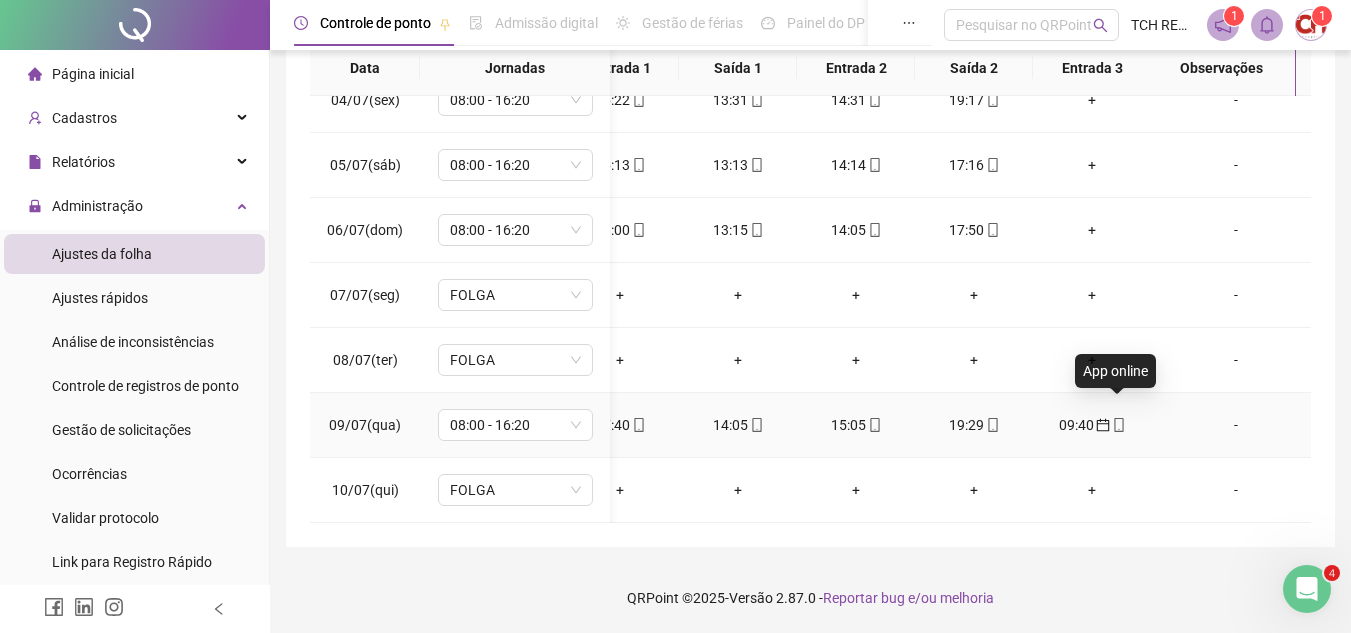 click 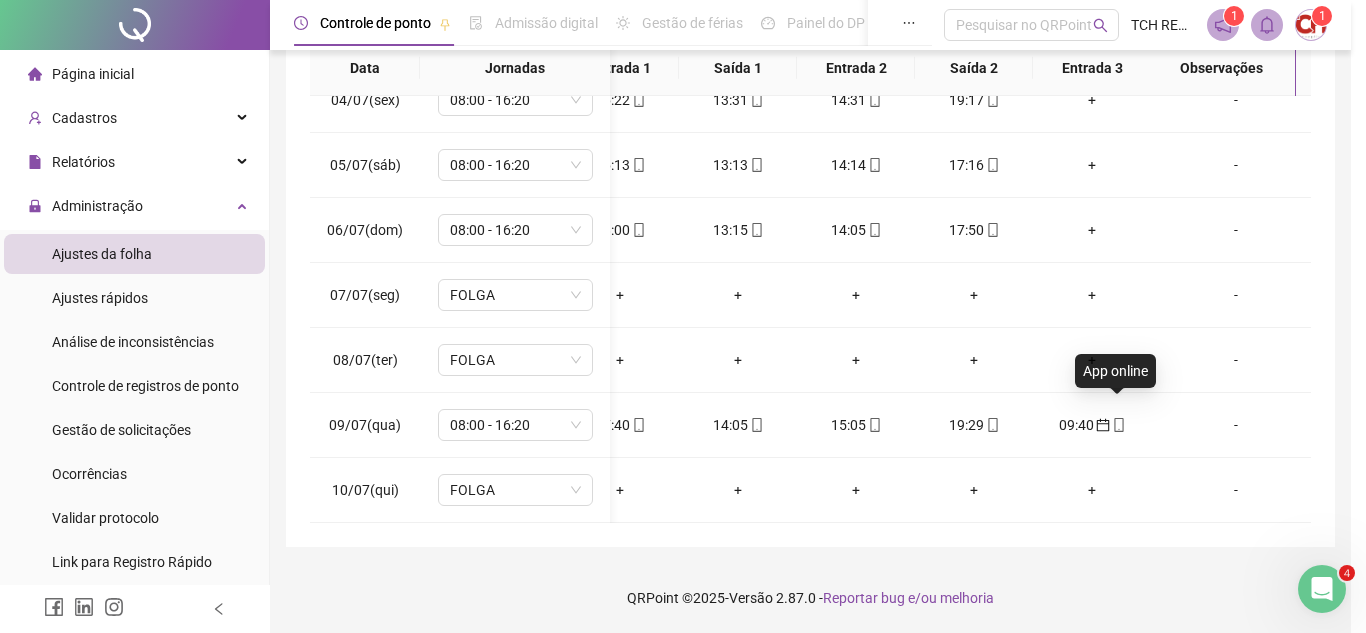 type on "**********" 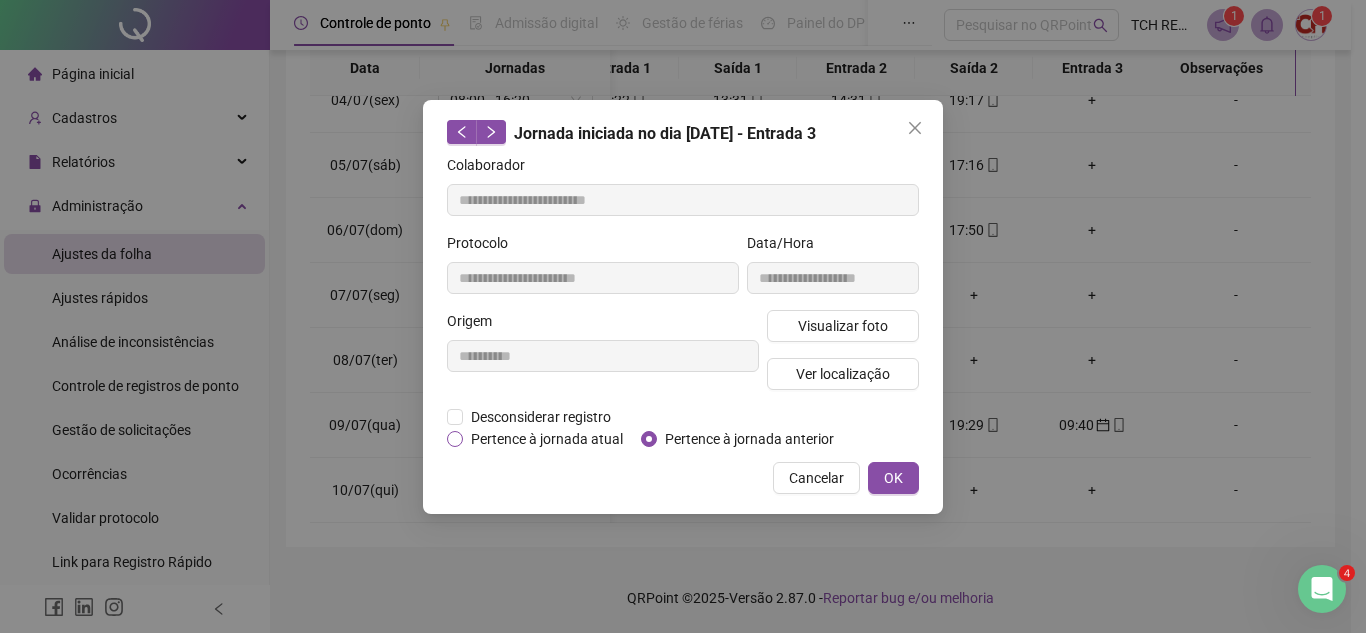 click on "Pertence à jornada atual" at bounding box center (547, 439) 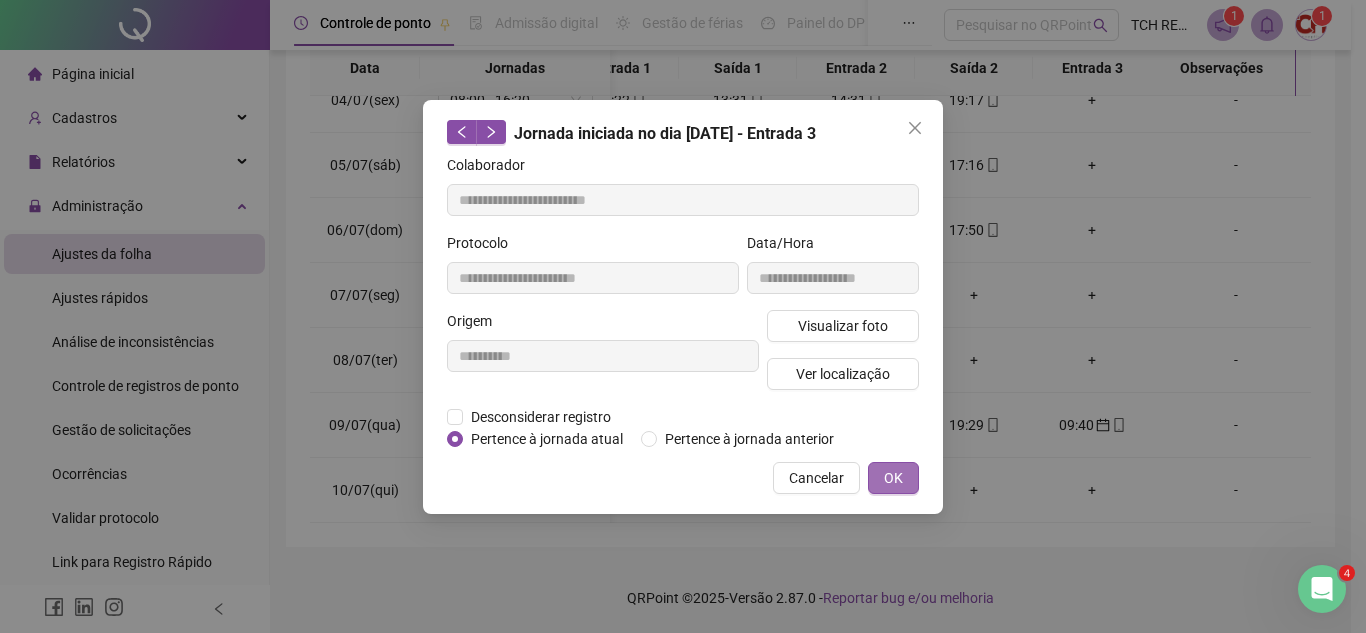 click on "OK" at bounding box center [893, 478] 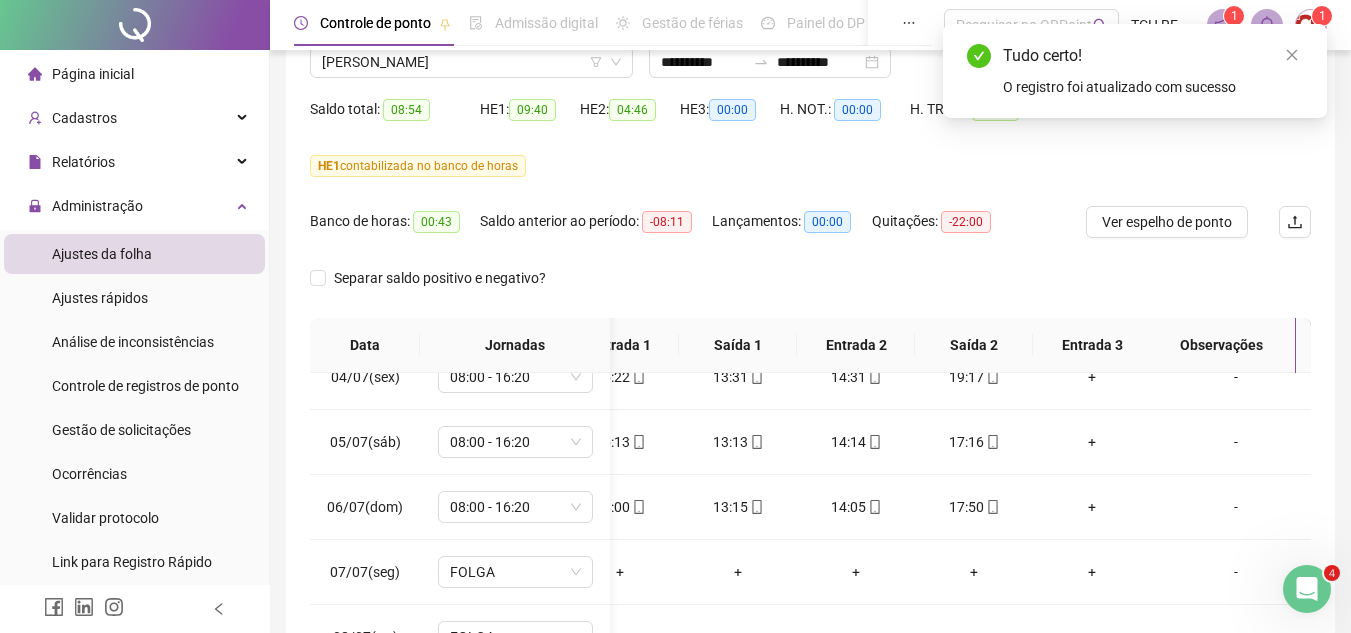 scroll, scrollTop: 45, scrollLeft: 0, axis: vertical 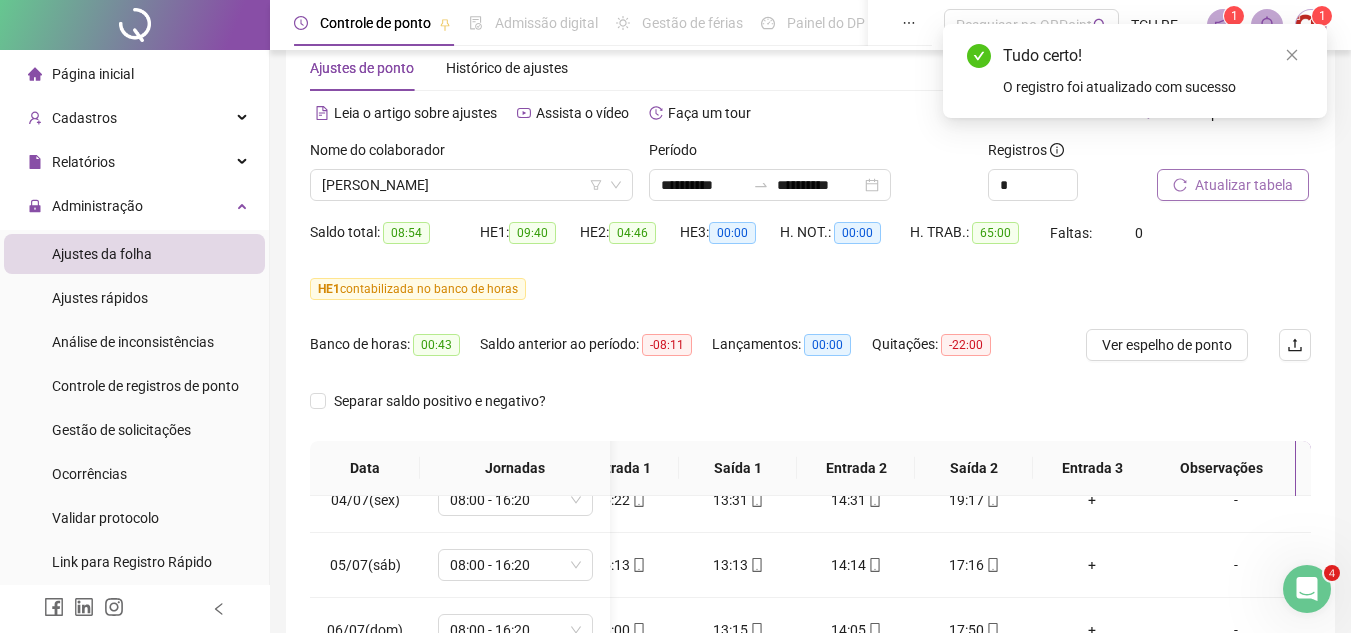 click on "Atualizar tabela" at bounding box center [1244, 185] 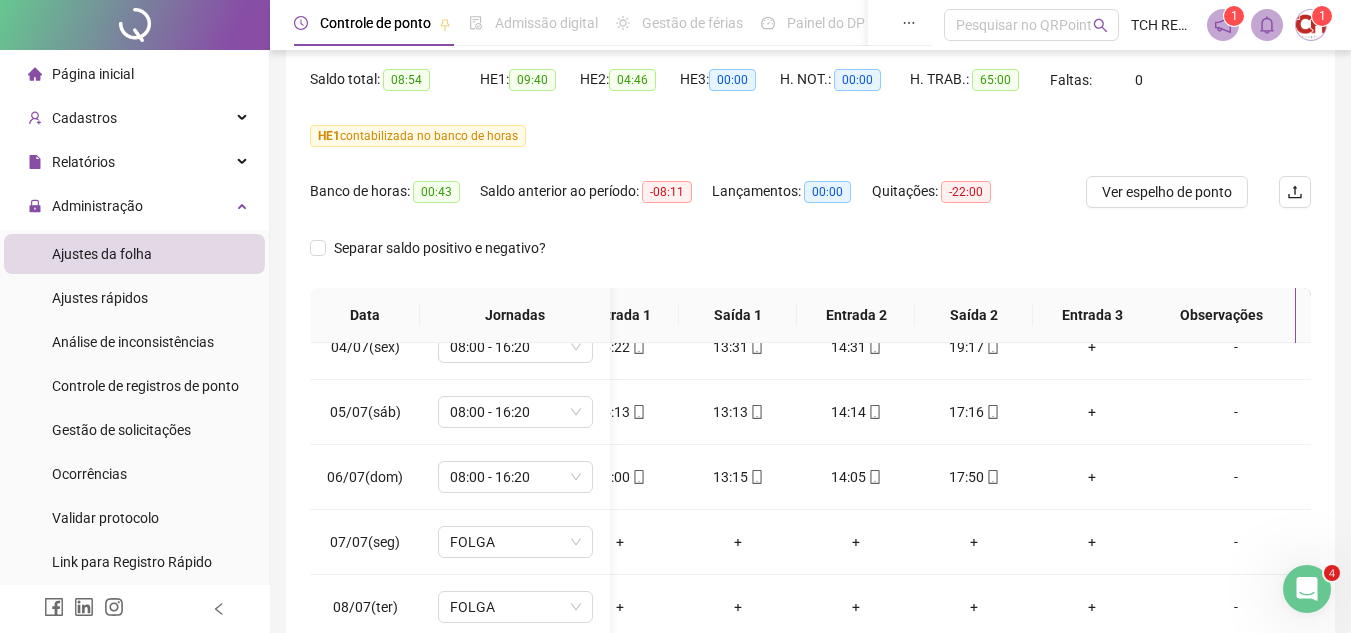 scroll, scrollTop: 345, scrollLeft: 0, axis: vertical 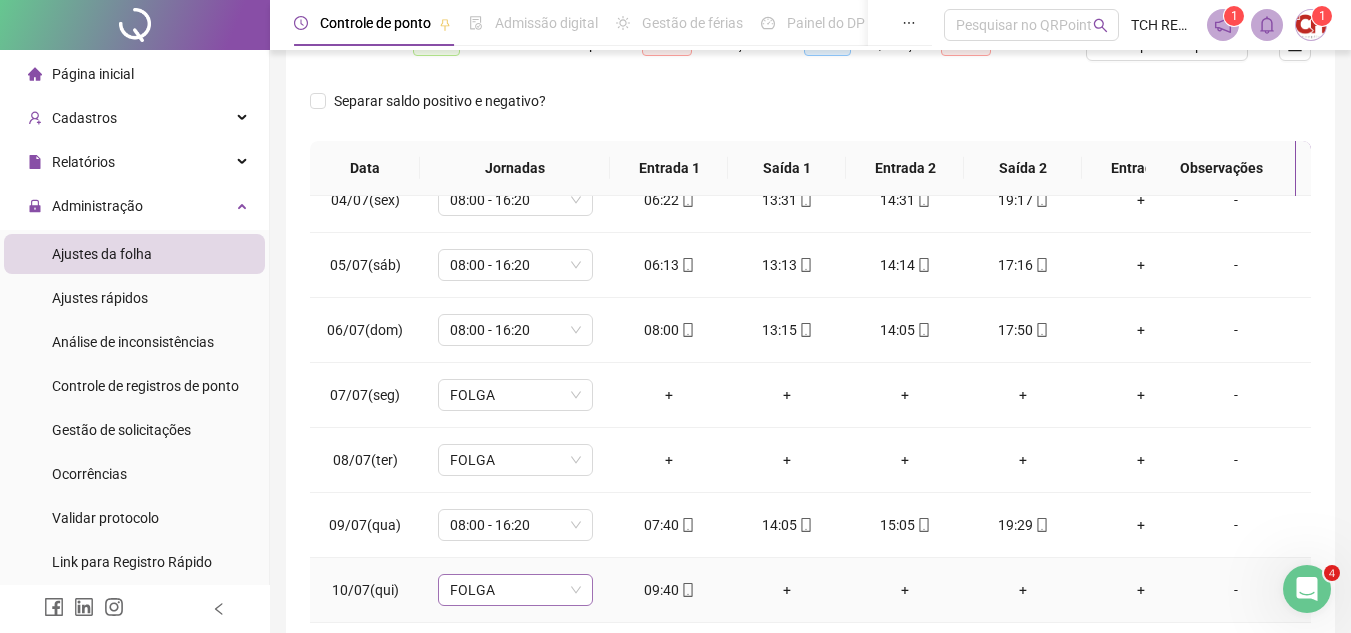 click on "FOLGA" at bounding box center (515, 590) 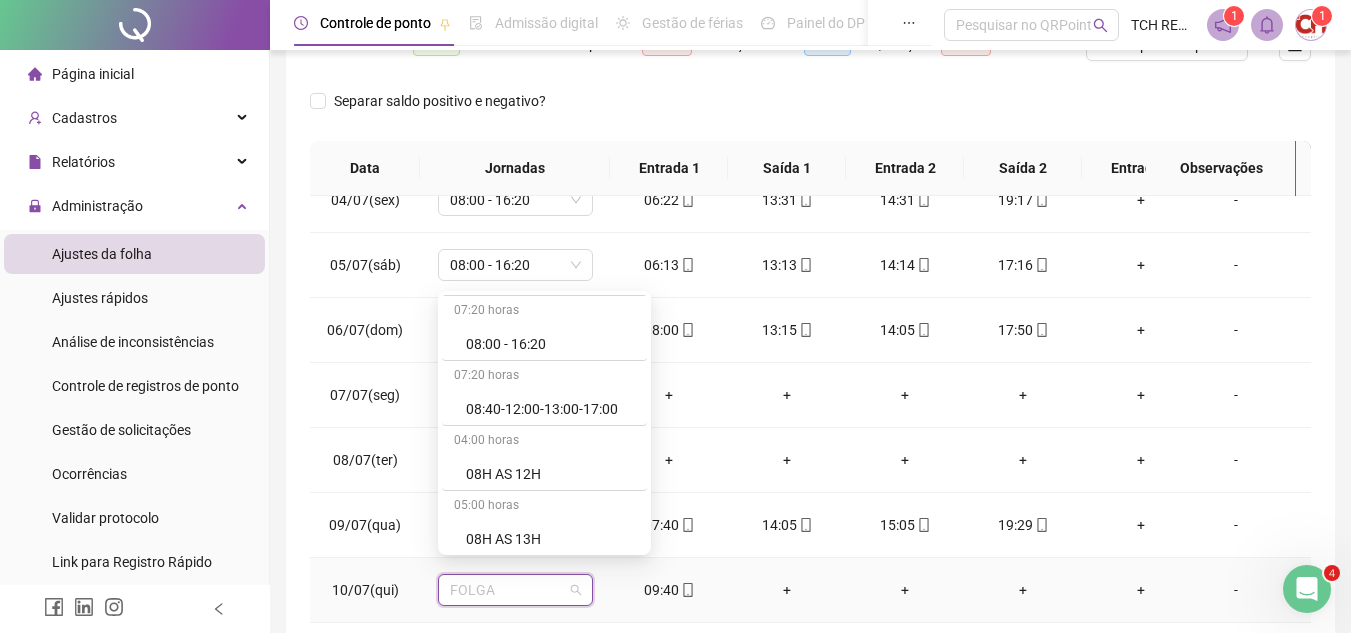 scroll, scrollTop: 400, scrollLeft: 0, axis: vertical 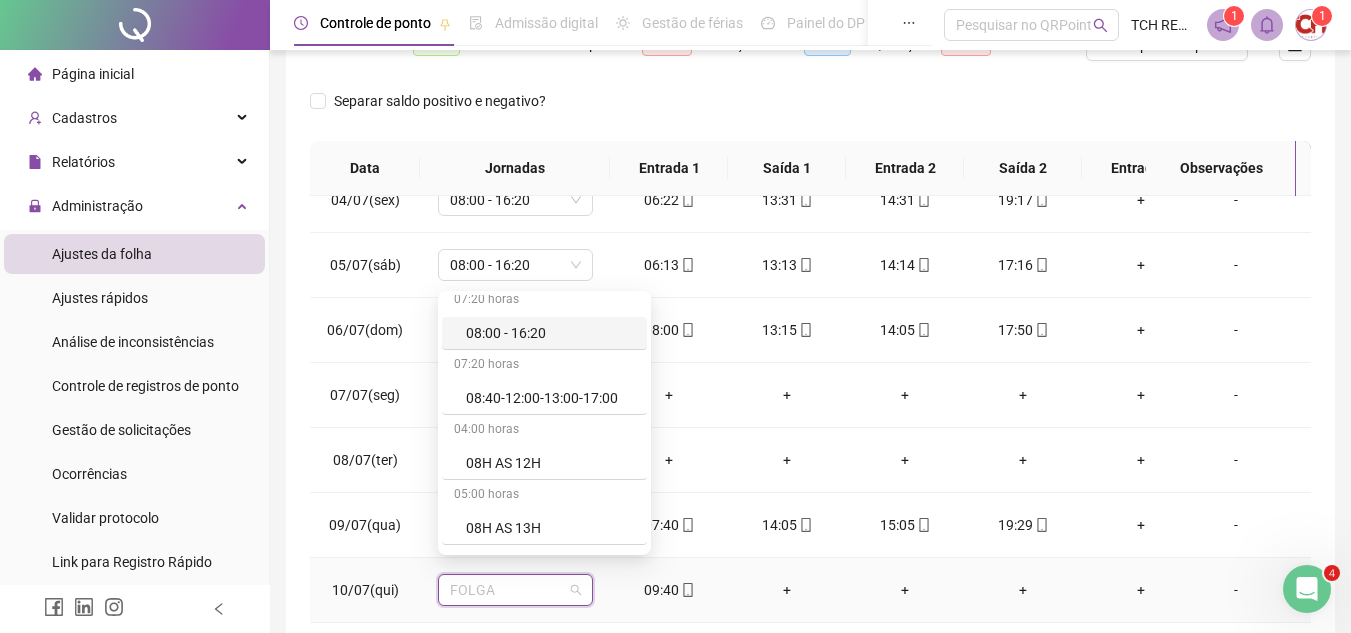 click on "08:00 - 16:20" at bounding box center (550, 333) 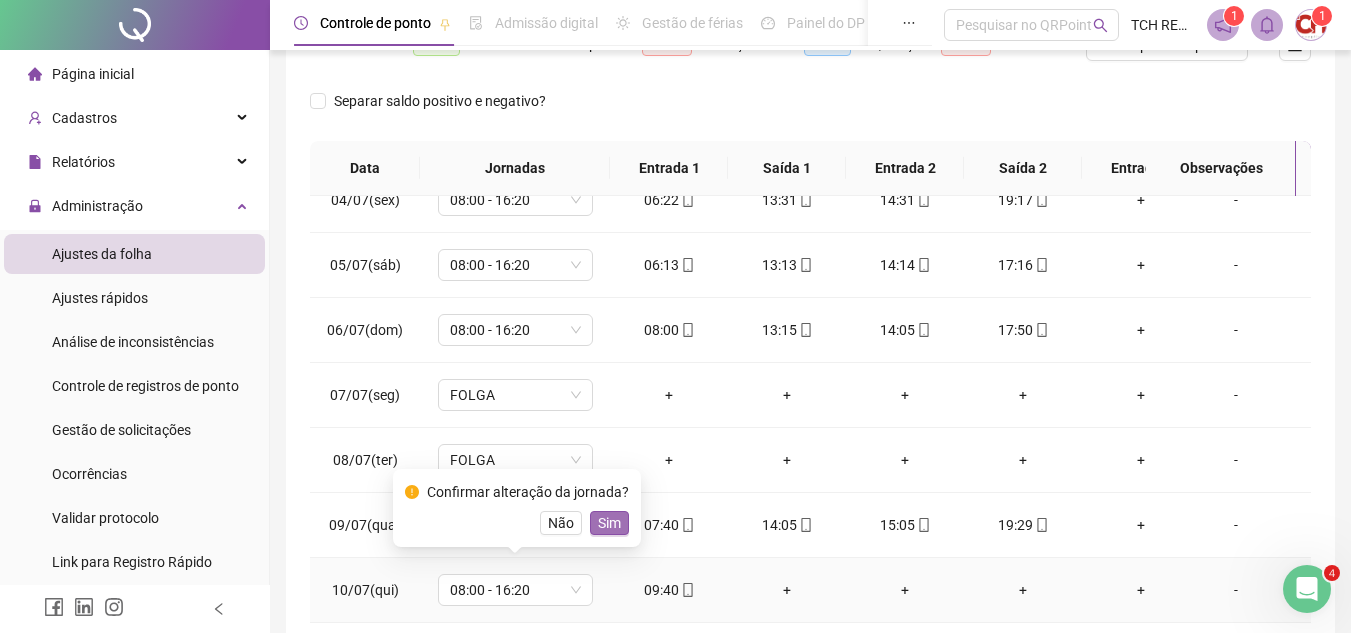 click on "Sim" at bounding box center (609, 523) 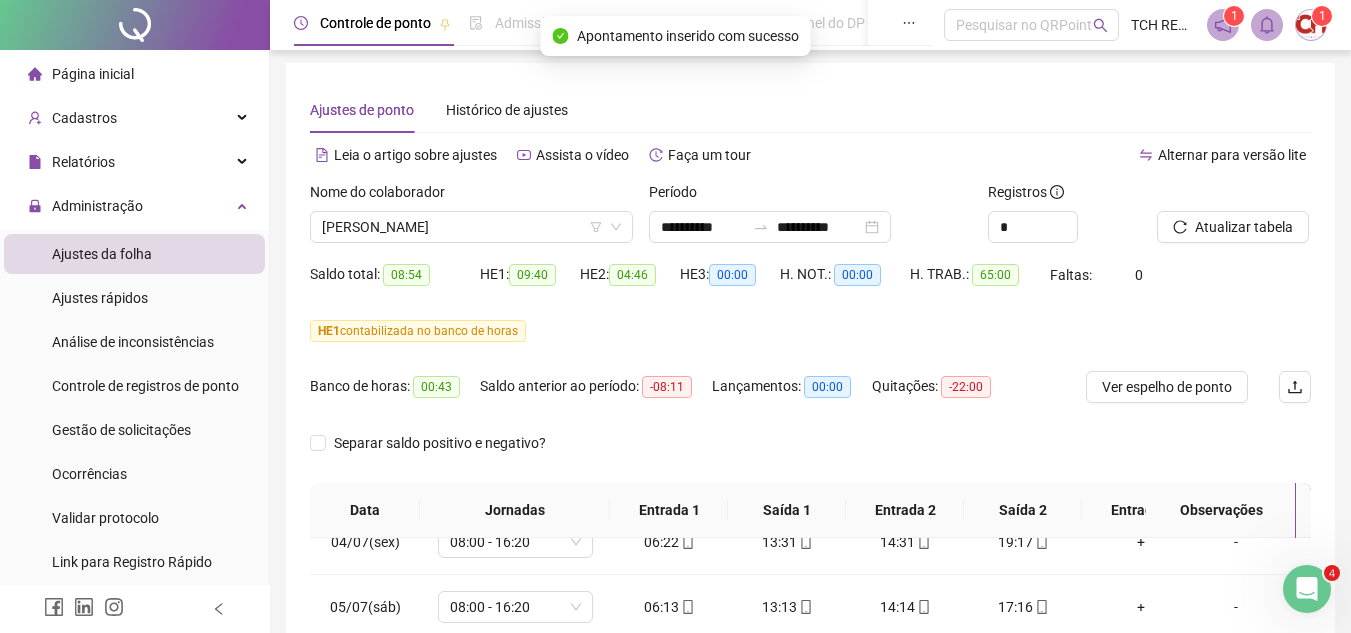 scroll, scrollTop: 0, scrollLeft: 0, axis: both 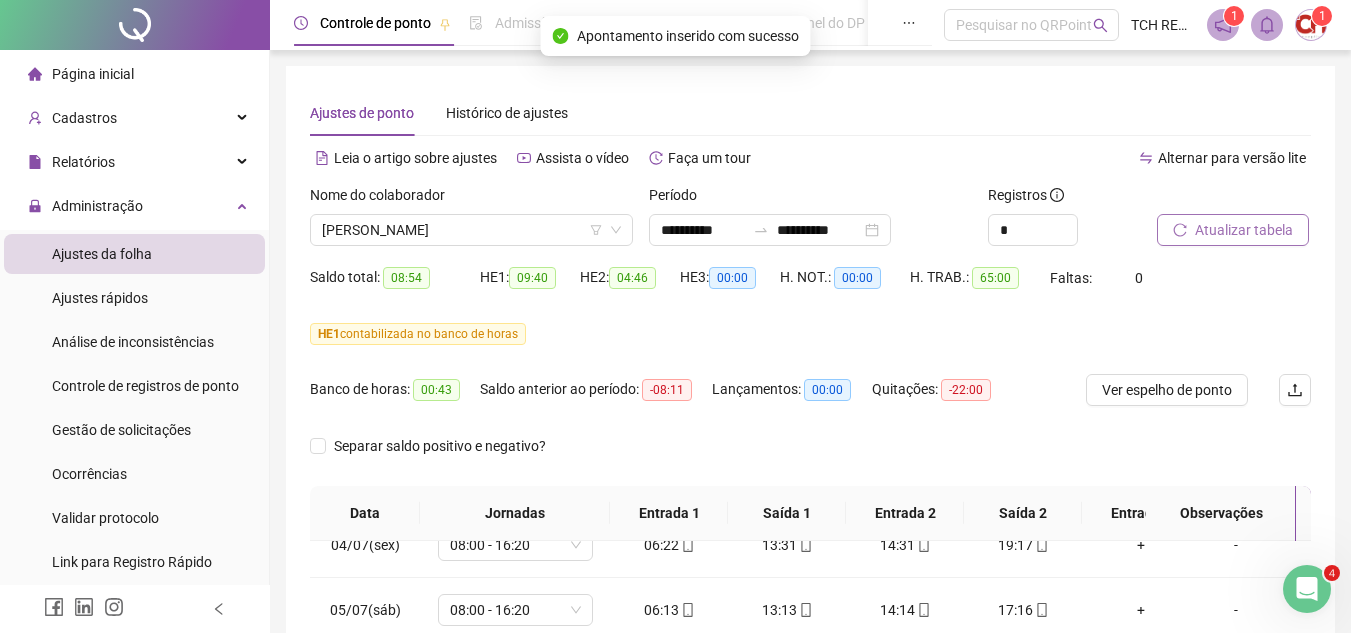 drag, startPoint x: 1256, startPoint y: 203, endPoint x: 1252, endPoint y: 242, distance: 39.20459 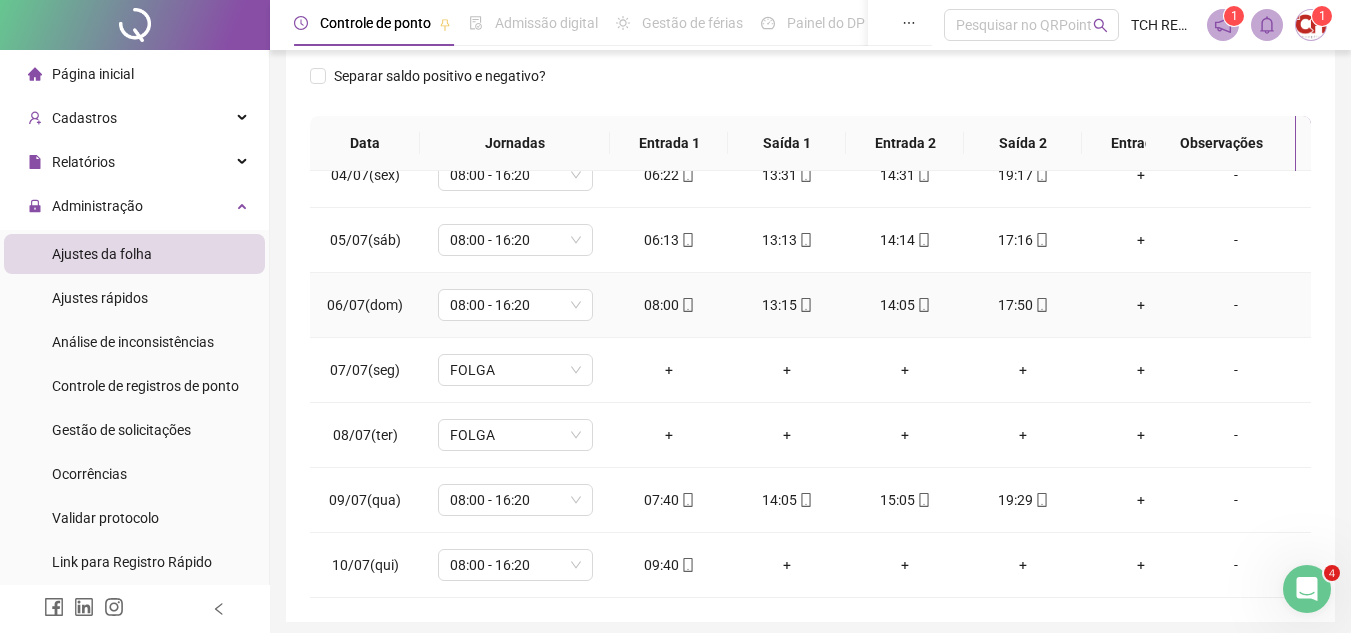 scroll, scrollTop: 445, scrollLeft: 0, axis: vertical 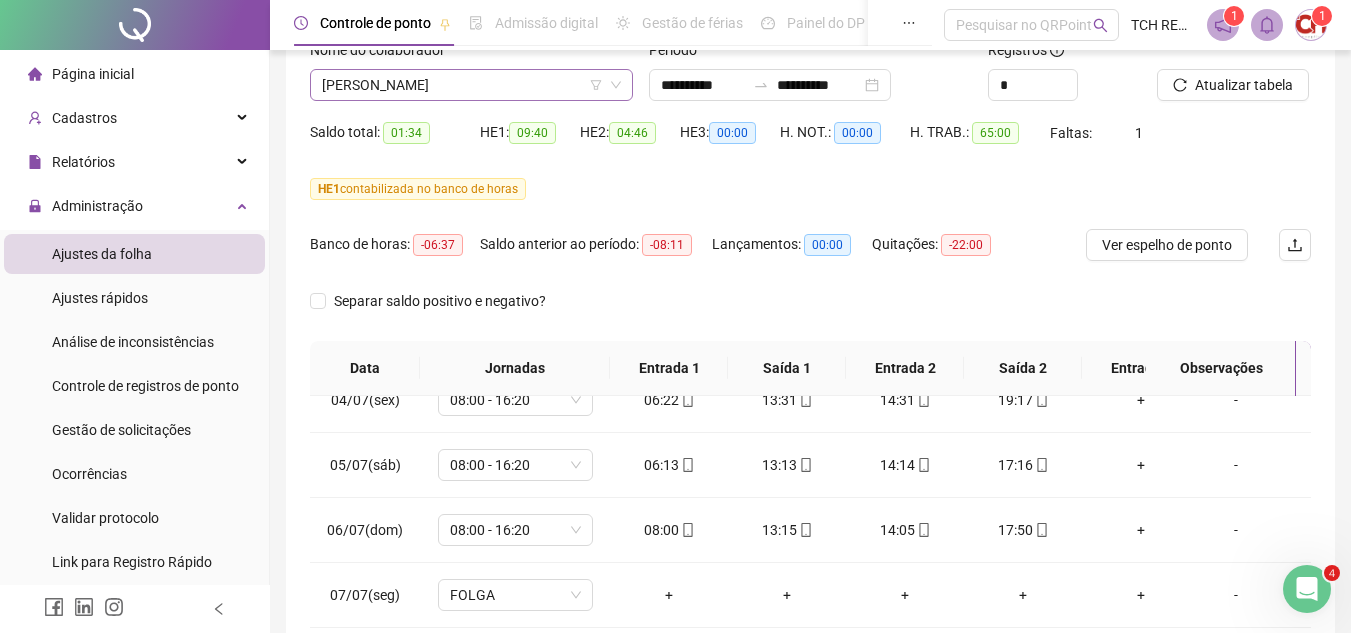 click on "[PERSON_NAME]" at bounding box center [471, 85] 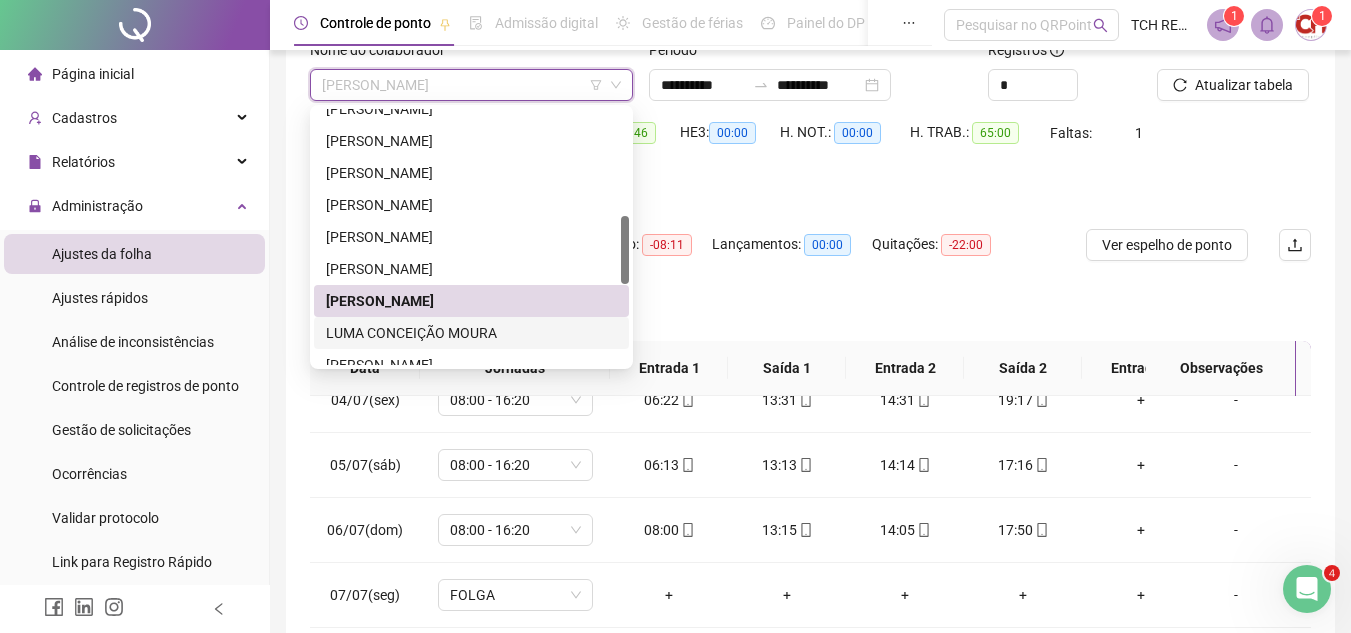 click on "LUMA CONCEIÇÃO MOURA" at bounding box center (471, 333) 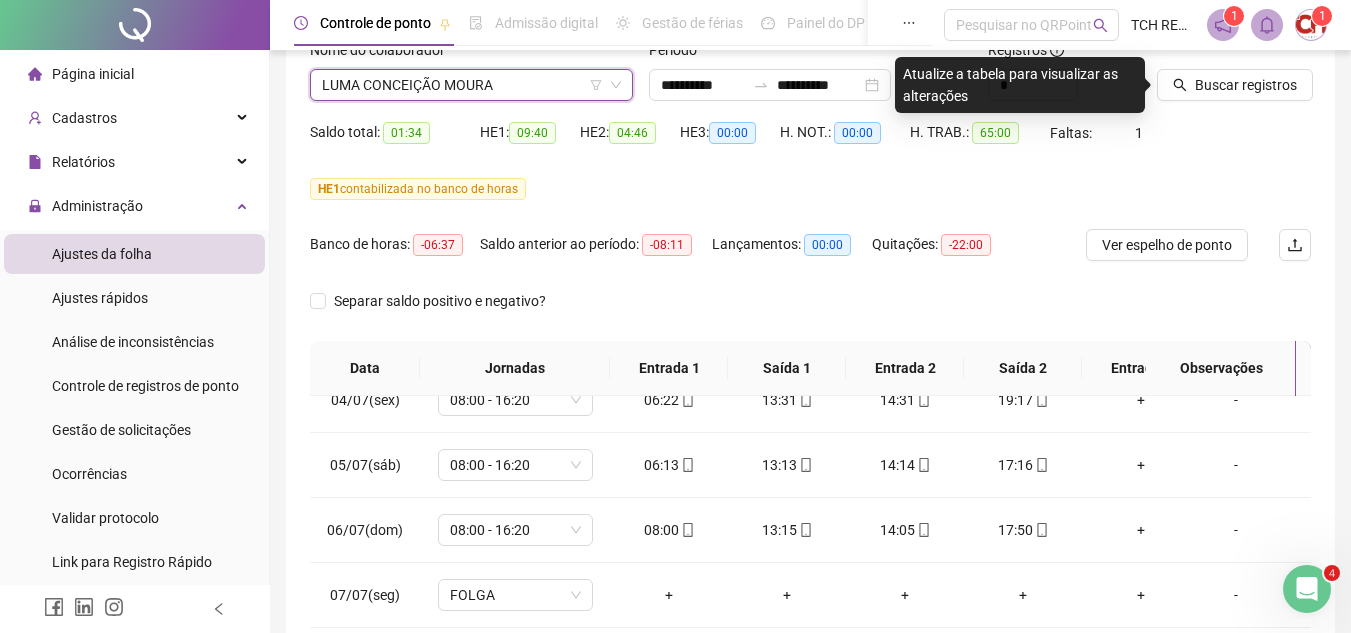 drag, startPoint x: 1198, startPoint y: 81, endPoint x: 1365, endPoint y: 213, distance: 212.8685 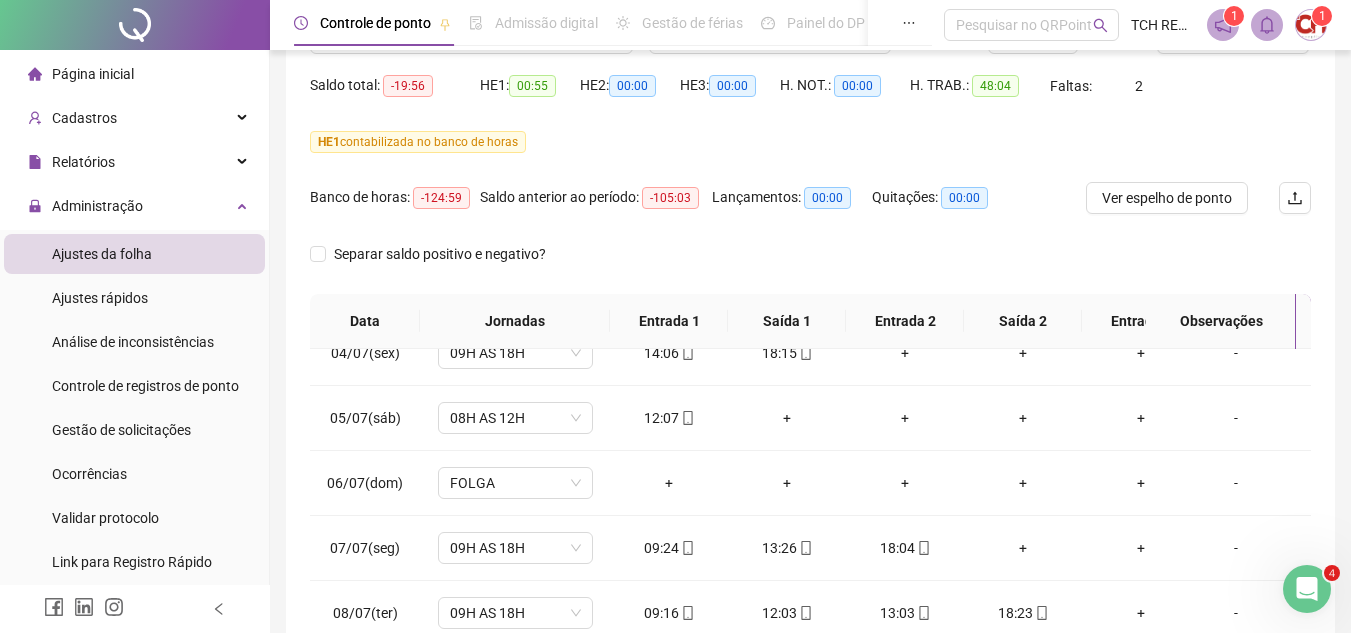 scroll, scrollTop: 445, scrollLeft: 0, axis: vertical 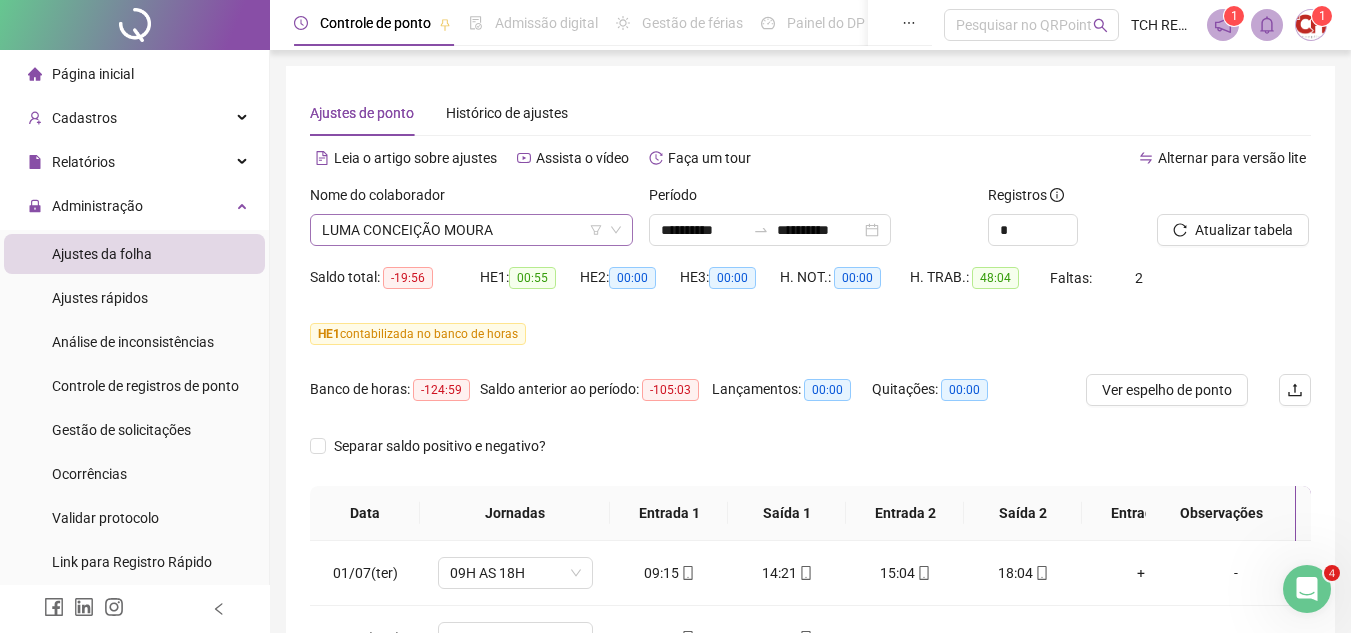 click on "LUMA CONCEIÇÃO MOURA" at bounding box center [471, 230] 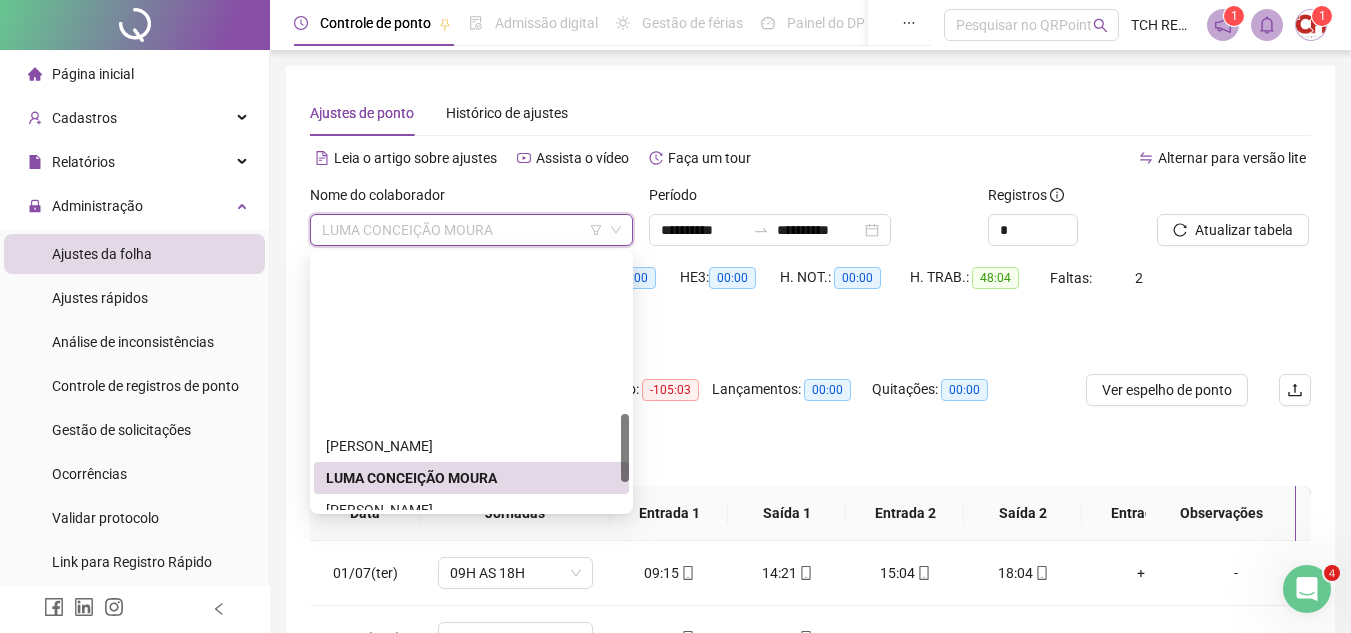 scroll, scrollTop: 600, scrollLeft: 0, axis: vertical 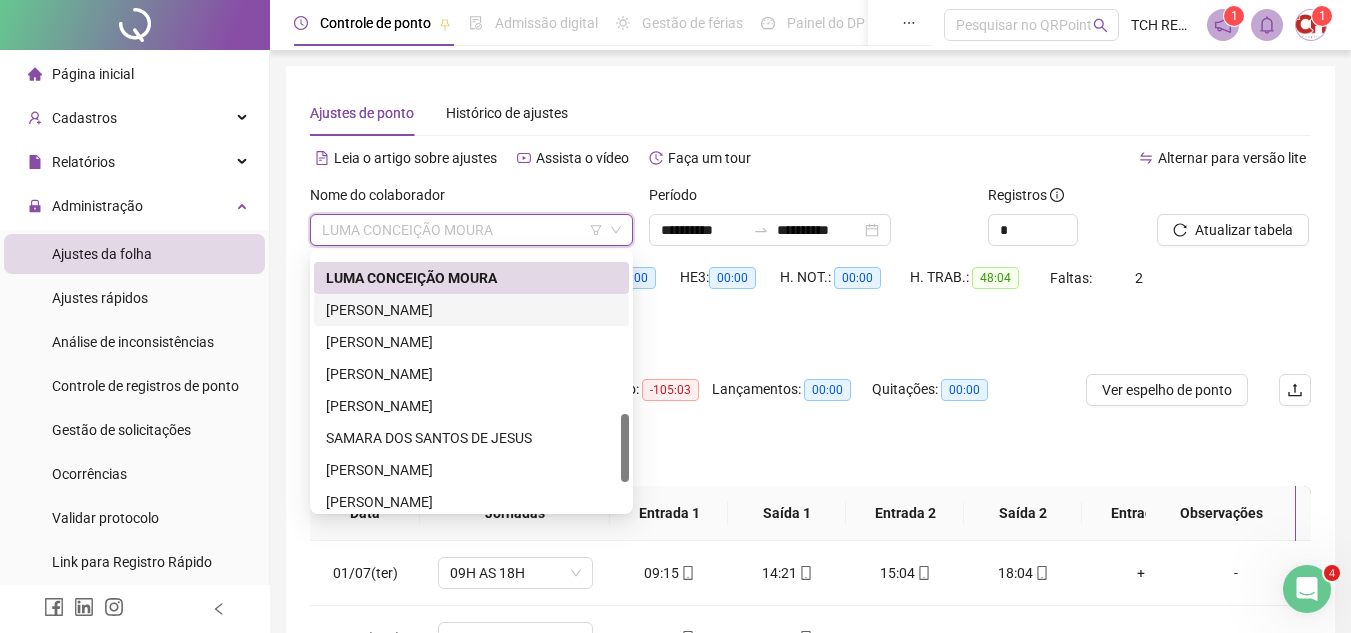 click on "[PERSON_NAME]" at bounding box center [471, 310] 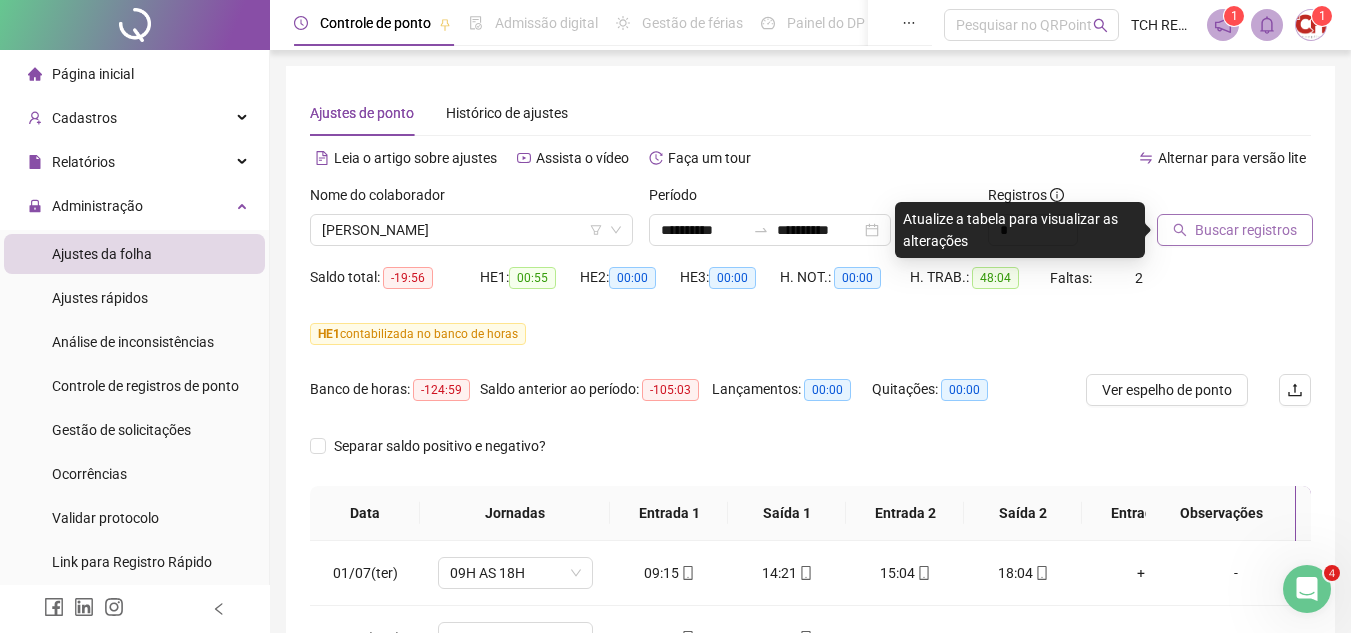 click on "Buscar registros" at bounding box center [1246, 230] 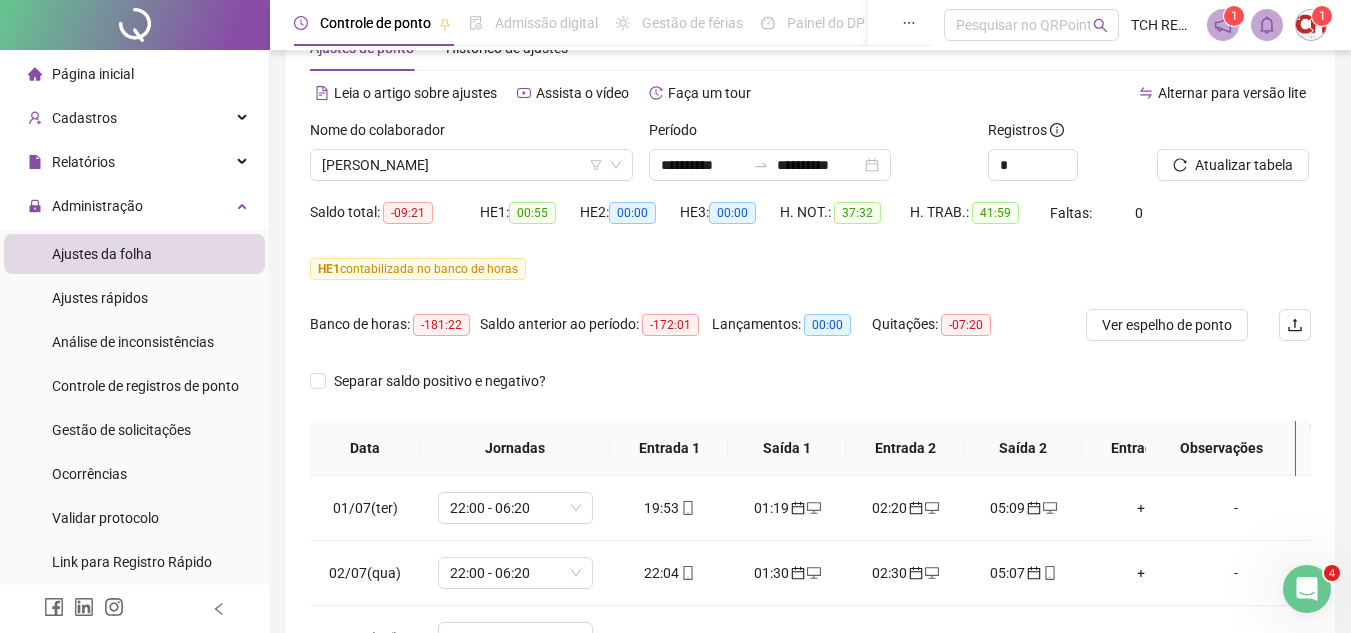 scroll, scrollTop: 300, scrollLeft: 0, axis: vertical 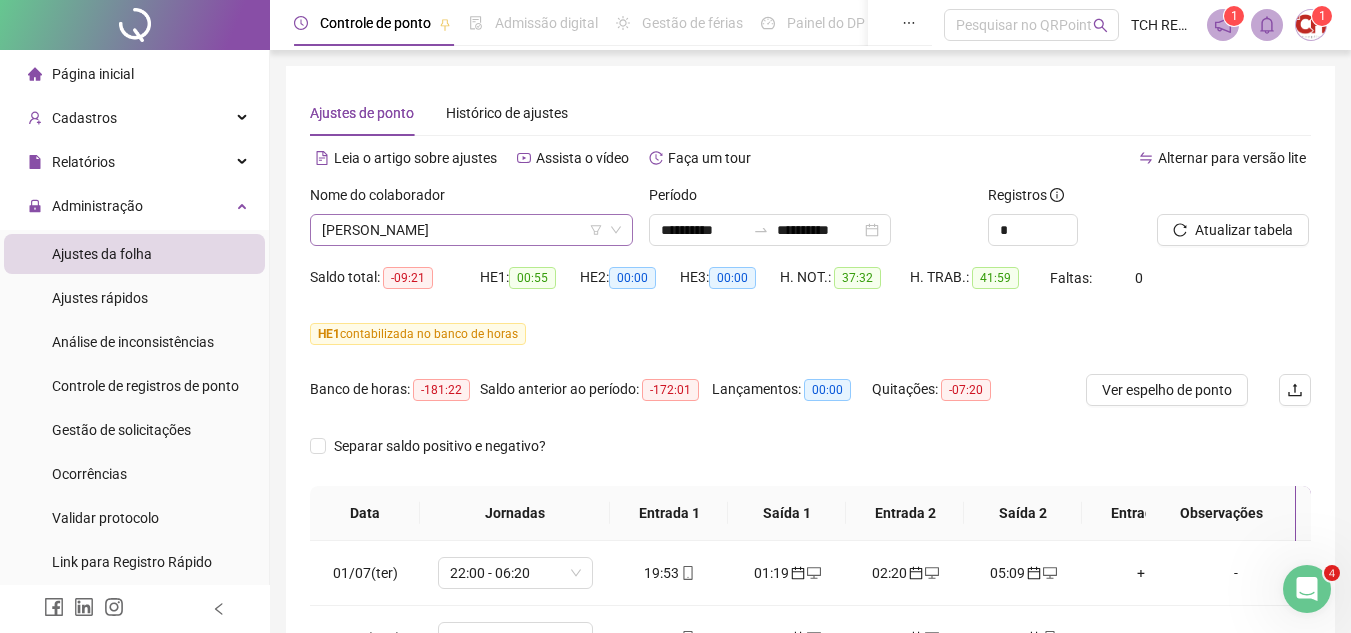 click on "[PERSON_NAME]" at bounding box center (471, 230) 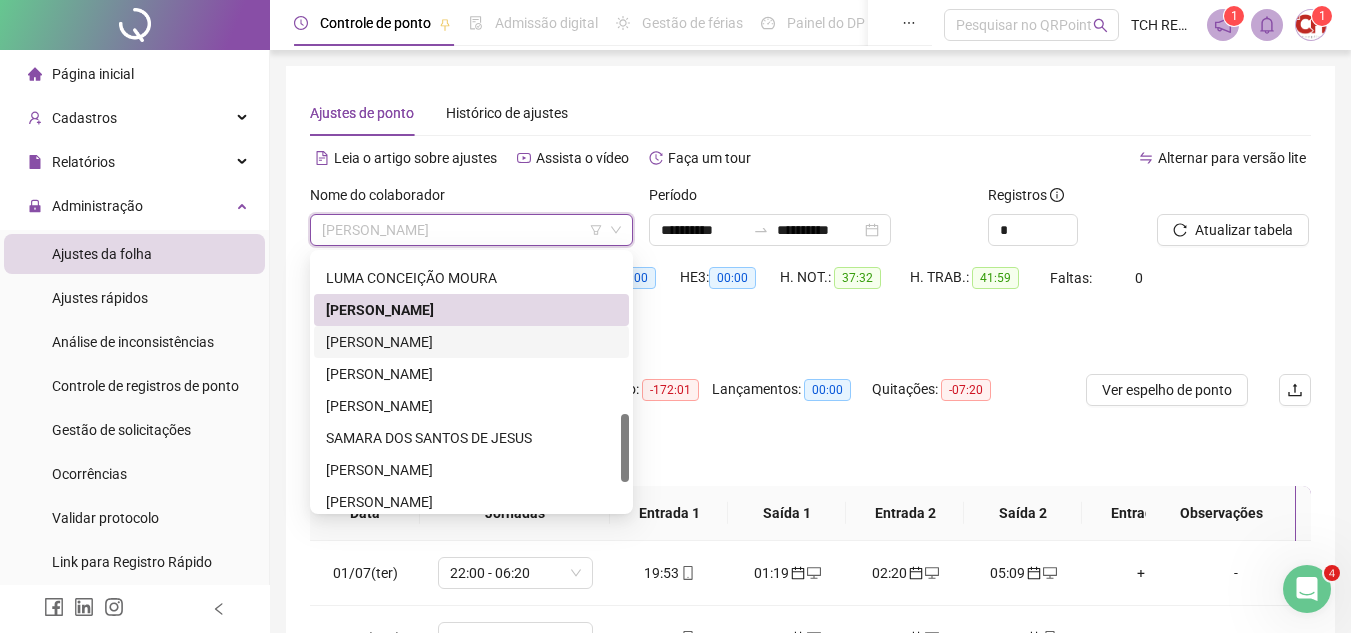 click on "[PERSON_NAME]" at bounding box center [471, 342] 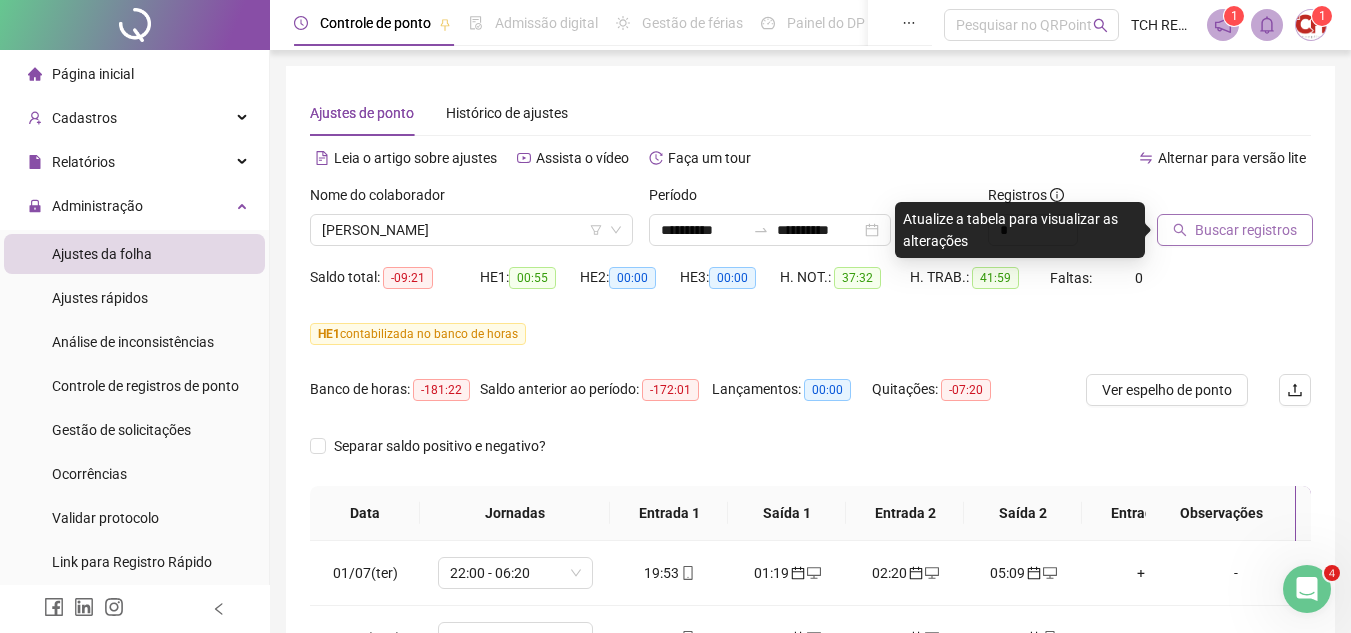 click on "Buscar registros" at bounding box center (1235, 230) 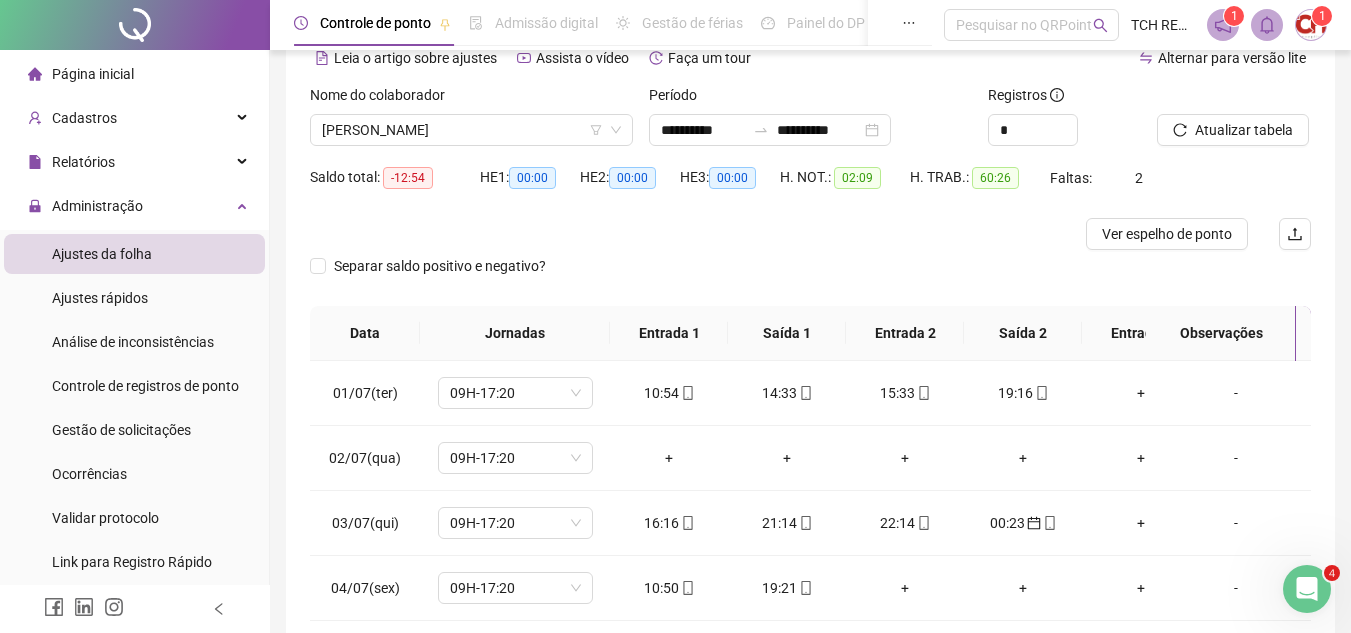 scroll, scrollTop: 300, scrollLeft: 0, axis: vertical 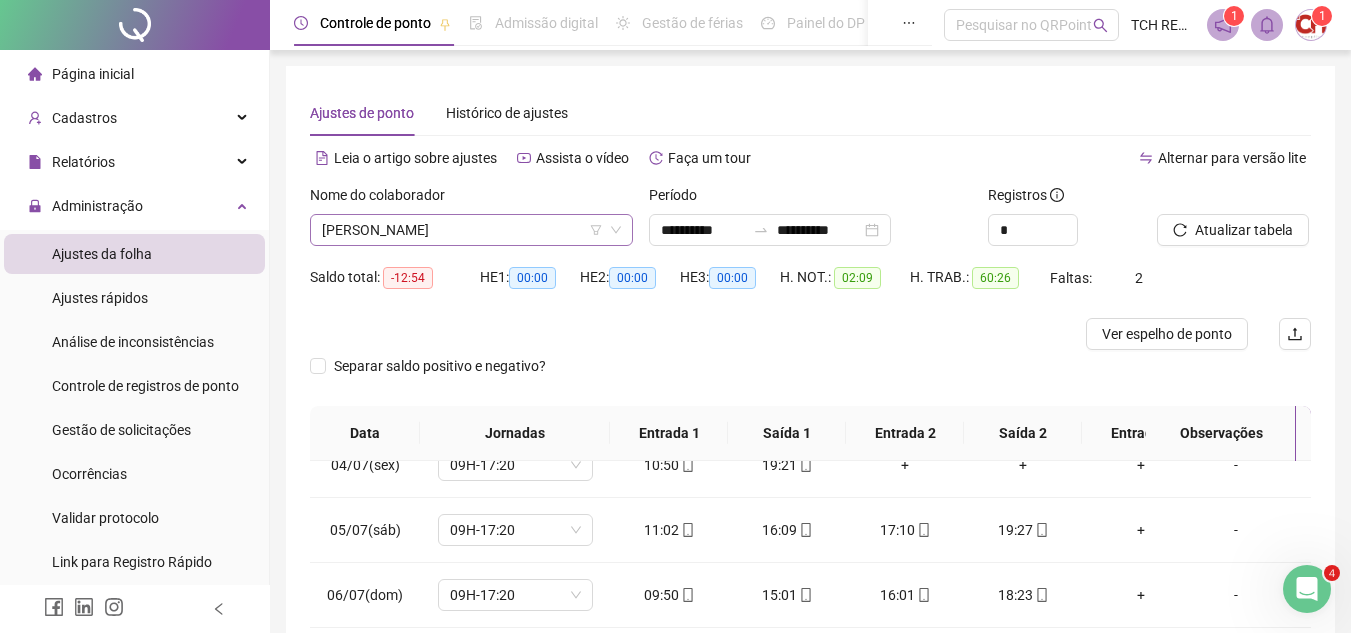 click on "[PERSON_NAME]" at bounding box center (471, 230) 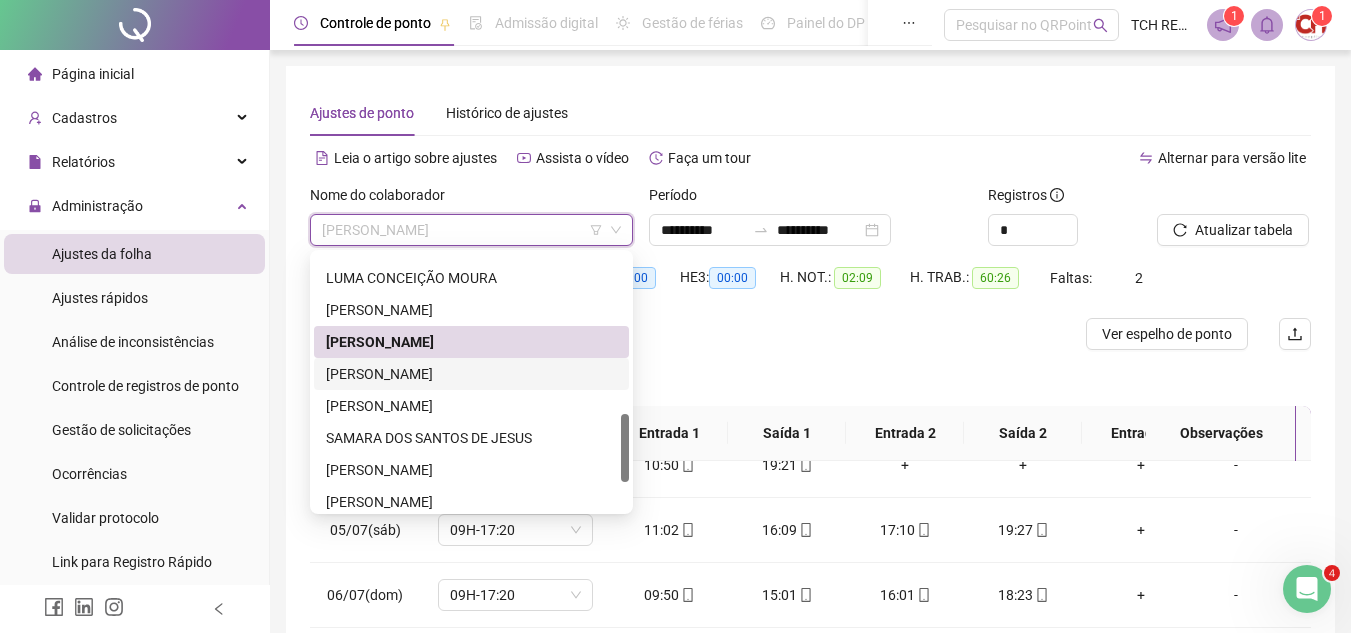 click on "[PERSON_NAME]" at bounding box center [471, 374] 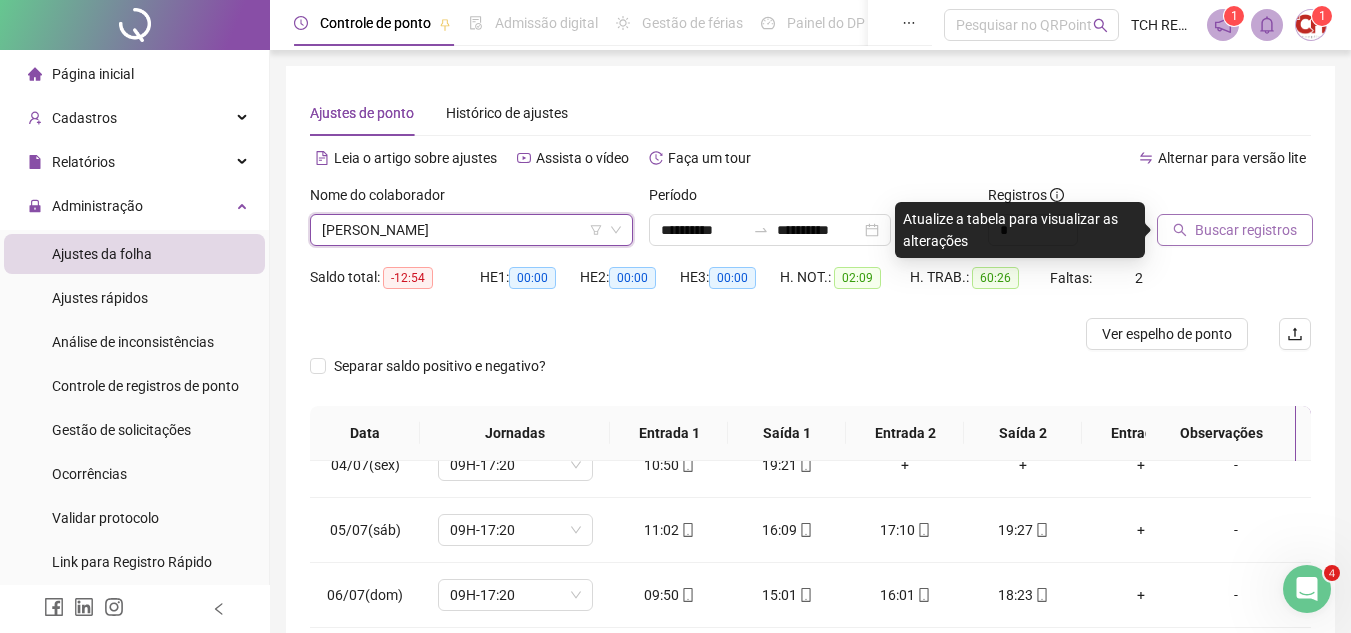 click on "Buscar registros" at bounding box center (1246, 230) 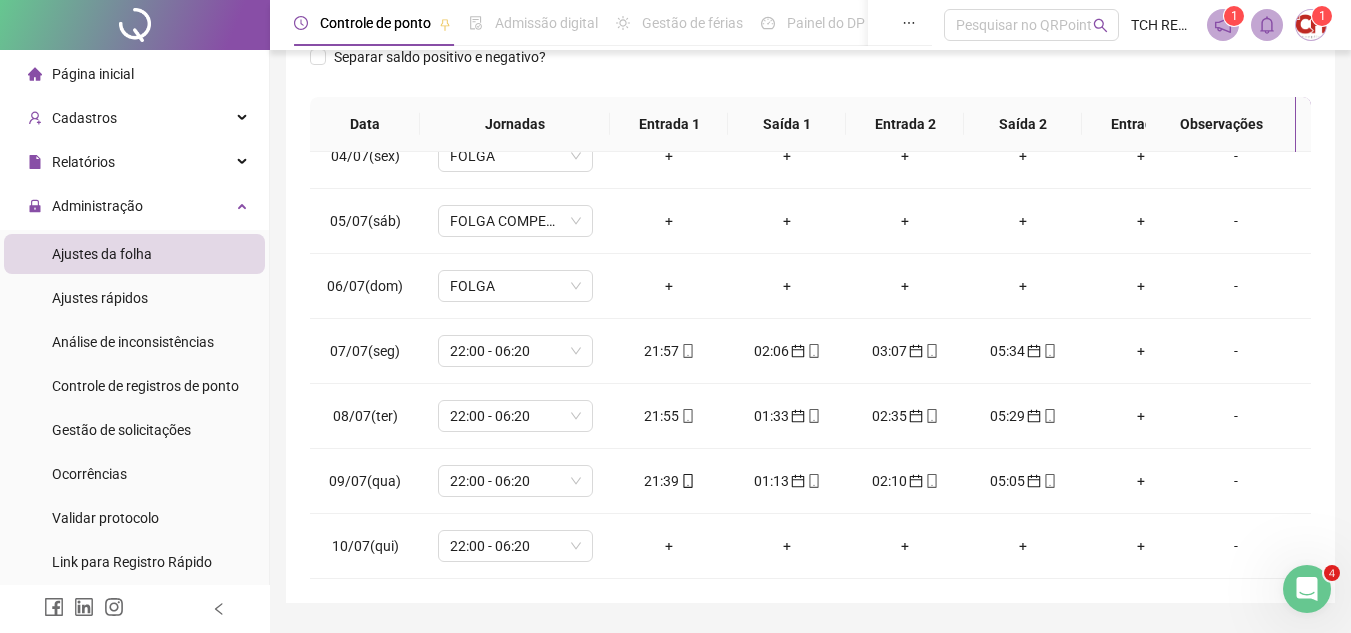 scroll, scrollTop: 400, scrollLeft: 0, axis: vertical 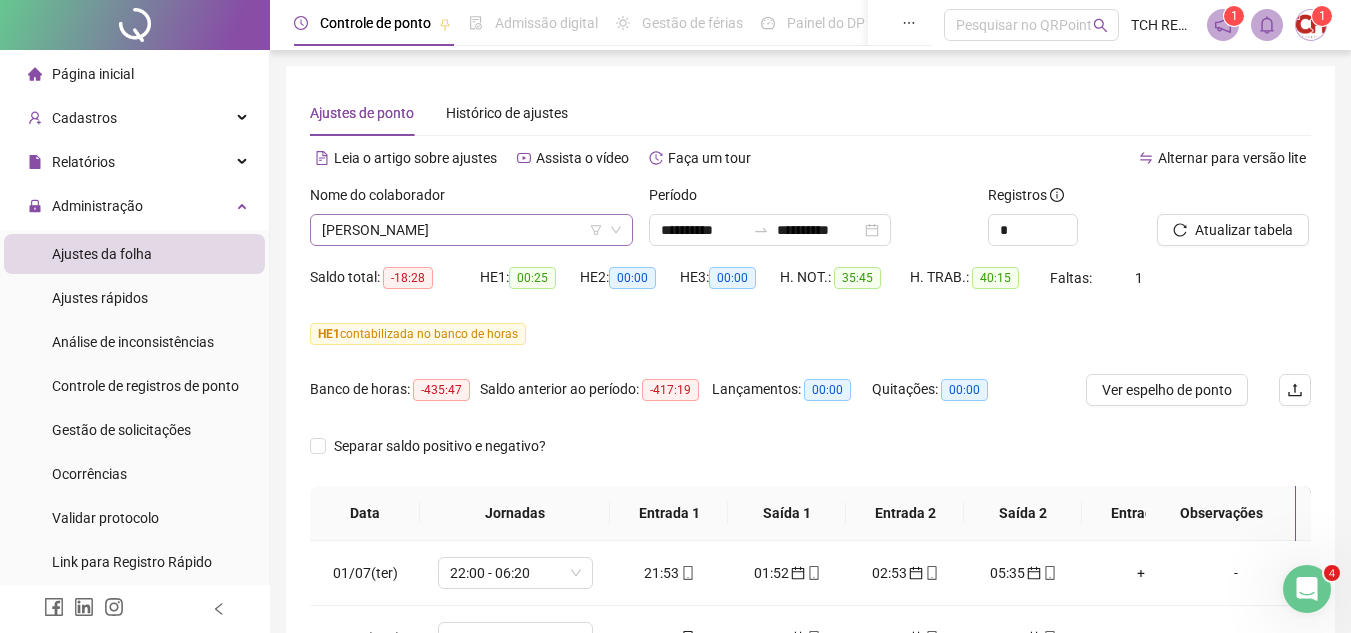click on "[PERSON_NAME]" at bounding box center (471, 230) 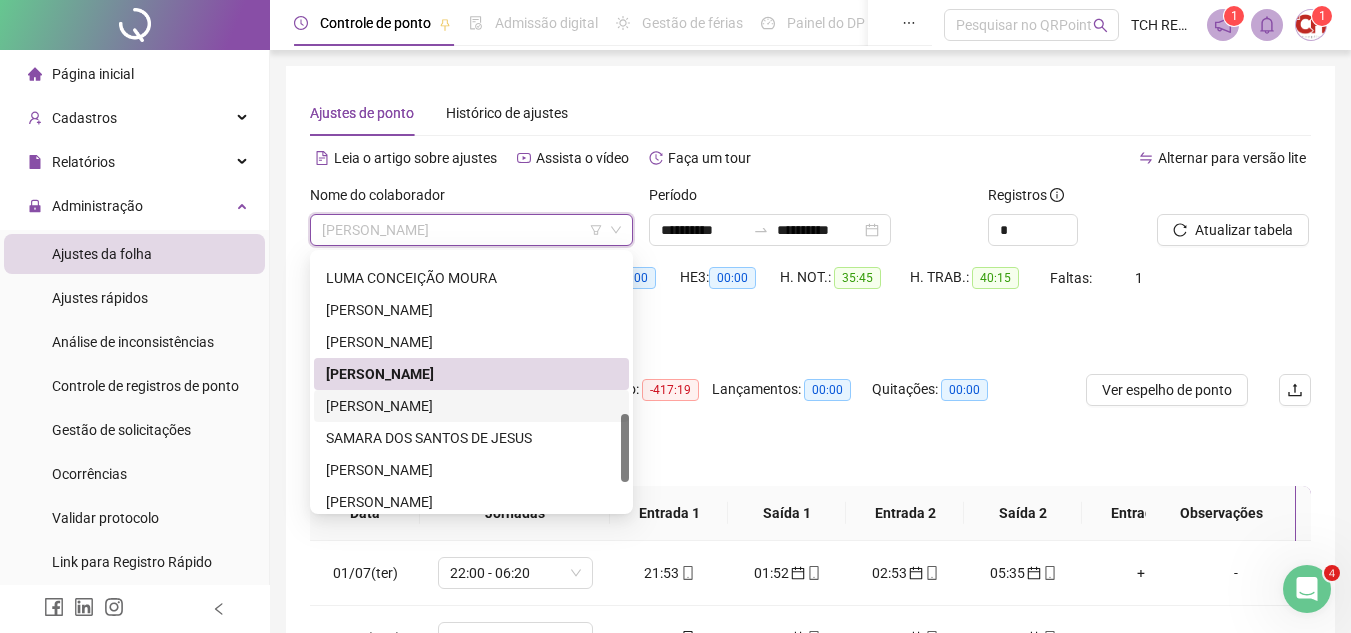 click on "[PERSON_NAME]" at bounding box center [471, 406] 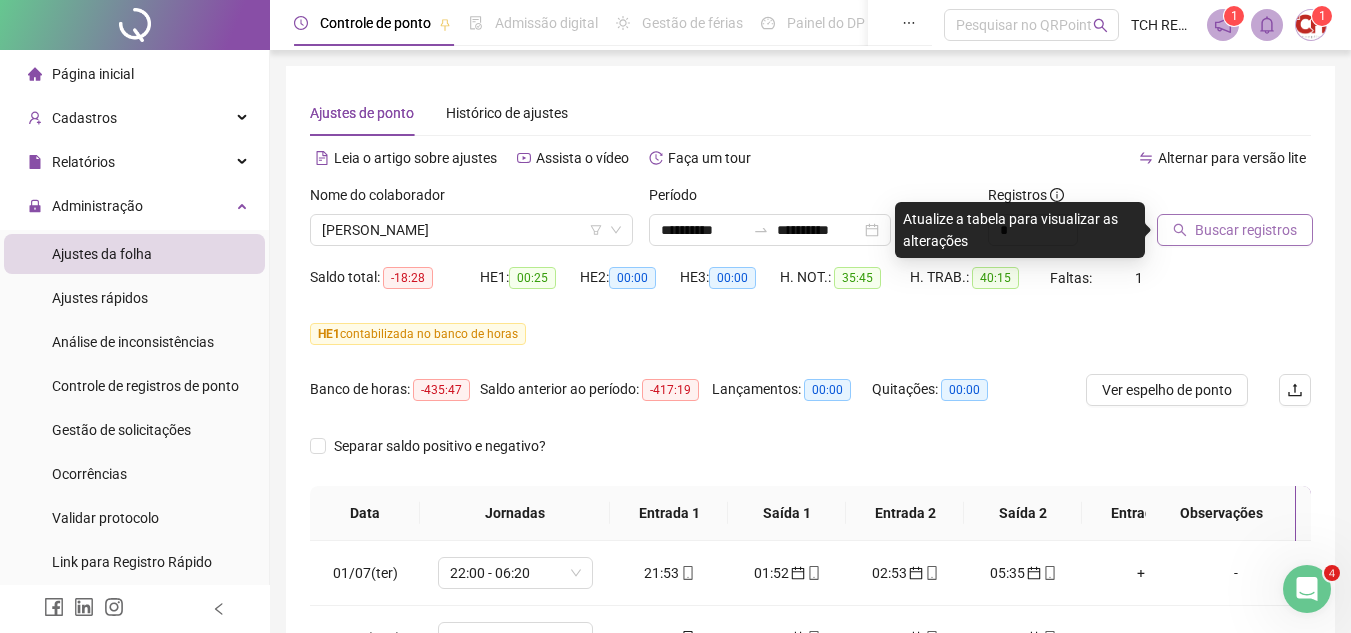 click on "Buscar registros" at bounding box center [1246, 230] 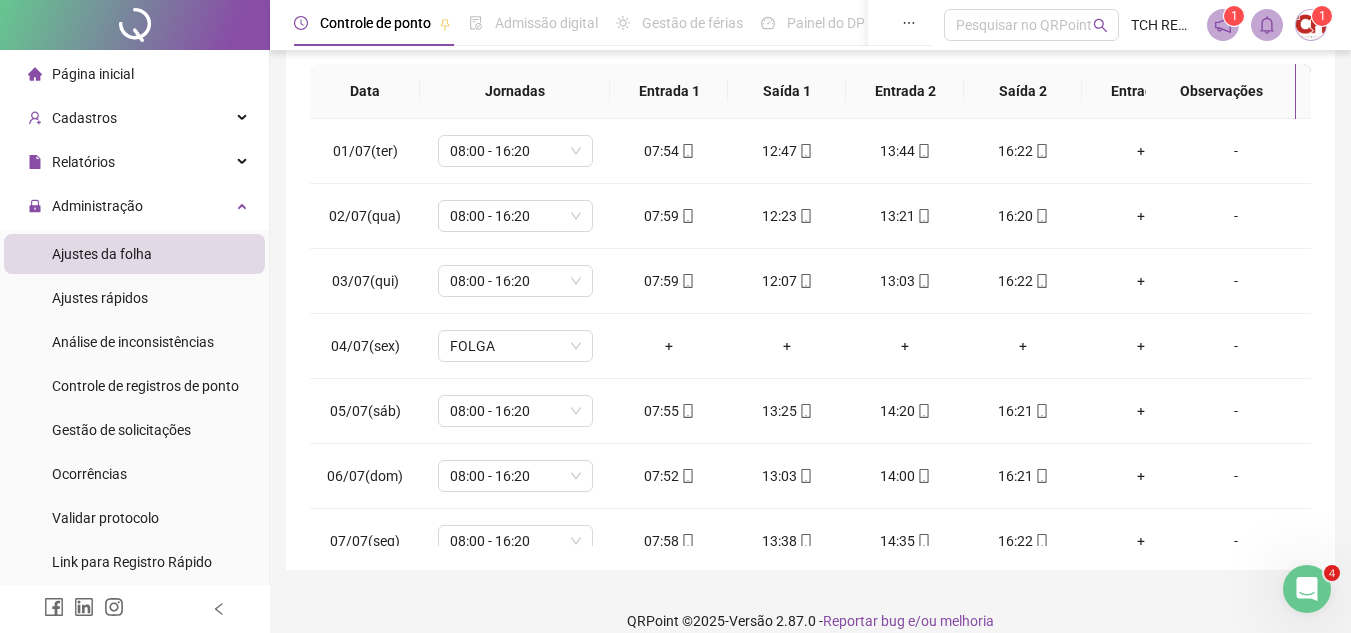scroll, scrollTop: 445, scrollLeft: 0, axis: vertical 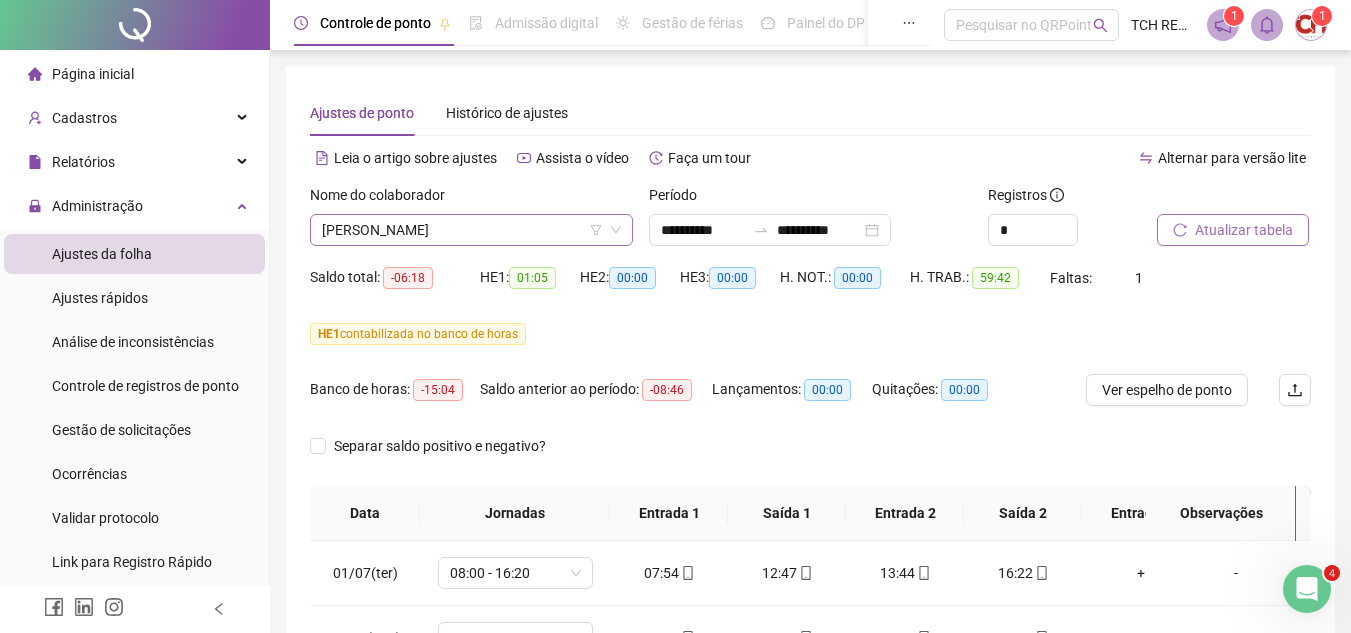 click on "[PERSON_NAME]" at bounding box center (471, 230) 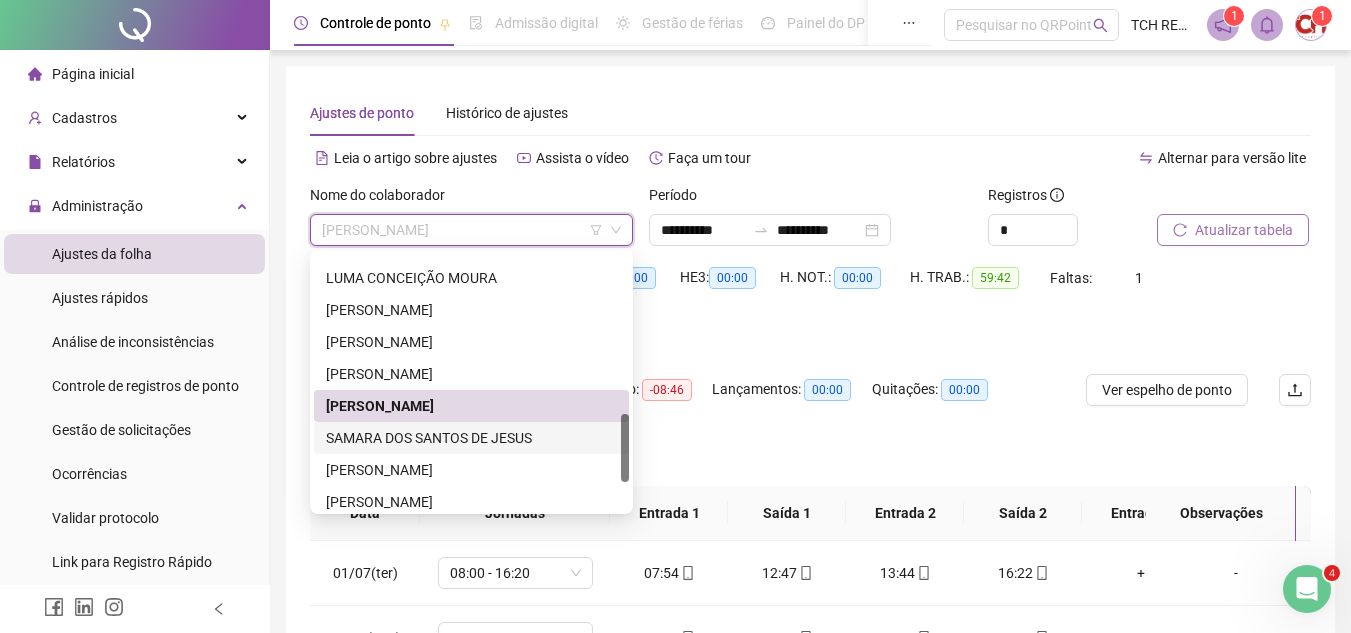 click on "SAMARA DOS SANTOS DE JESUS" at bounding box center [471, 438] 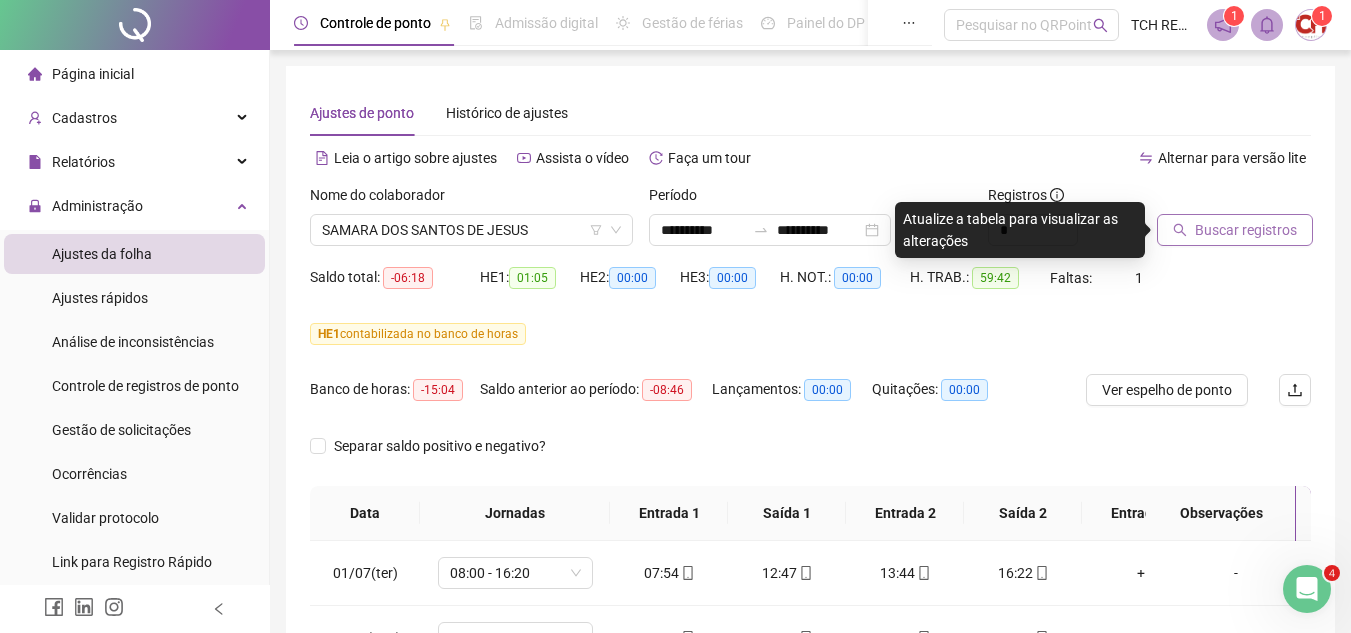click on "Buscar registros" at bounding box center [1235, 230] 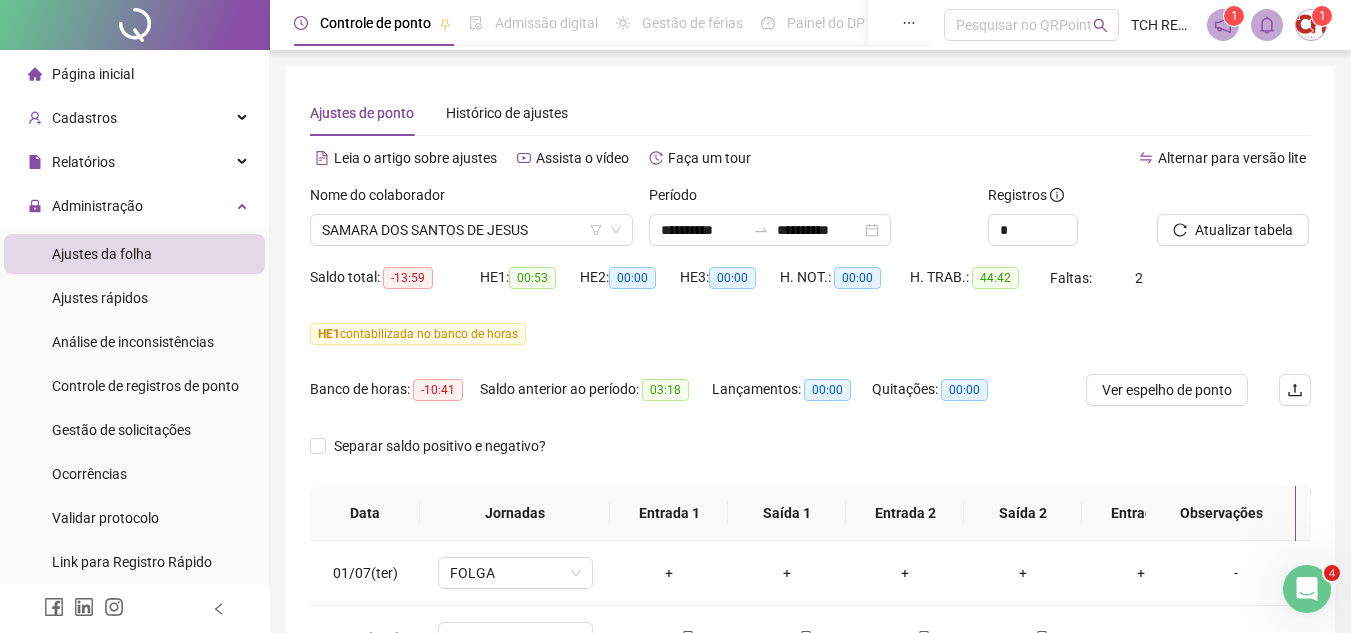 scroll, scrollTop: 400, scrollLeft: 0, axis: vertical 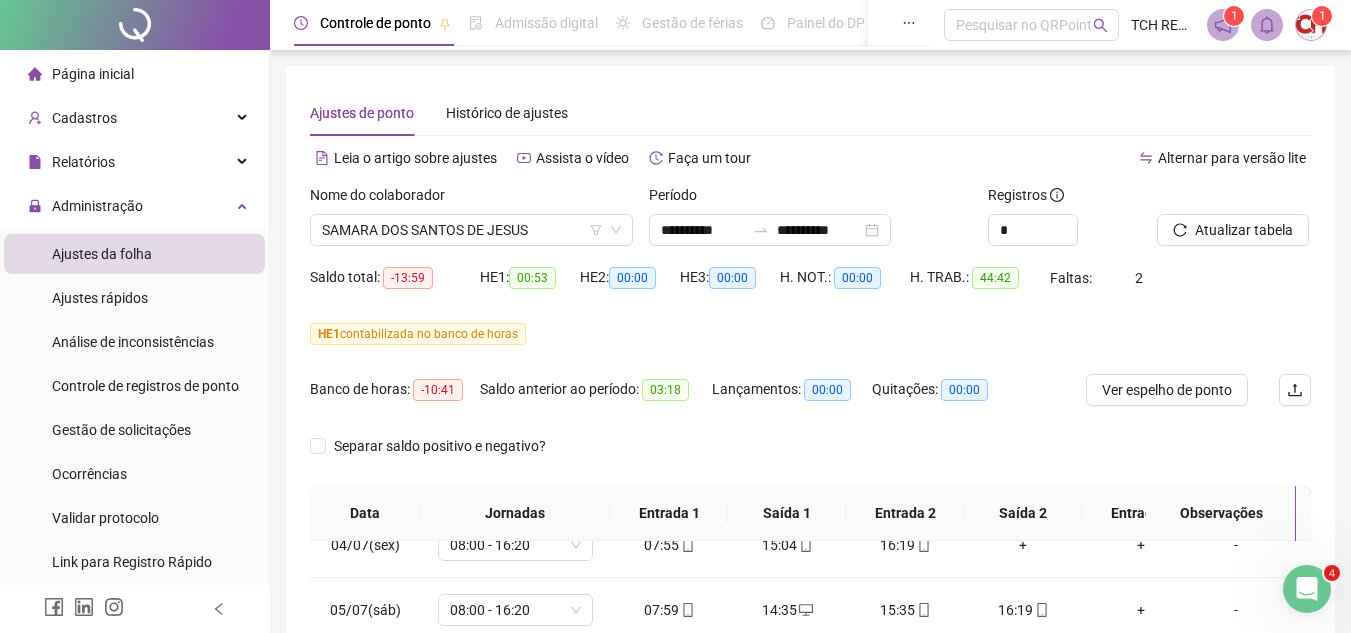 click on "Nome do colaborador" at bounding box center (471, 199) 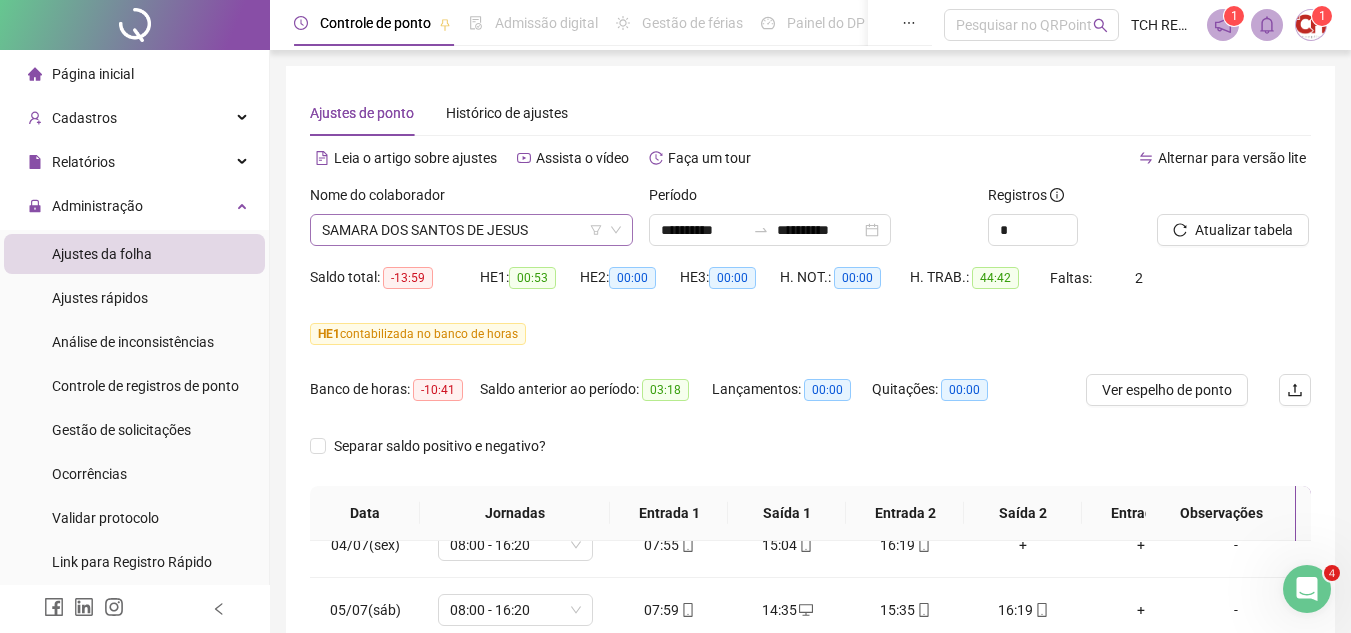 click on "SAMARA DOS SANTOS DE JESUS" at bounding box center (471, 230) 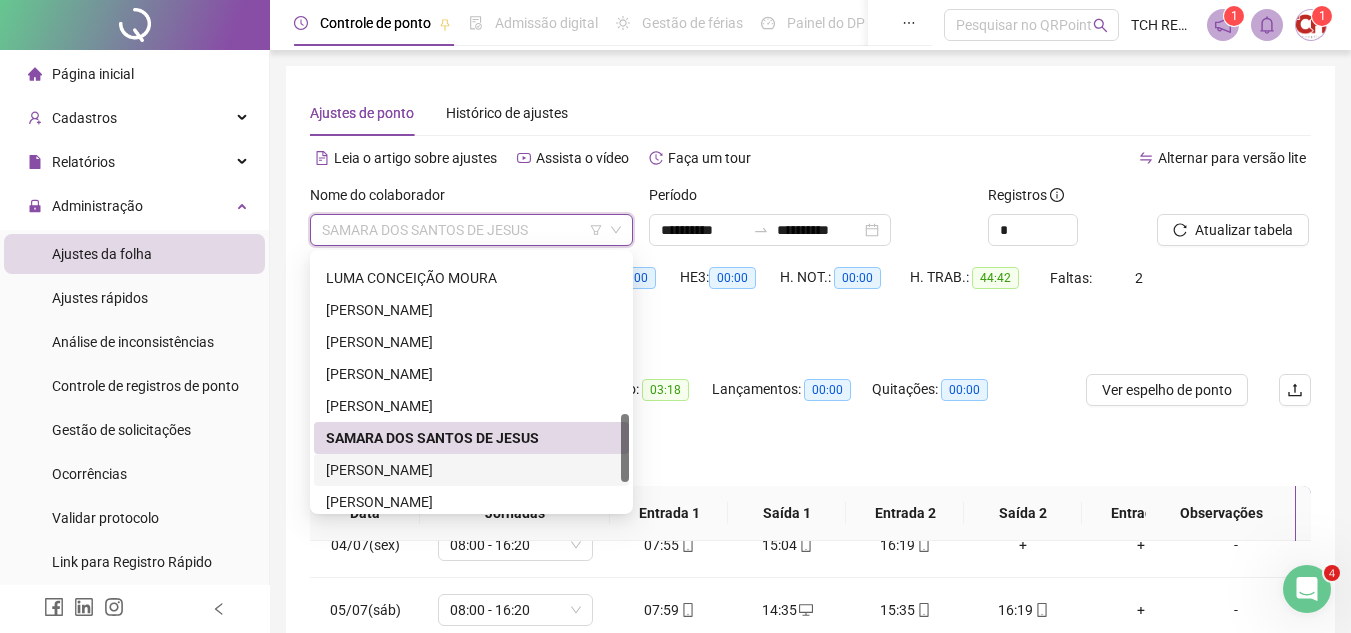 click on "[PERSON_NAME]" at bounding box center (471, 470) 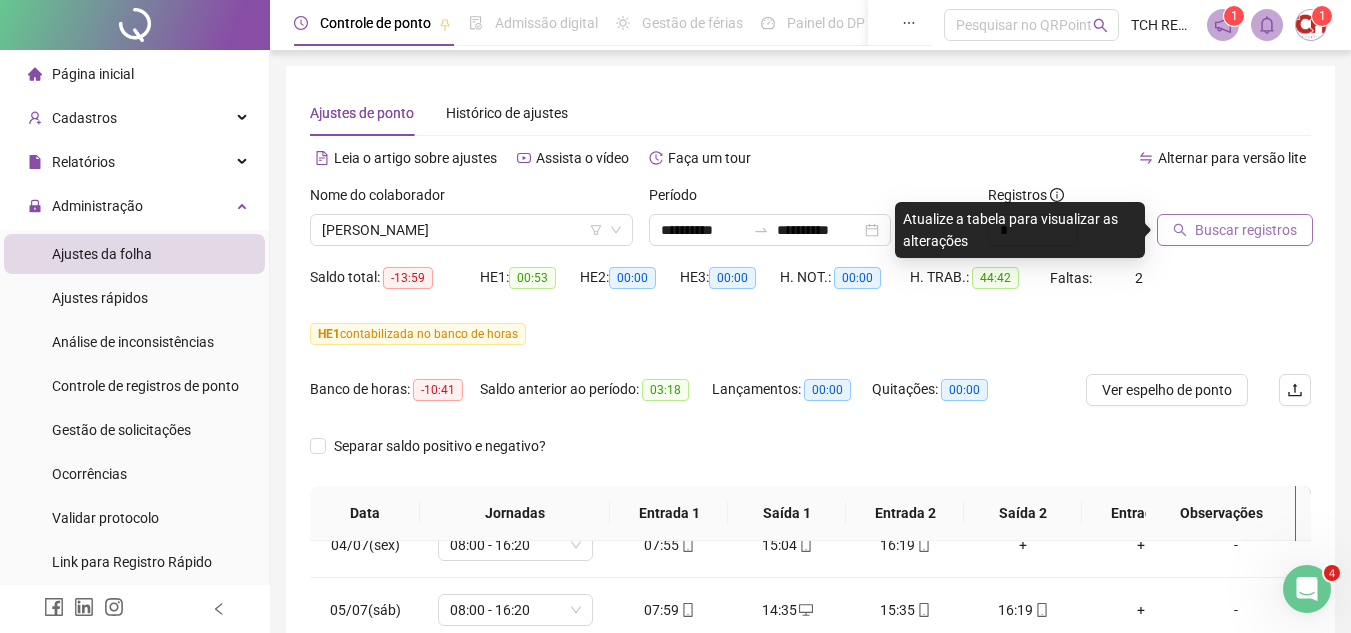 click on "Buscar registros" at bounding box center (1246, 230) 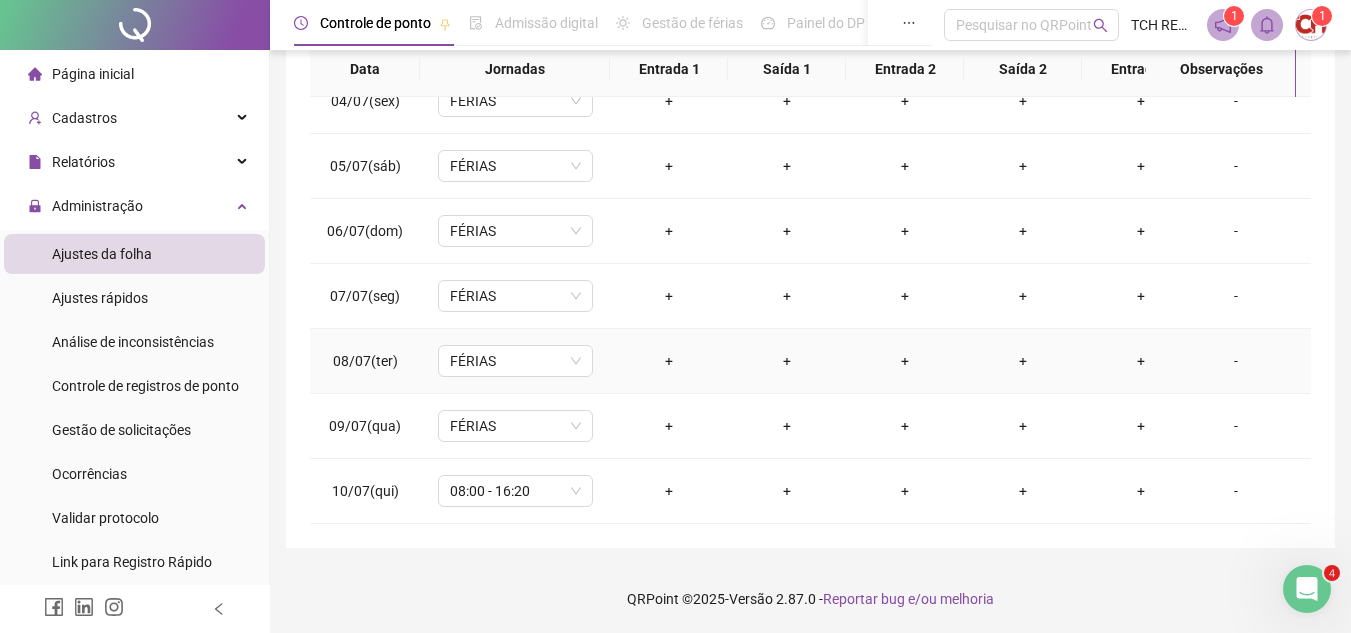 scroll, scrollTop: 445, scrollLeft: 0, axis: vertical 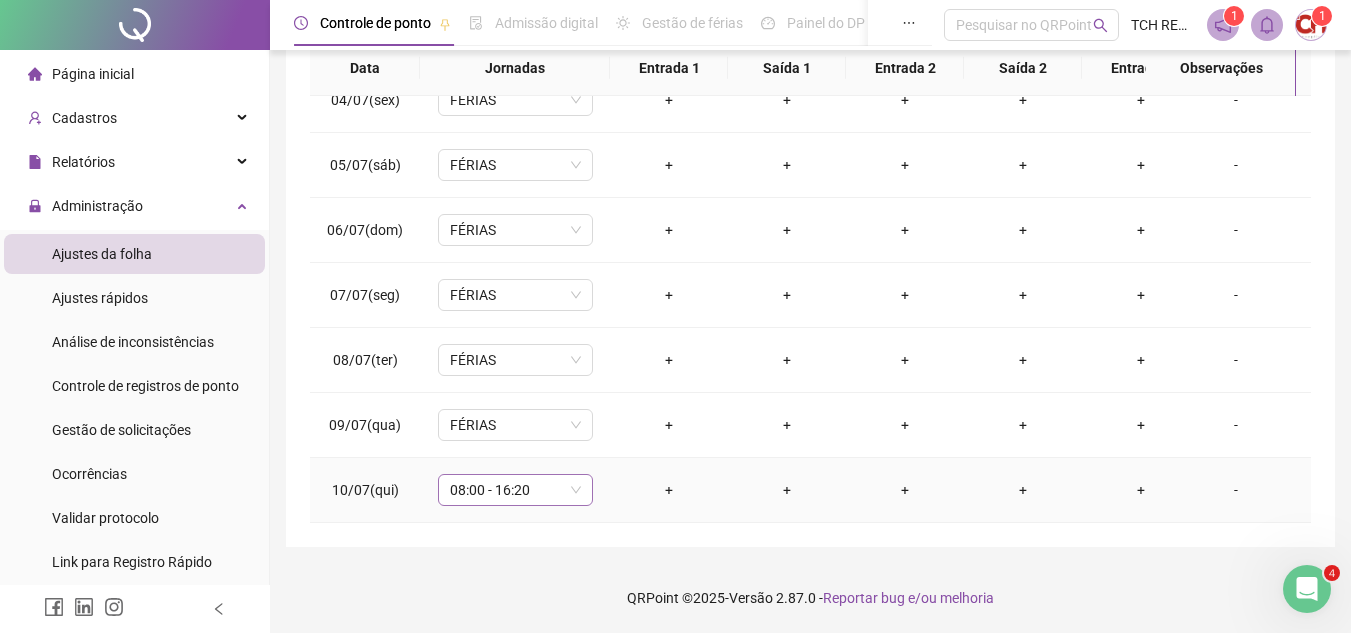click on "08:00 - 16:20" at bounding box center (515, 490) 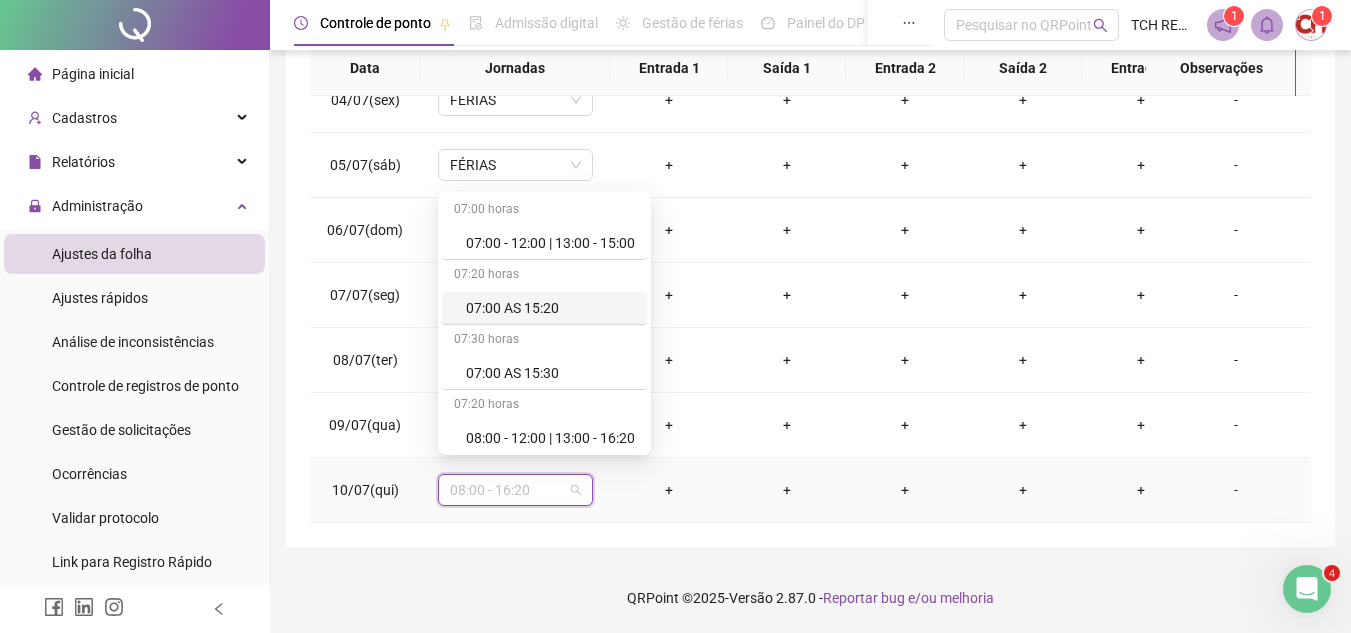 scroll, scrollTop: 2279, scrollLeft: 0, axis: vertical 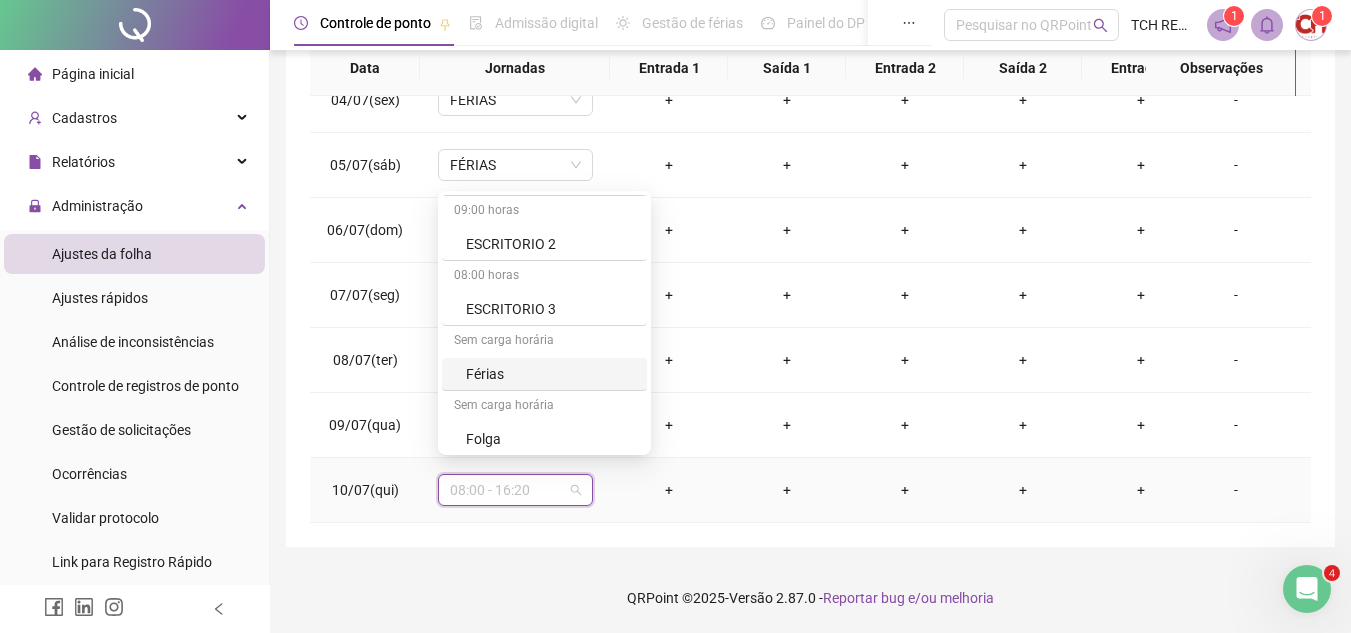 click on "Sem carga horária" at bounding box center [544, 407] 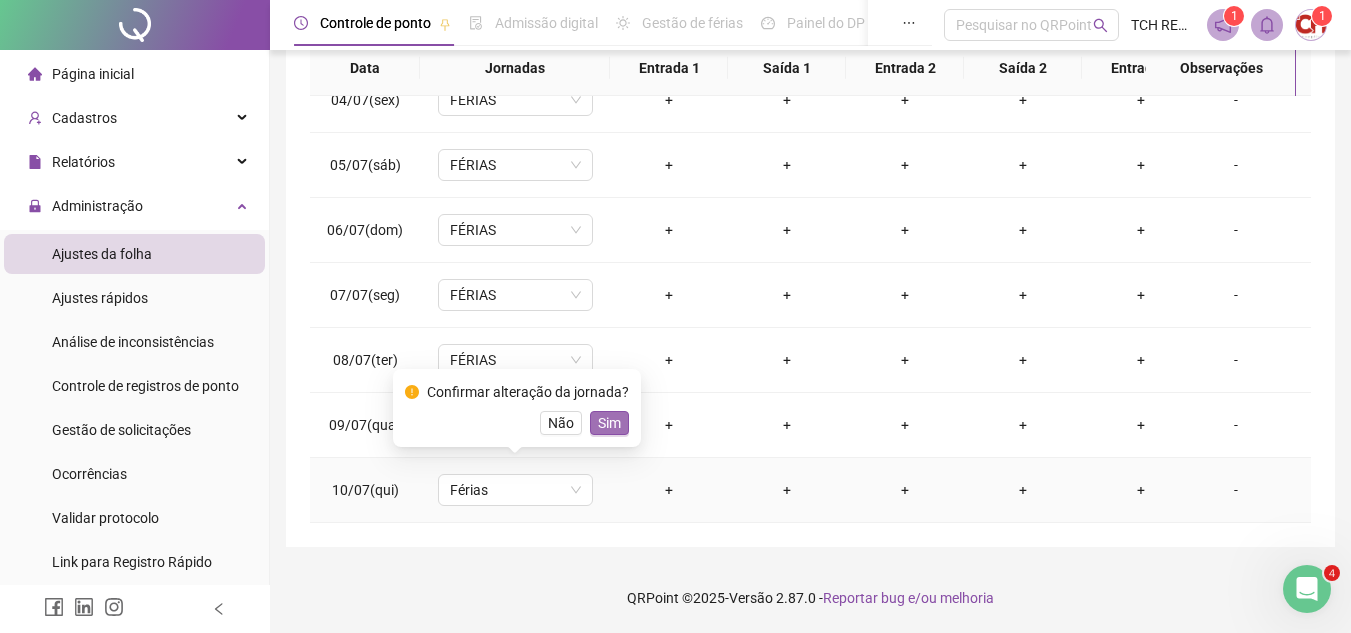 click on "Sim" at bounding box center (609, 423) 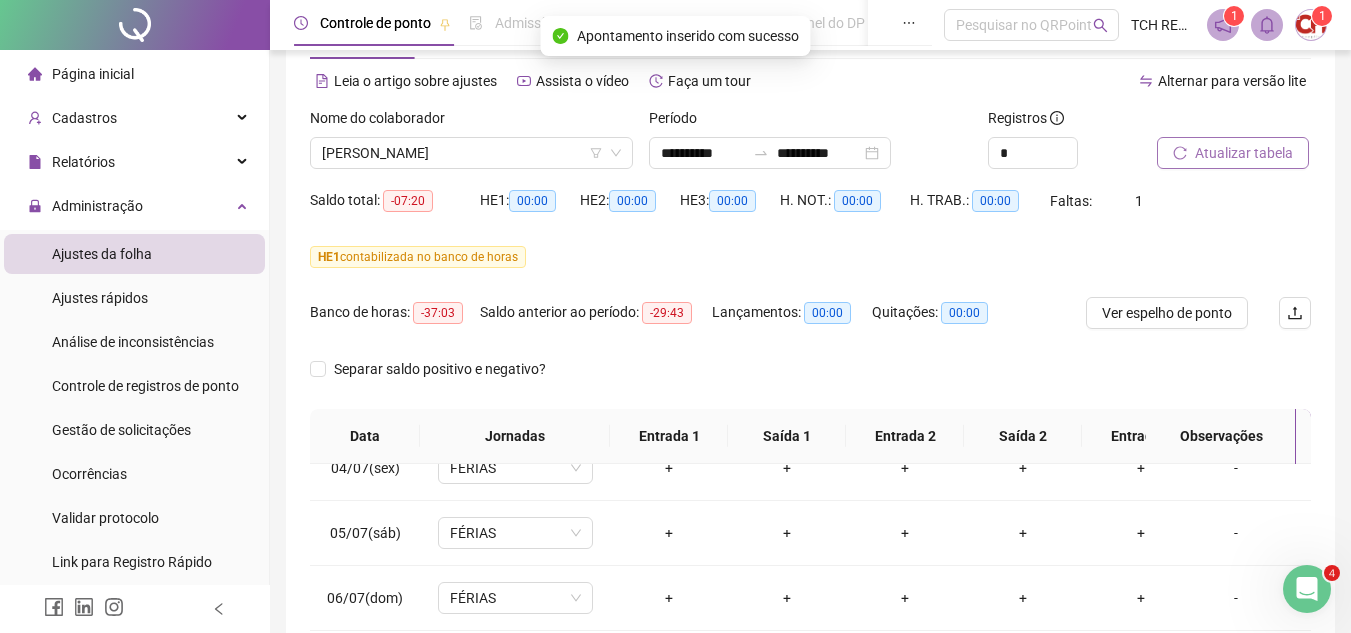 scroll, scrollTop: 45, scrollLeft: 0, axis: vertical 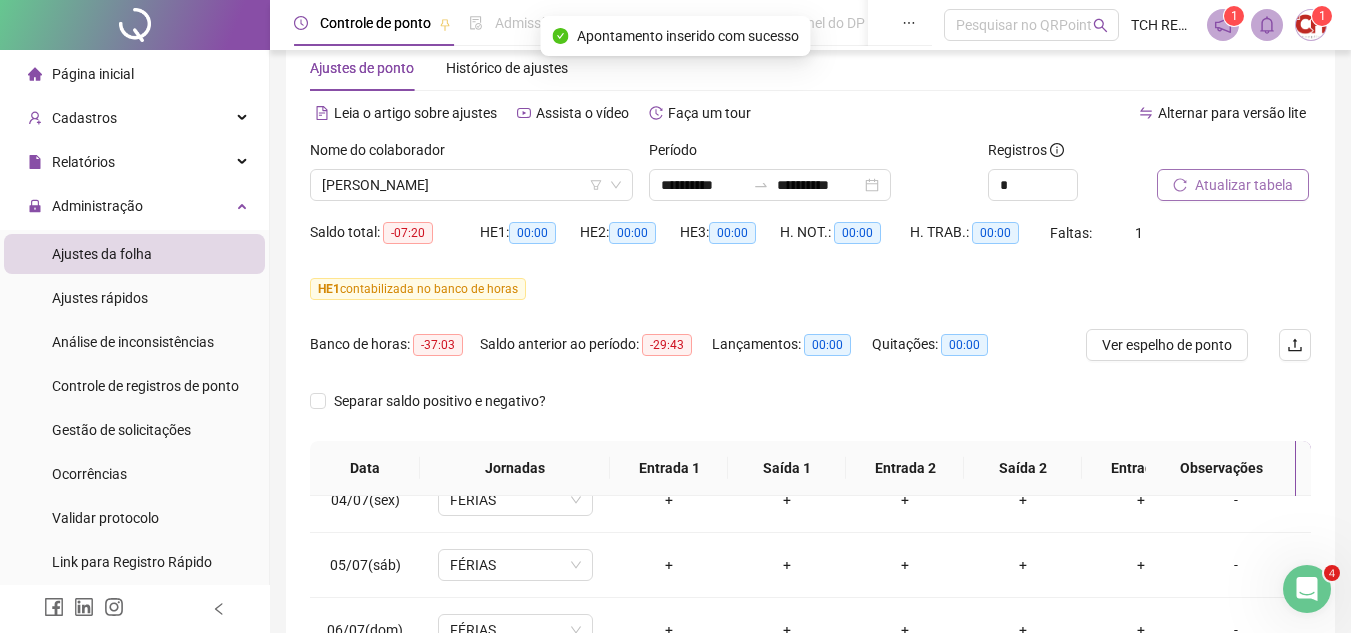 click on "Atualizar tabela" at bounding box center [1244, 185] 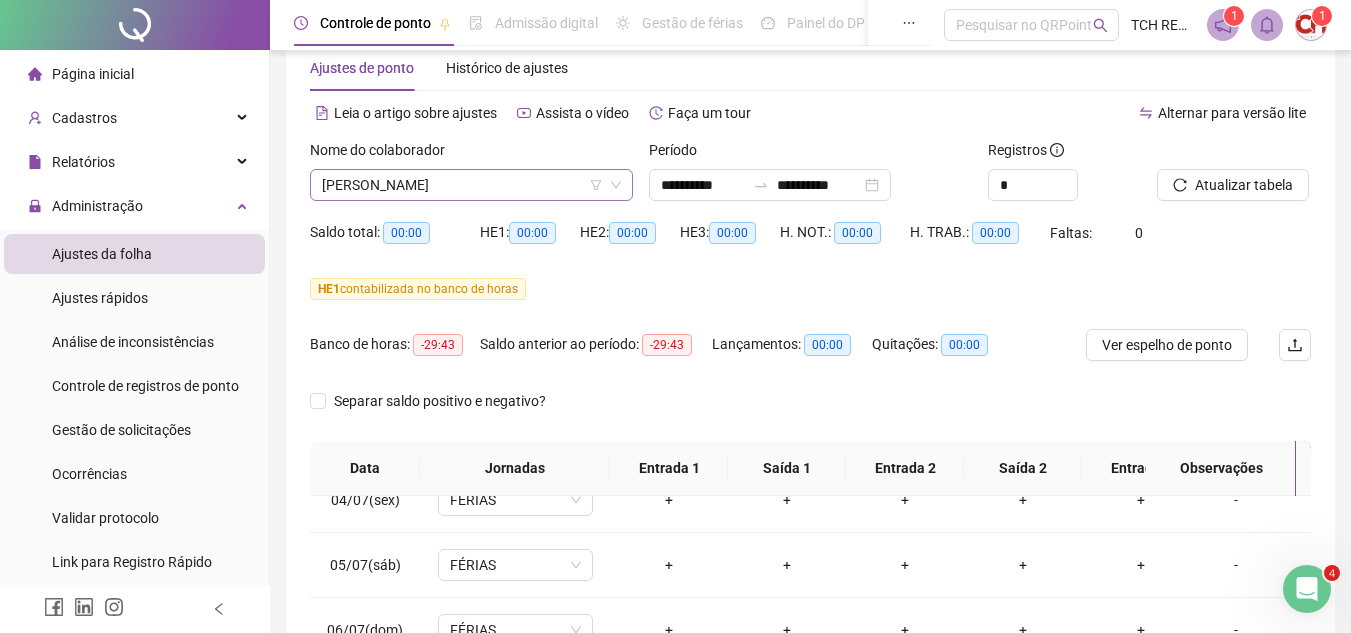 click on "[PERSON_NAME]" at bounding box center (471, 185) 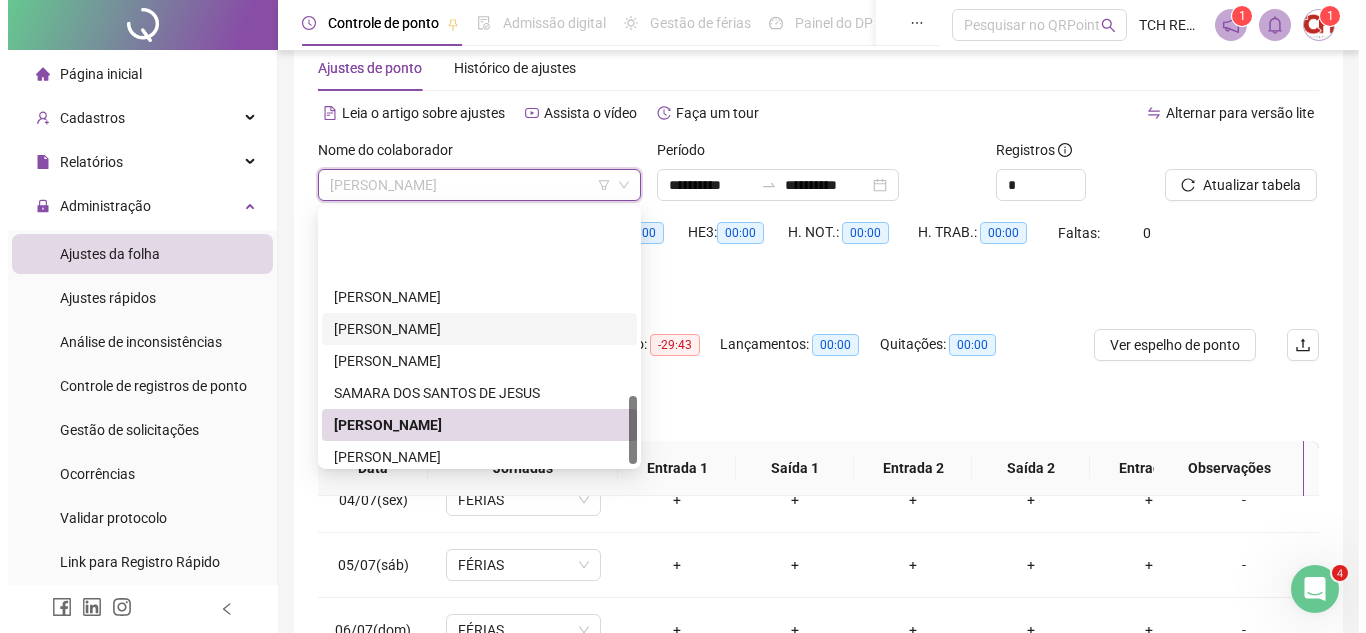 scroll, scrollTop: 700, scrollLeft: 0, axis: vertical 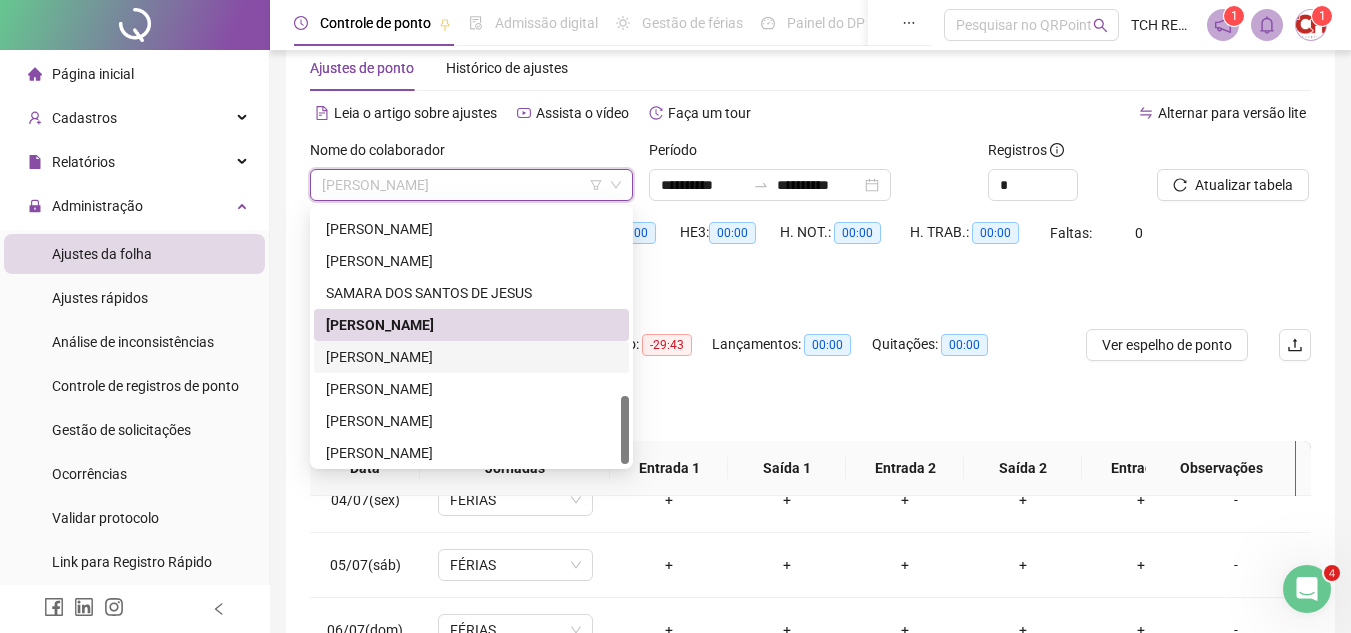 click on "[PERSON_NAME]" at bounding box center (471, 357) 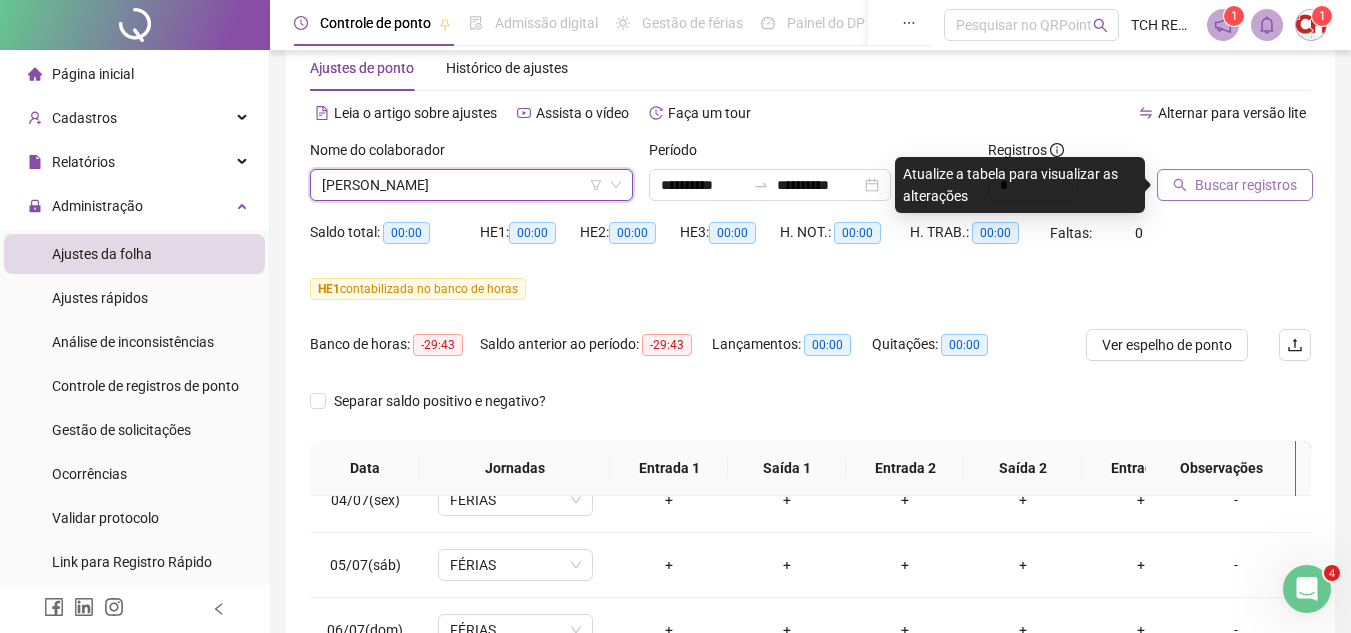 click on "Buscar registros" at bounding box center [1246, 185] 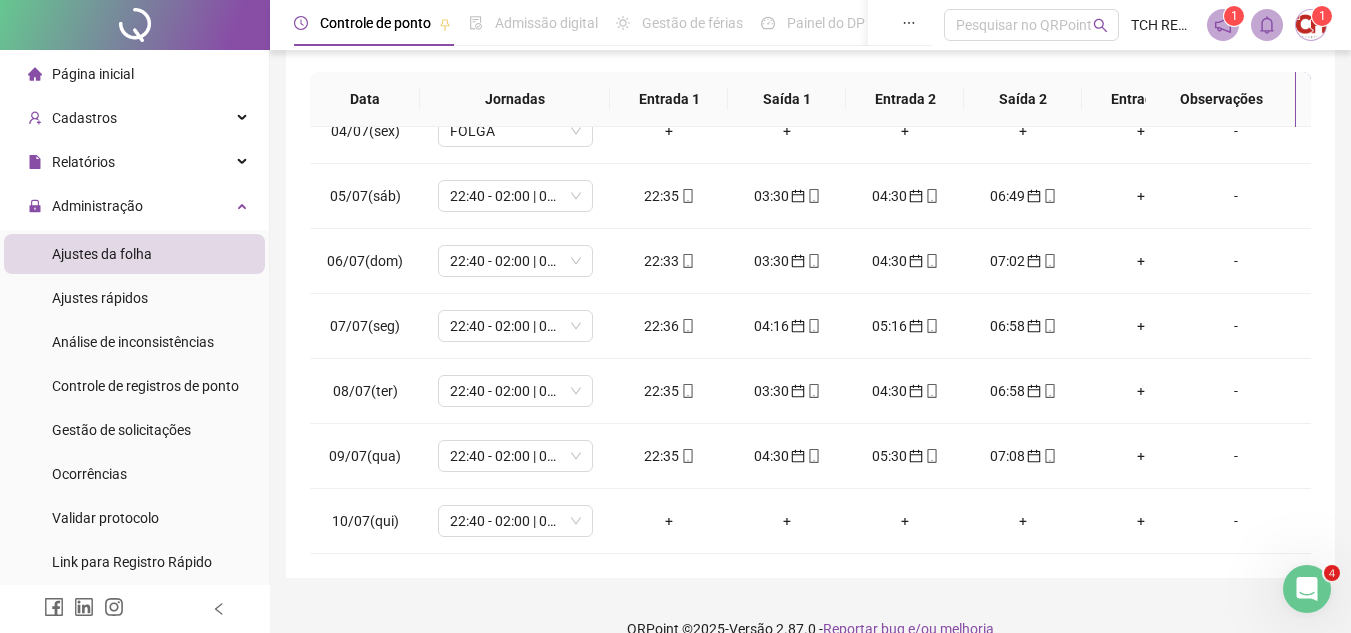 scroll, scrollTop: 445, scrollLeft: 0, axis: vertical 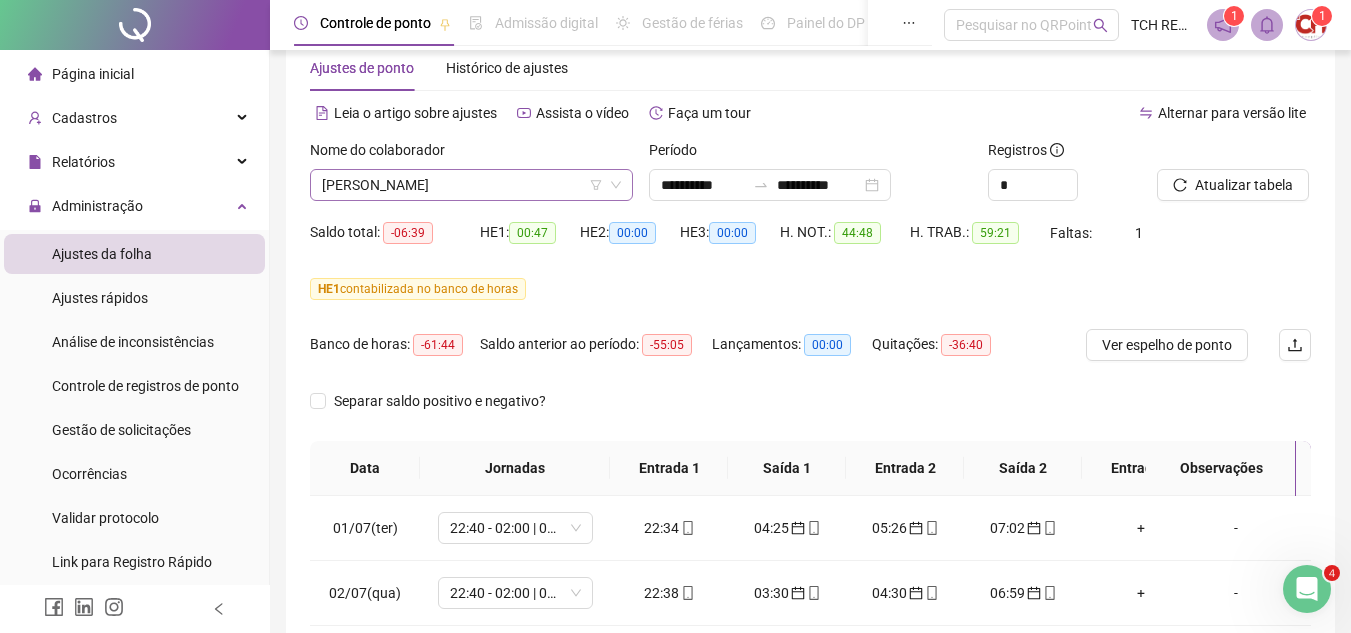 click on "[PERSON_NAME]" at bounding box center (471, 185) 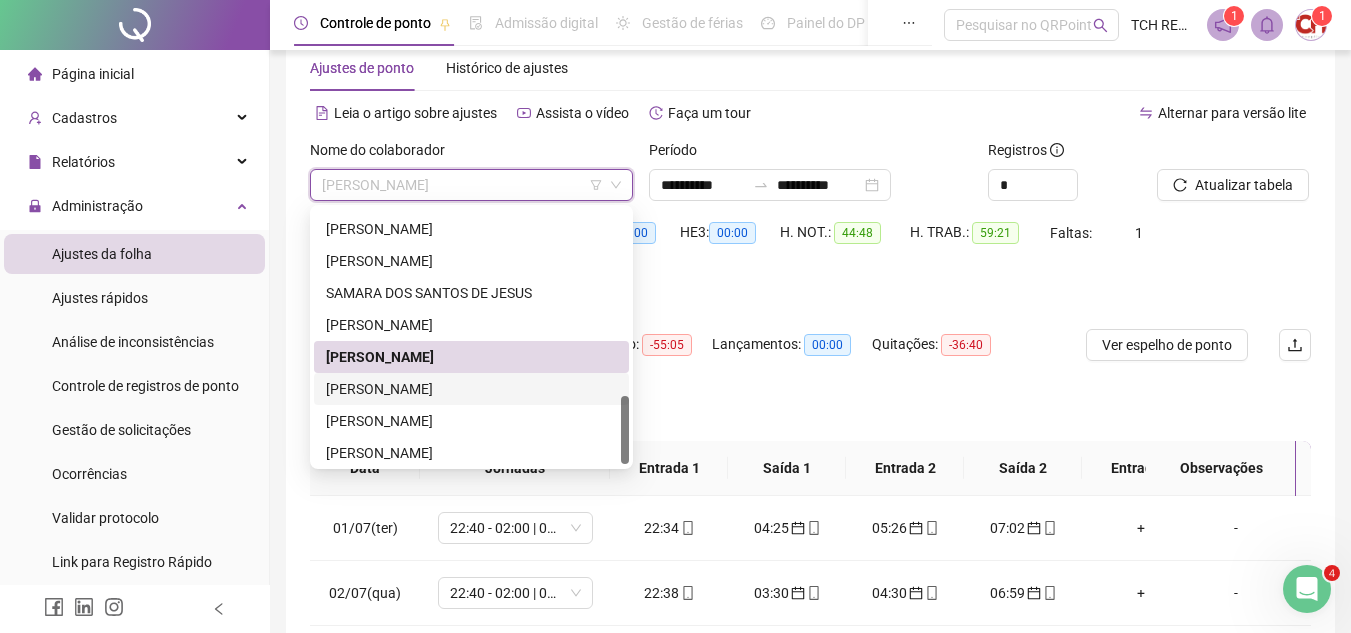 click on "[PERSON_NAME]" at bounding box center (471, 389) 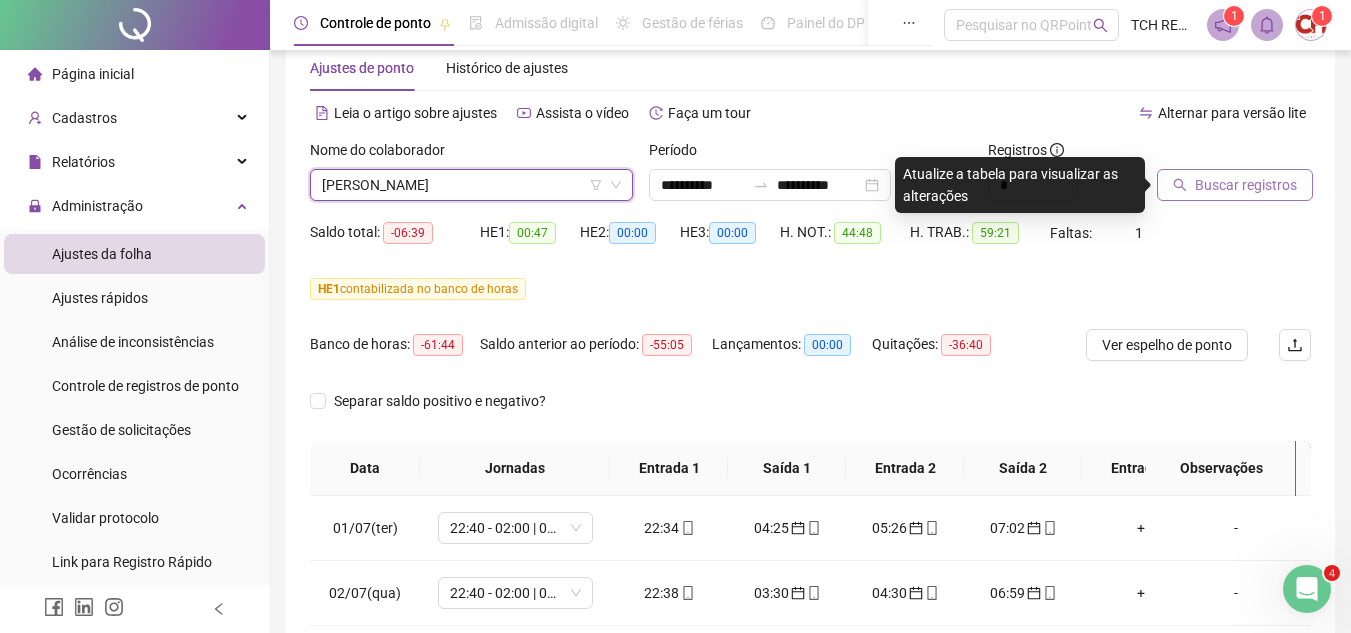 click on "Buscar registros" at bounding box center [1246, 185] 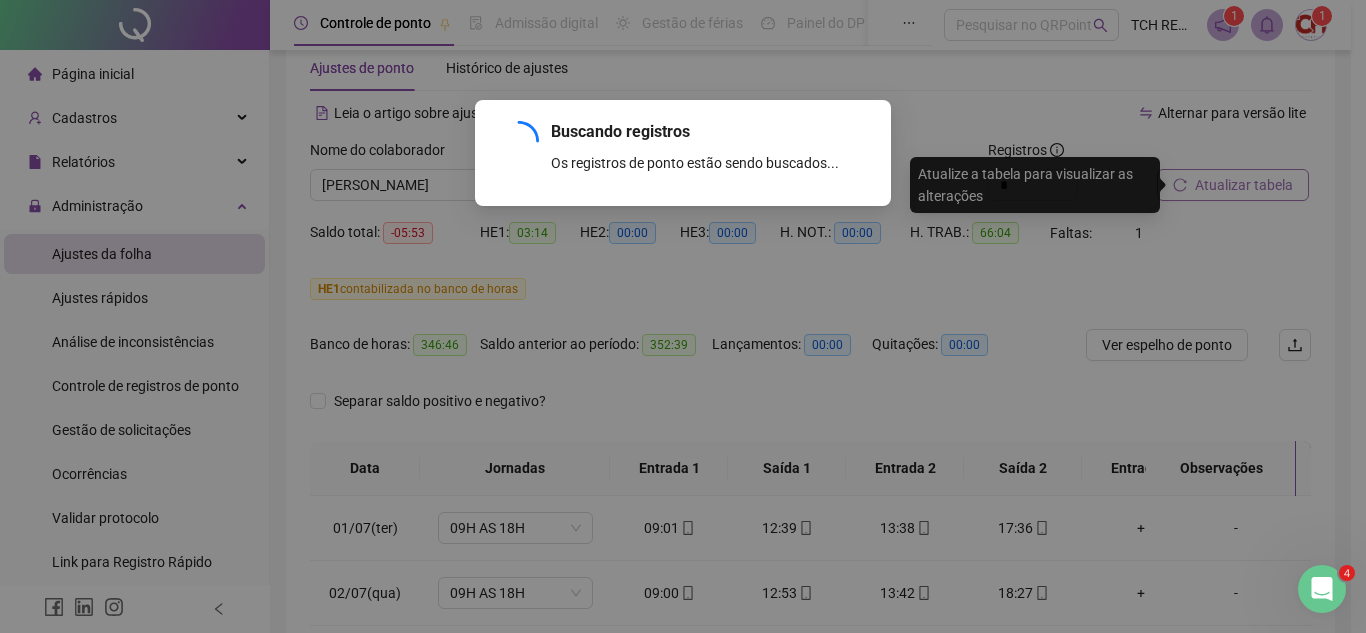 click on "Buscando registros Os registros de ponto estão sendo buscados... OK" at bounding box center (683, 316) 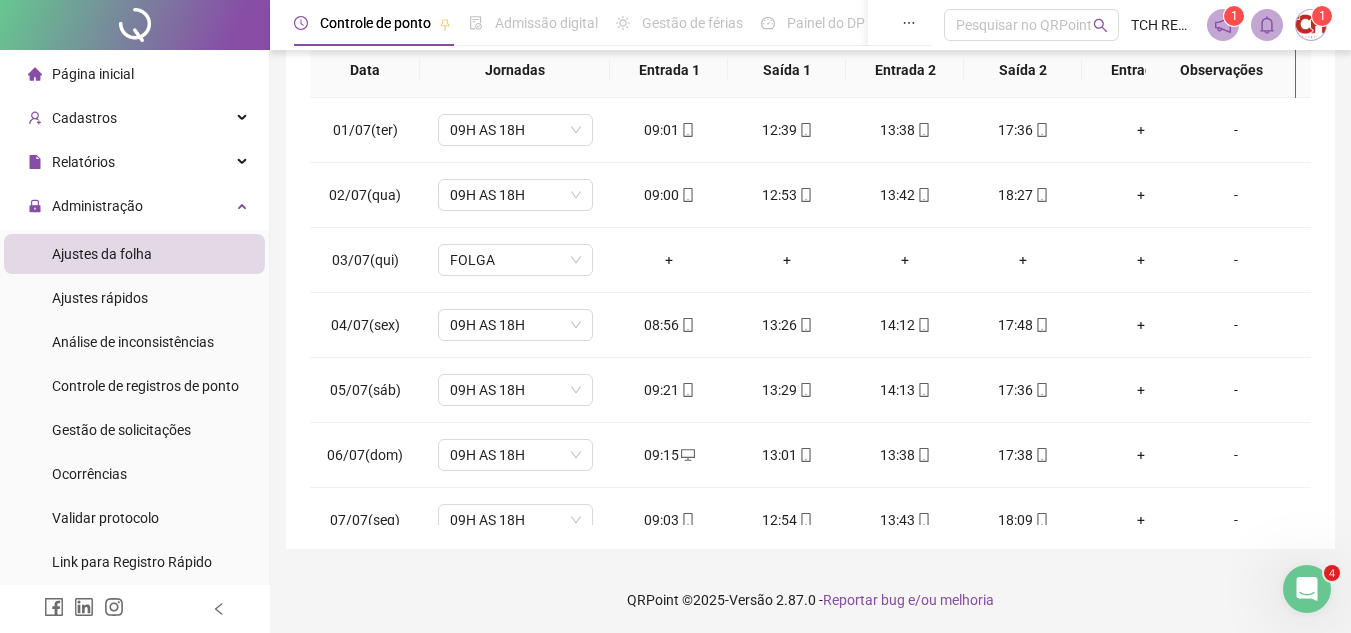 scroll, scrollTop: 445, scrollLeft: 0, axis: vertical 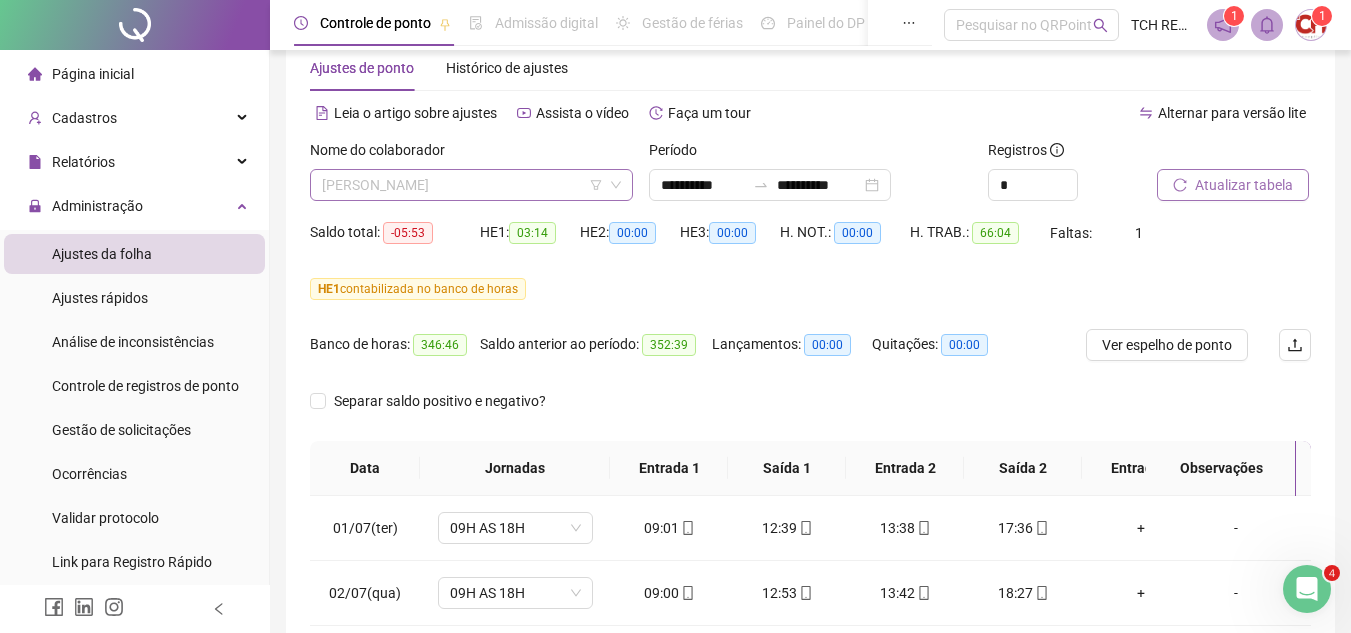 click on "[PERSON_NAME]" at bounding box center [471, 185] 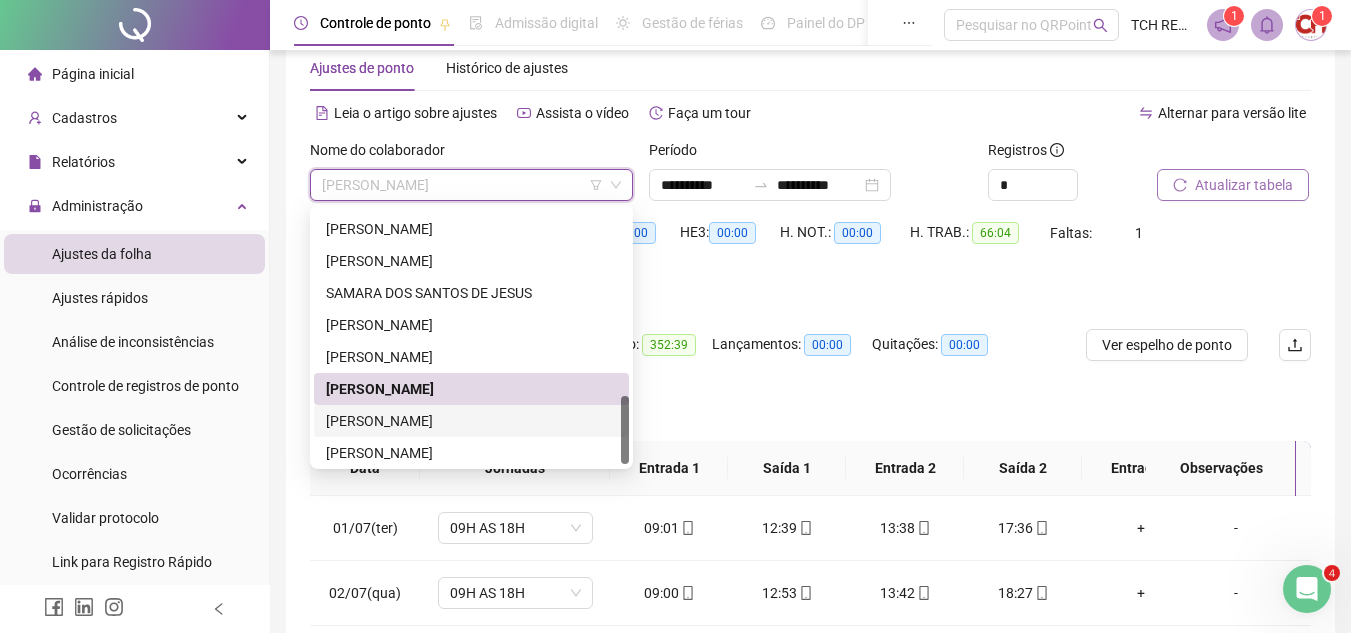 click on "[PERSON_NAME]" at bounding box center [471, 421] 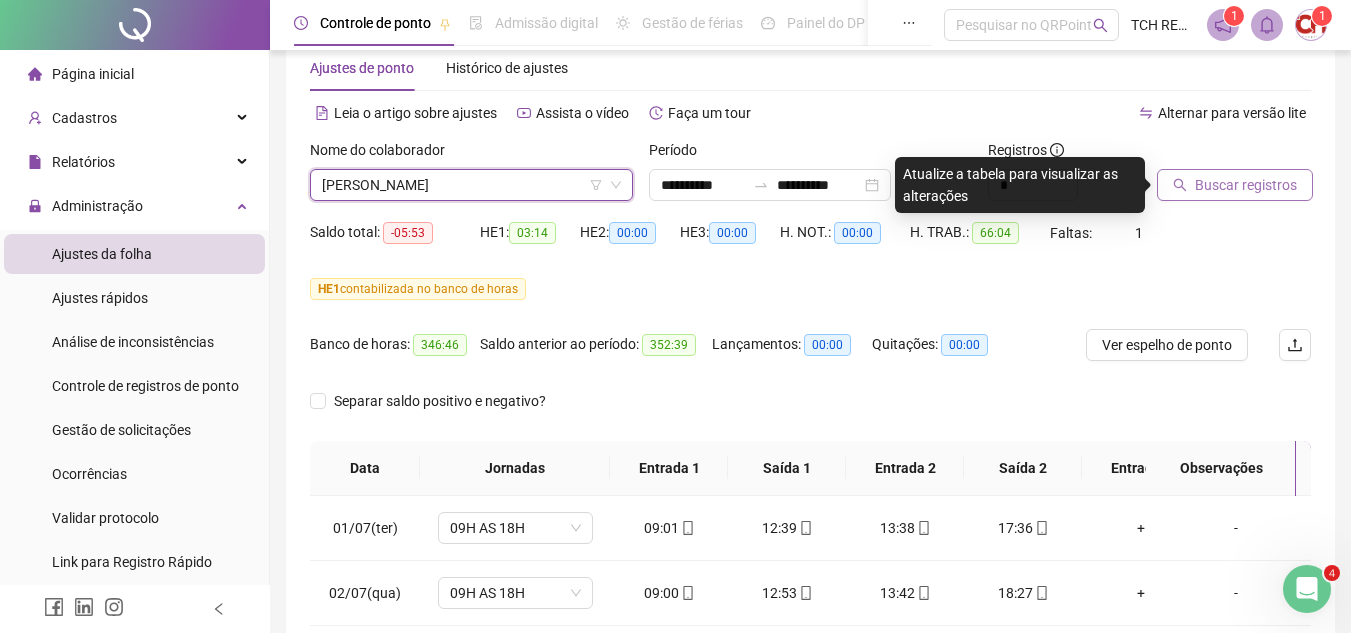click at bounding box center (1209, 154) 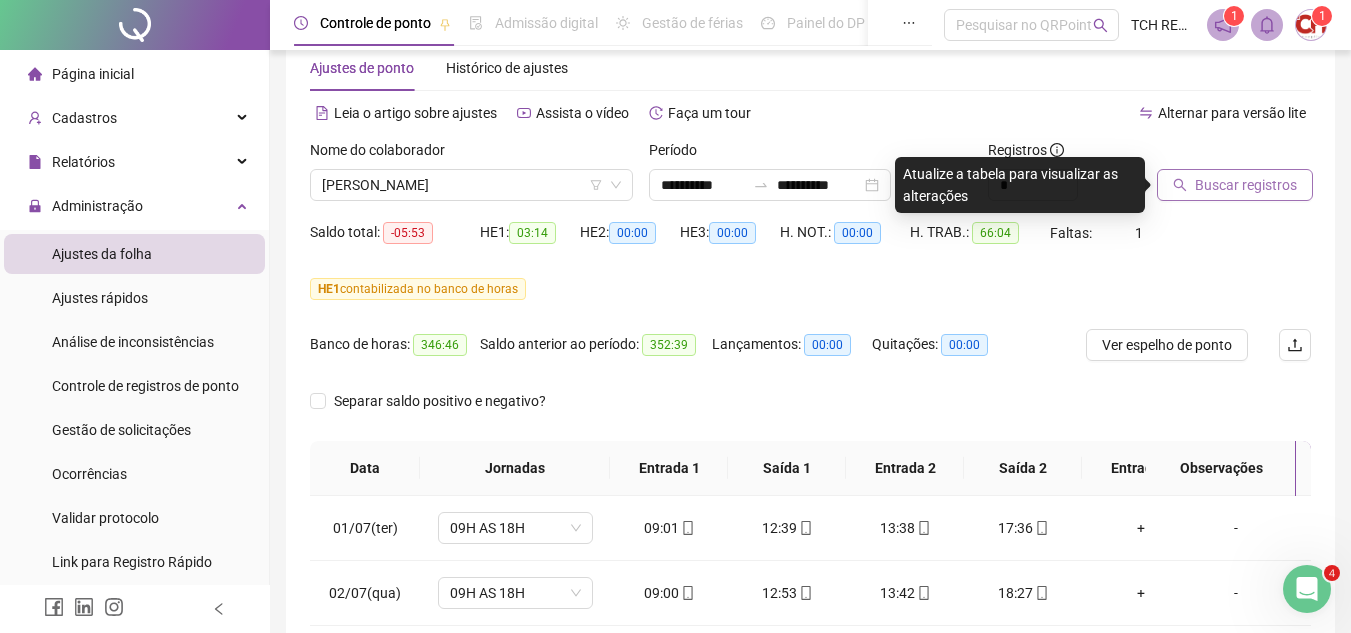 click on "Buscar registros" at bounding box center (1246, 185) 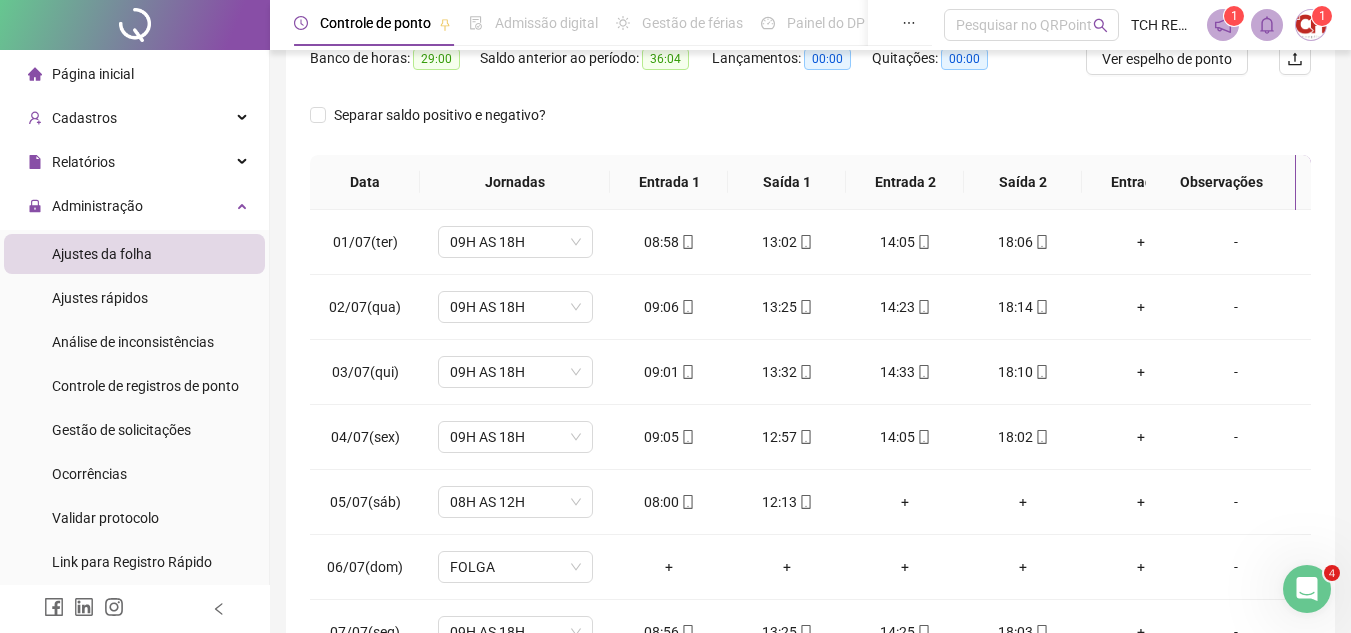 scroll, scrollTop: 445, scrollLeft: 0, axis: vertical 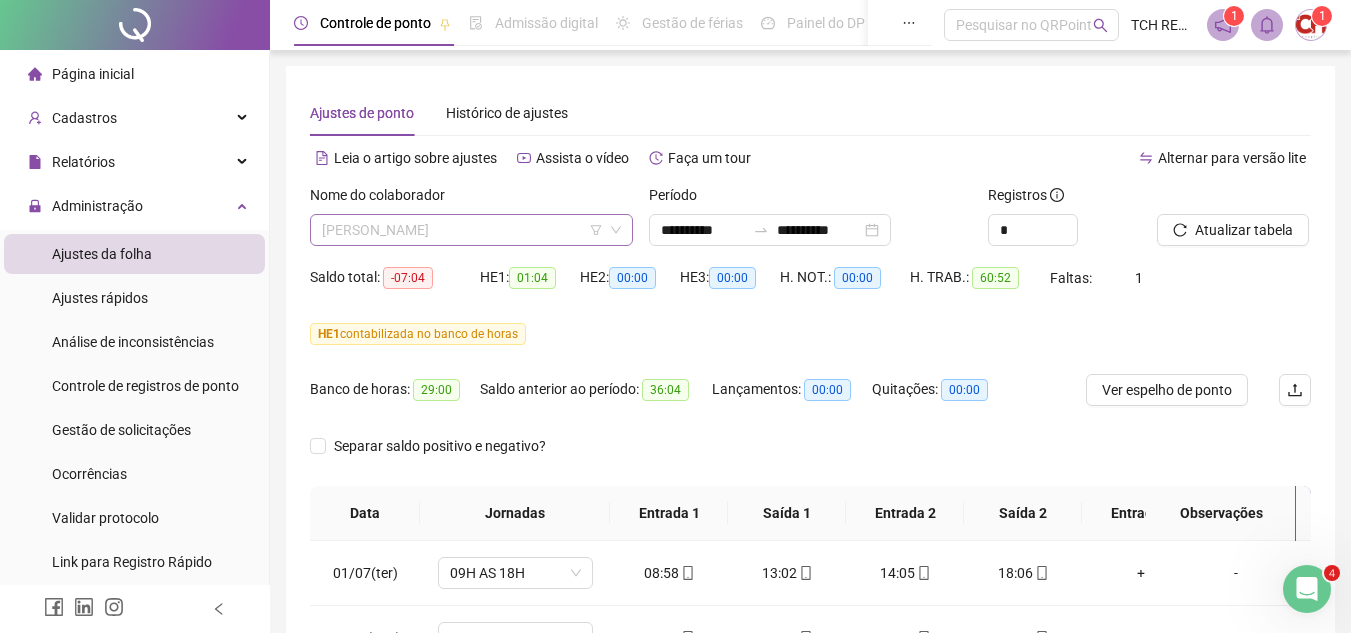 click on "[PERSON_NAME]" at bounding box center (471, 230) 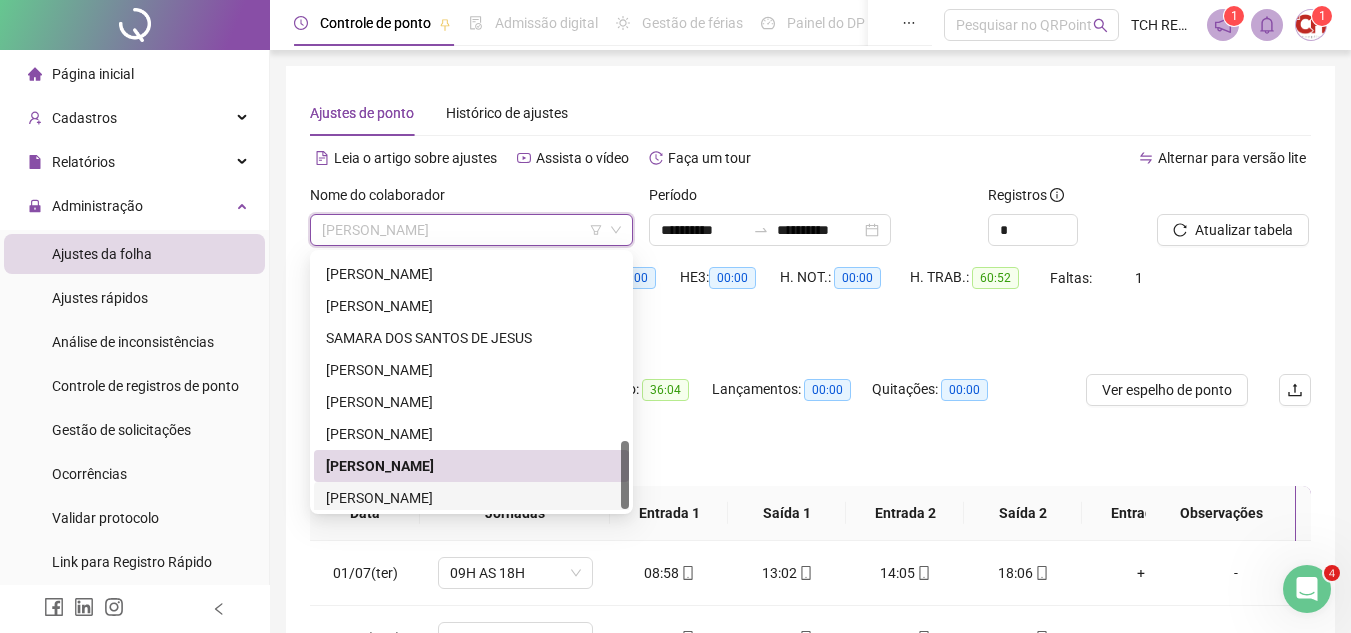click on "245416 263772 [PERSON_NAME] DIAS  [PERSON_NAME] DE [PERSON_NAME]   [PERSON_NAME]" at bounding box center (471, 382) 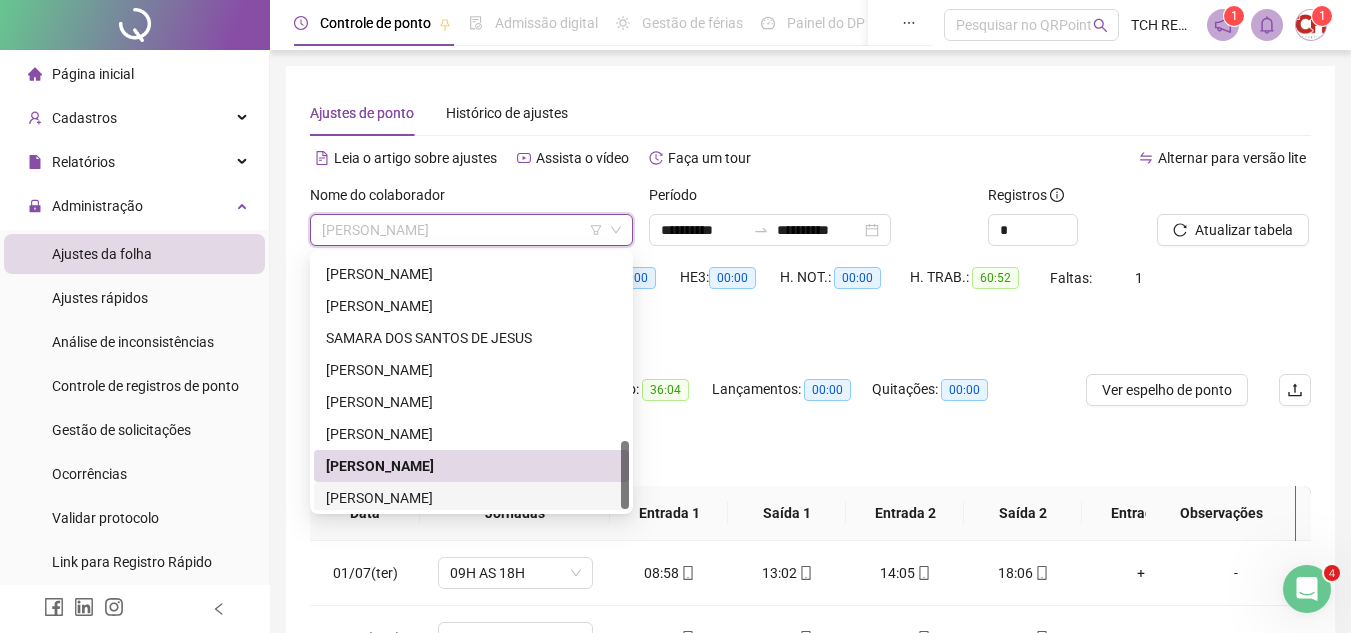 click on "[PERSON_NAME]" at bounding box center [471, 498] 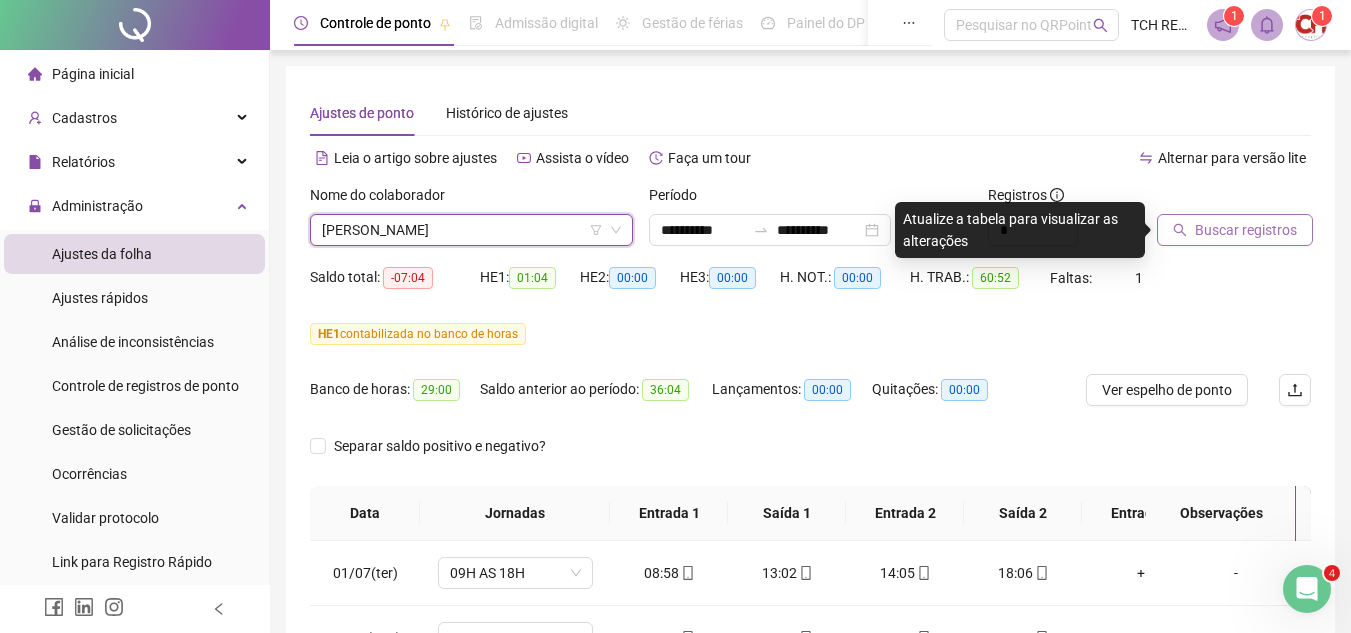click on "Buscar registros" at bounding box center (1246, 230) 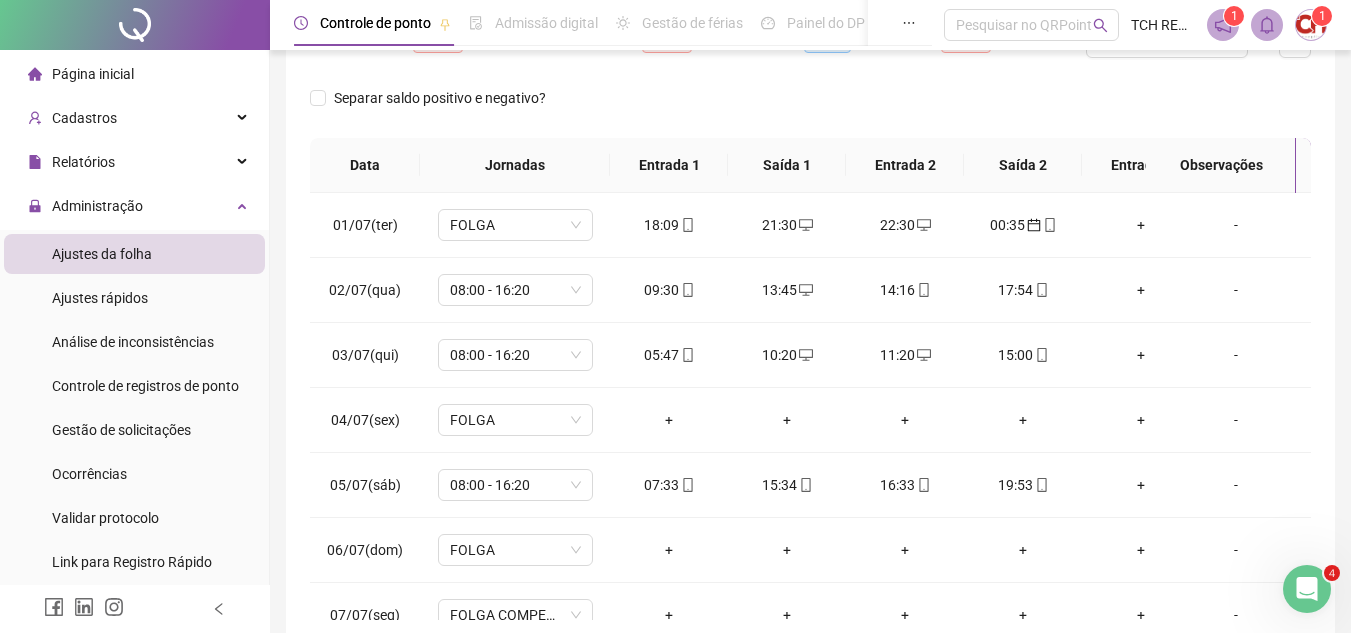 scroll, scrollTop: 400, scrollLeft: 0, axis: vertical 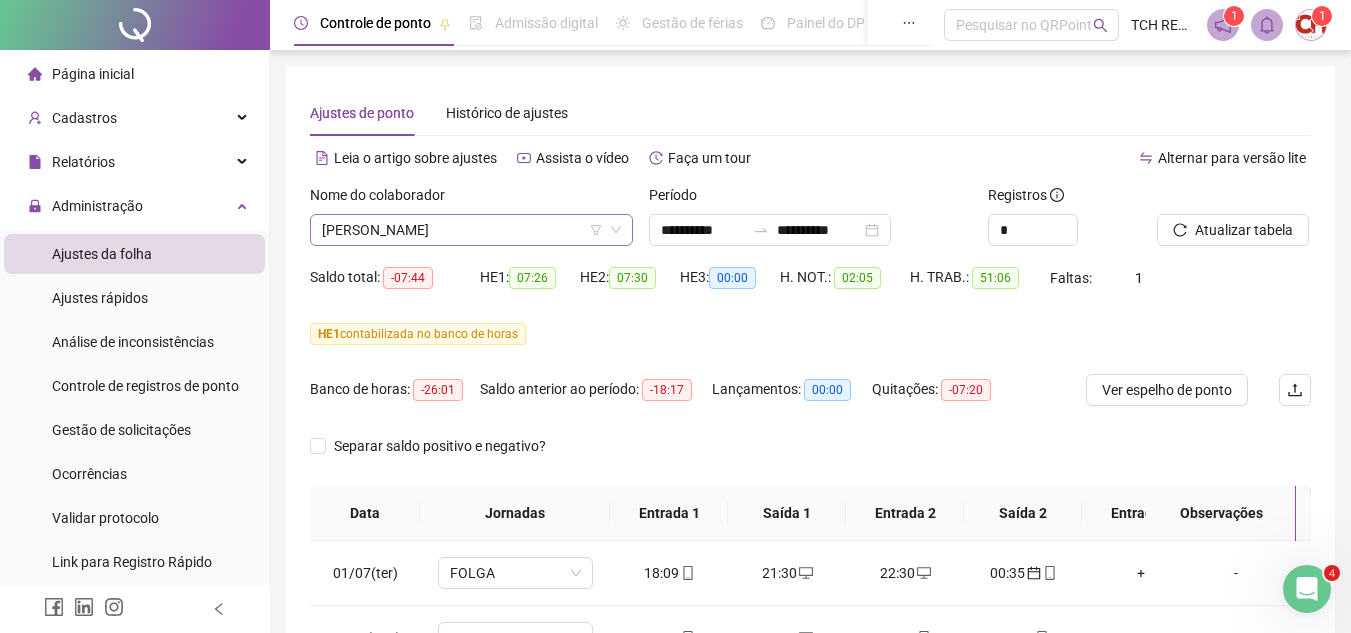 click on "[PERSON_NAME]" at bounding box center [471, 230] 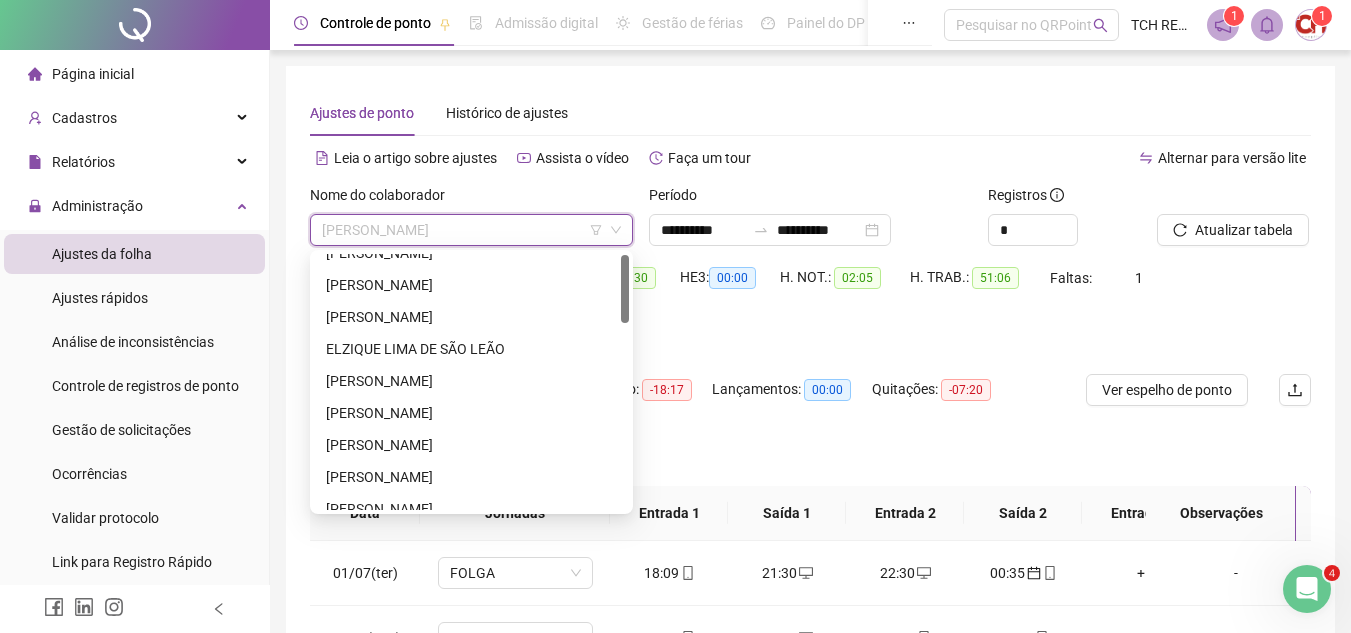 scroll, scrollTop: 0, scrollLeft: 0, axis: both 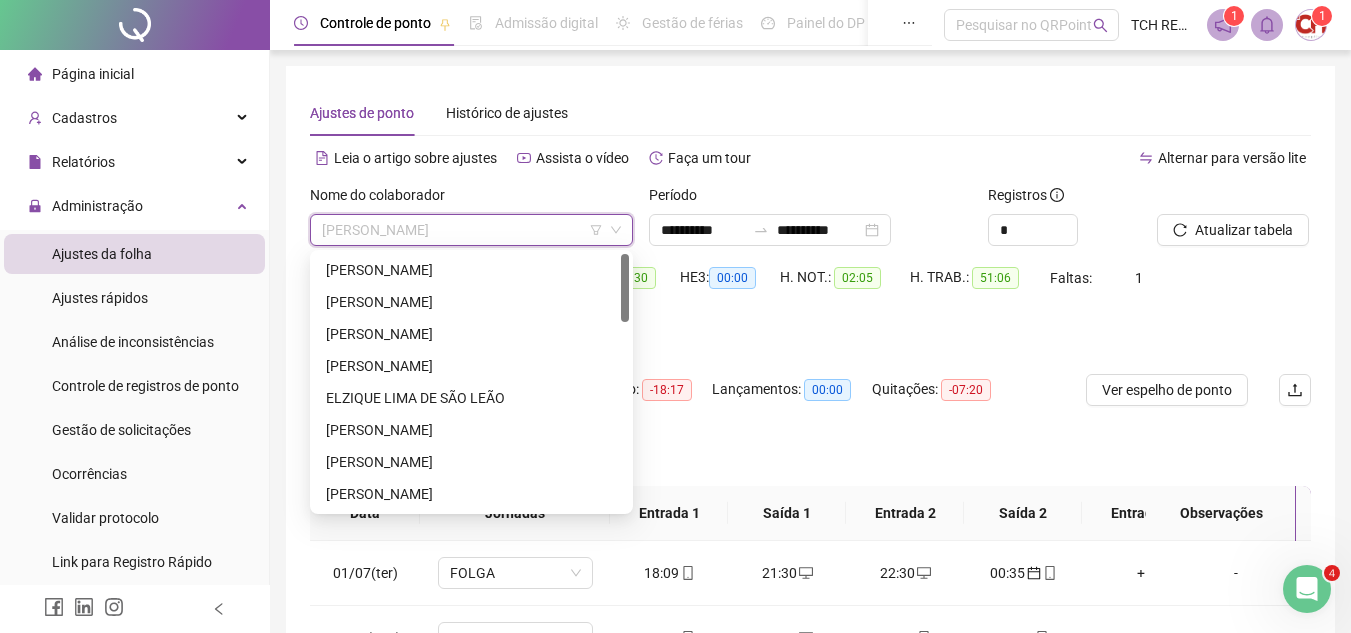 drag, startPoint x: 623, startPoint y: 450, endPoint x: 607, endPoint y: 223, distance: 227.56317 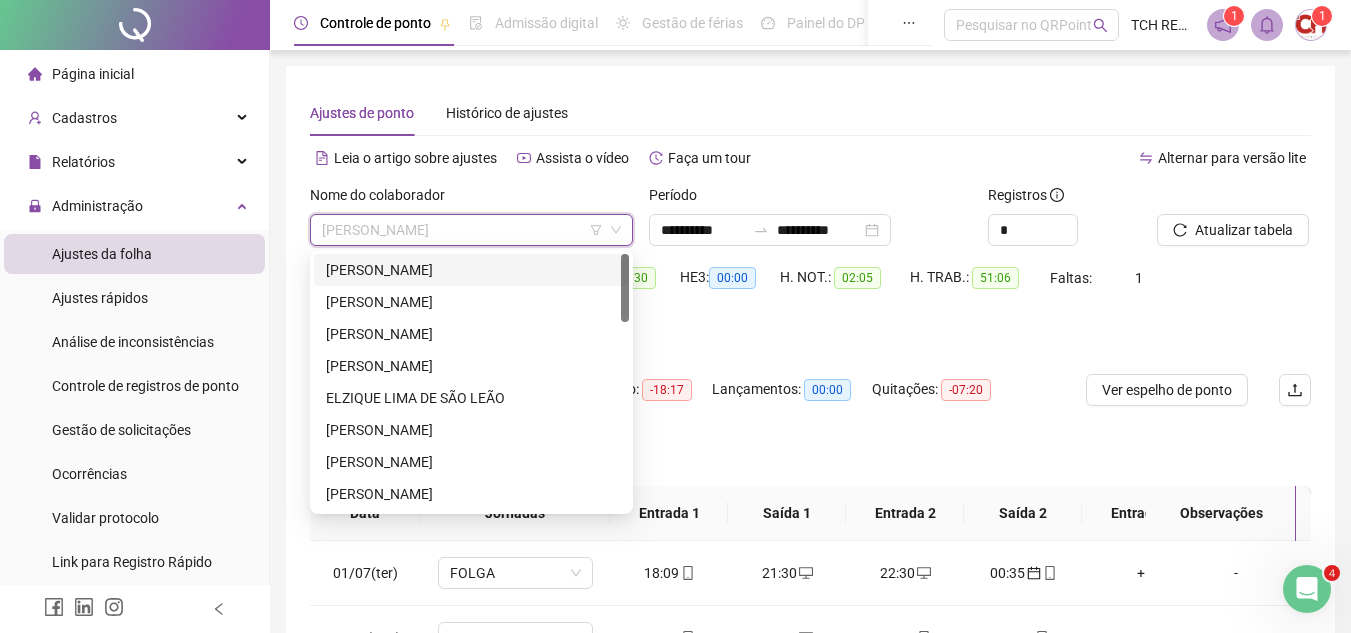 click on "[PERSON_NAME]" at bounding box center [471, 270] 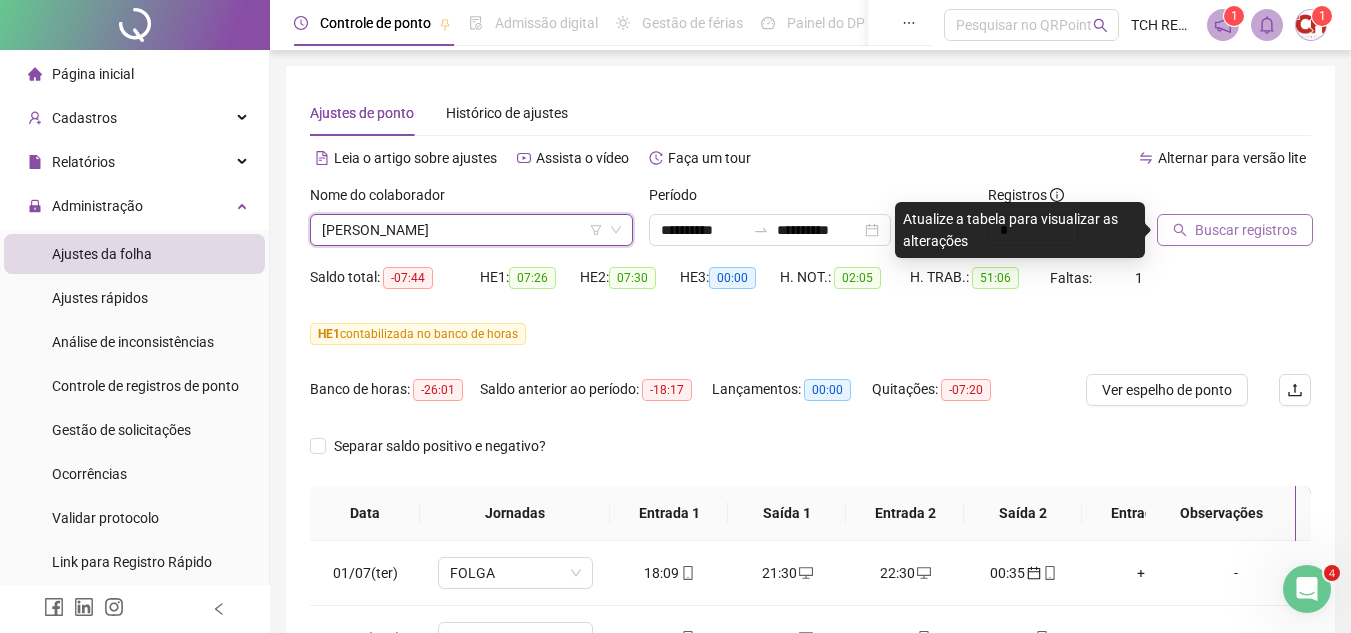 click on "Buscar registros" at bounding box center [1246, 230] 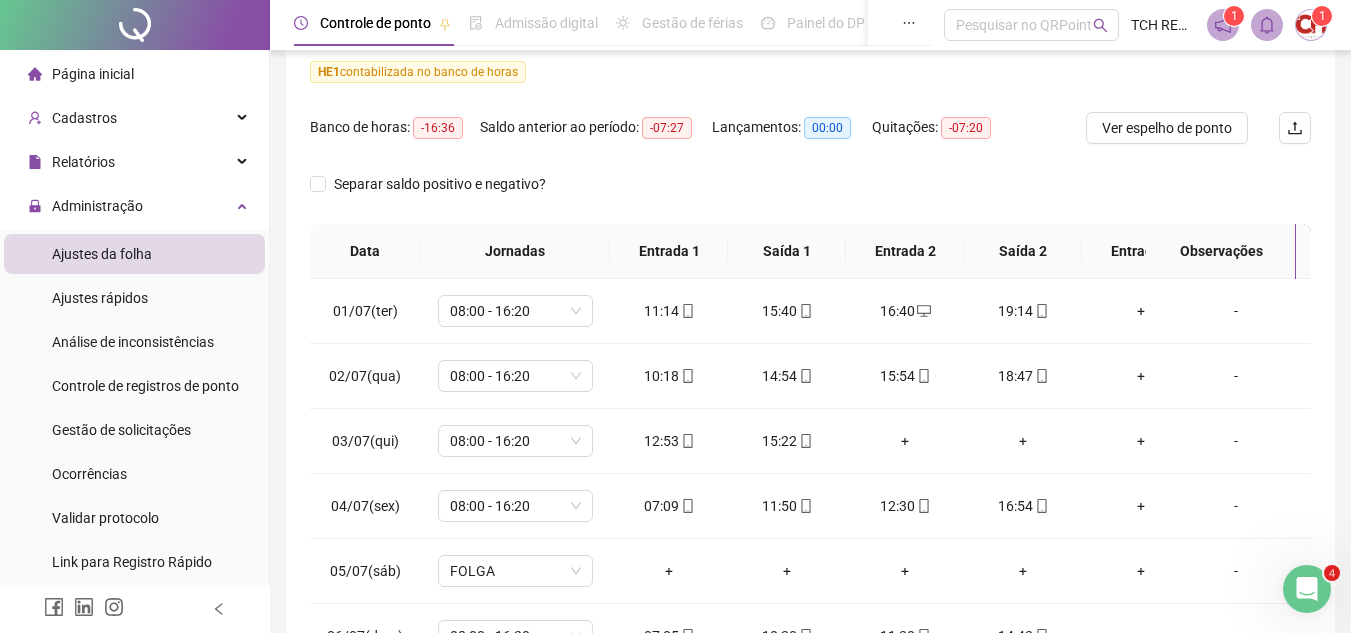 scroll, scrollTop: 445, scrollLeft: 0, axis: vertical 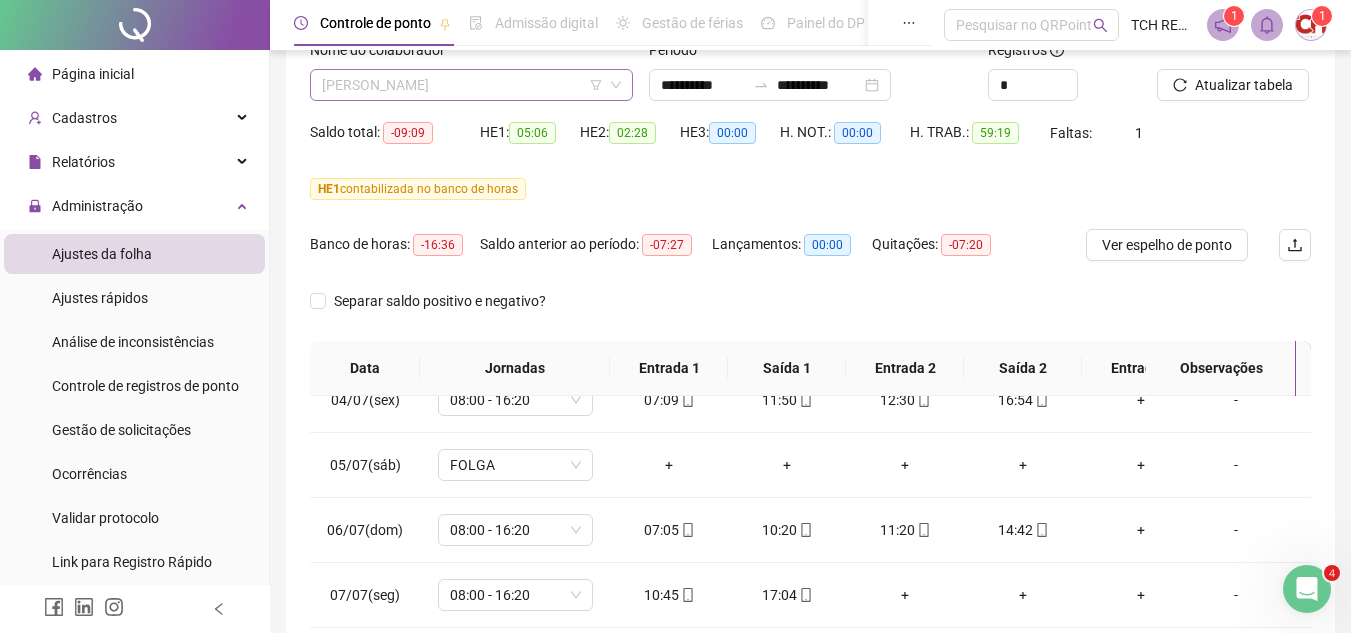 click on "[PERSON_NAME]" at bounding box center (471, 85) 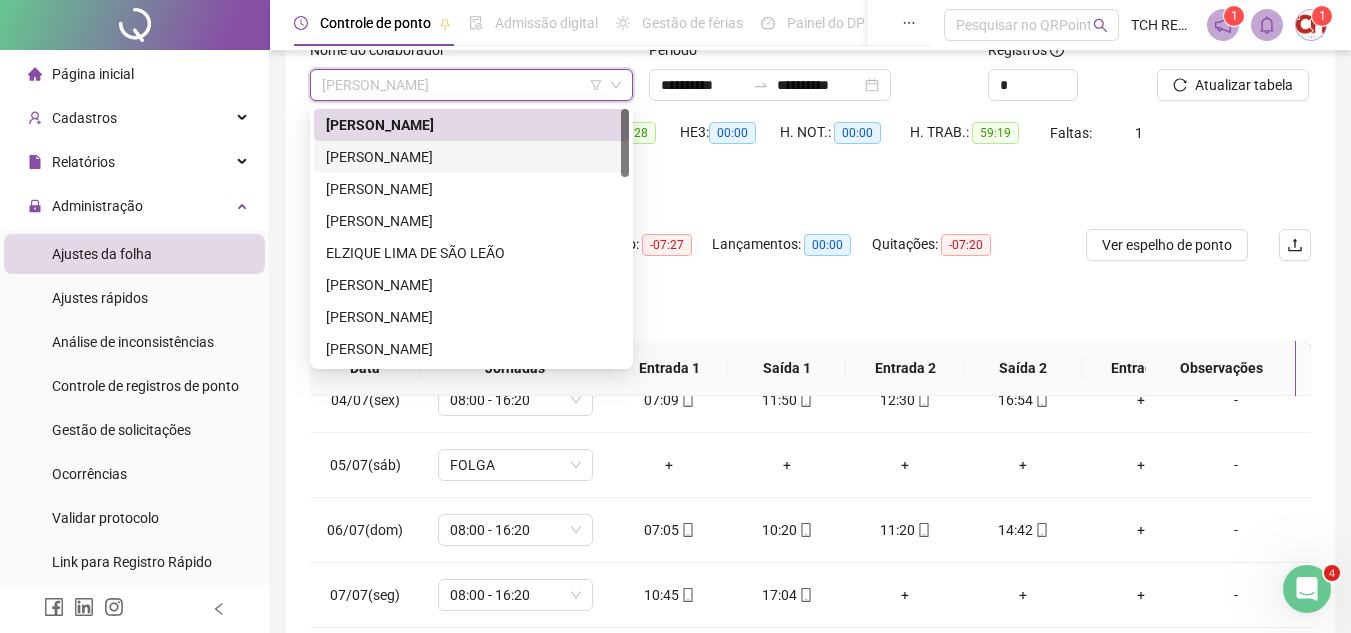 click on "[PERSON_NAME]" at bounding box center [471, 157] 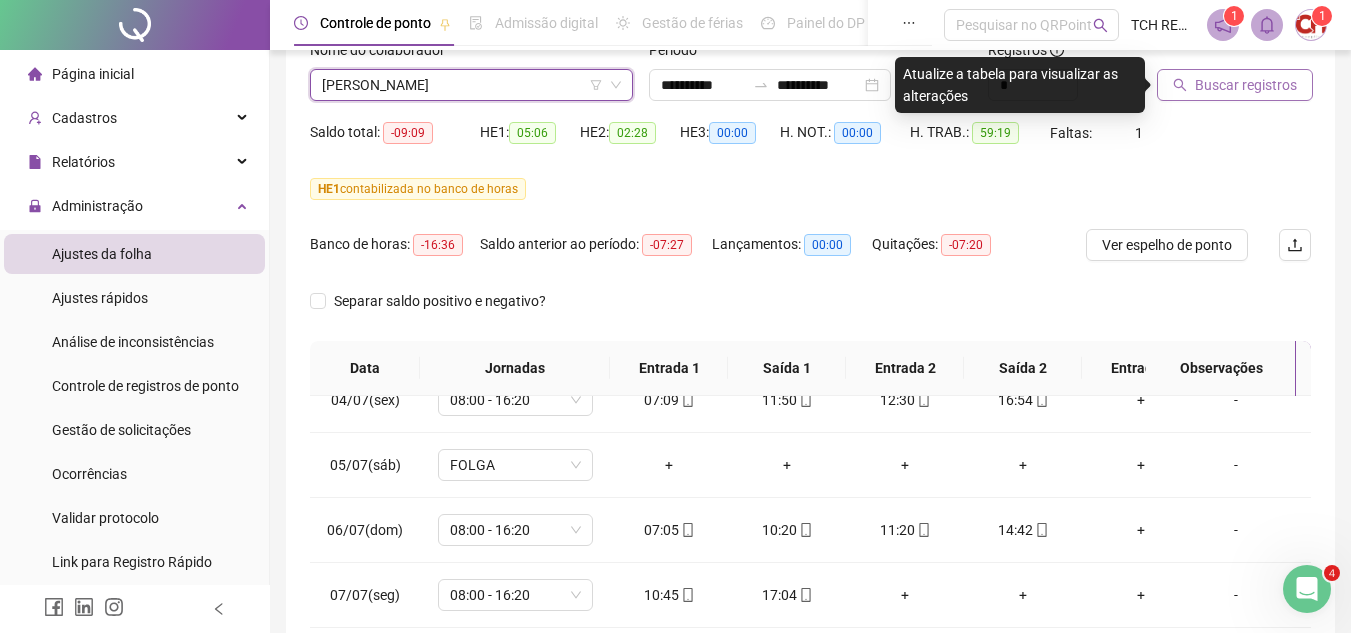 click on "Buscar registros" at bounding box center [1246, 85] 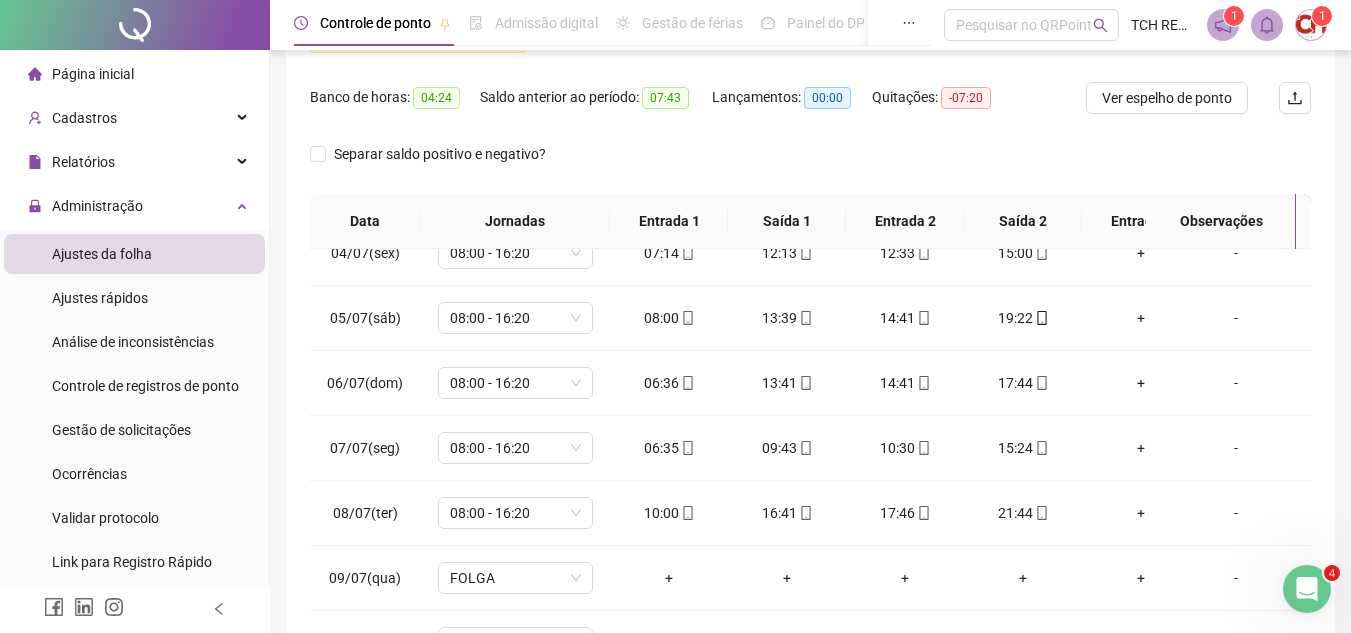 scroll, scrollTop: 445, scrollLeft: 0, axis: vertical 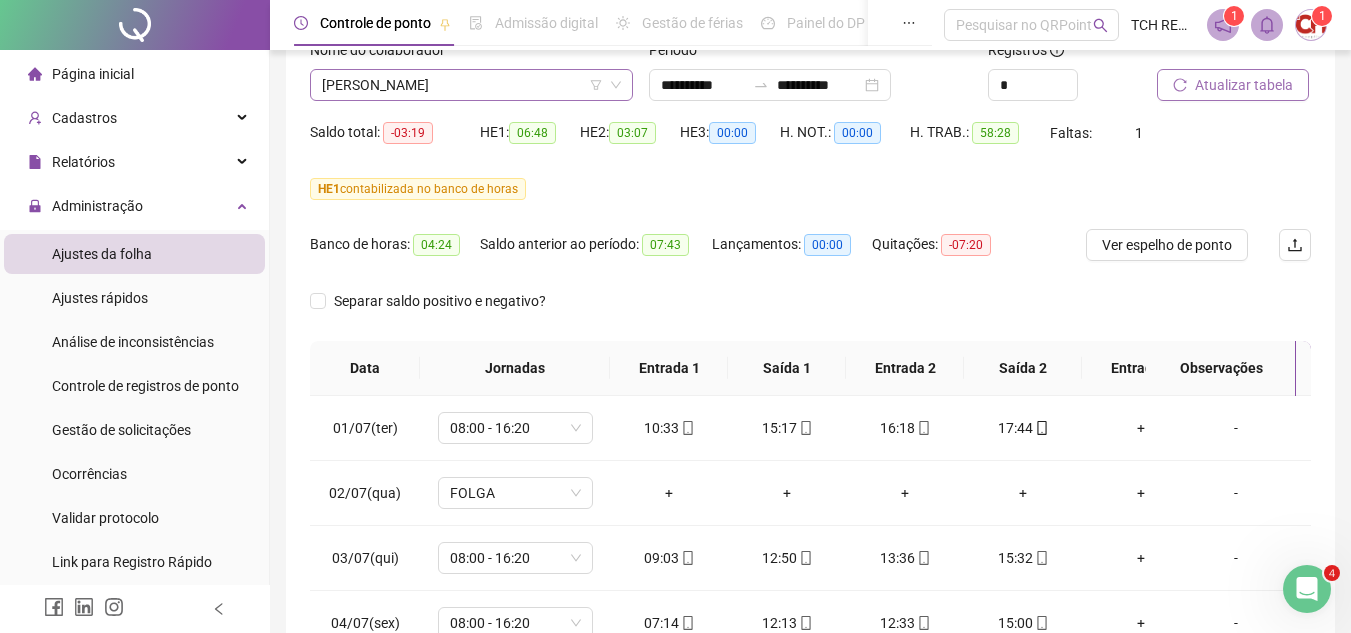 click on "[PERSON_NAME]" at bounding box center (471, 85) 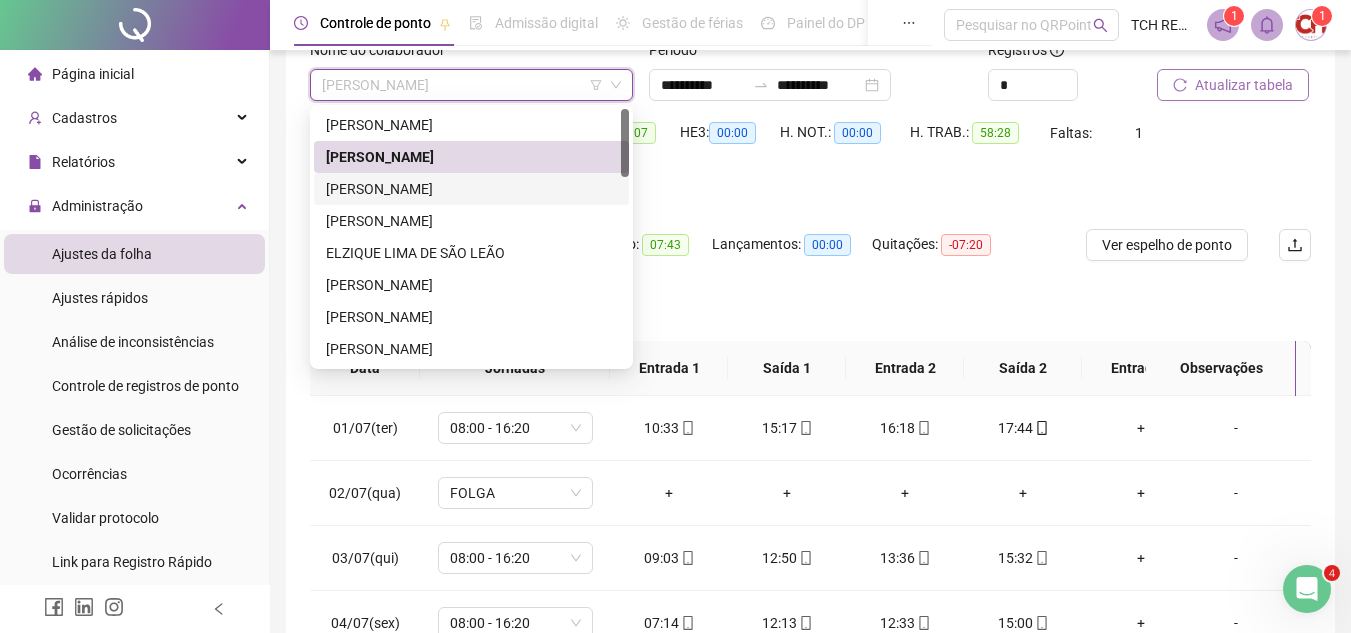 click on "[PERSON_NAME]" at bounding box center [471, 189] 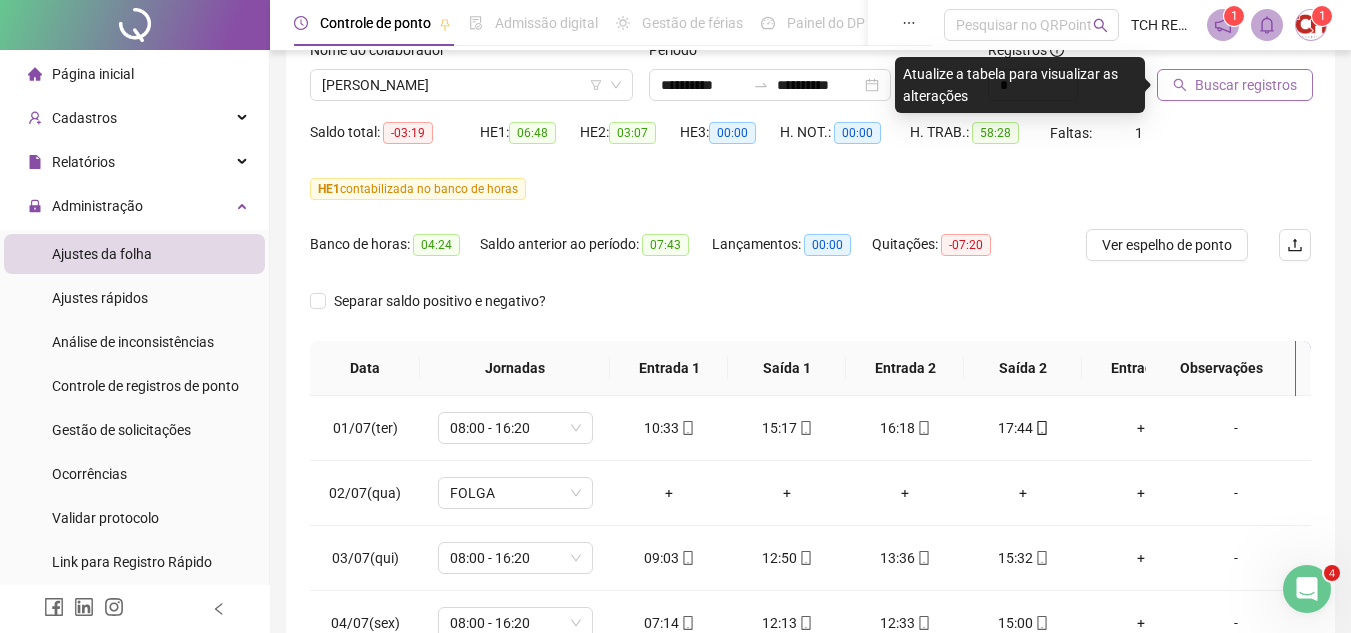 click 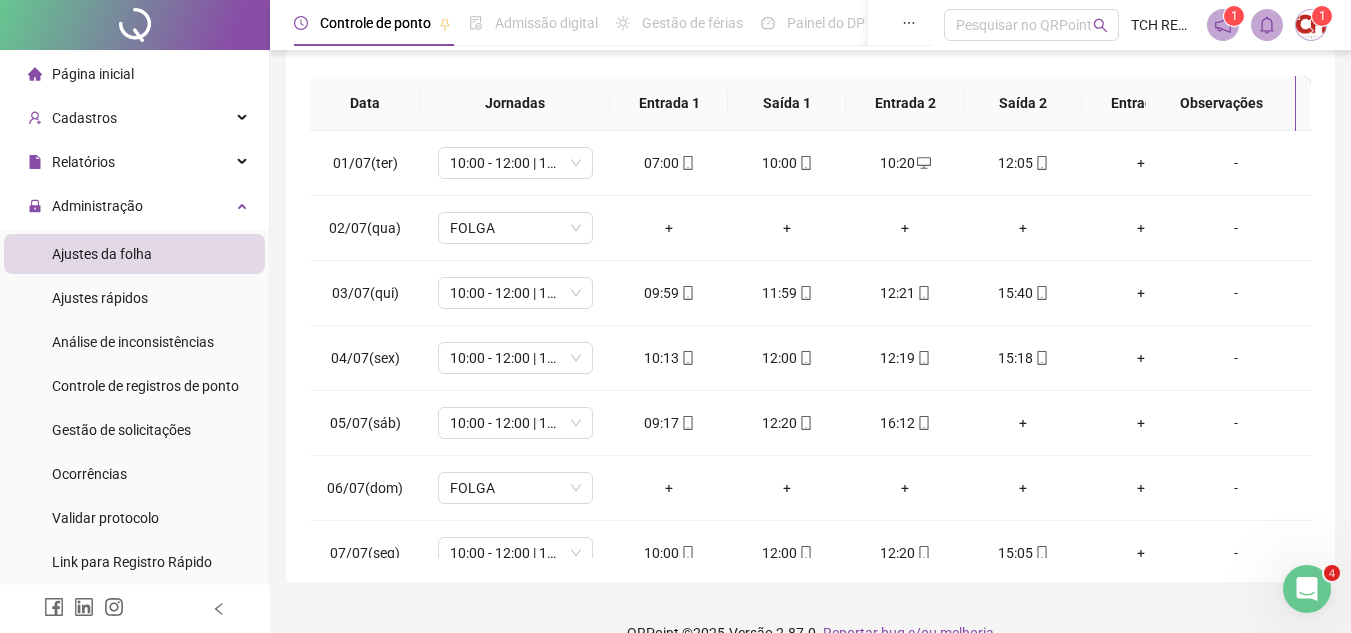 scroll, scrollTop: 445, scrollLeft: 0, axis: vertical 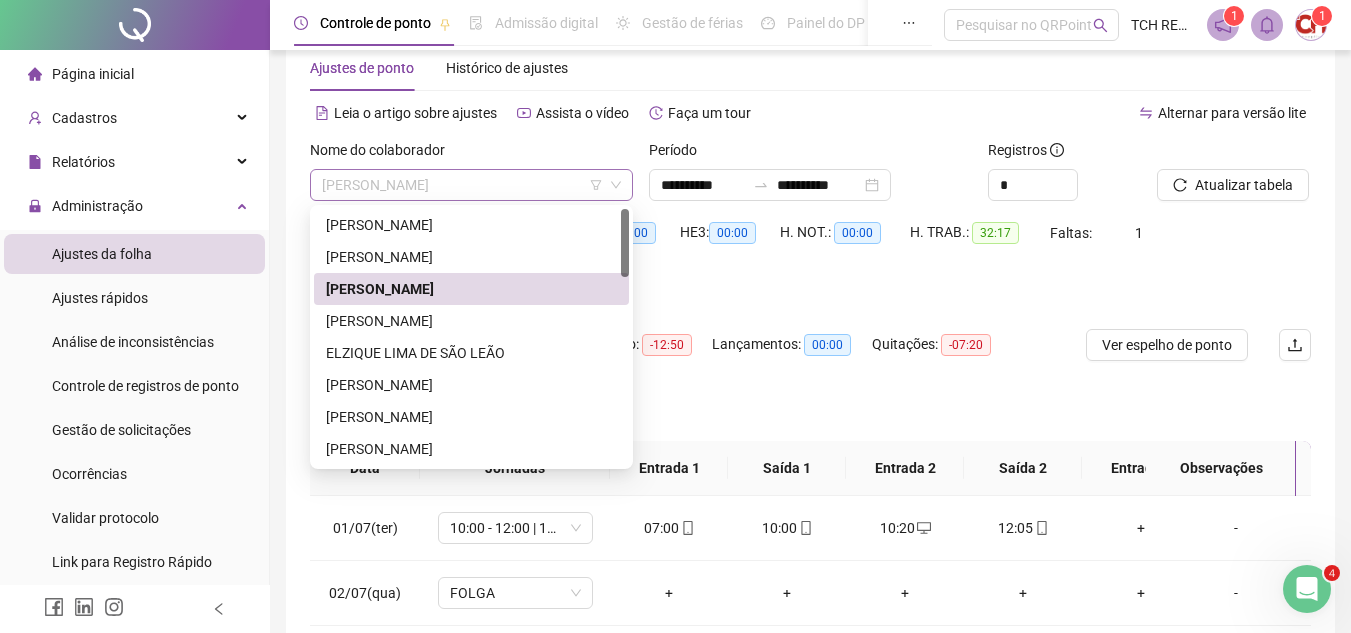click on "[PERSON_NAME]" at bounding box center (471, 185) 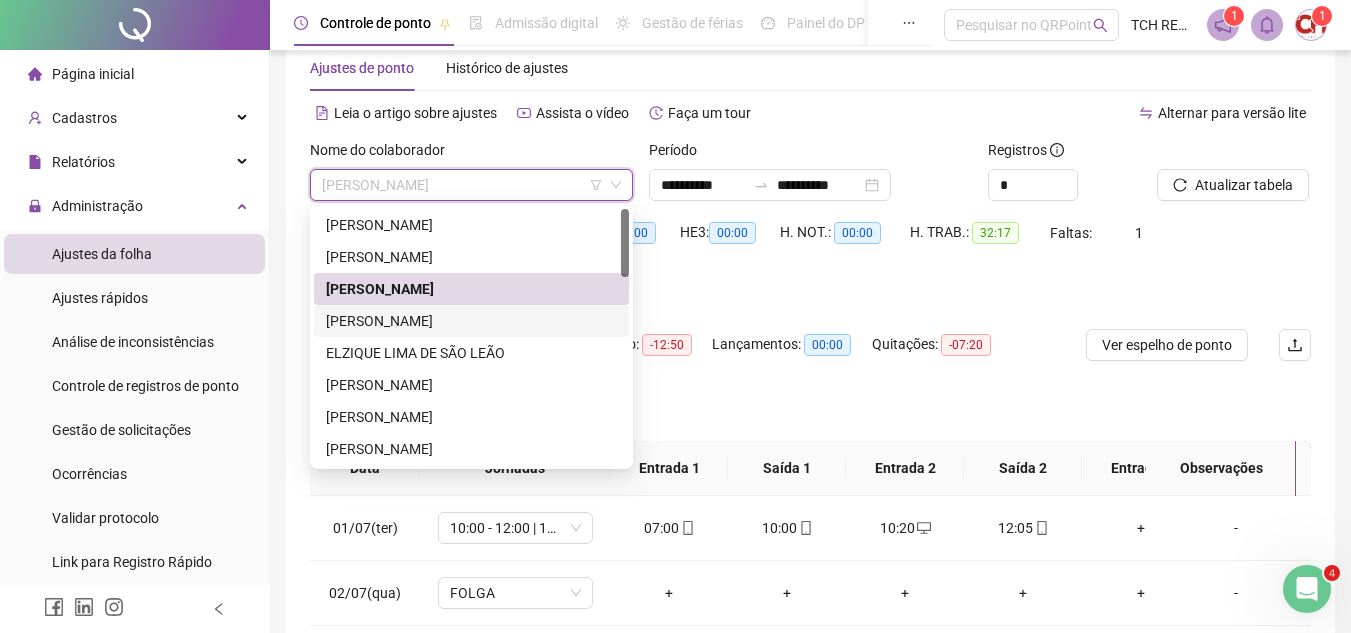 click on "[PERSON_NAME]" at bounding box center (471, 321) 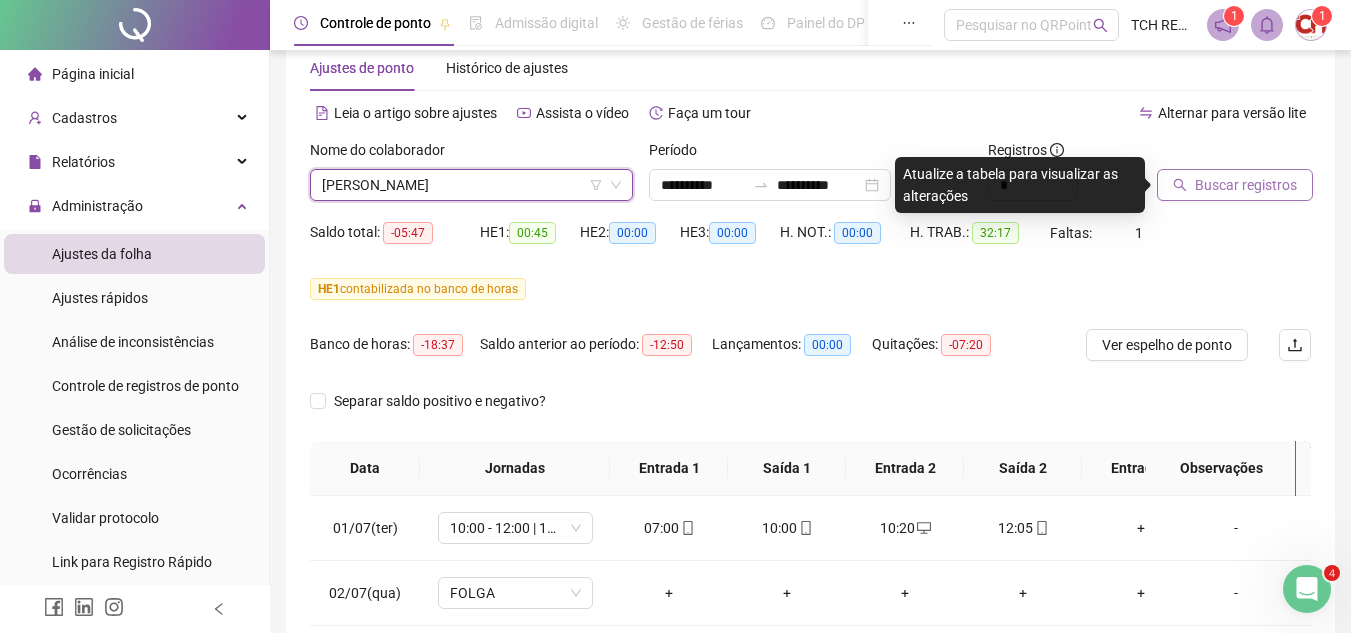 click on "Buscar registros" at bounding box center [1246, 185] 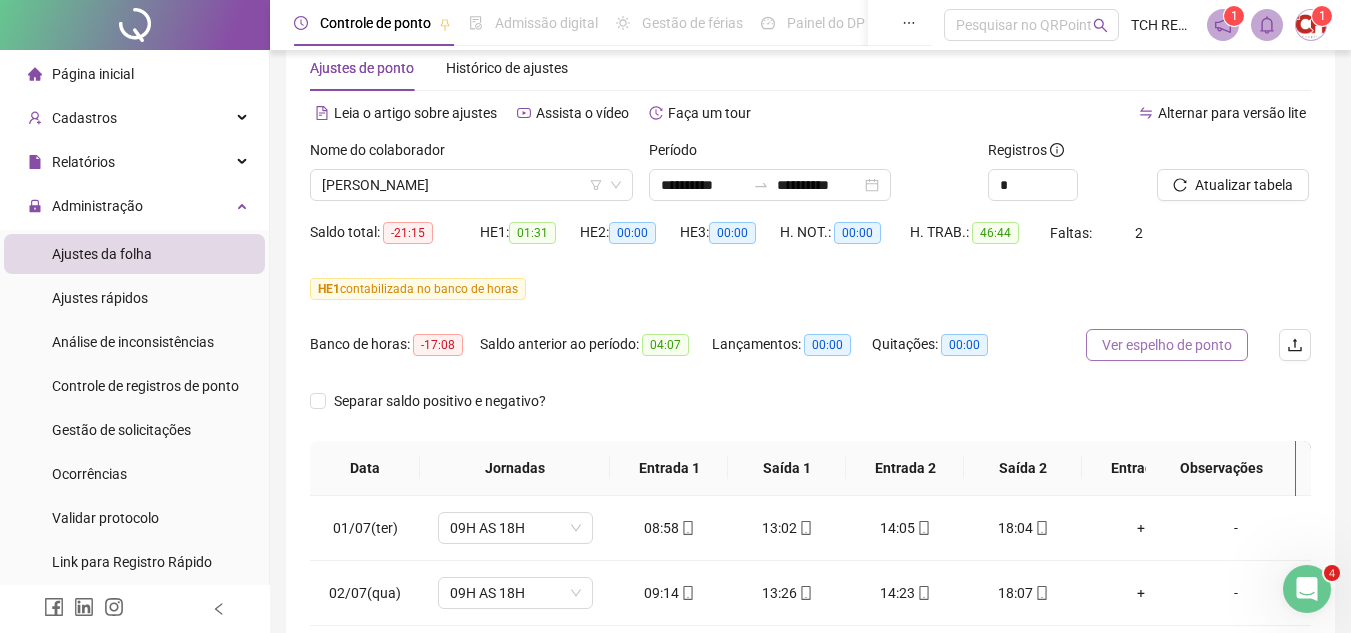 click on "Ver espelho de ponto" at bounding box center [1167, 345] 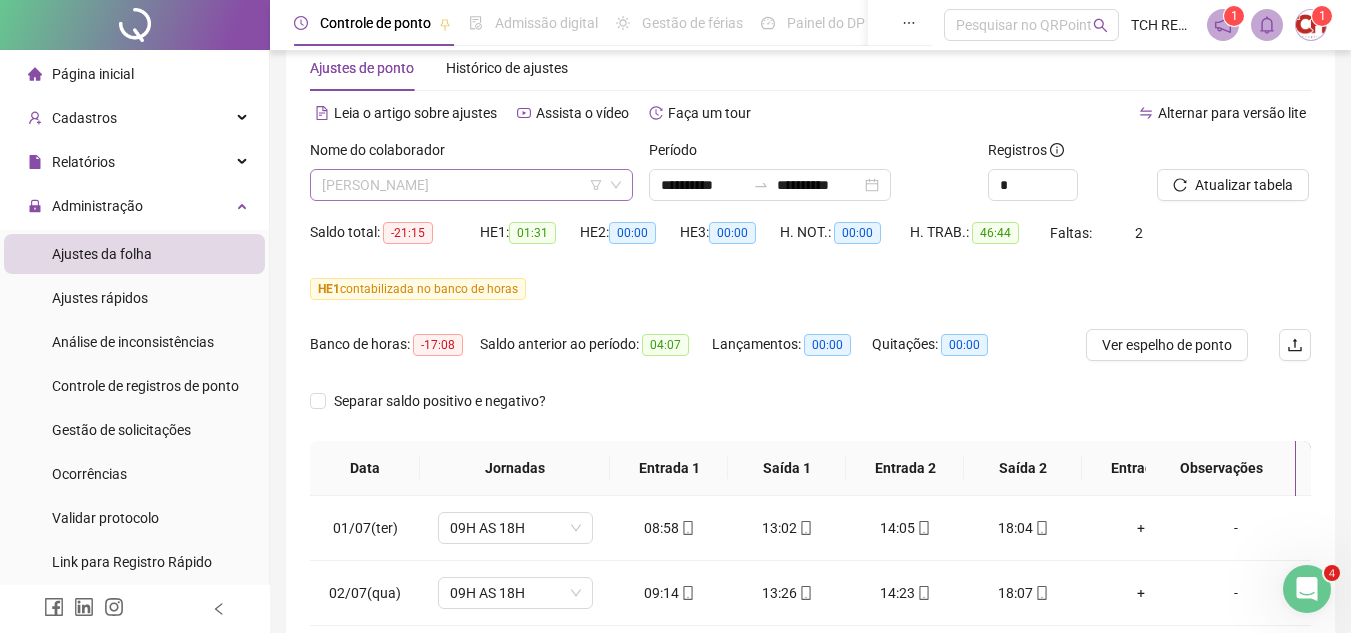 click on "[PERSON_NAME]" at bounding box center [471, 185] 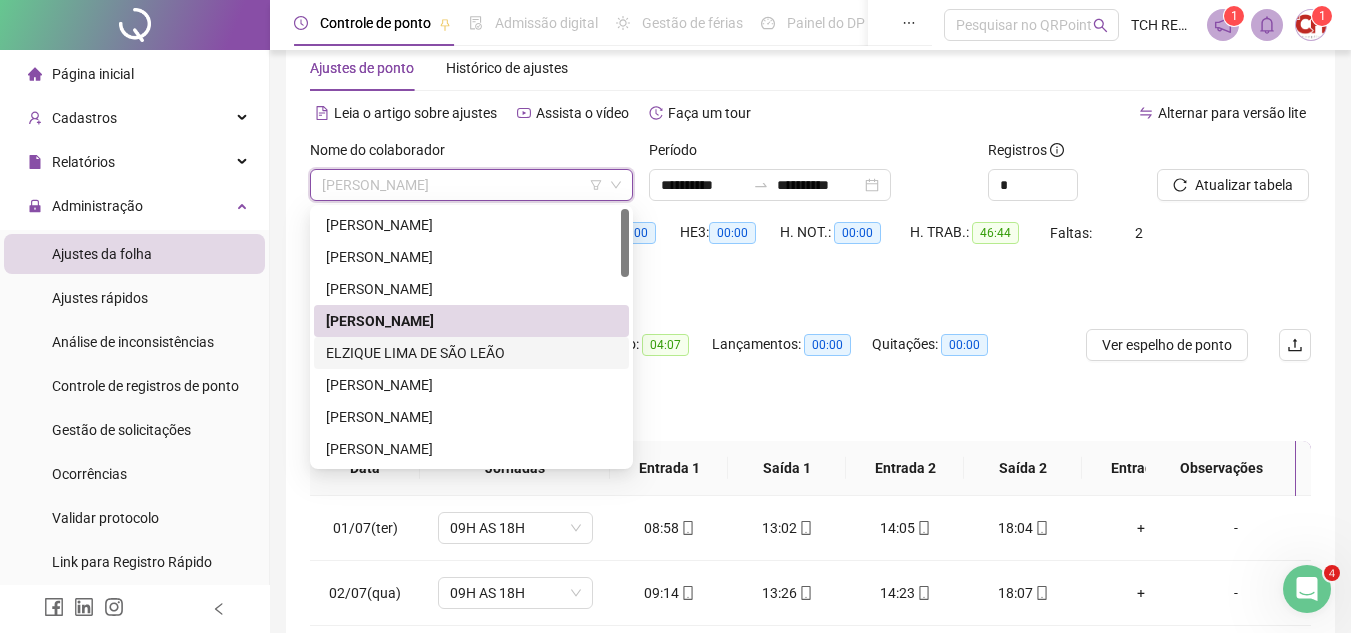 click on "ELZIQUE LIMA DE SÃO LEÃO" at bounding box center [471, 353] 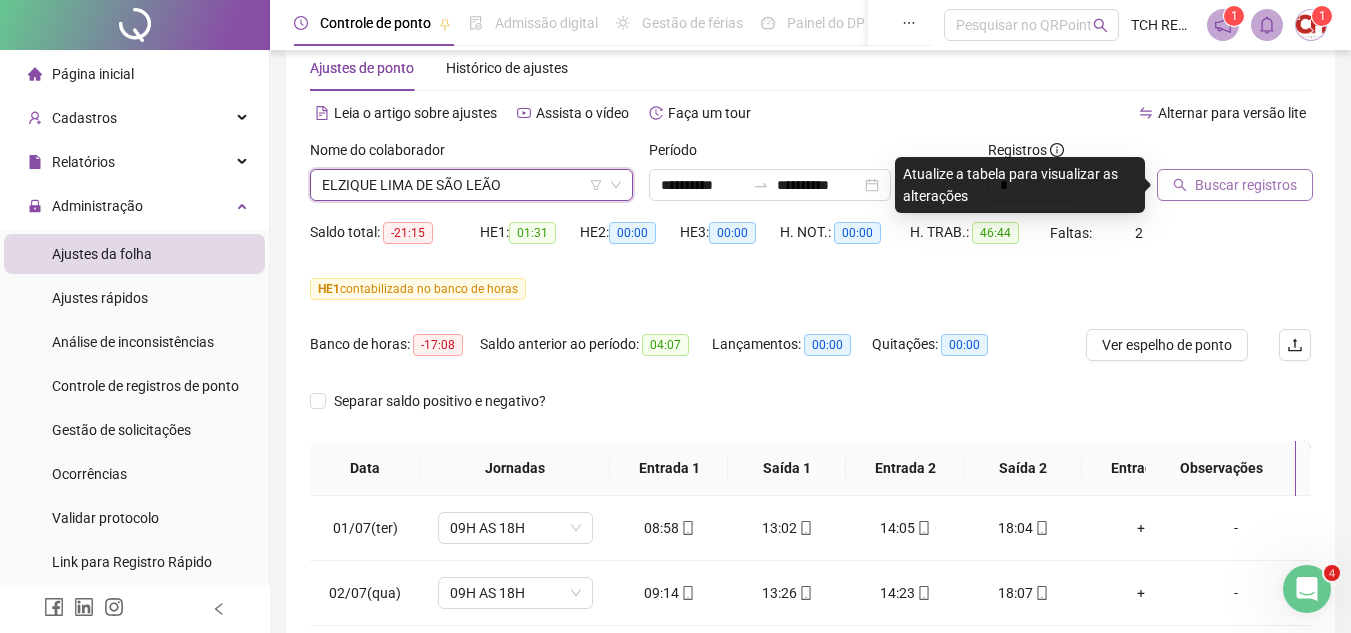 click on "Buscar registros" at bounding box center [1235, 185] 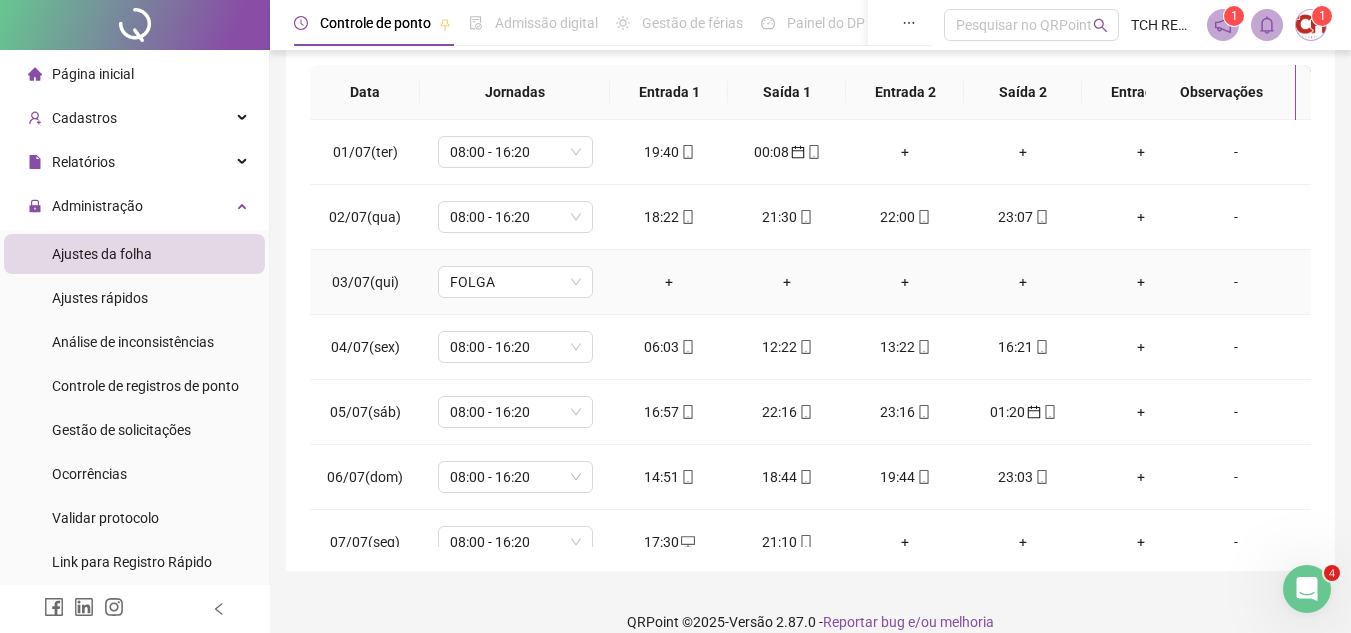 scroll, scrollTop: 445, scrollLeft: 0, axis: vertical 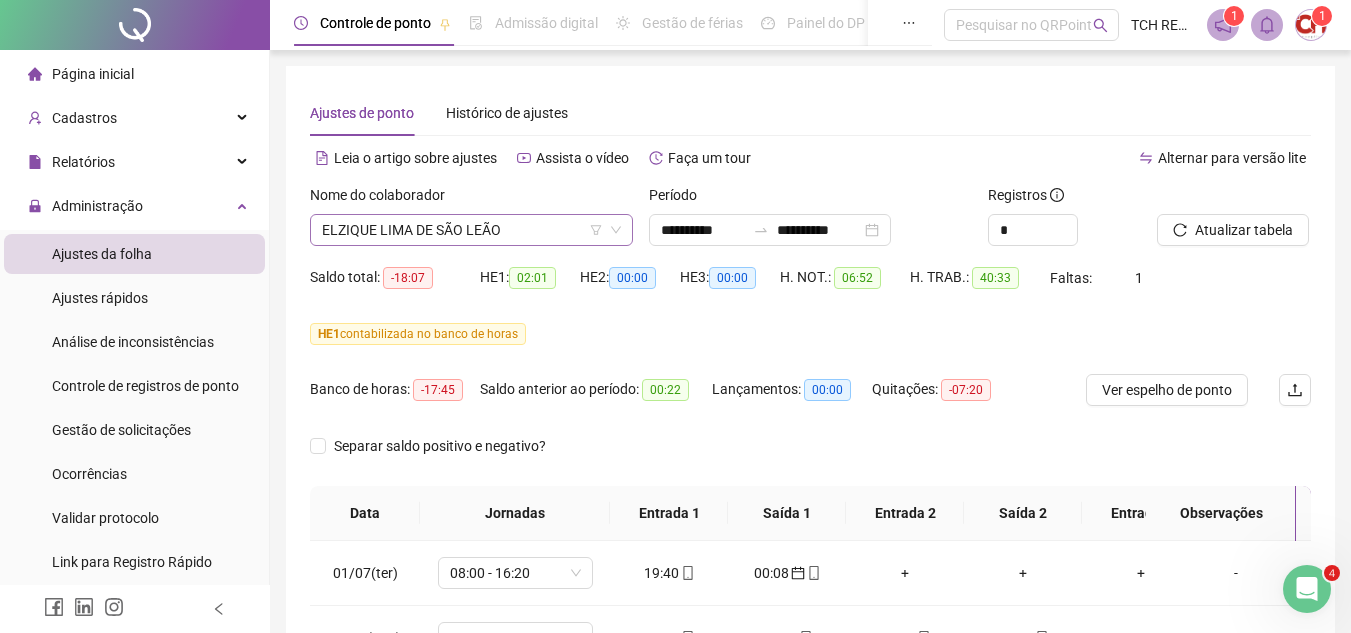 click on "ELZIQUE LIMA DE SÃO LEÃO" at bounding box center (471, 230) 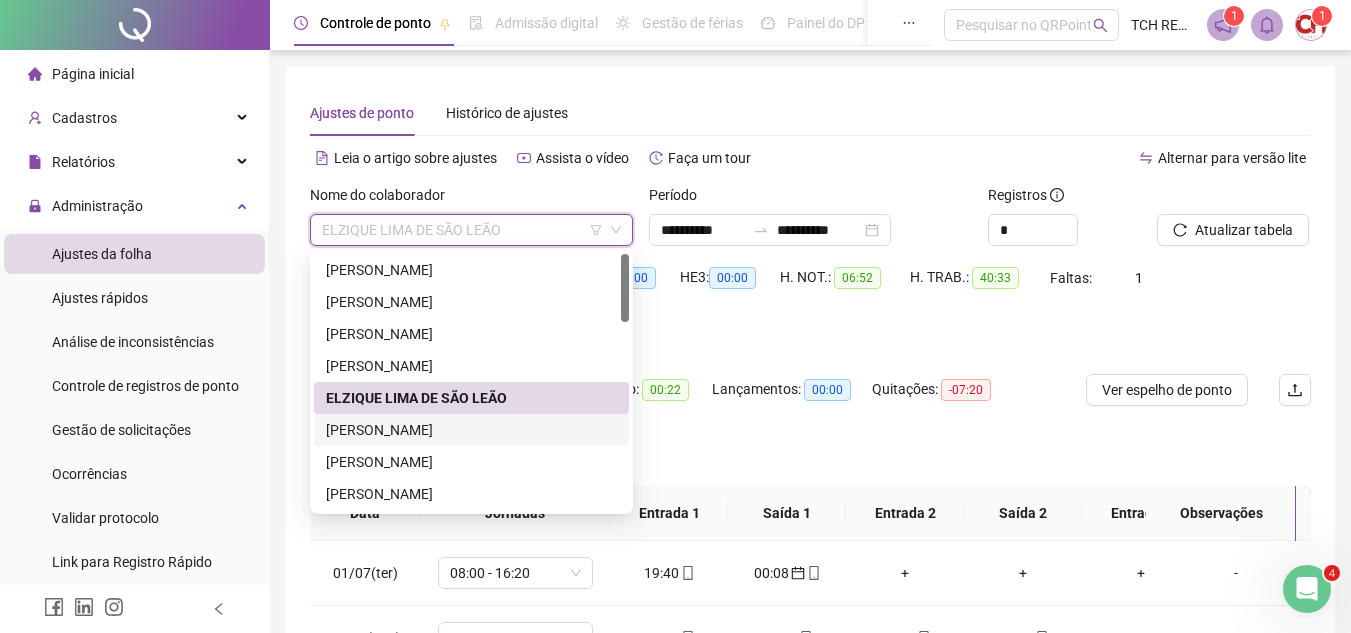 click on "[PERSON_NAME]" at bounding box center (471, 430) 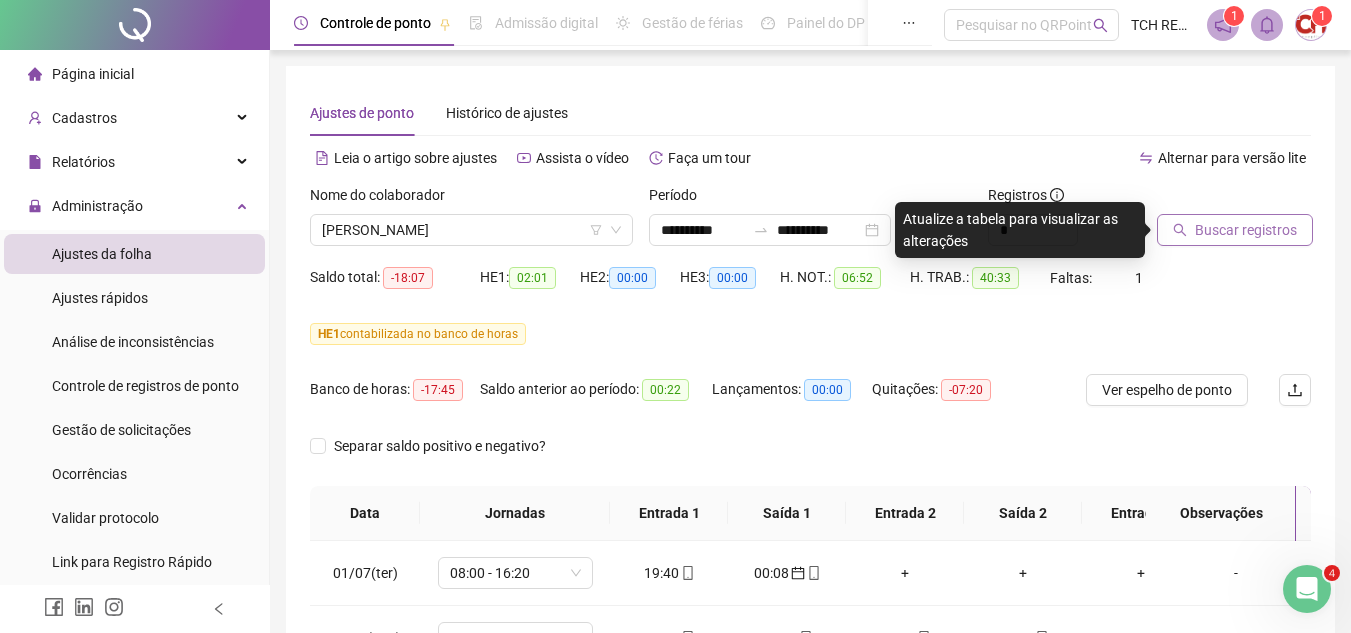 click on "Buscar registros" at bounding box center [1246, 230] 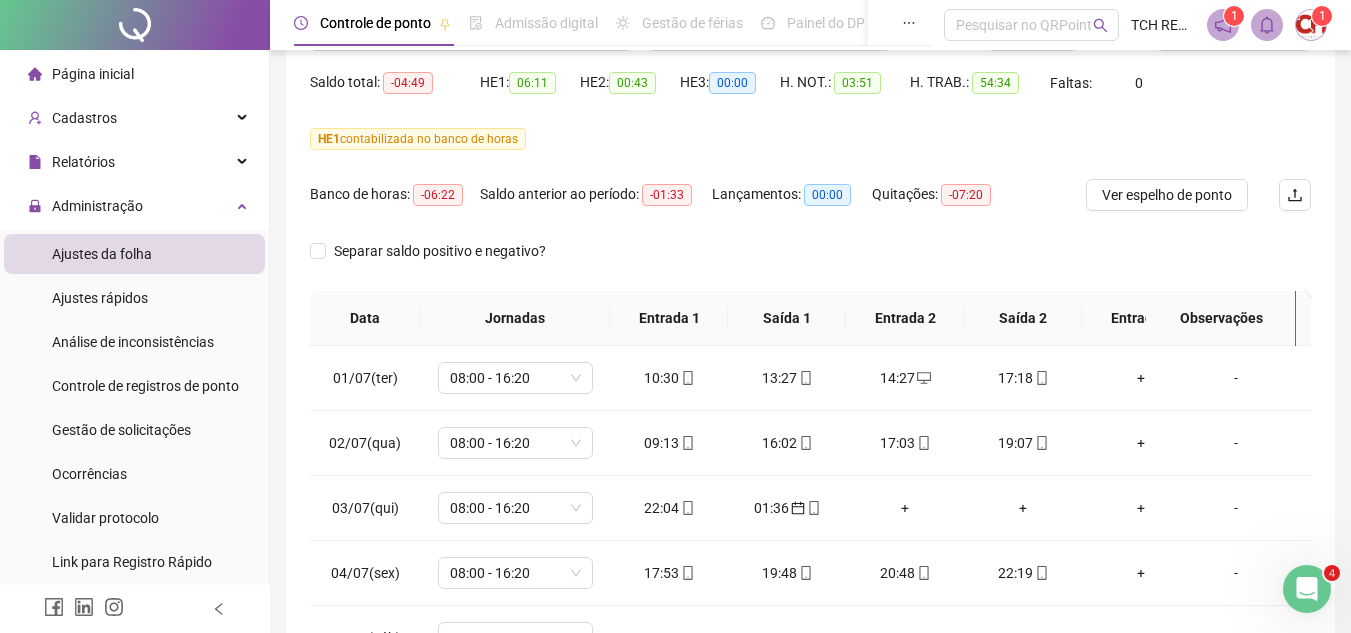 scroll, scrollTop: 300, scrollLeft: 0, axis: vertical 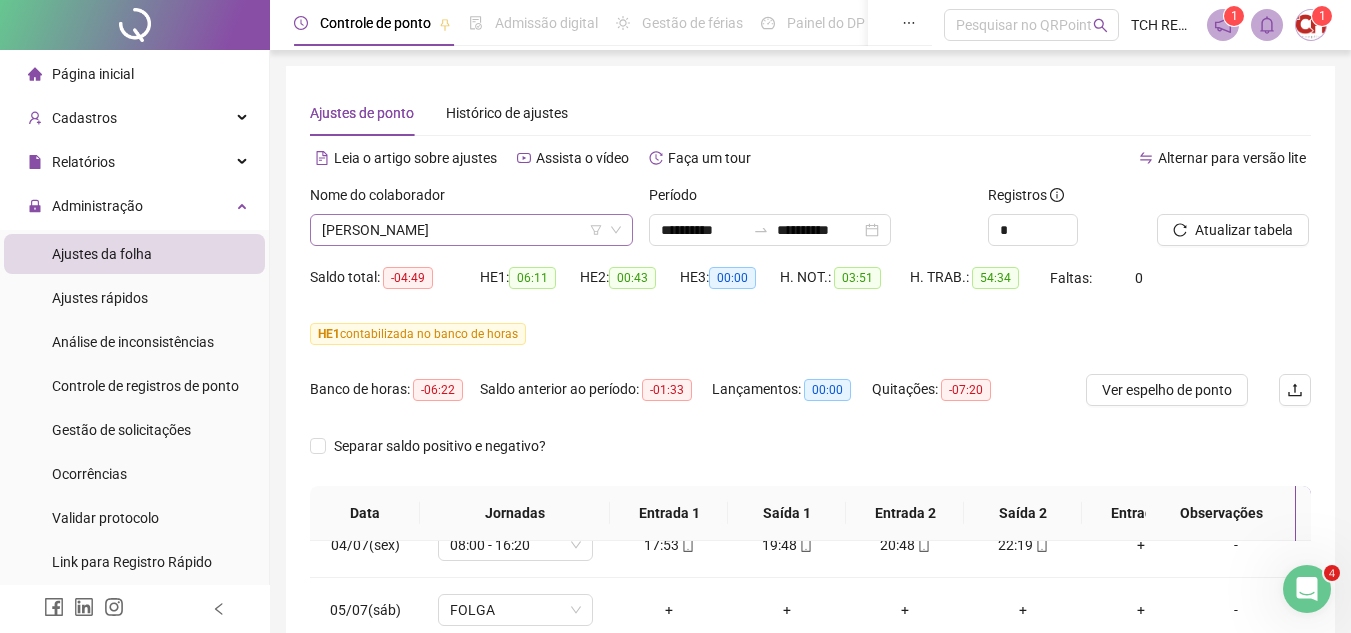 click on "[PERSON_NAME]" at bounding box center [471, 230] 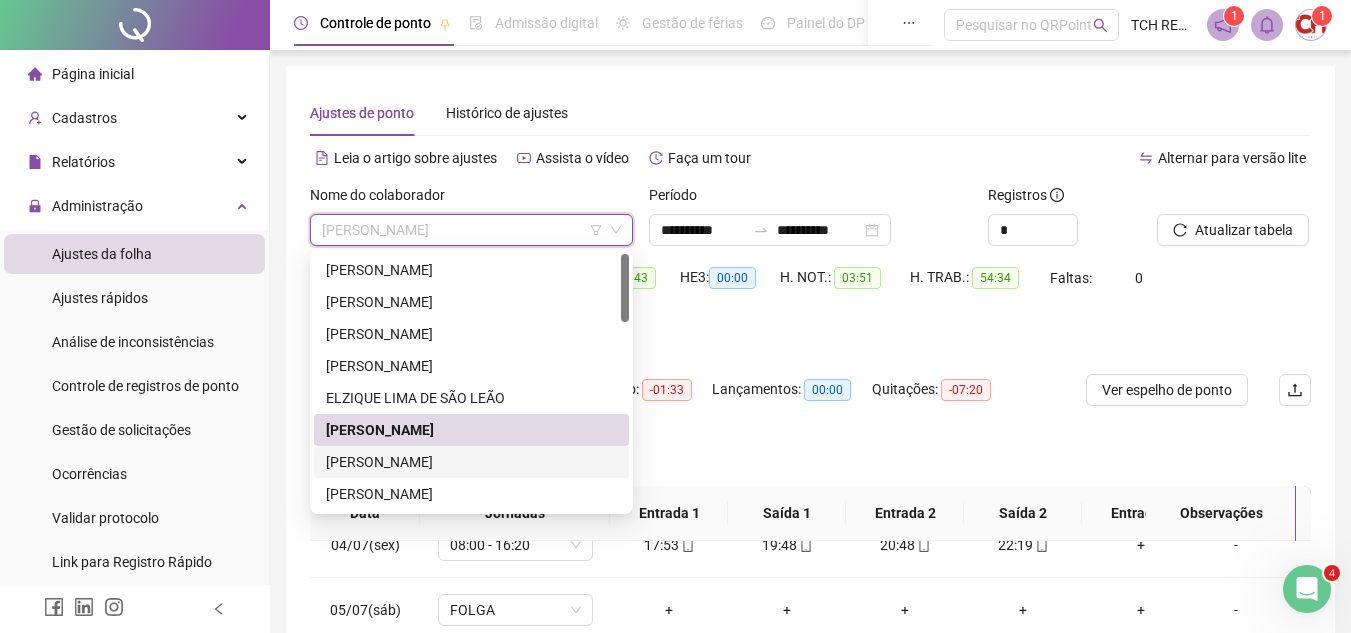 click on "[PERSON_NAME]" at bounding box center (471, 462) 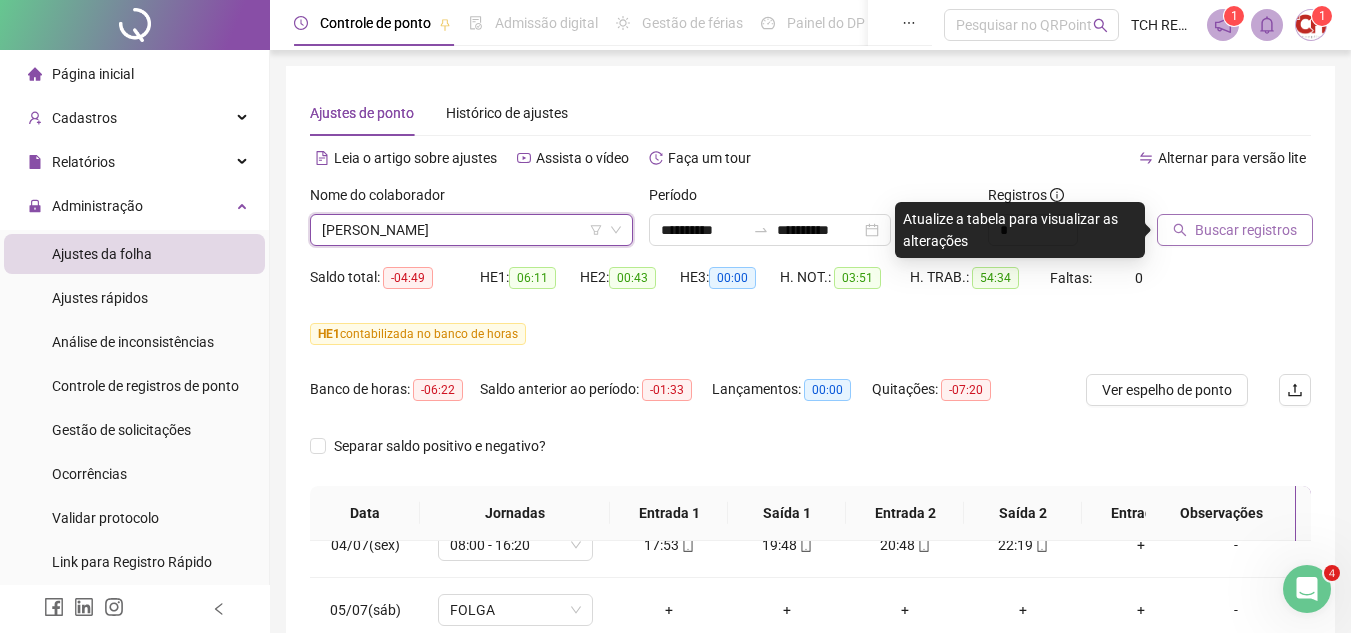click on "Buscar registros" at bounding box center (1235, 230) 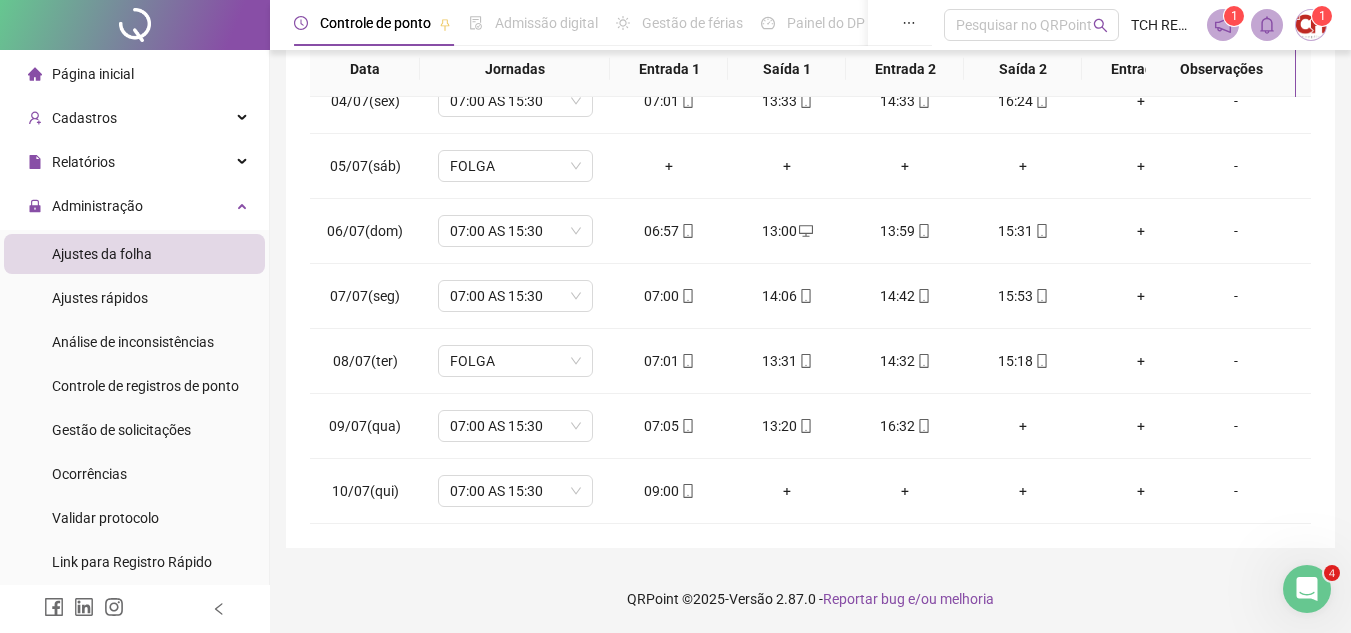 scroll, scrollTop: 445, scrollLeft: 0, axis: vertical 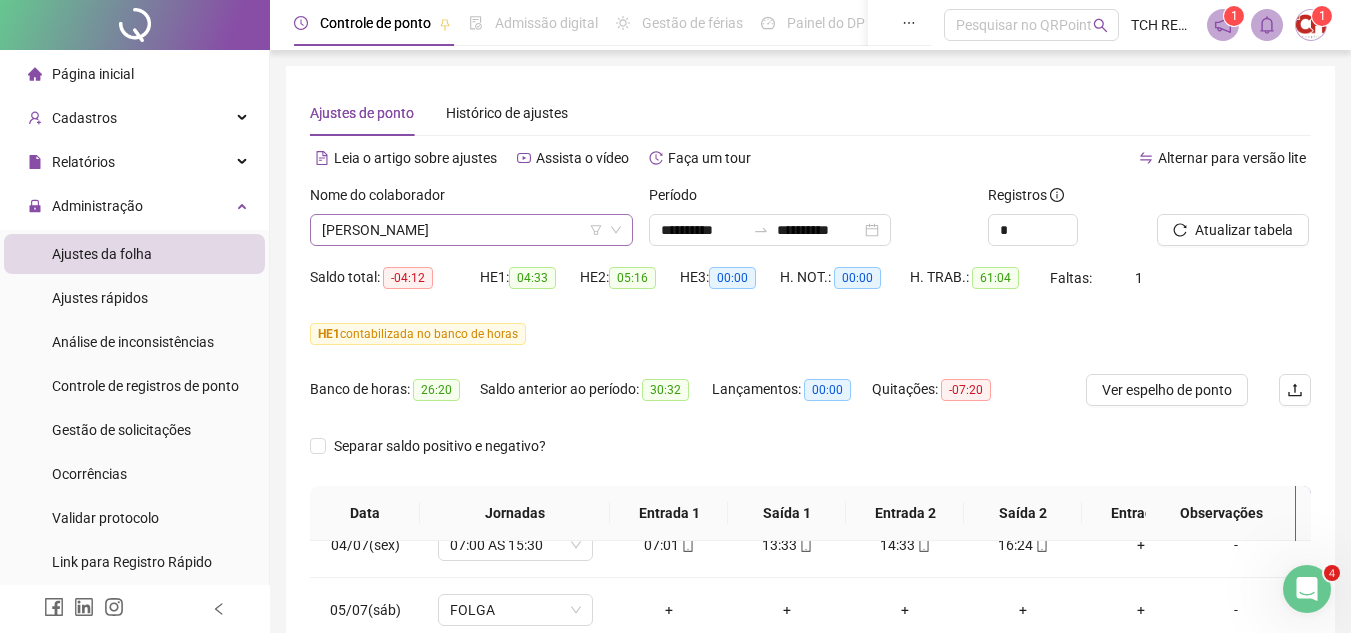 click on "[PERSON_NAME]" at bounding box center [471, 230] 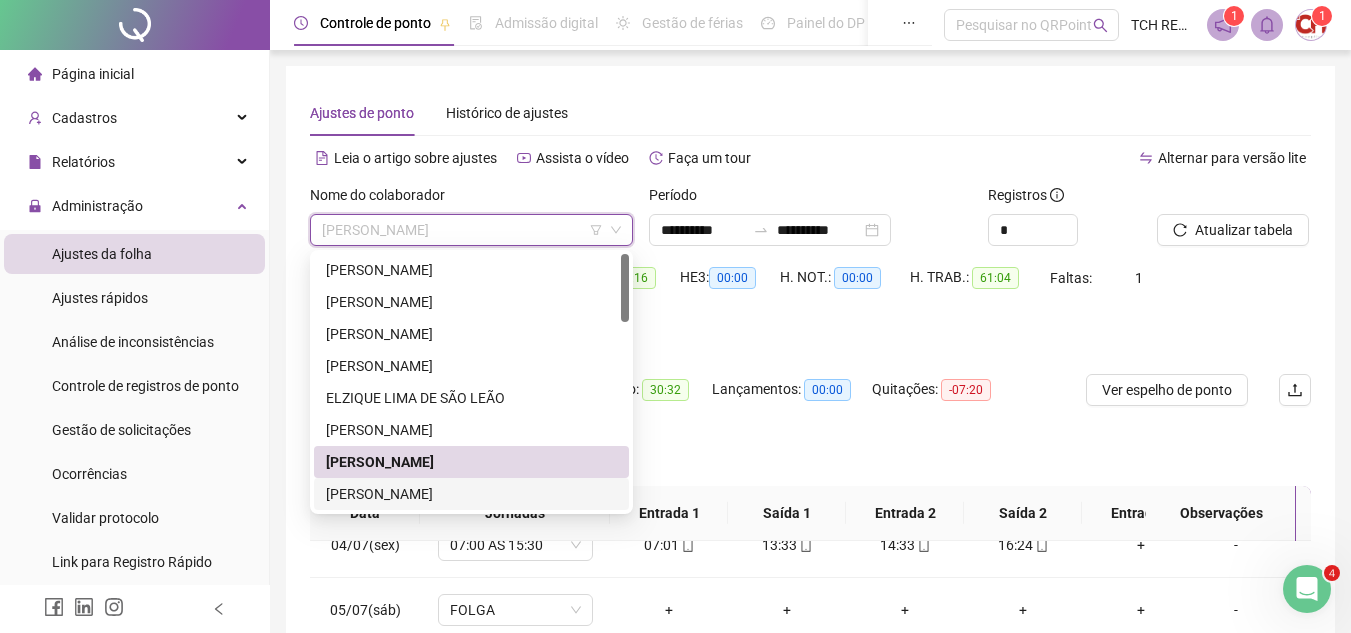 click on "[PERSON_NAME]" at bounding box center (471, 494) 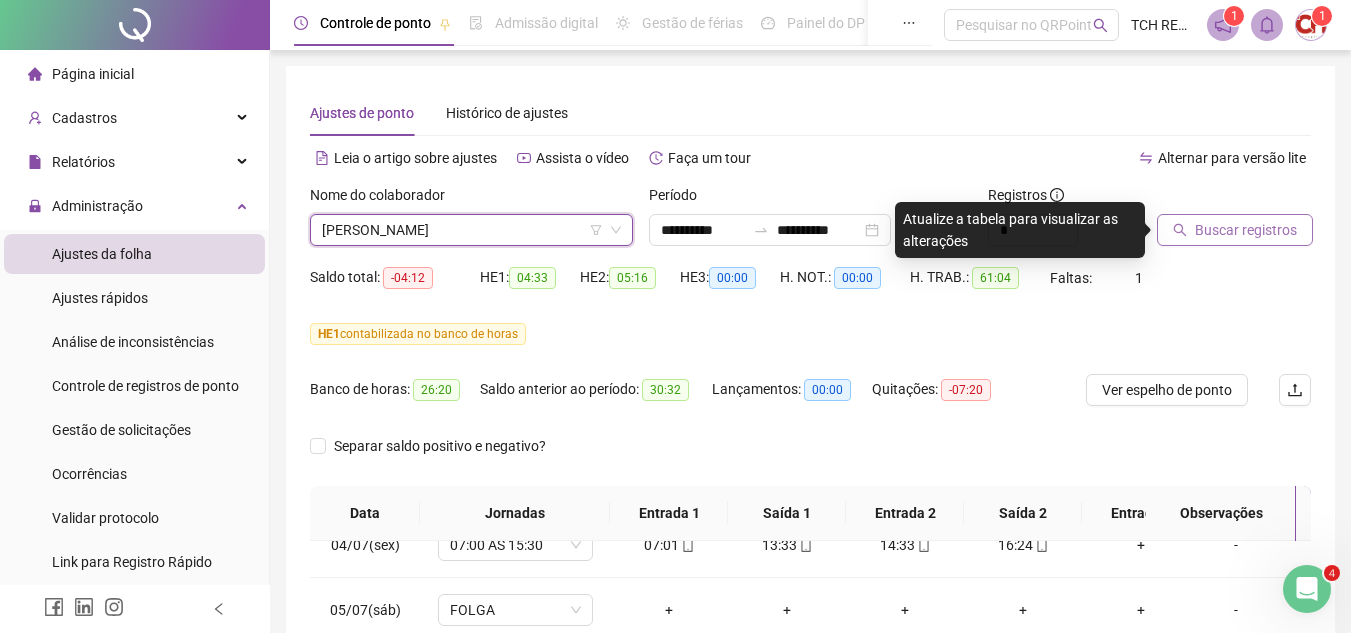 click on "Buscar registros" at bounding box center [1246, 230] 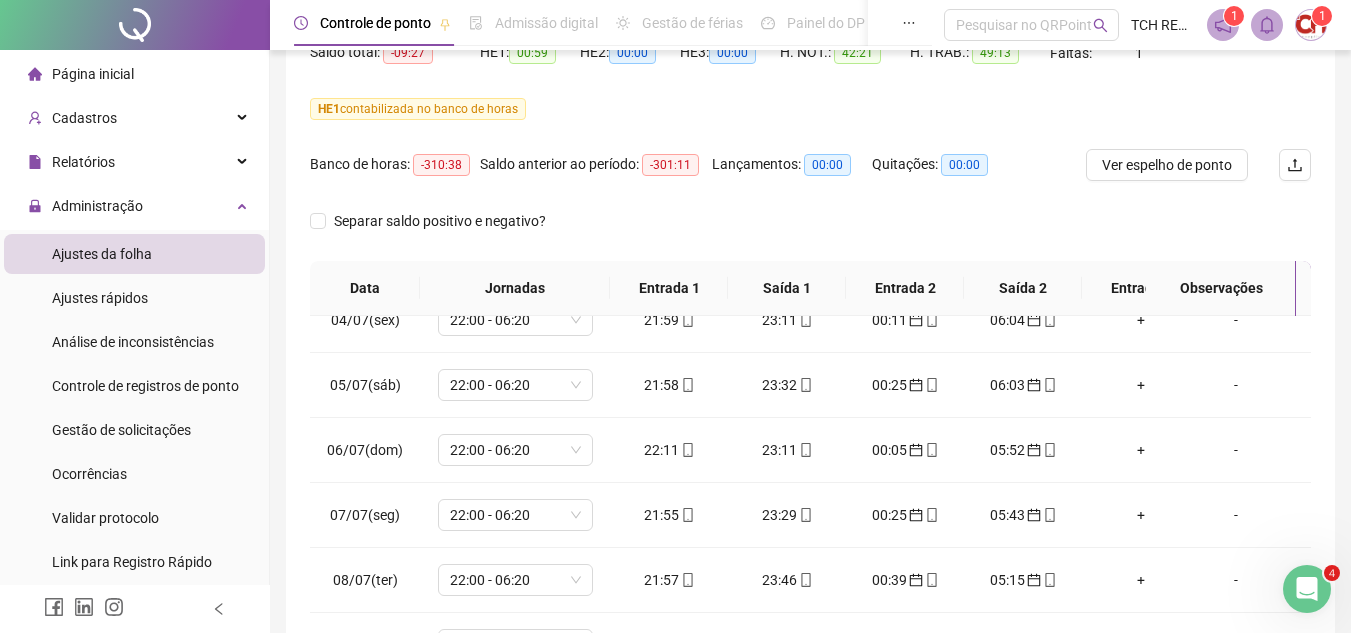 scroll, scrollTop: 400, scrollLeft: 0, axis: vertical 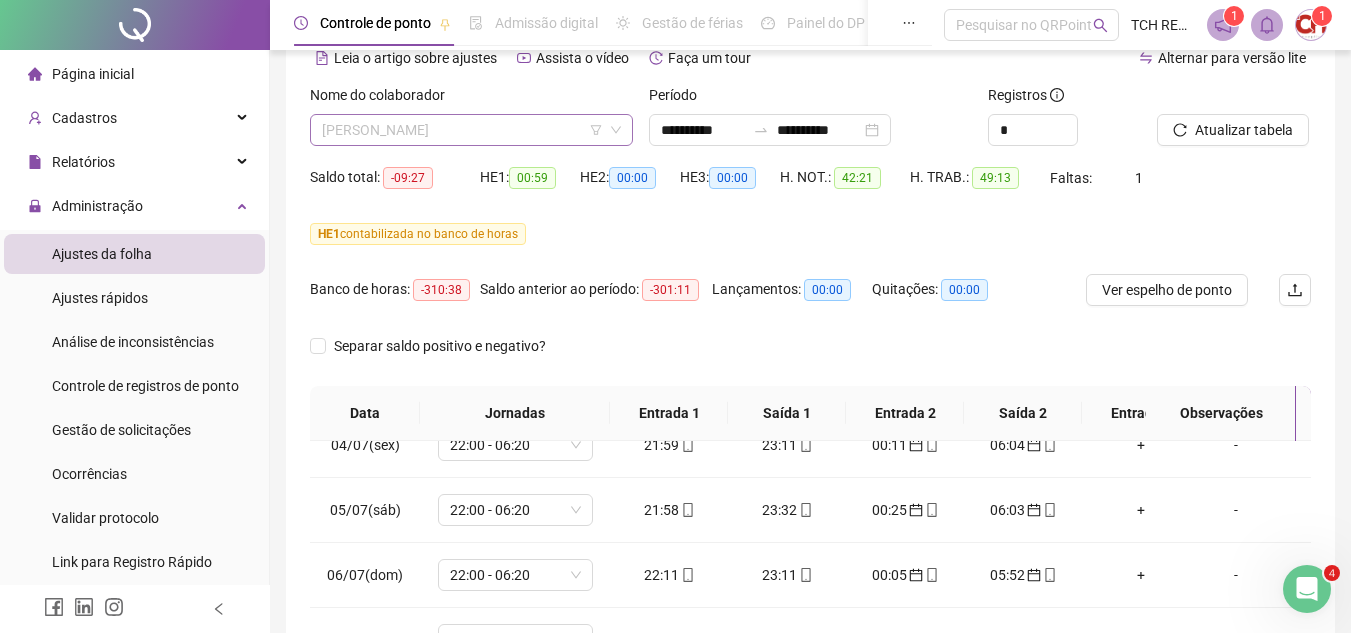 click on "[PERSON_NAME]" at bounding box center (471, 130) 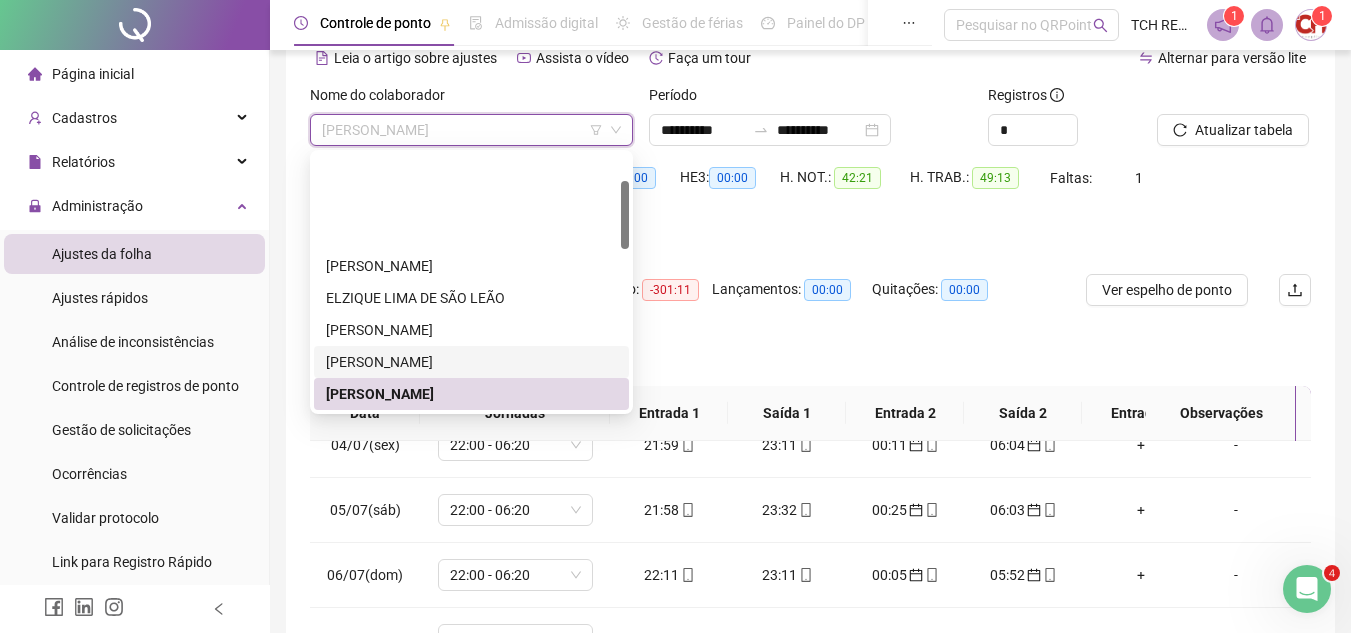 scroll, scrollTop: 100, scrollLeft: 0, axis: vertical 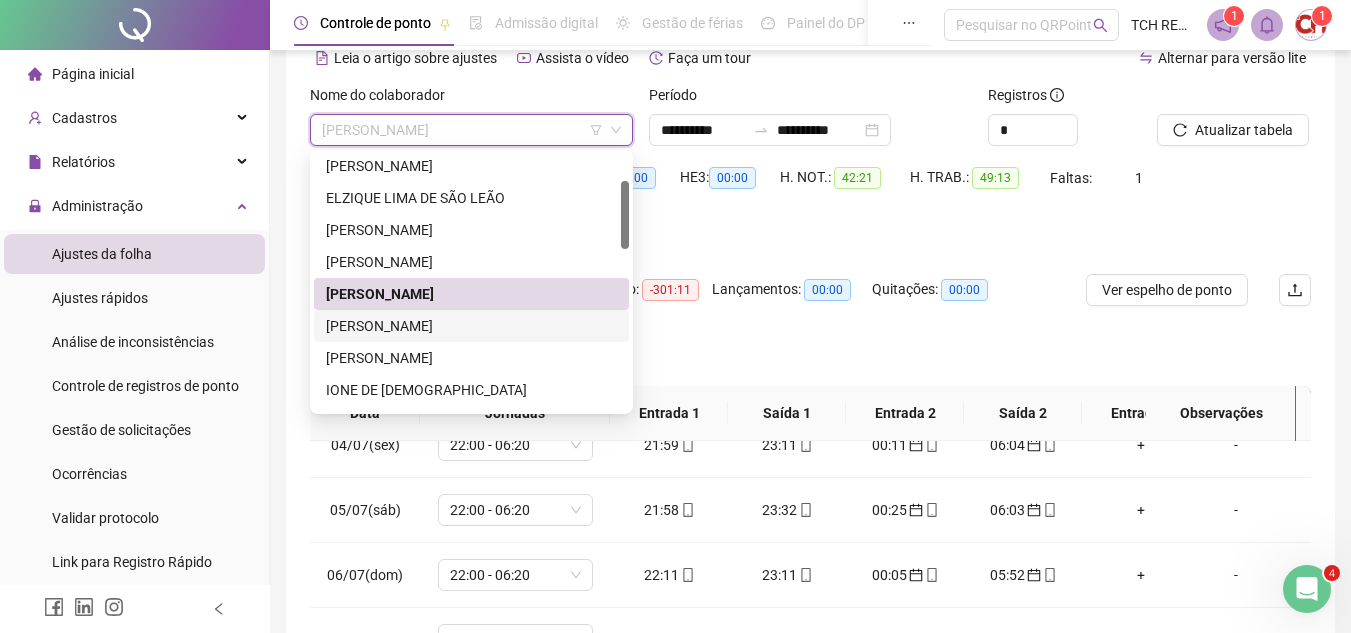 click on "[PERSON_NAME]" at bounding box center (471, 326) 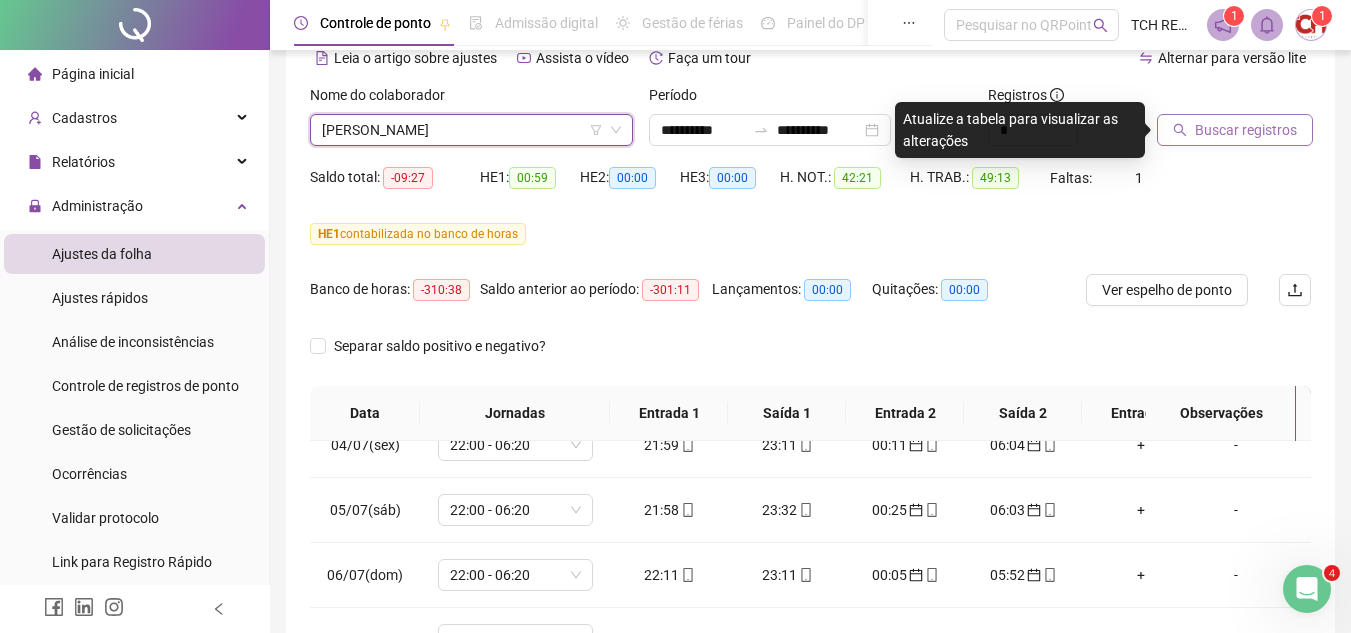 click on "Buscar registros" at bounding box center [1235, 130] 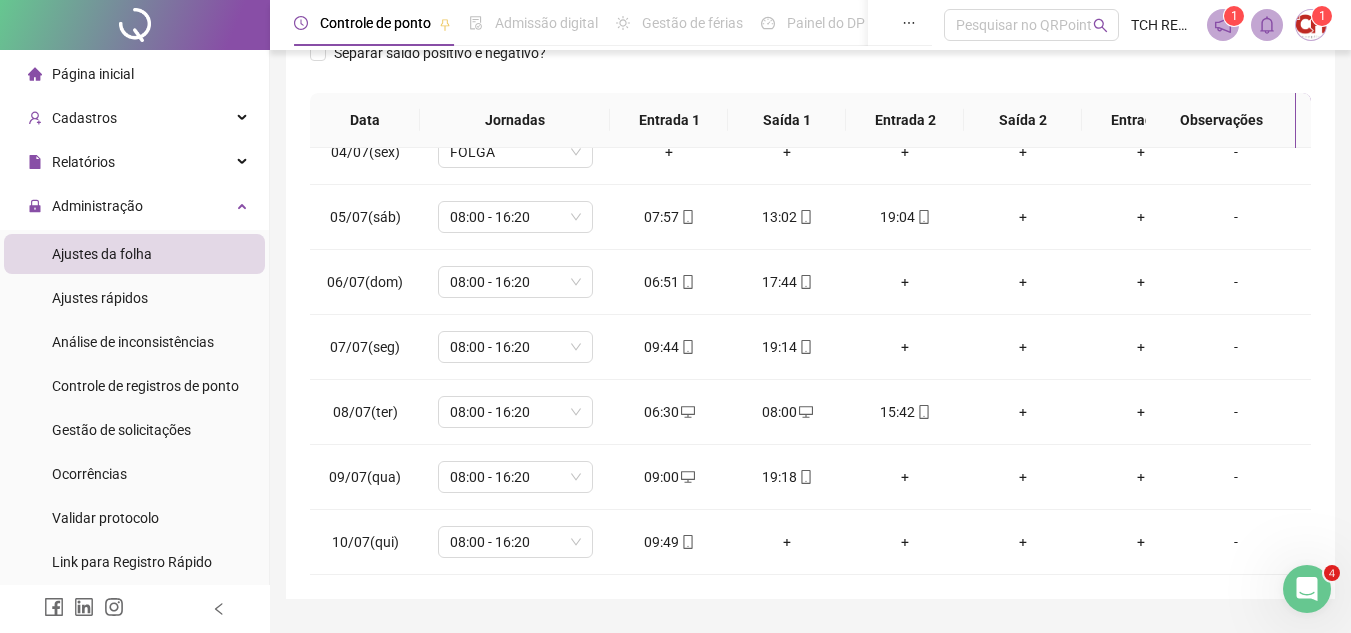 scroll, scrollTop: 400, scrollLeft: 0, axis: vertical 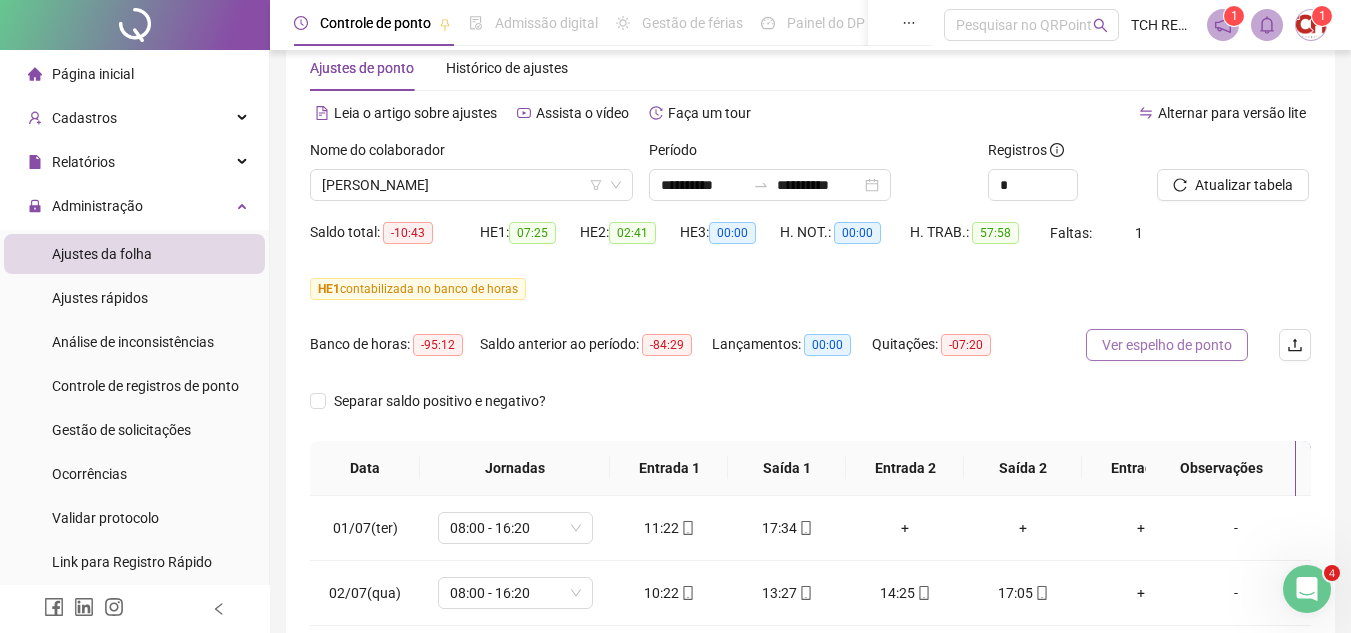 click on "Ver espelho de ponto" at bounding box center (1167, 345) 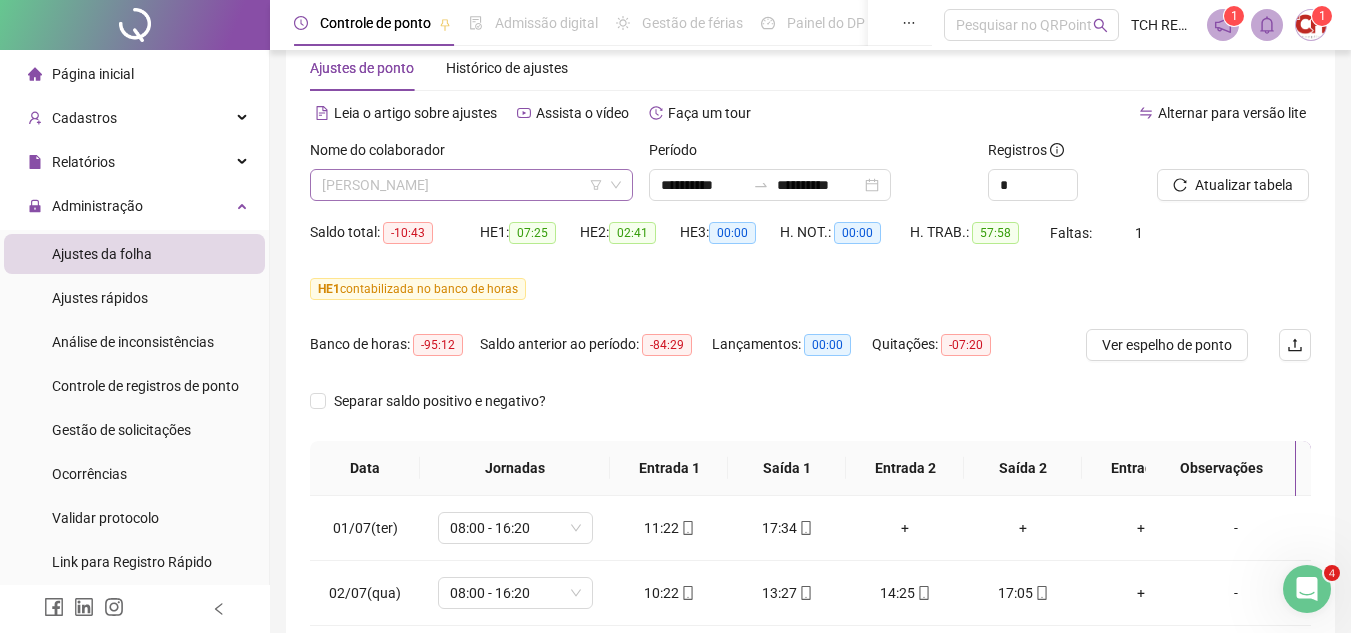 click on "[PERSON_NAME]" at bounding box center [471, 185] 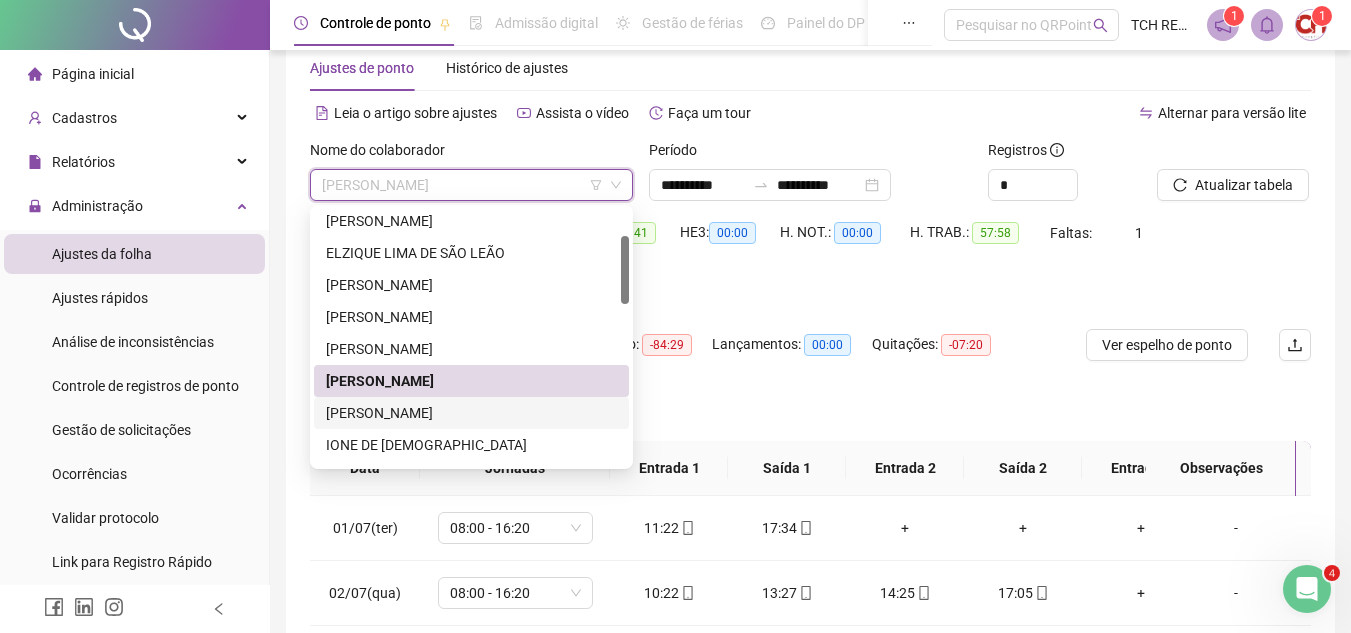 click on "[PERSON_NAME]" at bounding box center (471, 413) 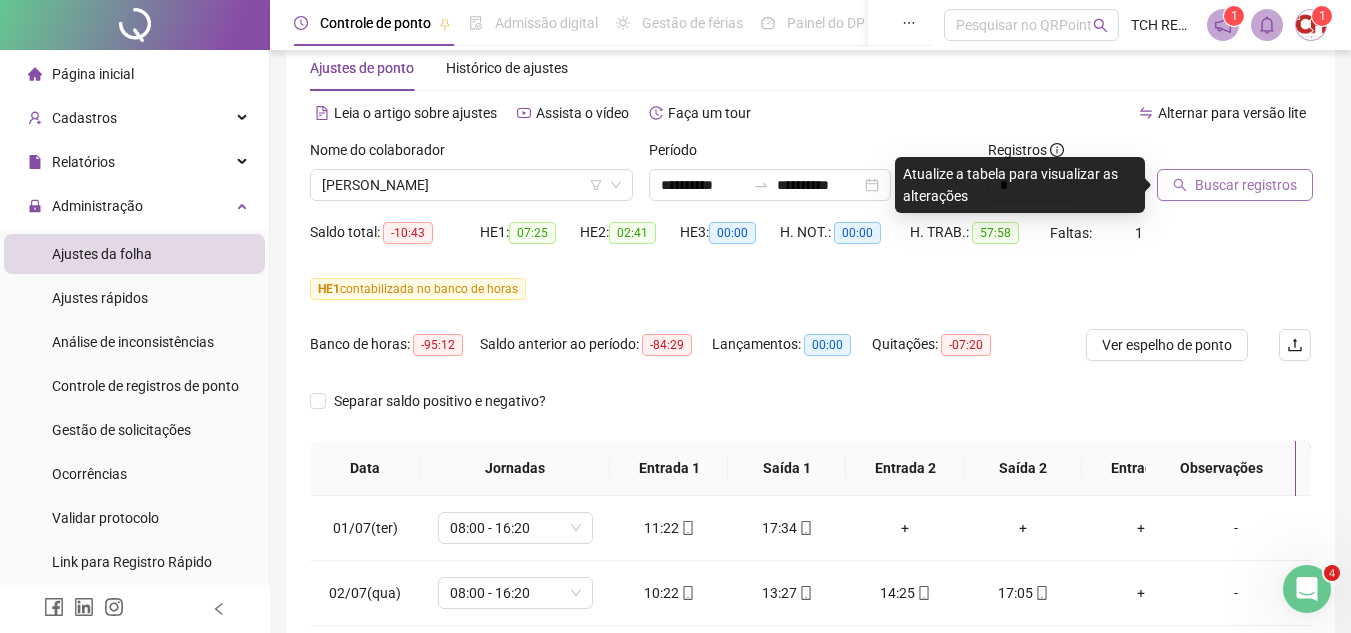 click 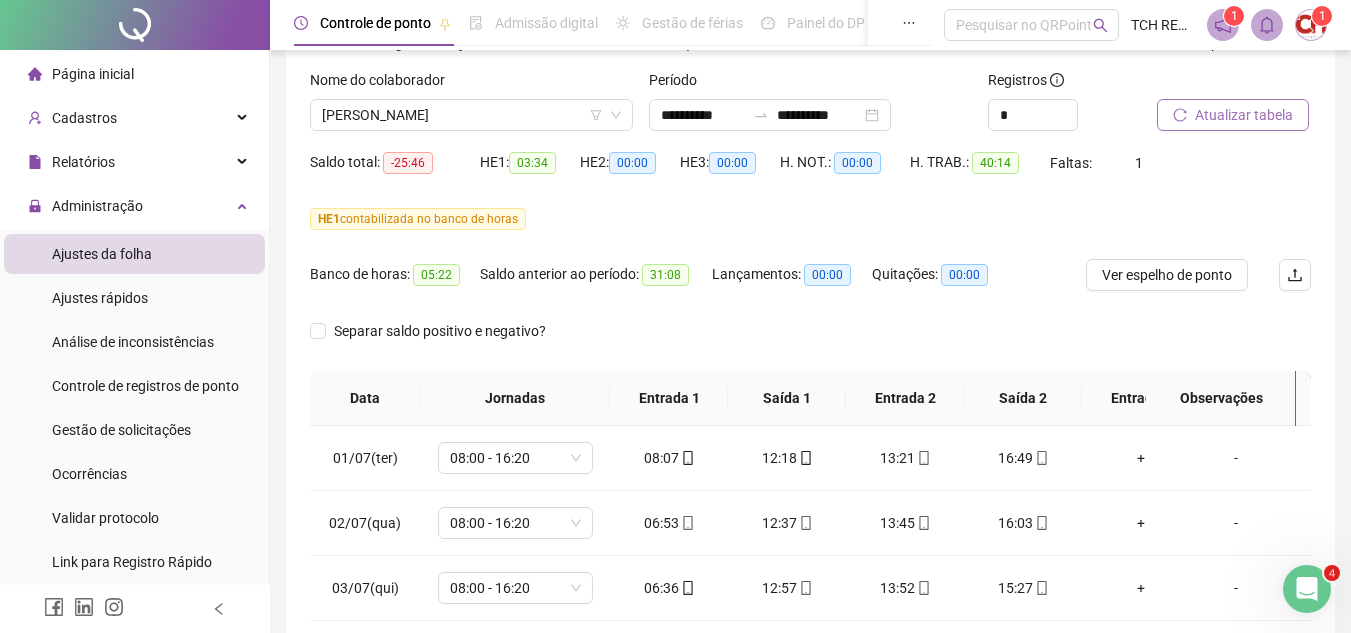 scroll, scrollTop: 245, scrollLeft: 0, axis: vertical 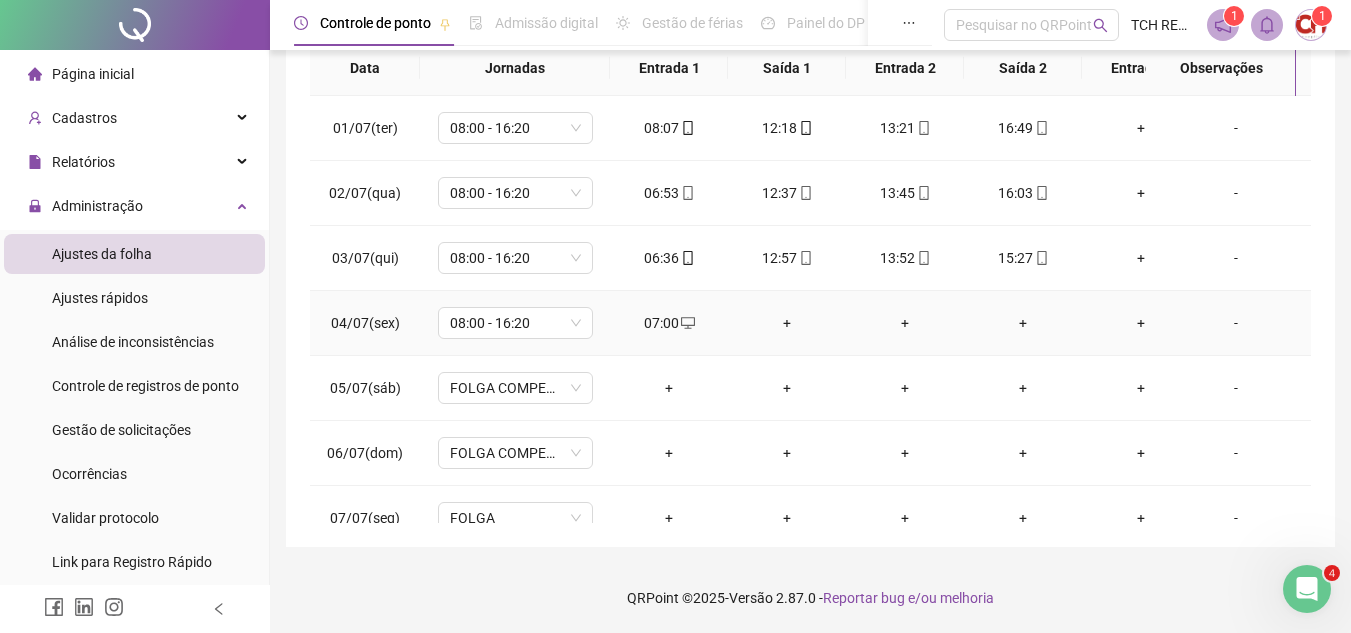 click 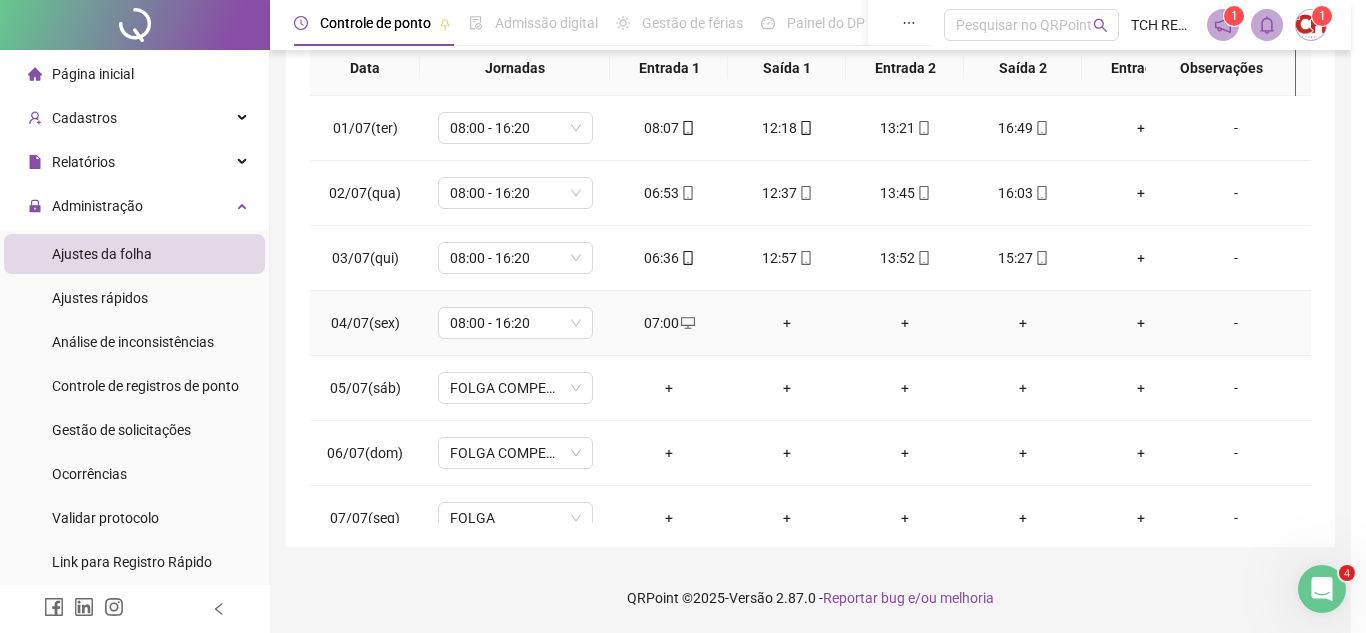 type on "**********" 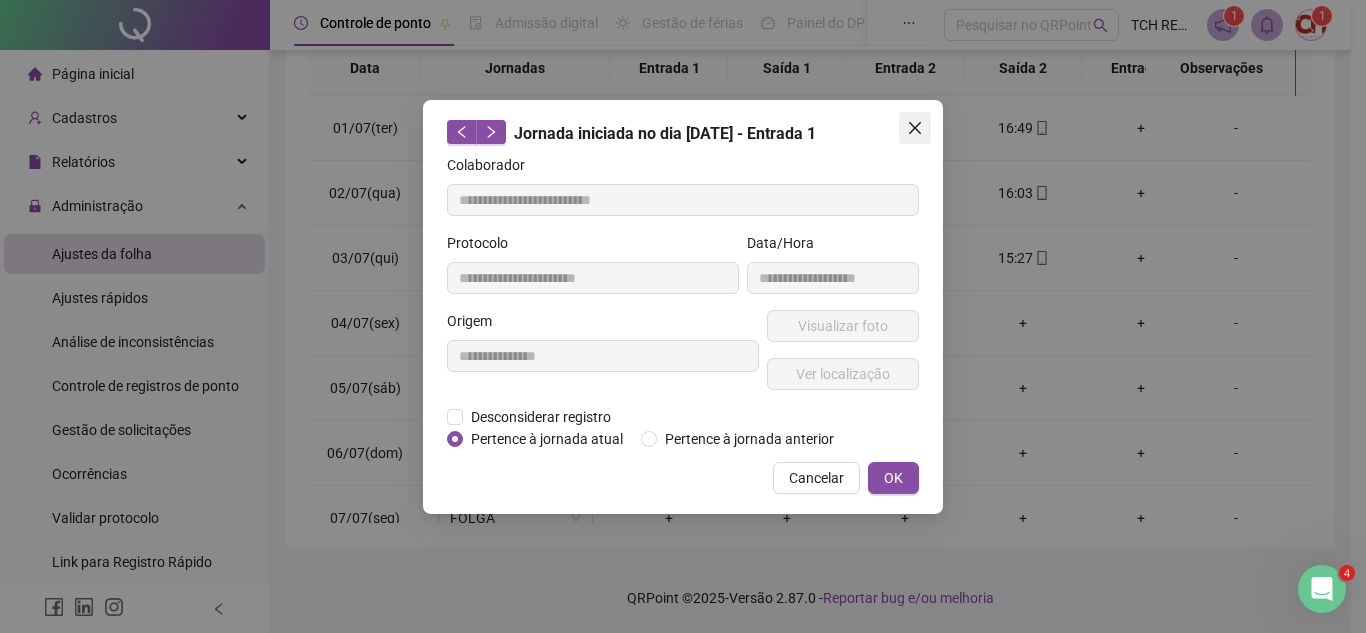 click 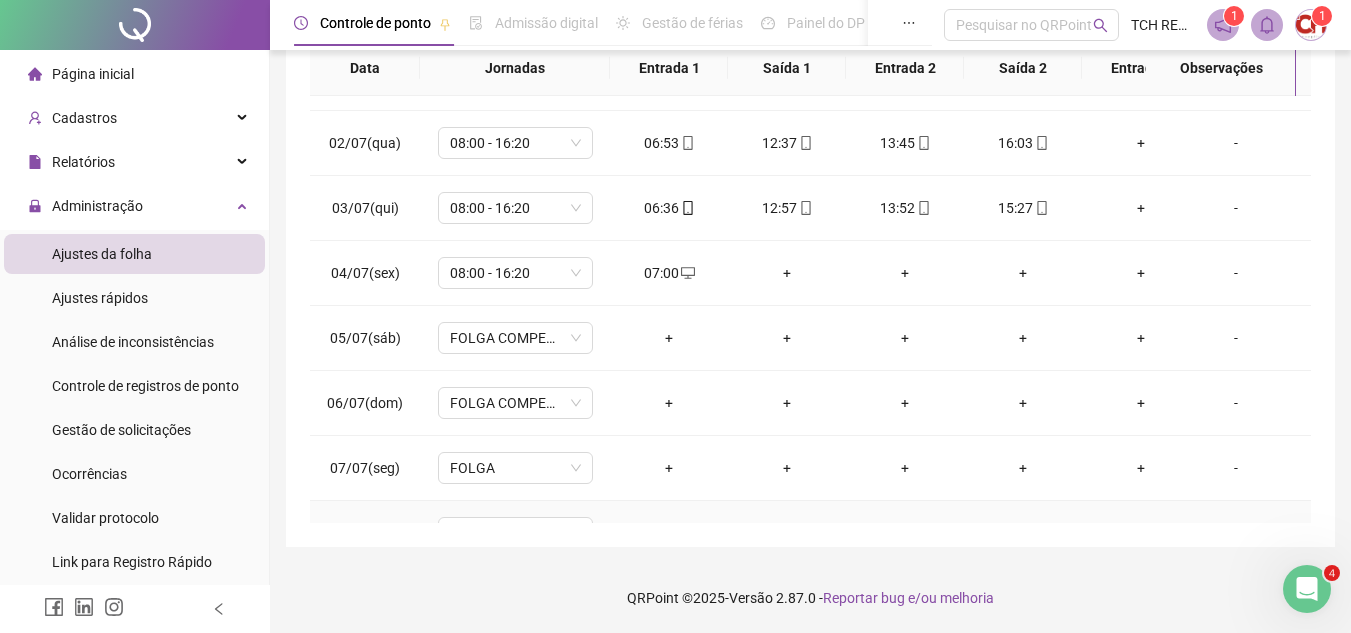 scroll, scrollTop: 38, scrollLeft: 0, axis: vertical 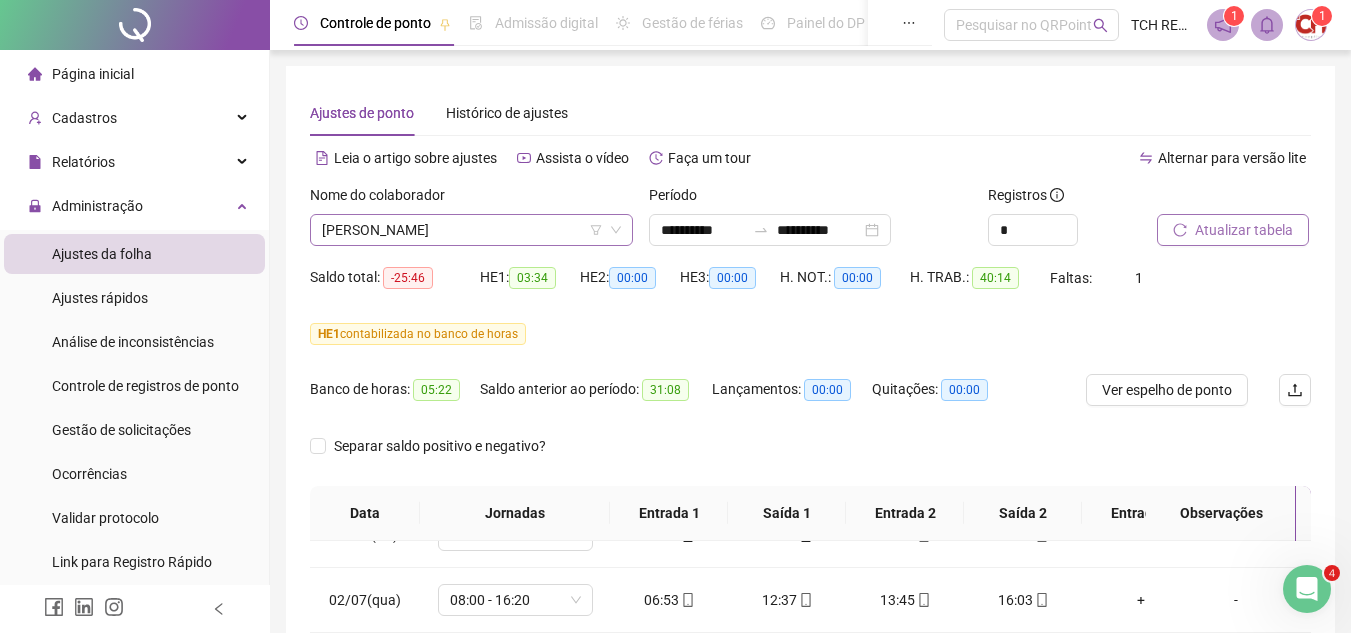 click on "[PERSON_NAME]" at bounding box center (471, 230) 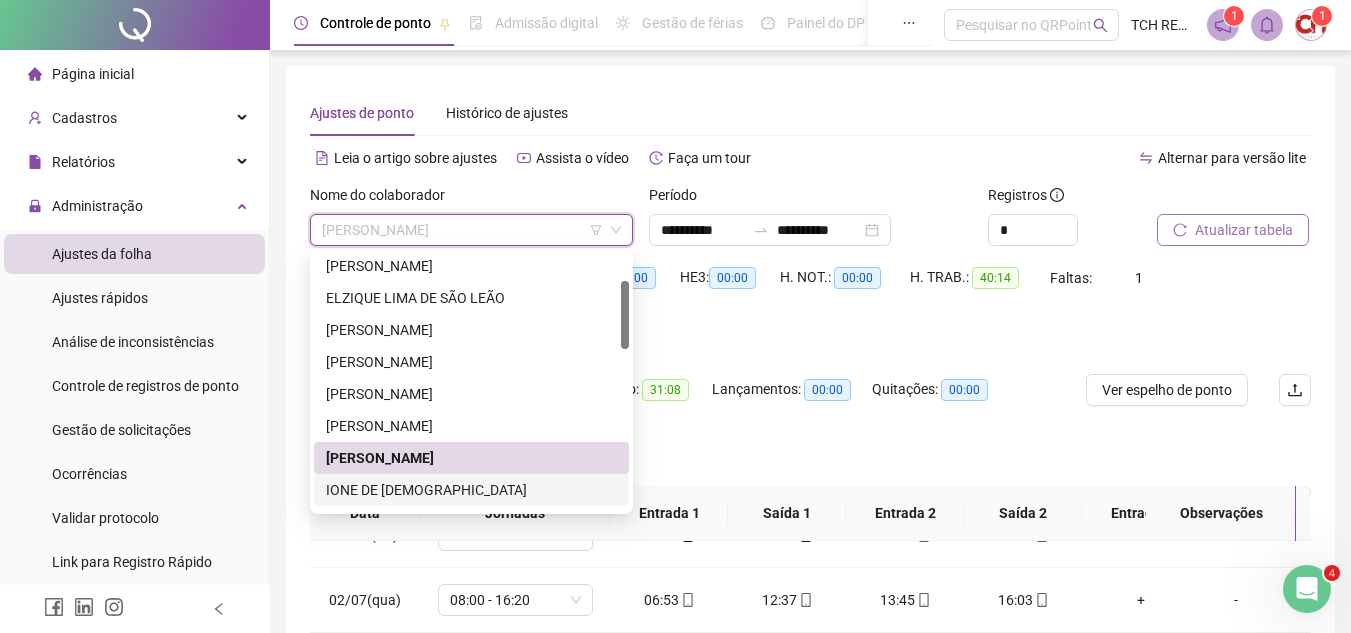 click on "IONE DE [DEMOGRAPHIC_DATA]" at bounding box center (471, 490) 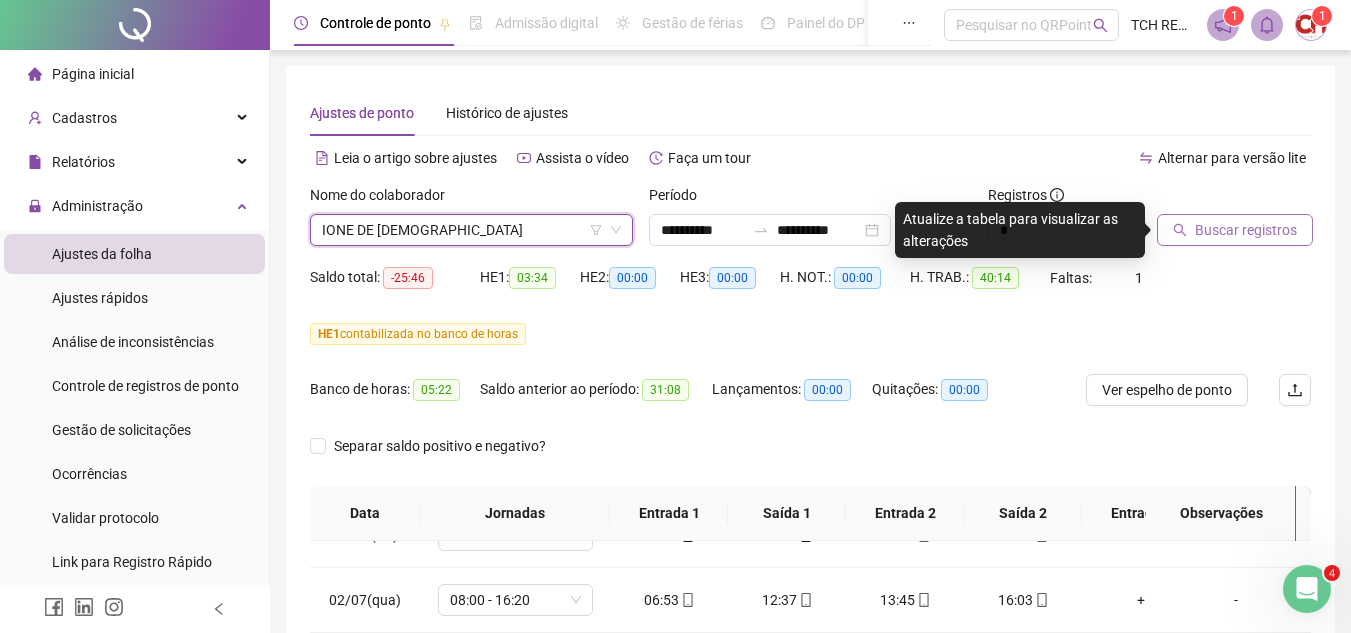 click on "Buscar registros" at bounding box center (1246, 230) 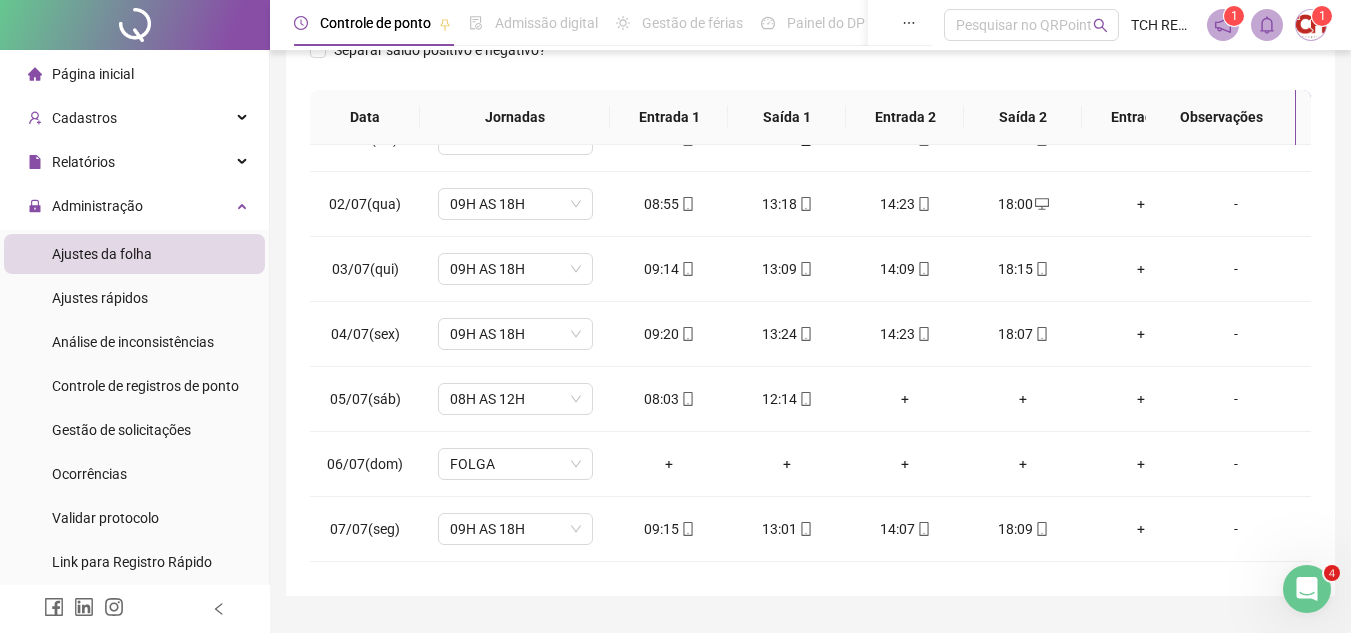 scroll, scrollTop: 445, scrollLeft: 0, axis: vertical 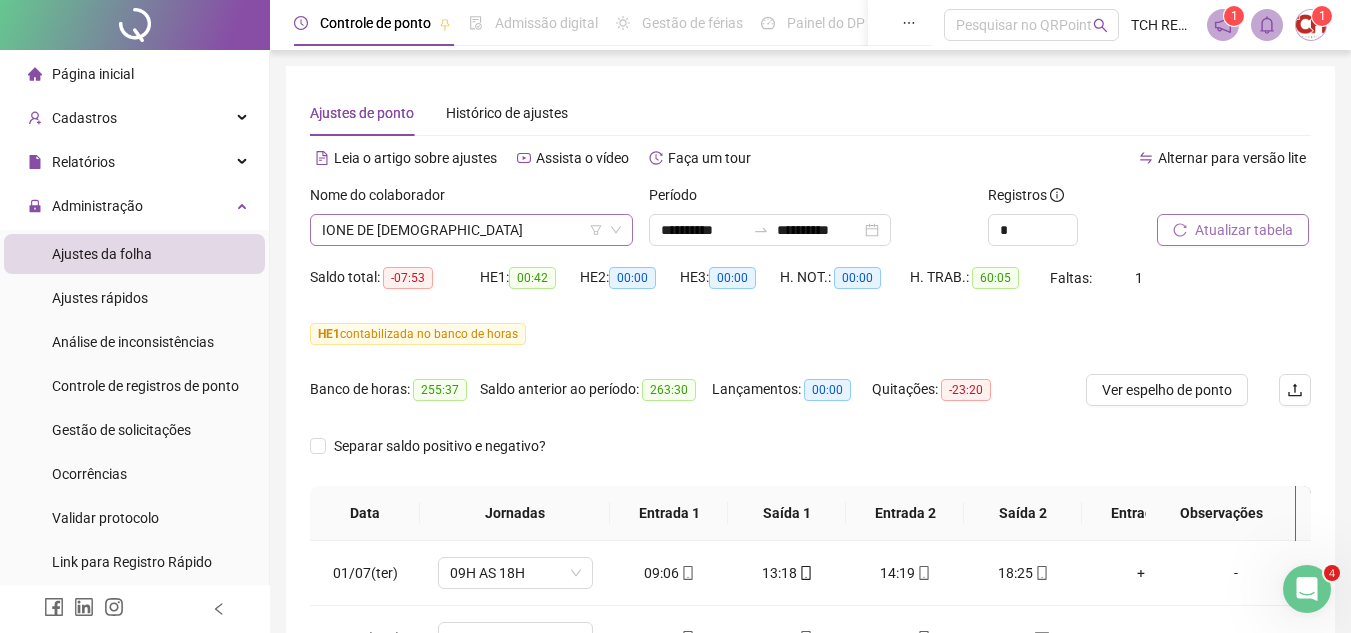 click on "IONE DE [DEMOGRAPHIC_DATA]" at bounding box center (471, 230) 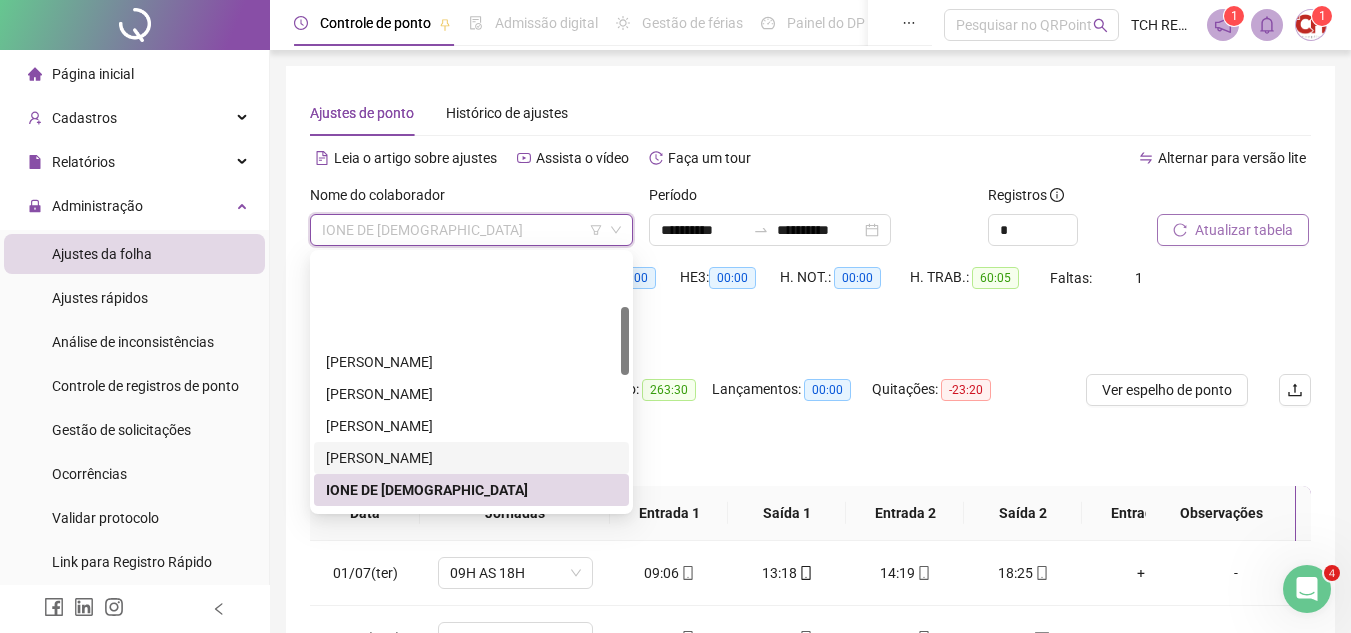 scroll, scrollTop: 200, scrollLeft: 0, axis: vertical 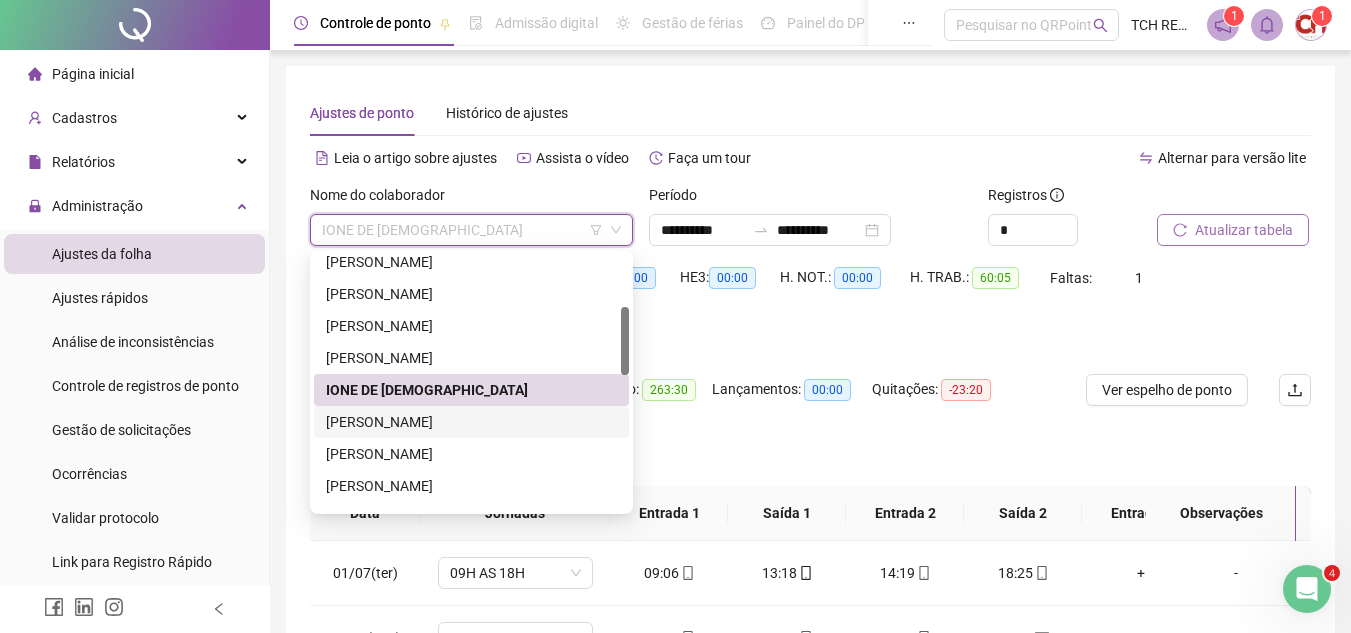 click on "[PERSON_NAME]" at bounding box center (471, 422) 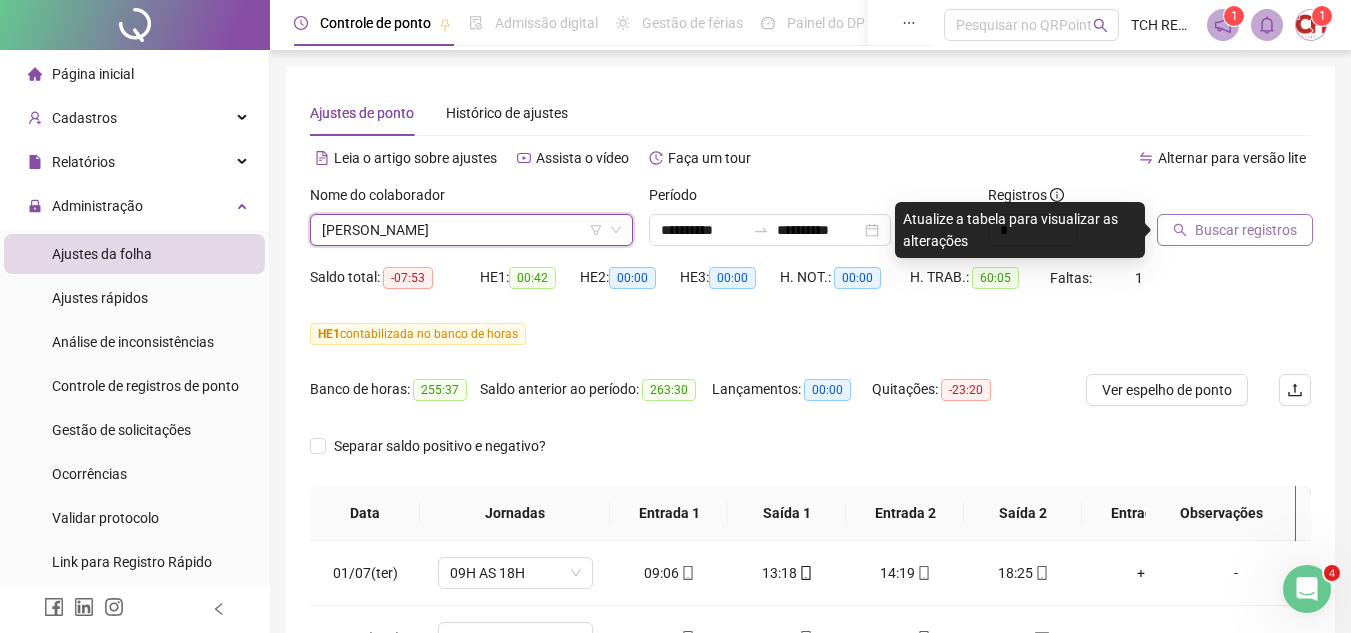 click on "Buscar registros" at bounding box center [1246, 230] 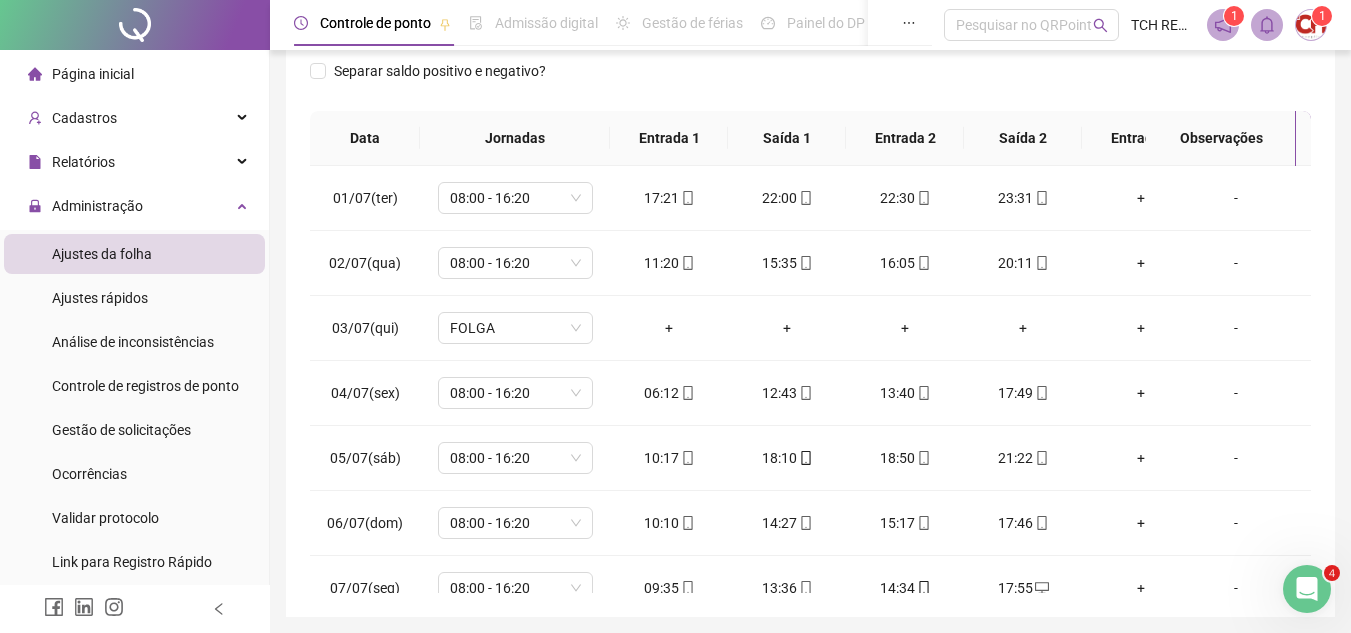 scroll, scrollTop: 445, scrollLeft: 0, axis: vertical 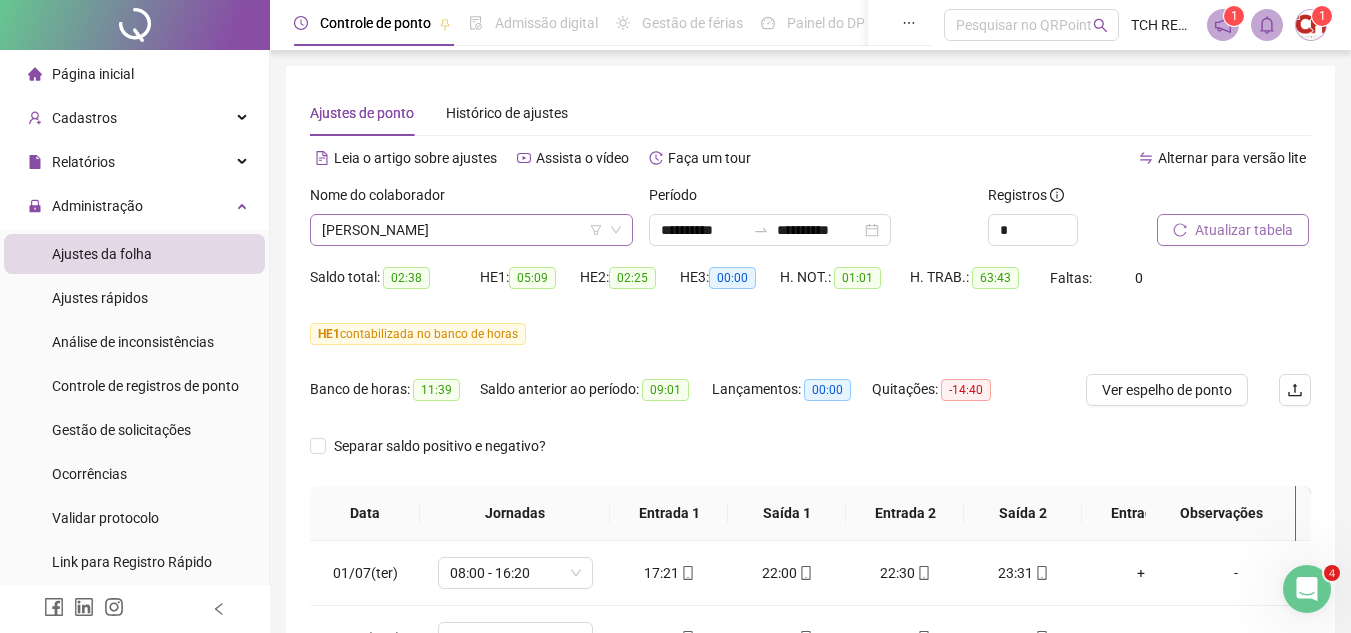 click on "[PERSON_NAME]" at bounding box center (471, 230) 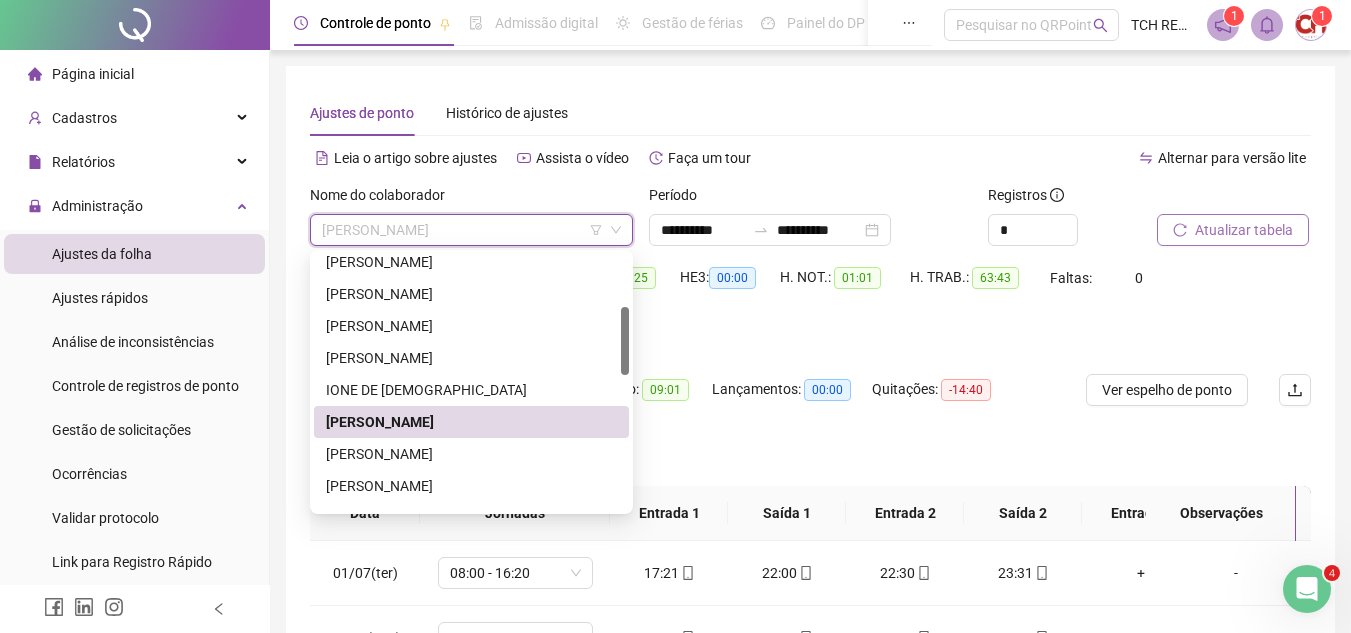 click on "[PERSON_NAME]" at bounding box center (471, 422) 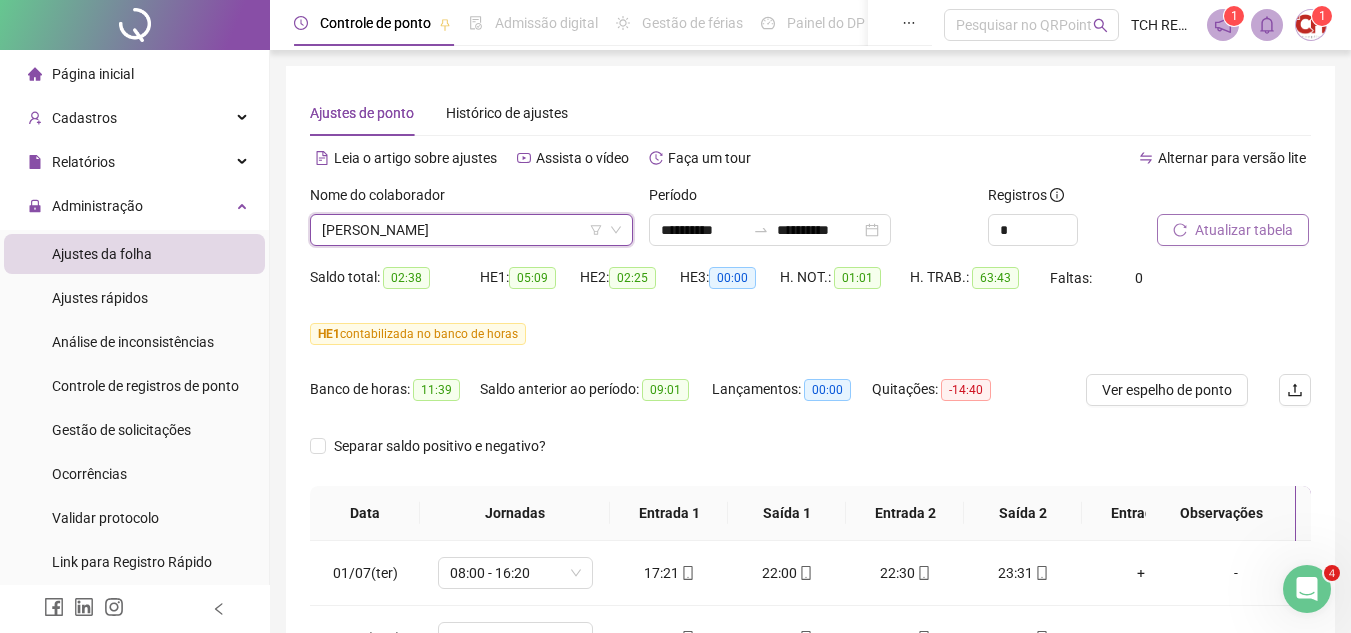click on "[PERSON_NAME]" at bounding box center [471, 230] 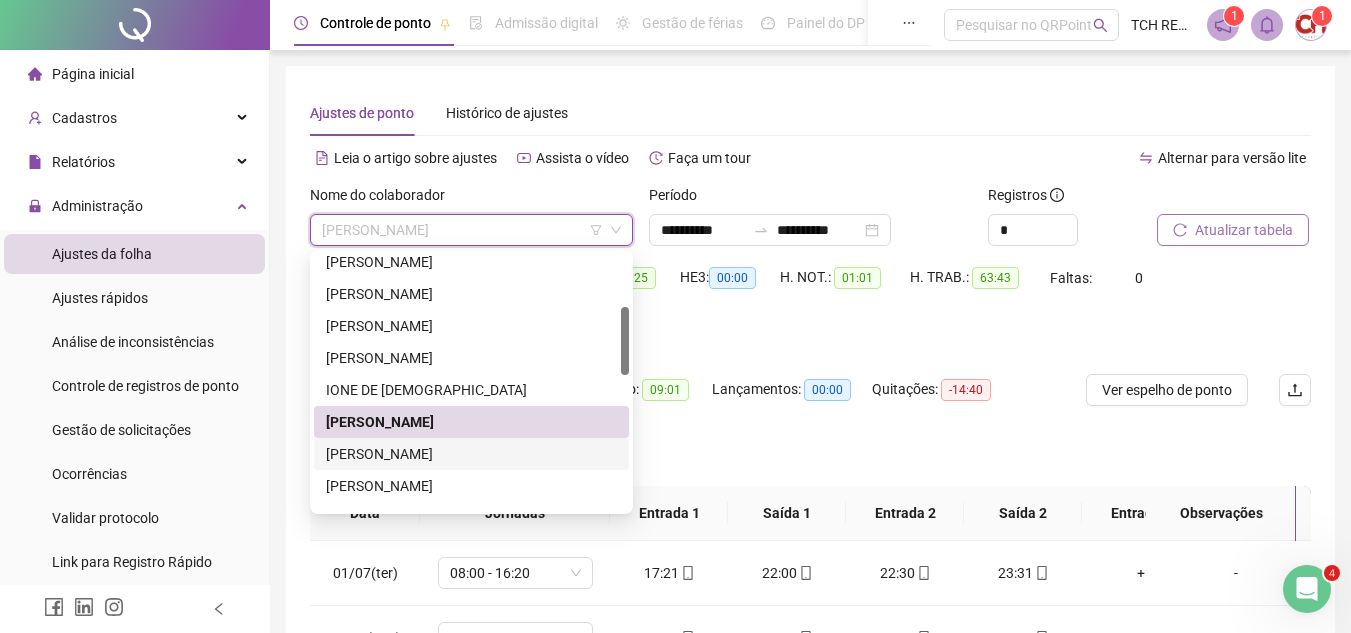 click on "[PERSON_NAME]" at bounding box center [471, 454] 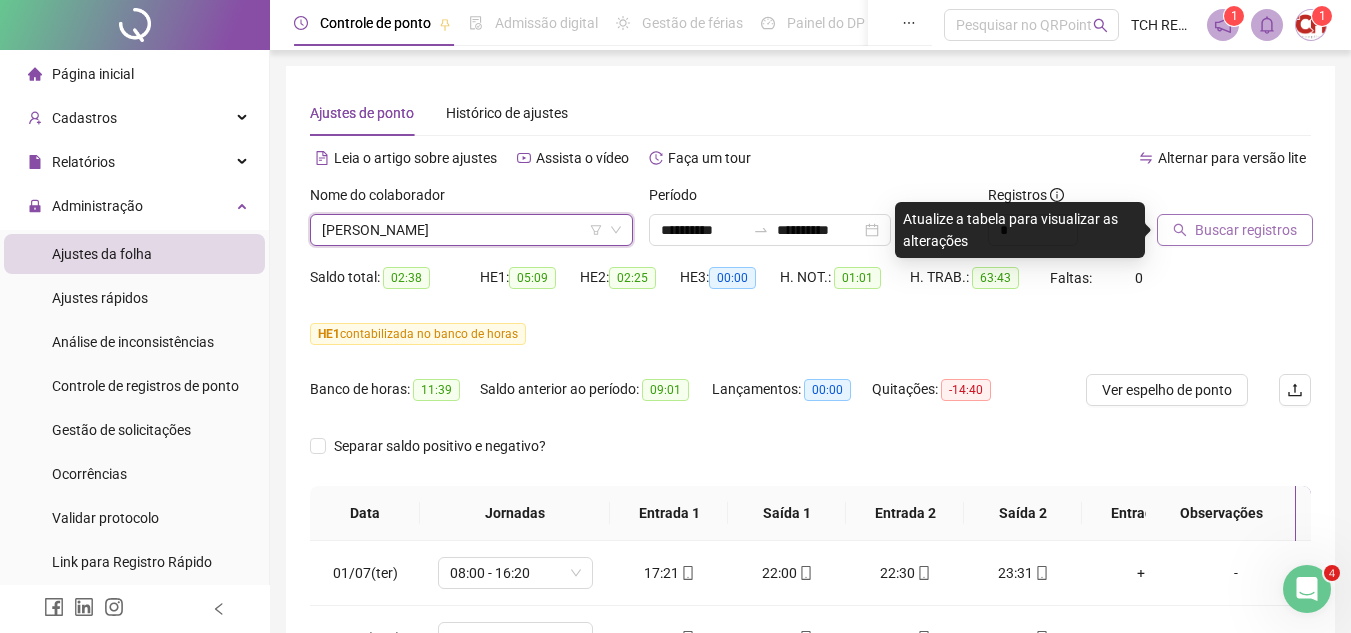 click on "Buscar registros" at bounding box center [1235, 230] 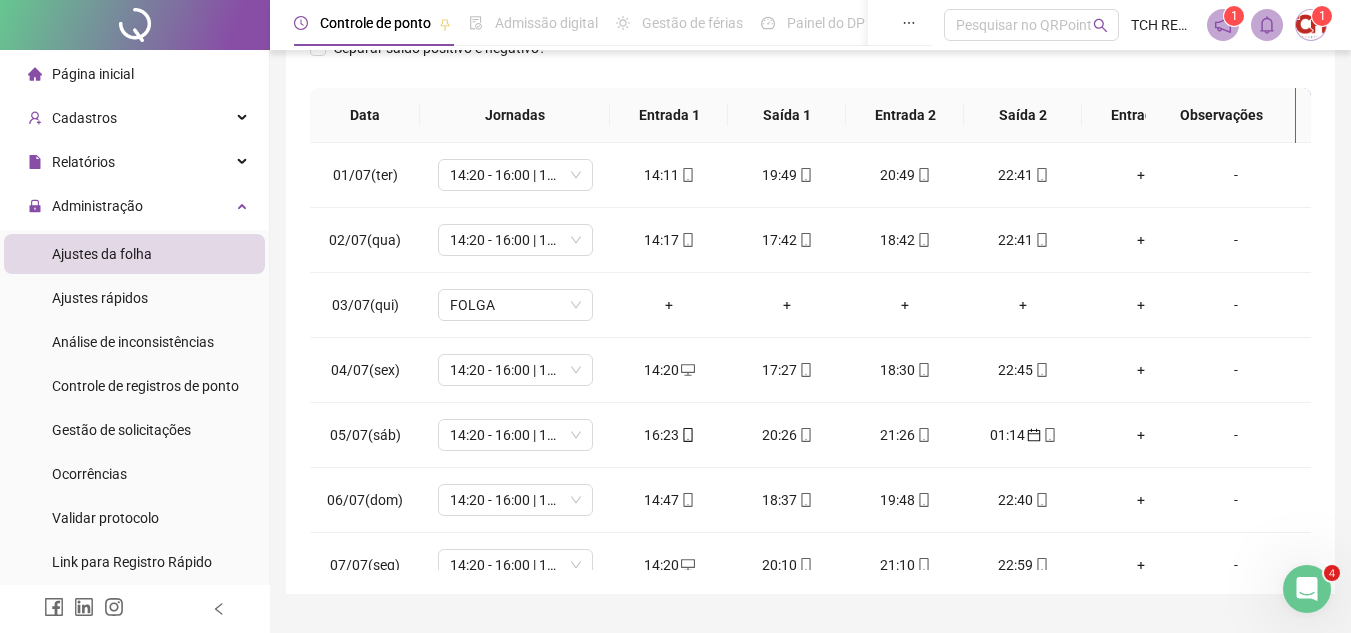 scroll, scrollTop: 400, scrollLeft: 0, axis: vertical 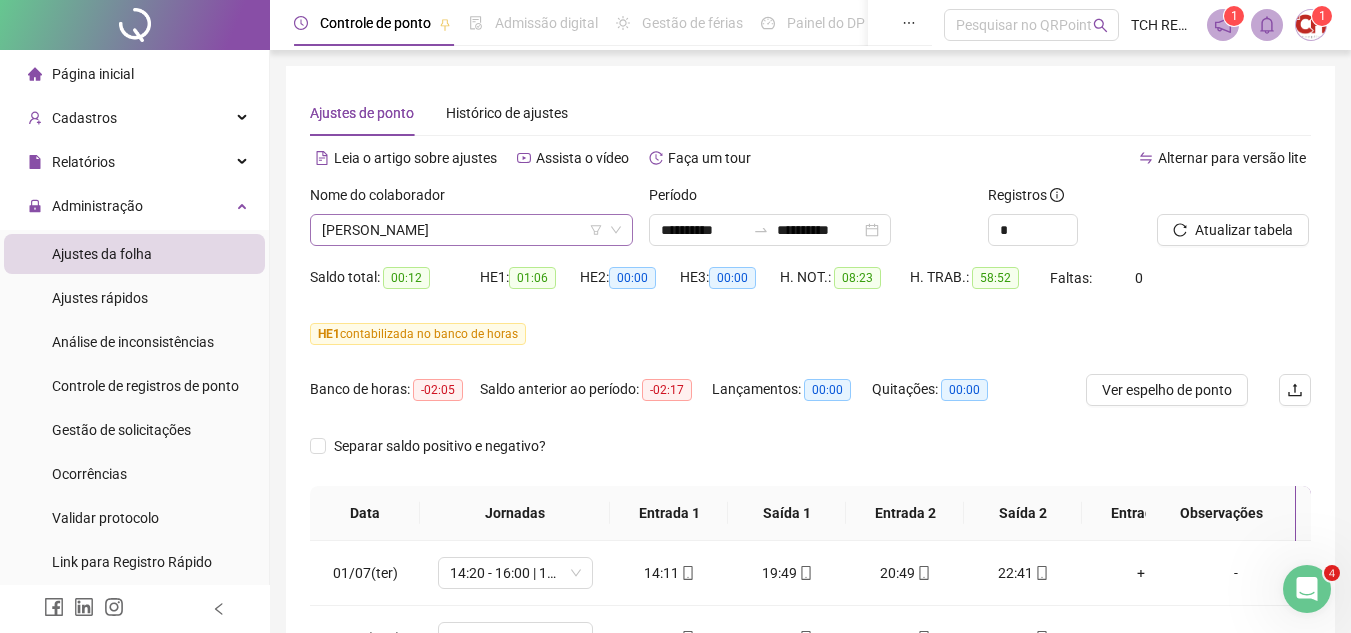 click on "[PERSON_NAME]" at bounding box center (471, 230) 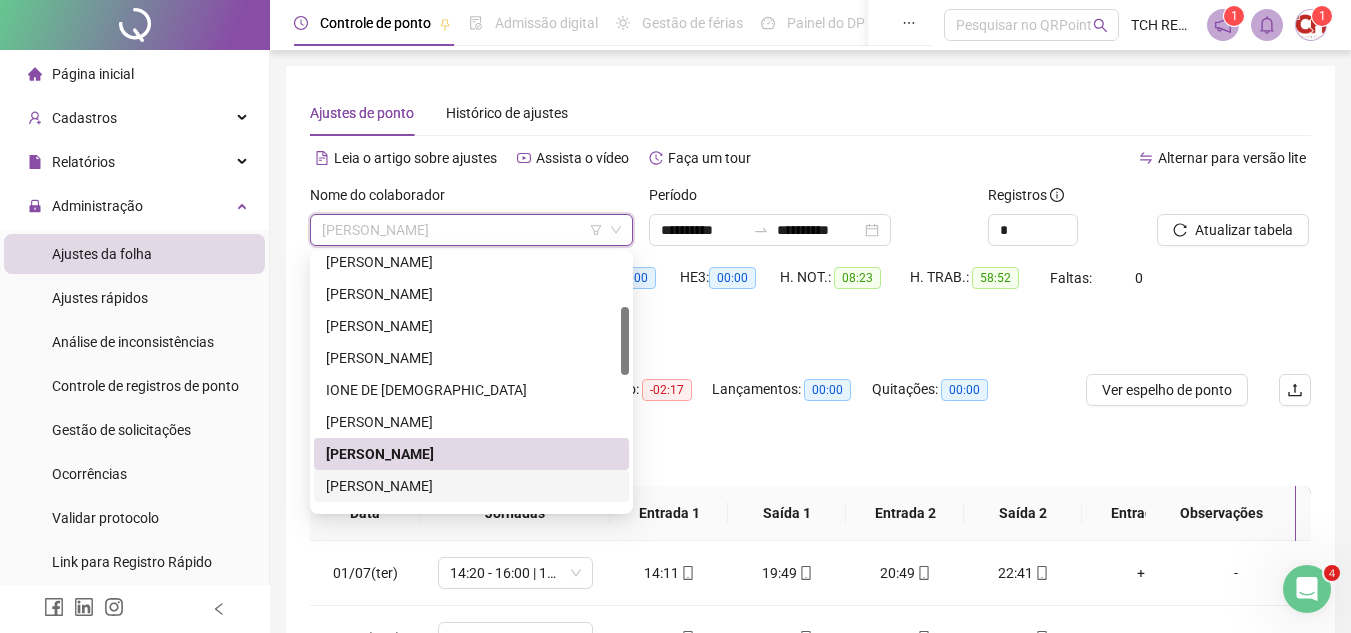 click on "[PERSON_NAME]" at bounding box center (471, 486) 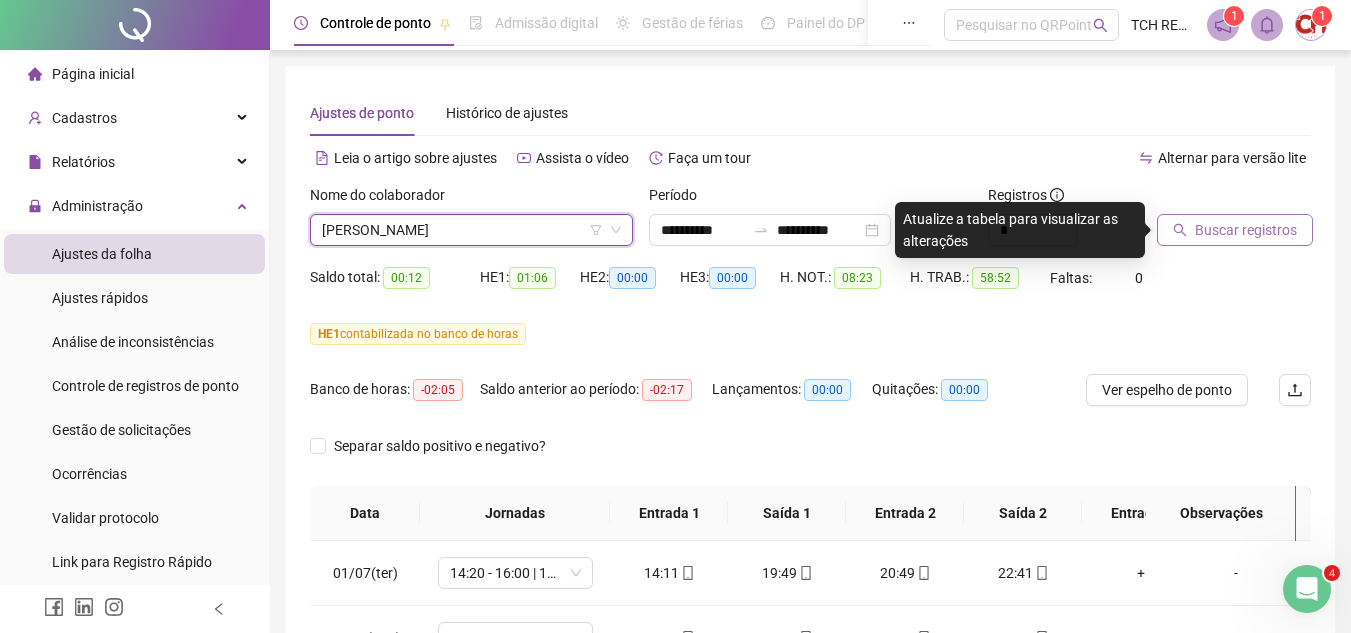 click on "Buscar registros" at bounding box center [1235, 230] 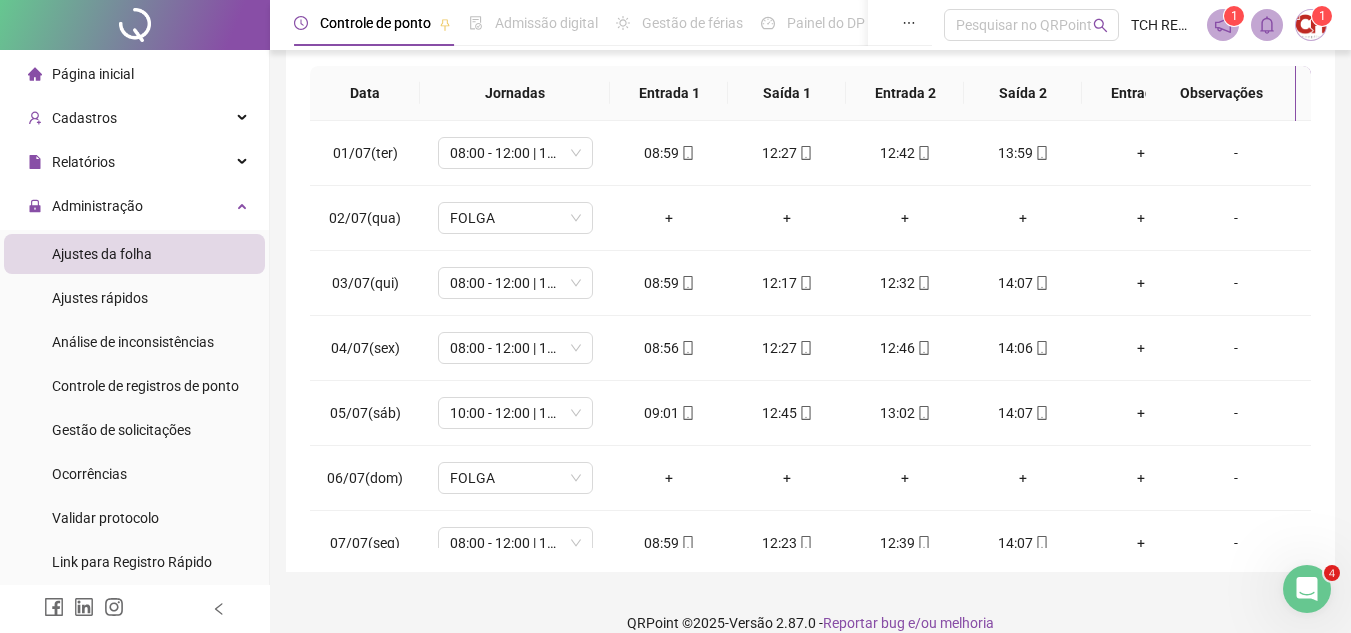 scroll, scrollTop: 445, scrollLeft: 0, axis: vertical 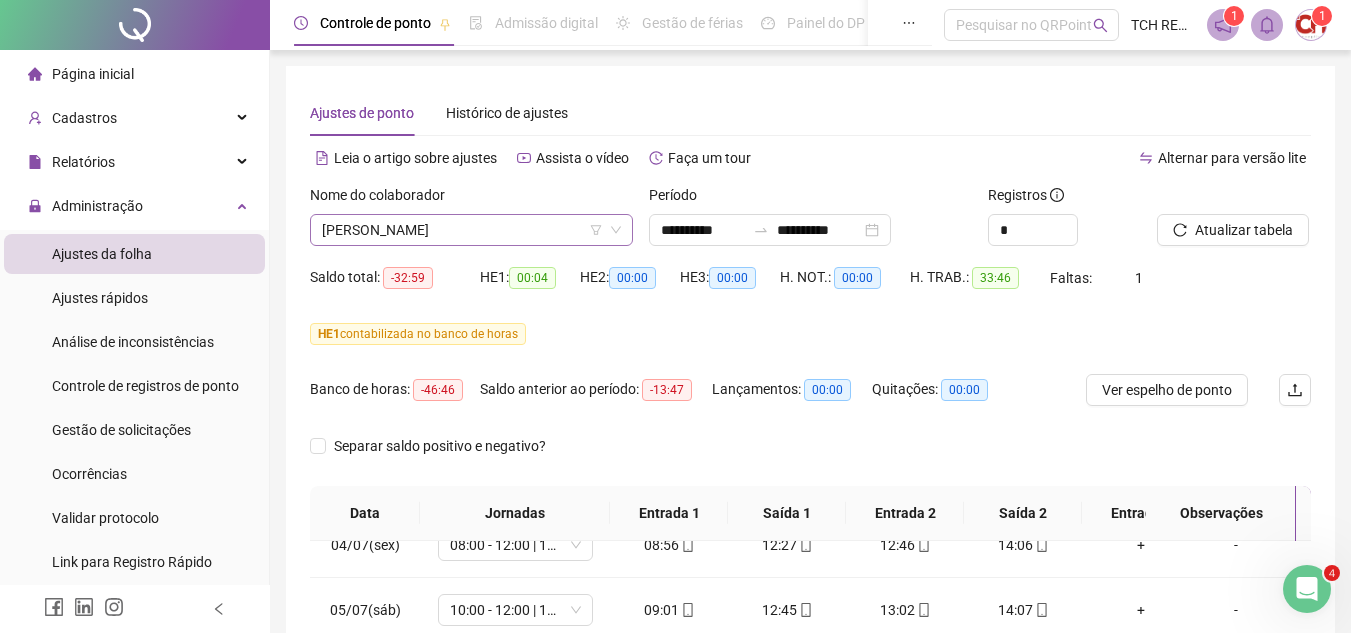 click on "[PERSON_NAME]" at bounding box center (471, 230) 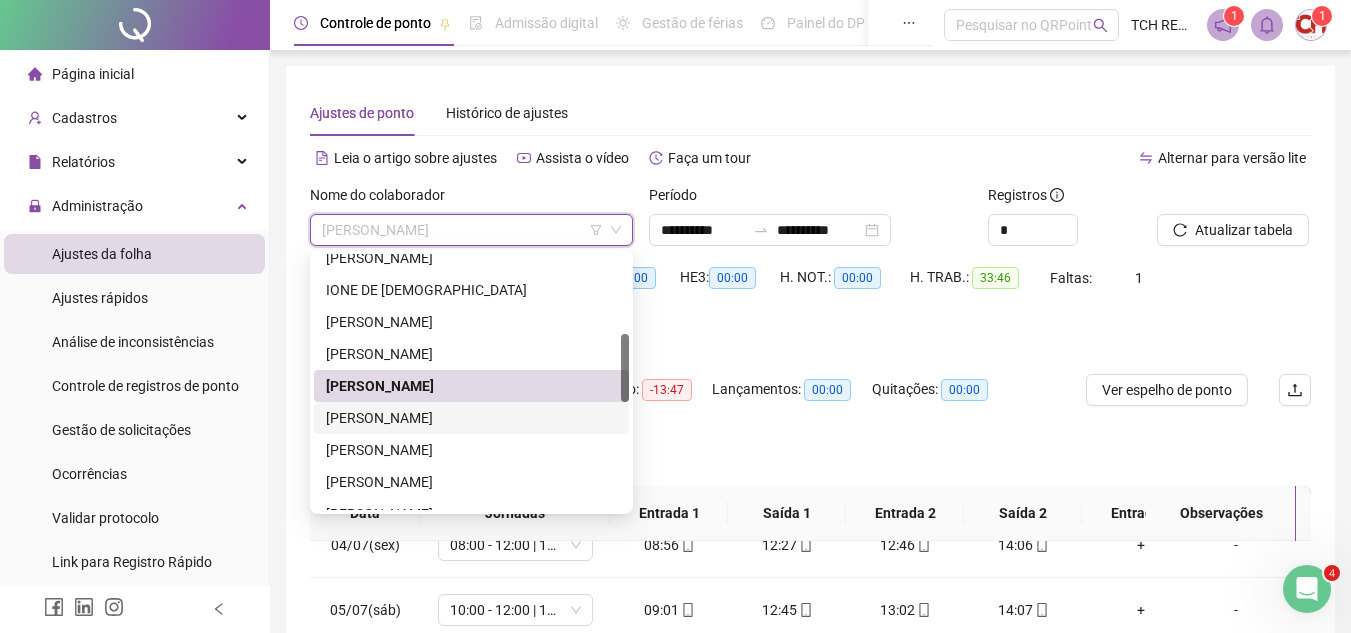 click on "[PERSON_NAME]" at bounding box center (471, 418) 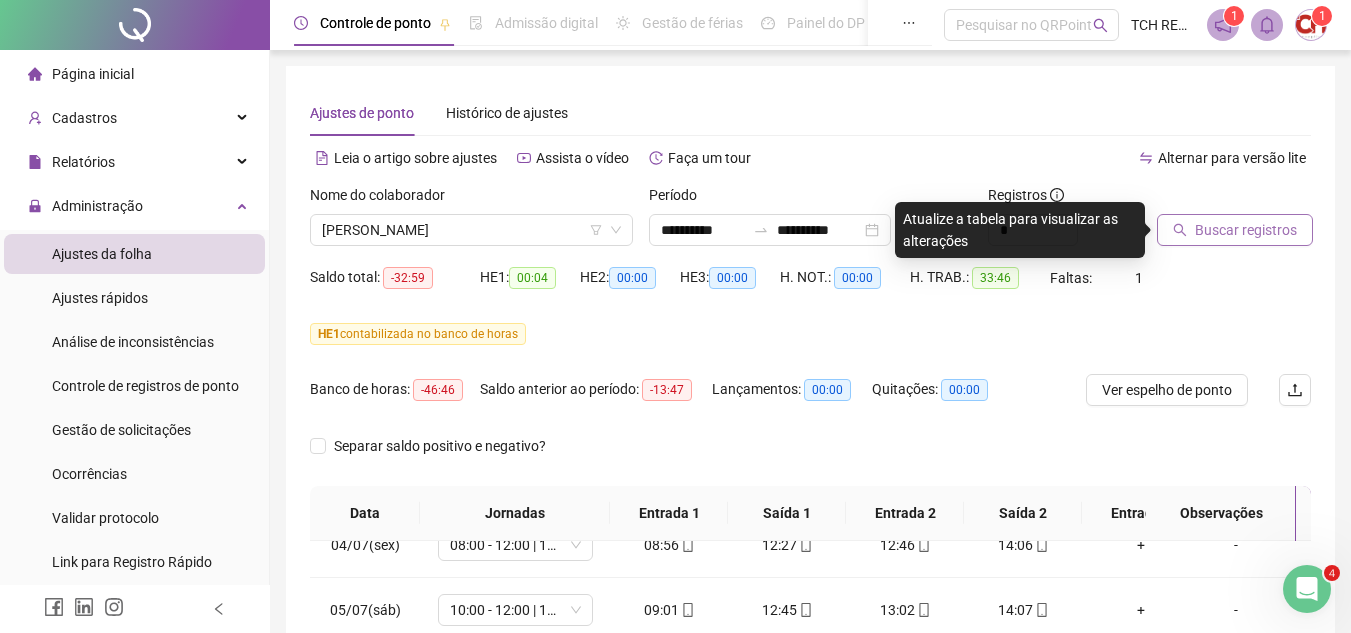 click on "Buscar registros" at bounding box center (1246, 230) 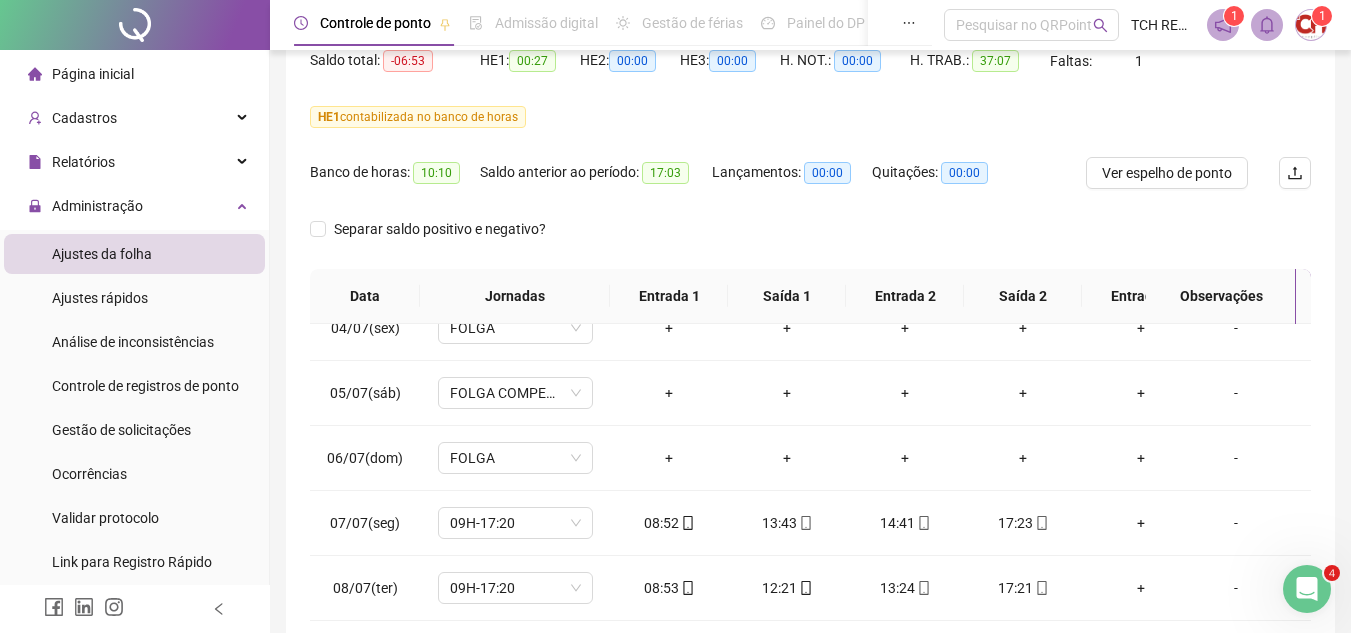 scroll, scrollTop: 107, scrollLeft: 0, axis: vertical 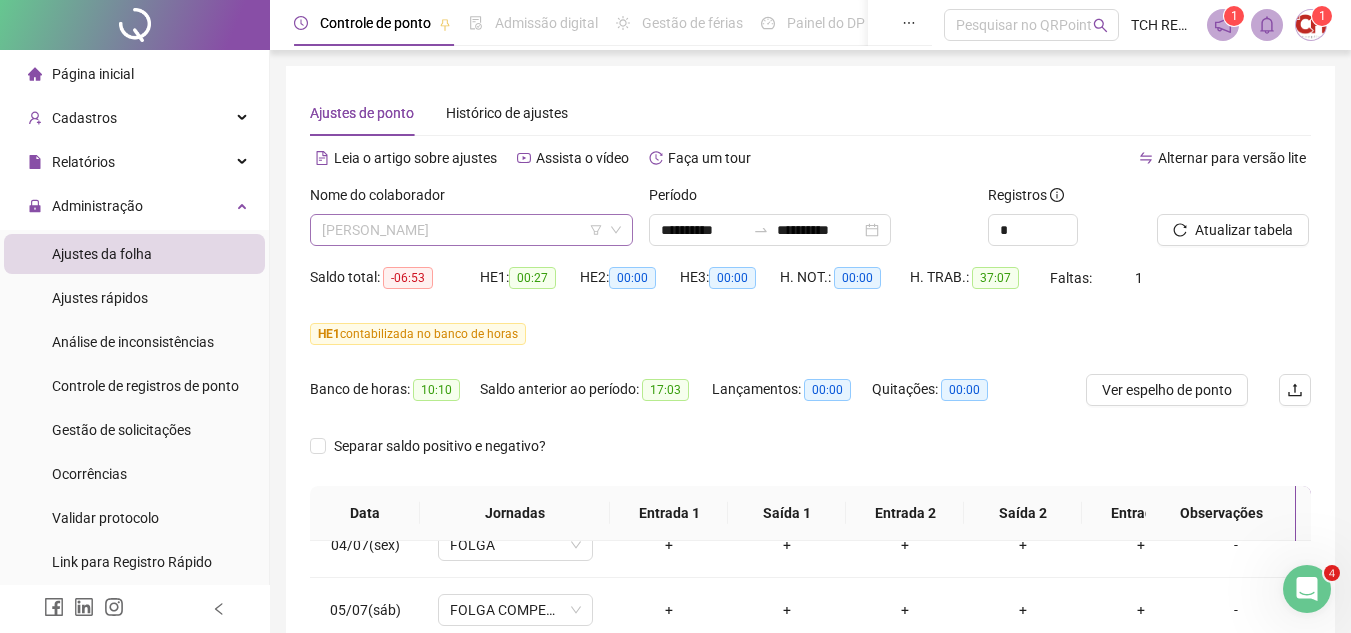 click on "[PERSON_NAME]" at bounding box center (471, 230) 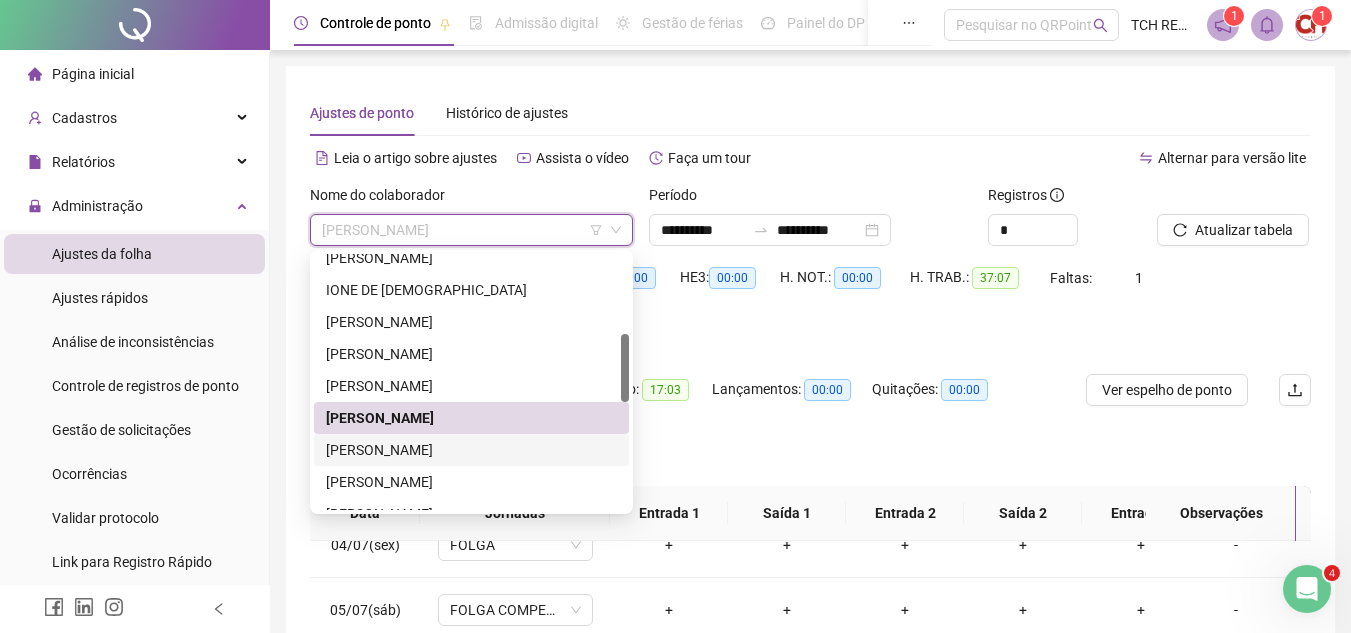 click on "[PERSON_NAME]" at bounding box center [471, 450] 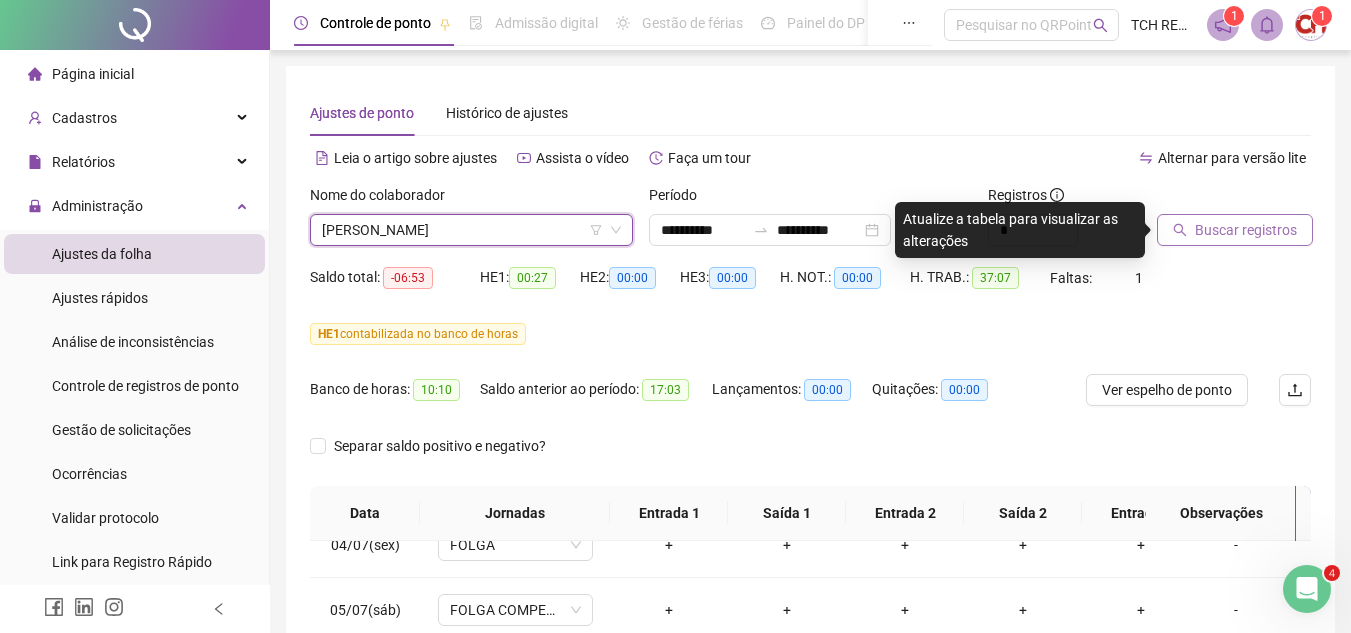 click on "Buscar registros" at bounding box center [1235, 230] 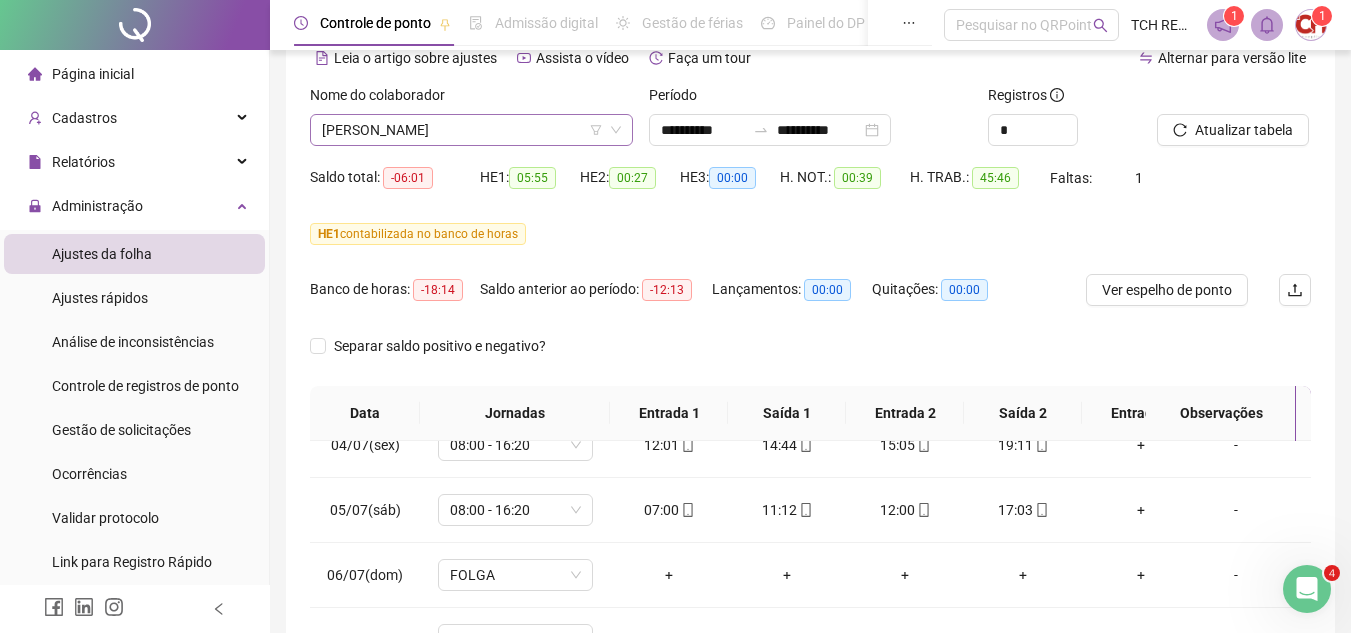 click on "[PERSON_NAME]" at bounding box center [471, 130] 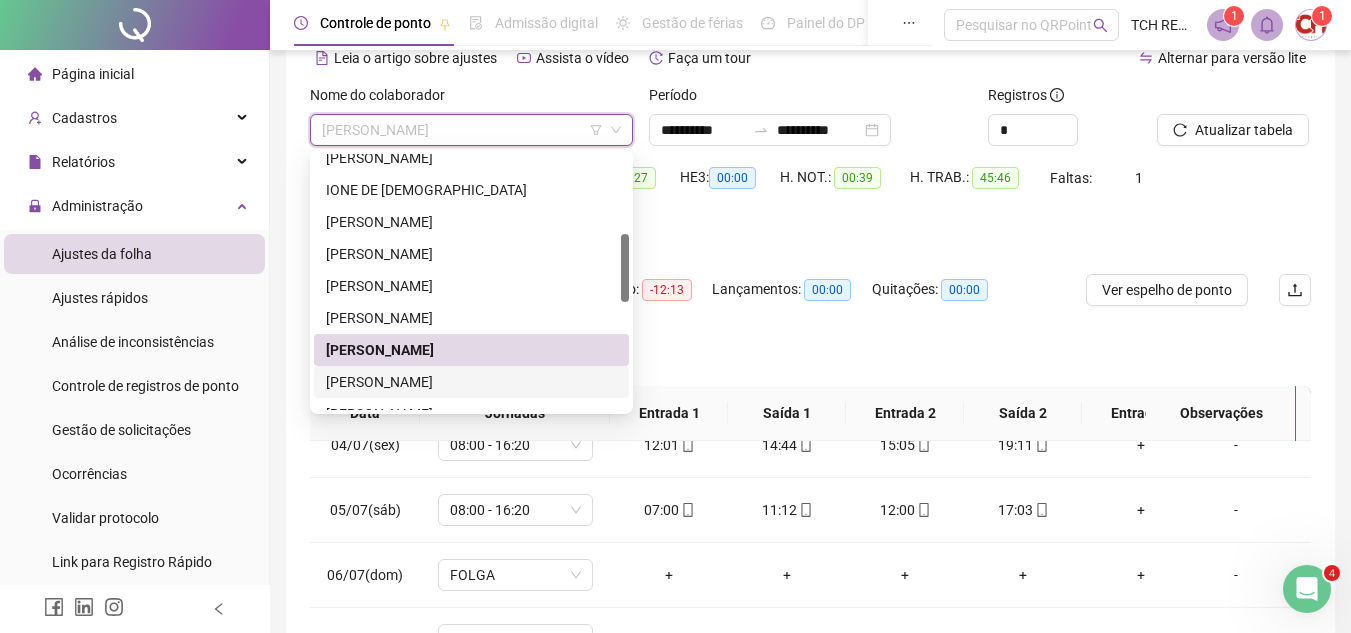 click on "[PERSON_NAME]" at bounding box center (471, 382) 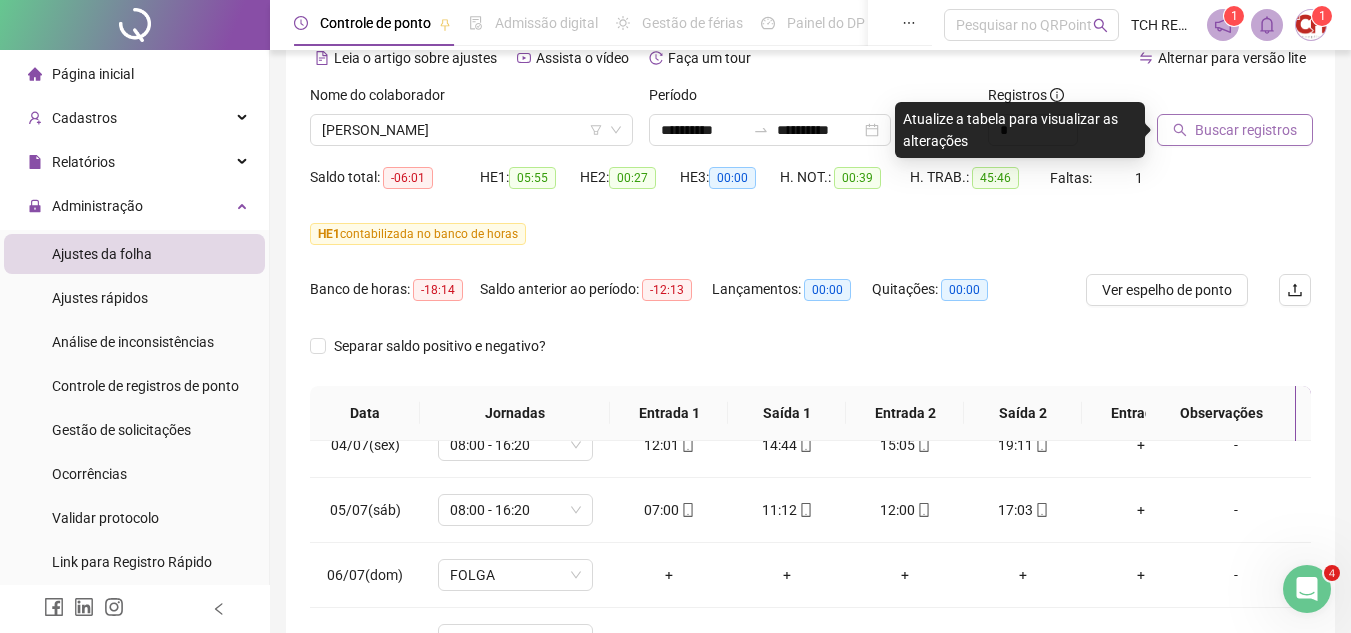 click on "Buscar registros" at bounding box center [1246, 130] 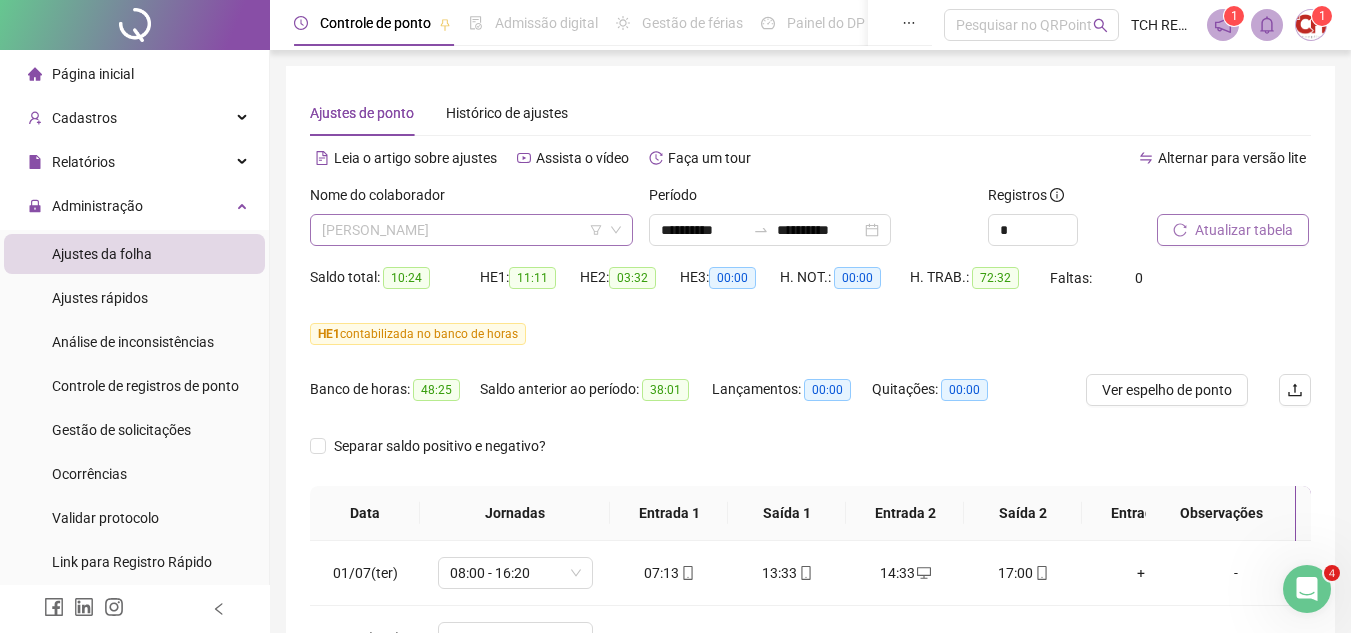 click on "[PERSON_NAME]" at bounding box center [471, 230] 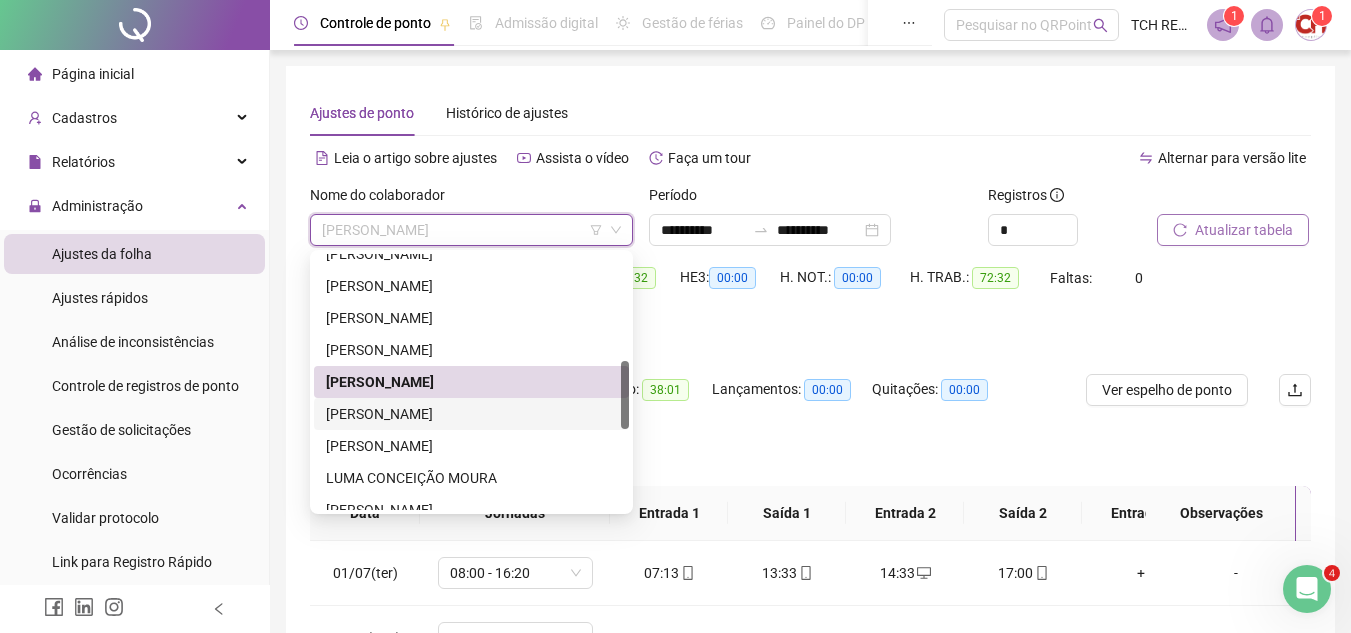 click on "[PERSON_NAME]" at bounding box center (471, 414) 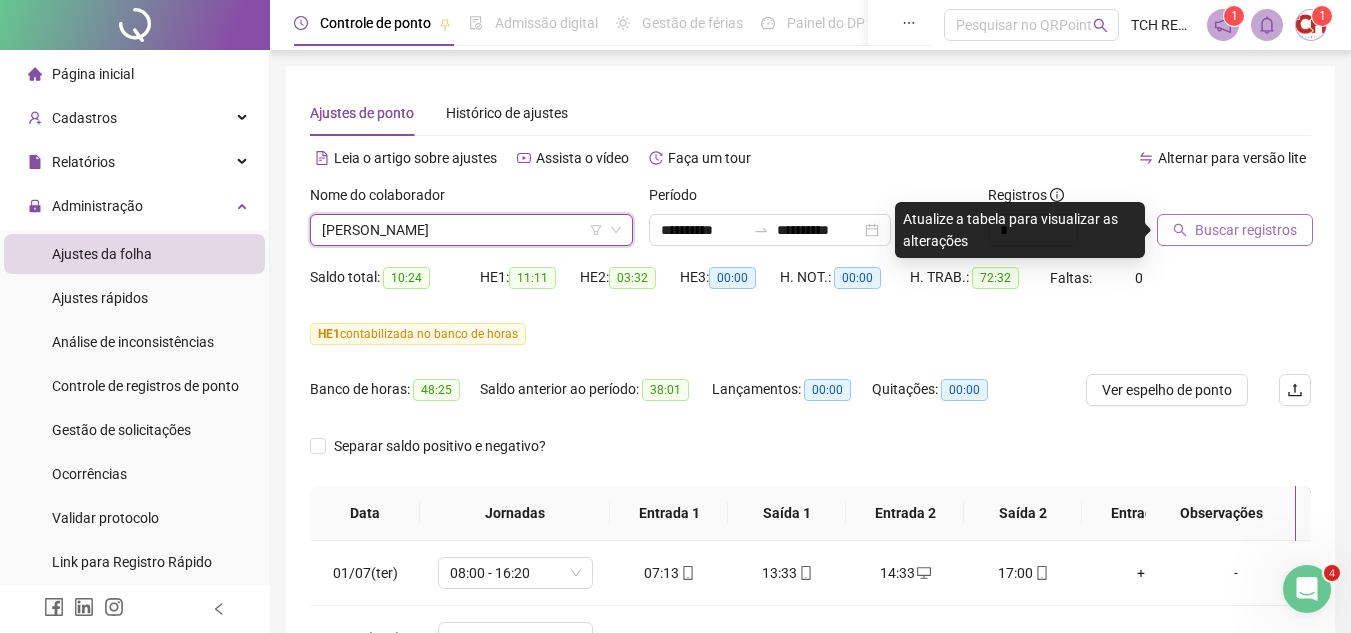 click on "Buscar registros" at bounding box center (1246, 230) 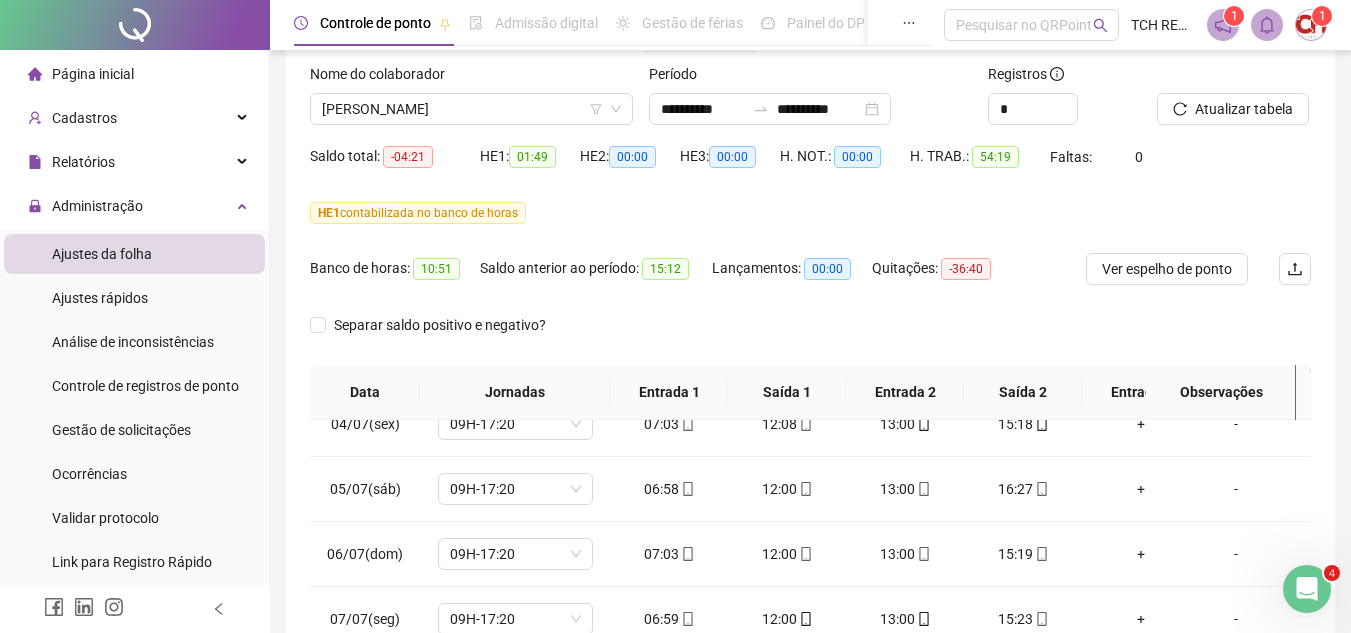 scroll, scrollTop: 0, scrollLeft: 0, axis: both 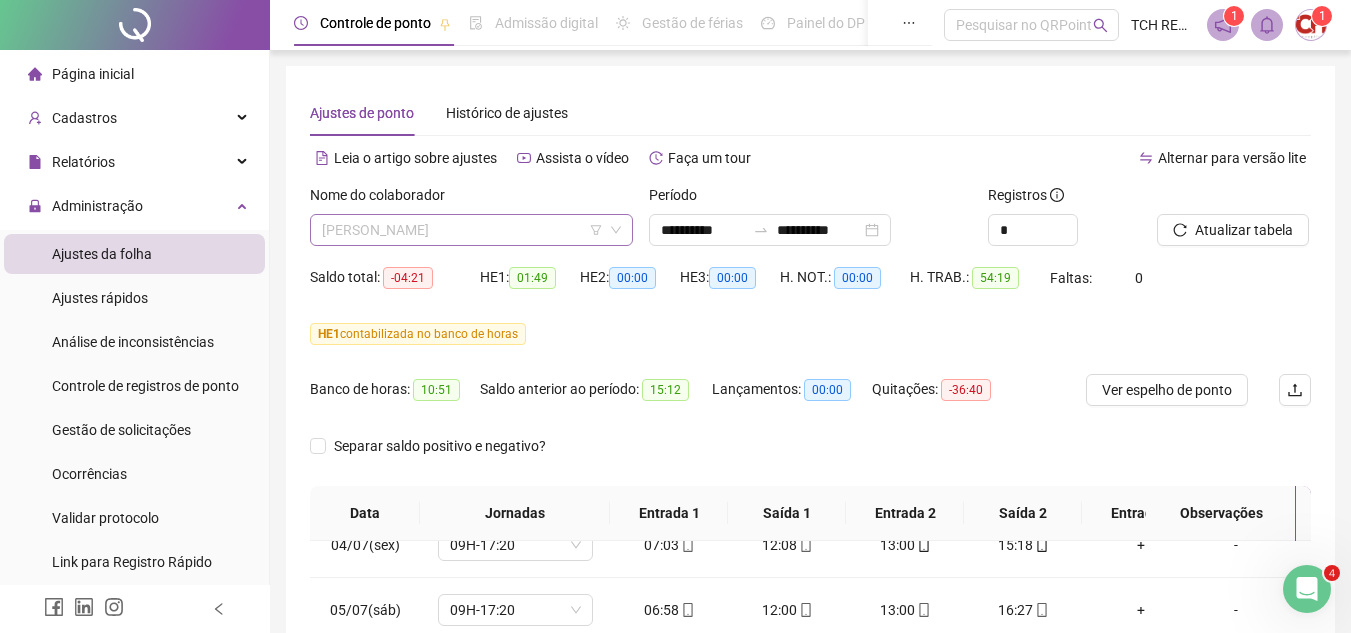 click on "[PERSON_NAME]" at bounding box center [471, 230] 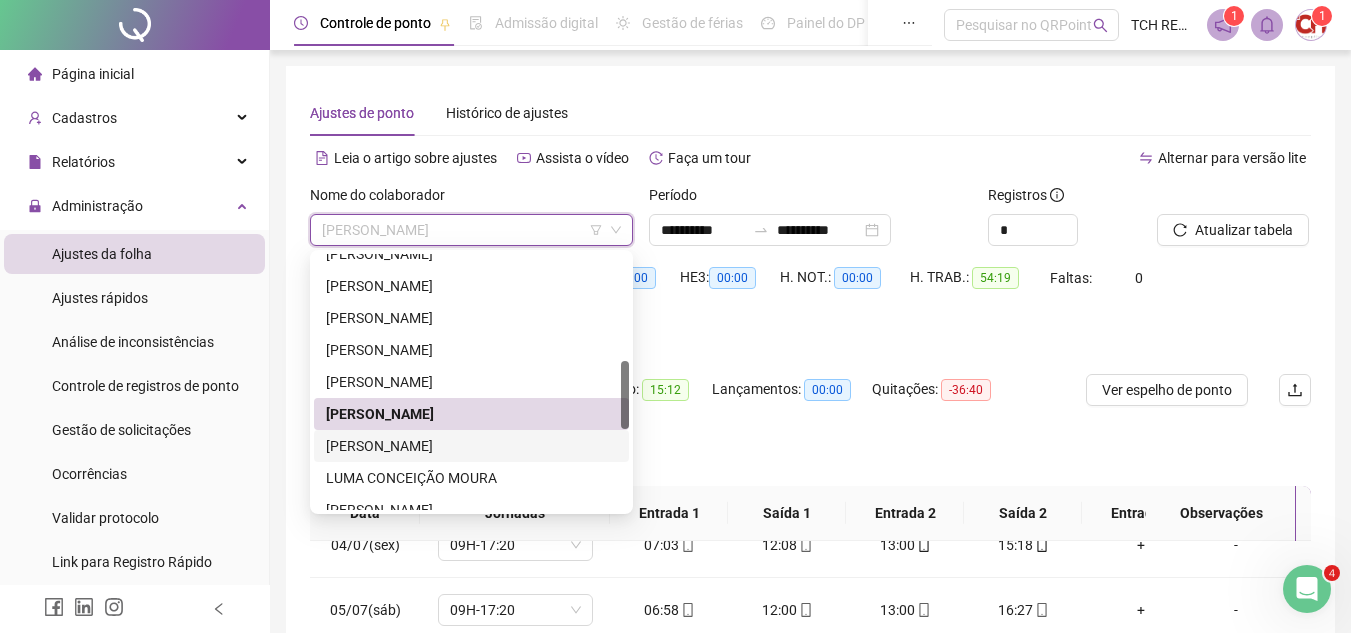 click on "[PERSON_NAME]" at bounding box center (471, 446) 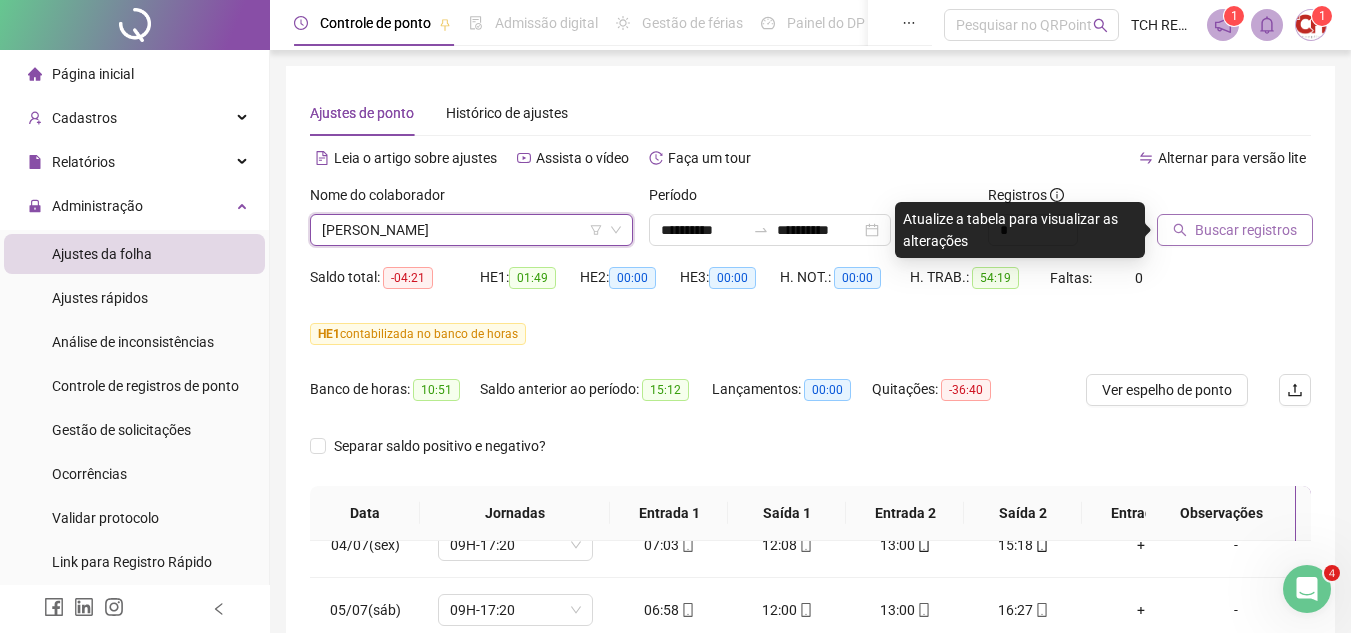 click on "Buscar registros" at bounding box center [1235, 230] 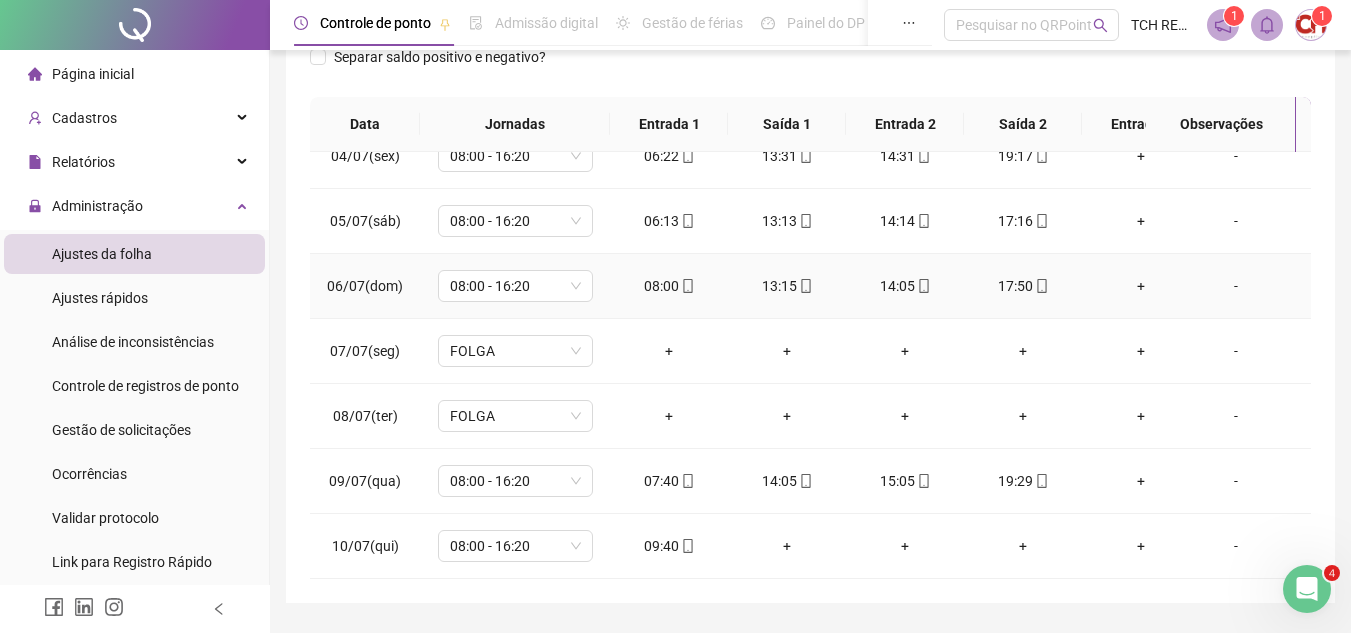 scroll, scrollTop: 400, scrollLeft: 0, axis: vertical 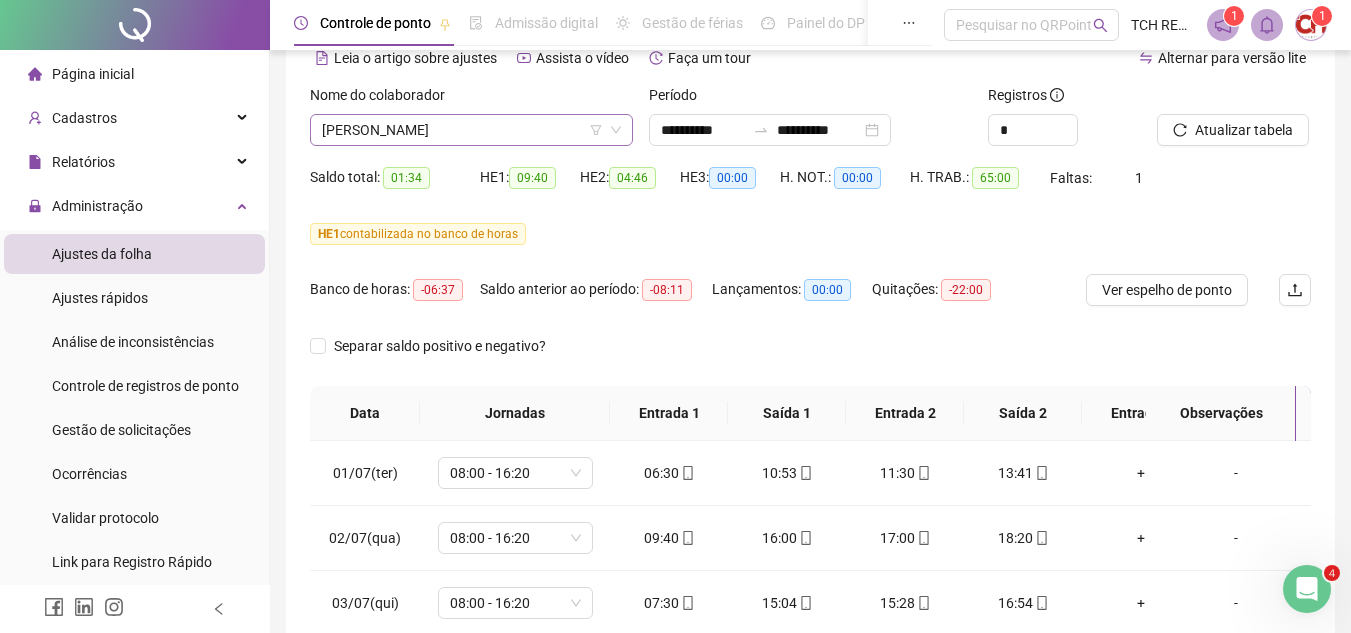 click on "[PERSON_NAME]" at bounding box center (471, 130) 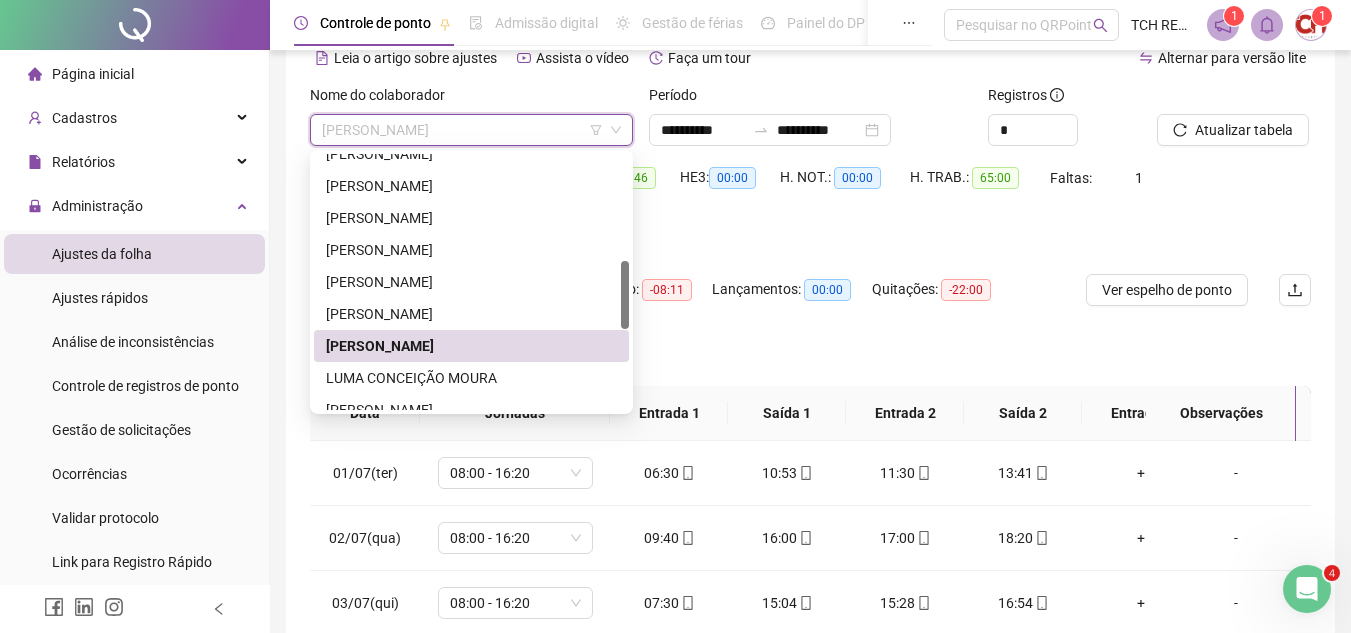 click on "LUMA CONCEIÇÃO MOURA" at bounding box center [471, 378] 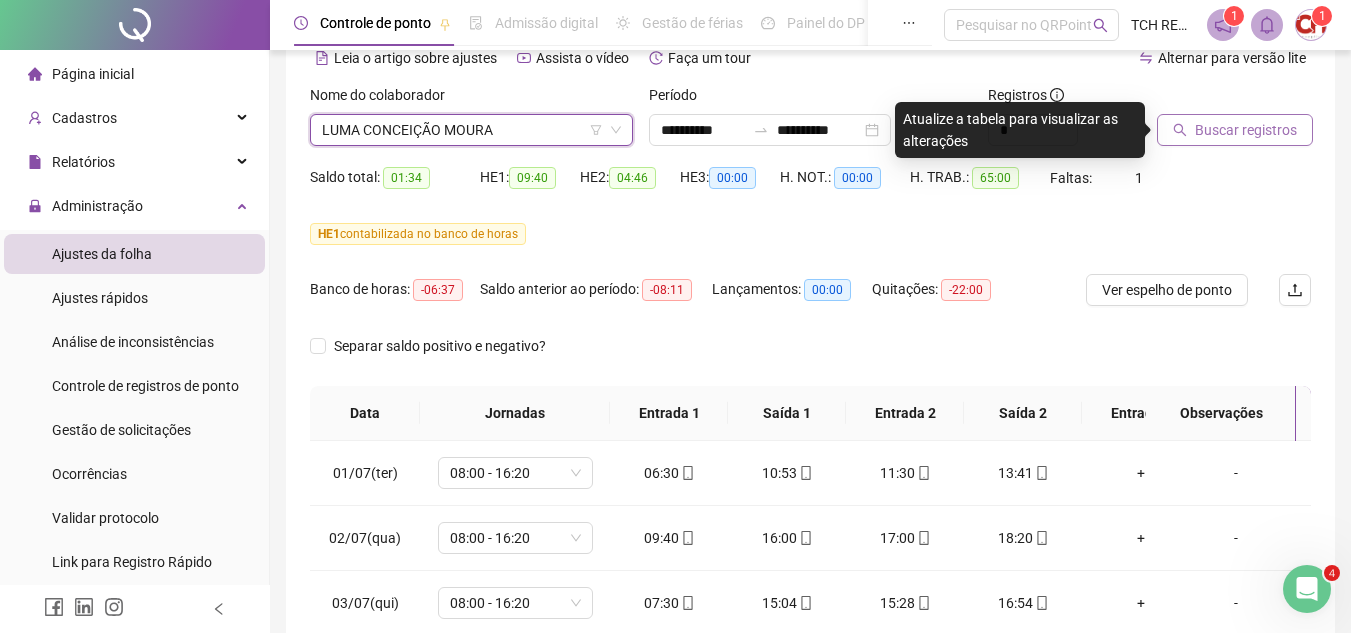 click on "Buscar registros" at bounding box center (1246, 130) 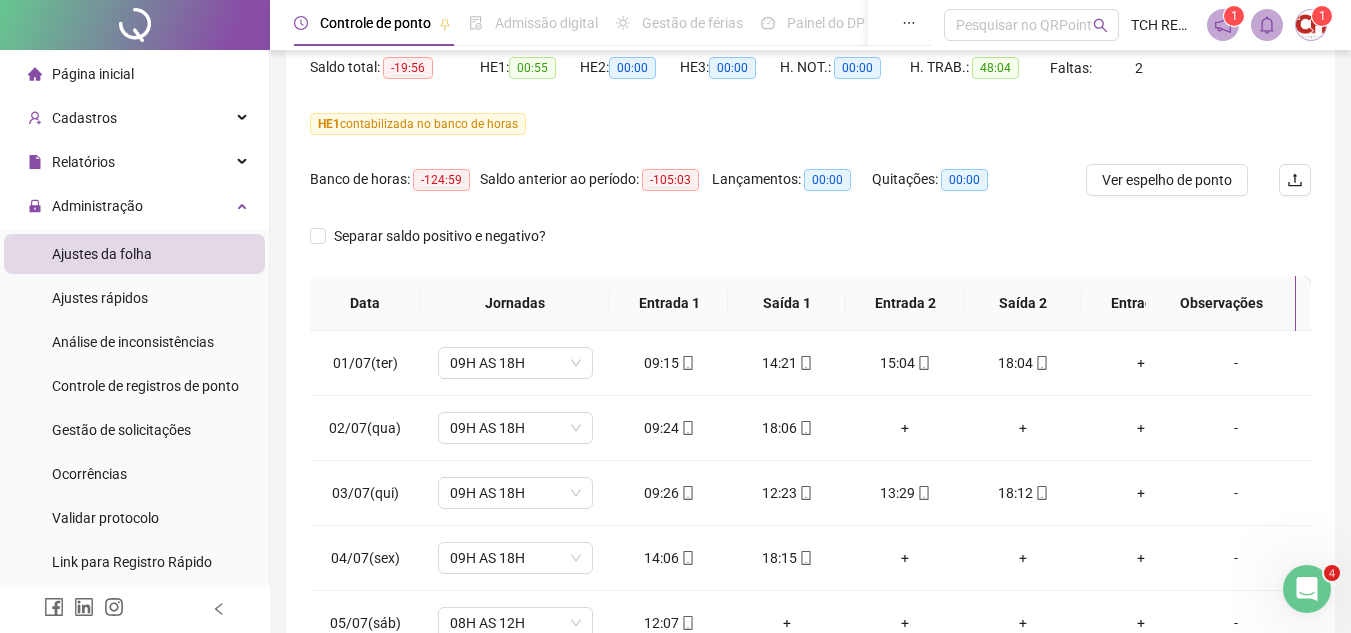 scroll, scrollTop: 245, scrollLeft: 0, axis: vertical 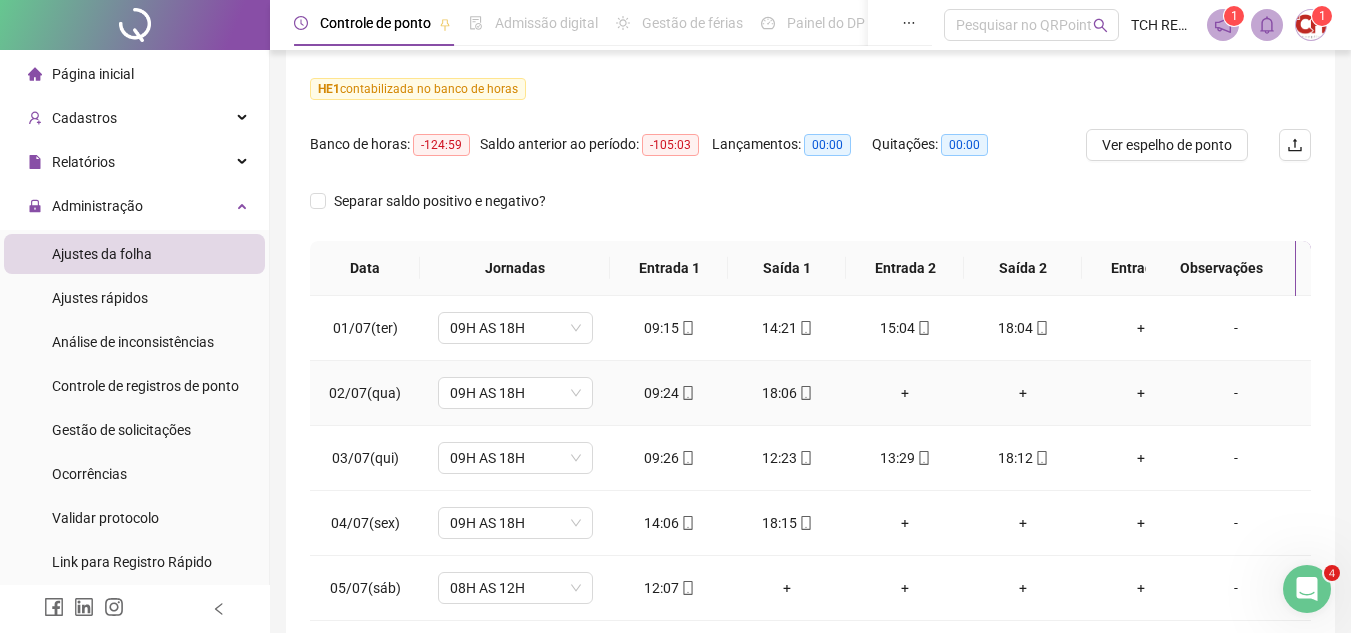 click on "+" at bounding box center (905, 393) 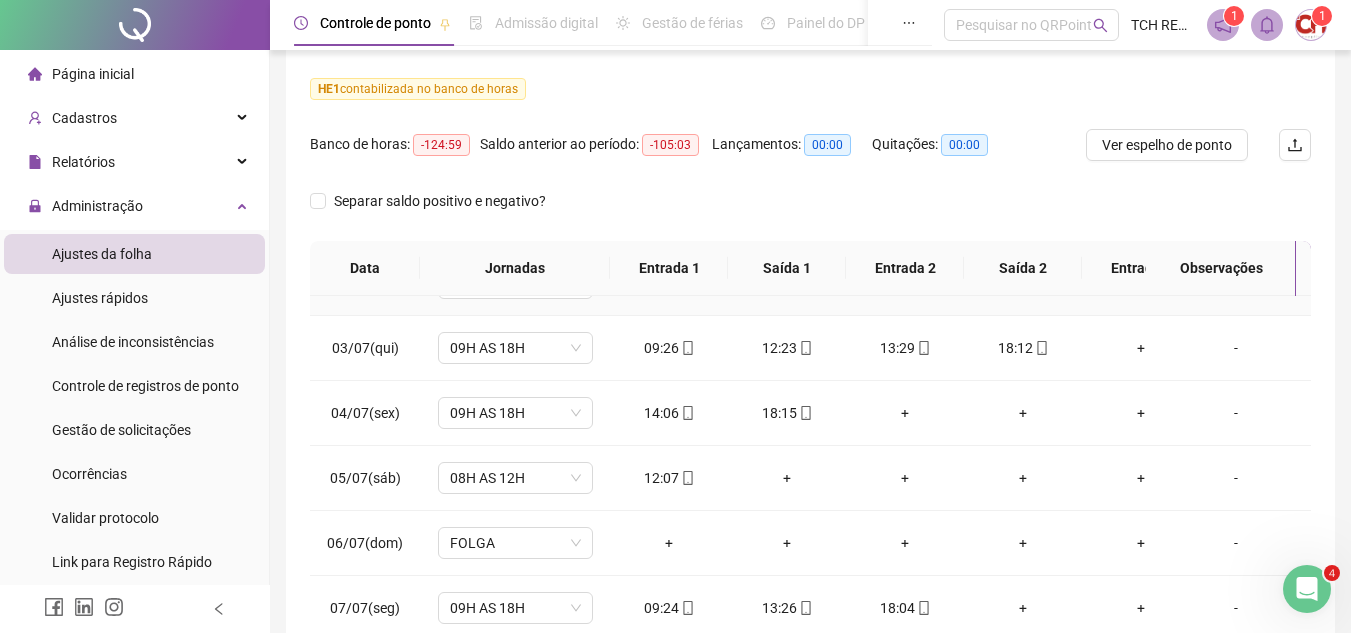 scroll, scrollTop: 238, scrollLeft: 0, axis: vertical 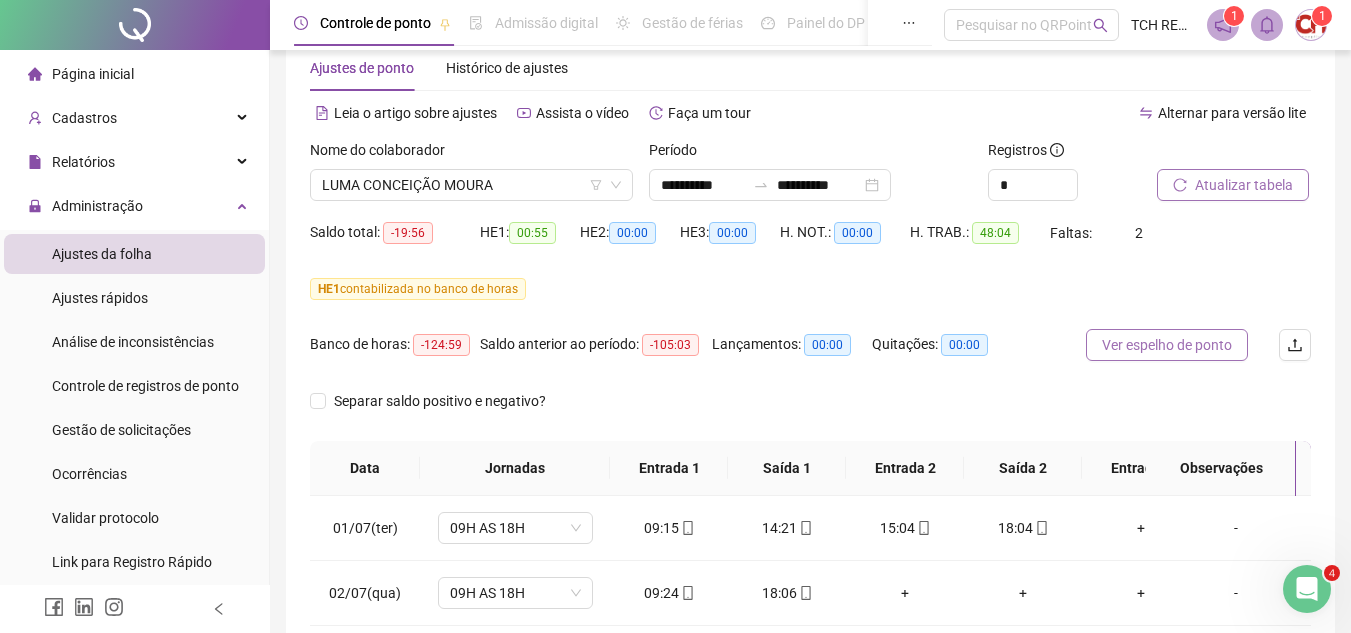click on "Ver espelho de ponto" at bounding box center (1167, 345) 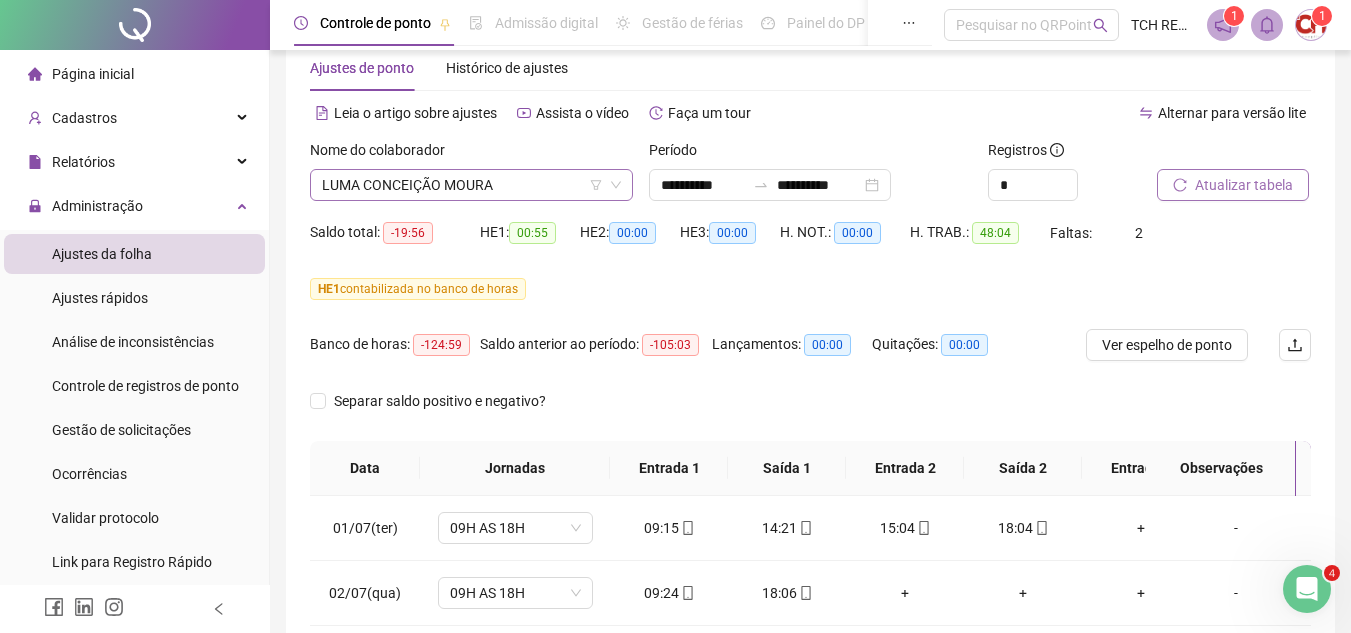 click on "LUMA CONCEIÇÃO MOURA" at bounding box center (471, 185) 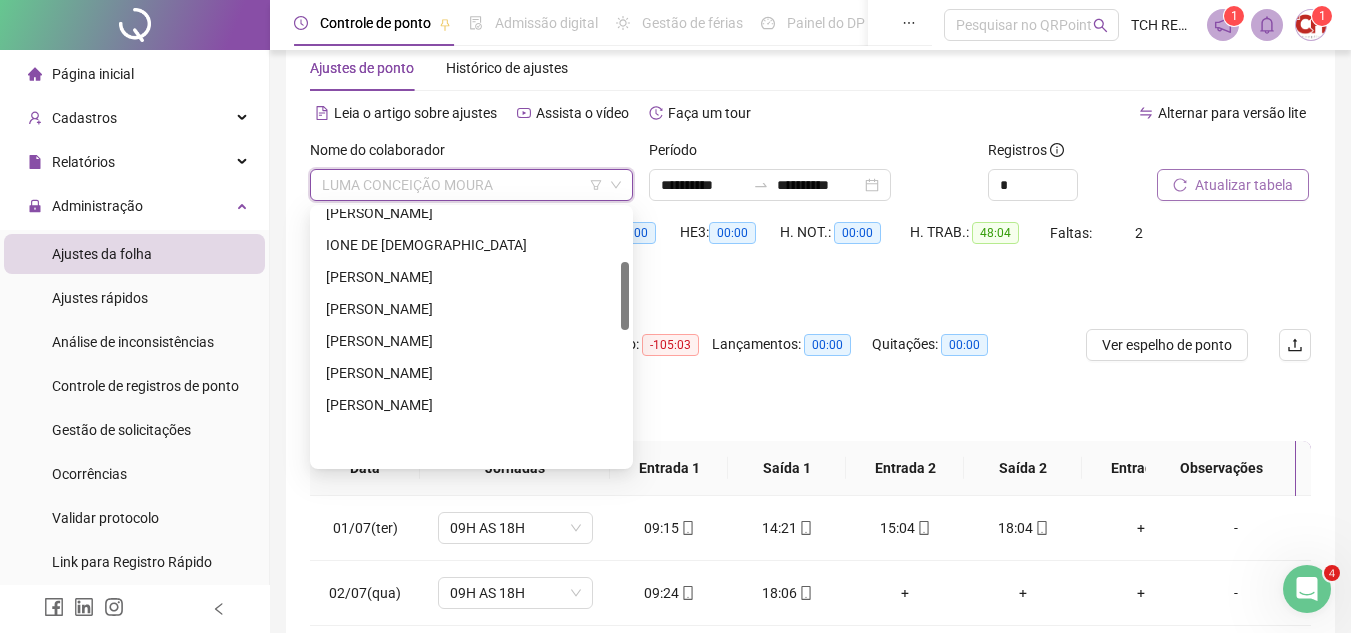 scroll, scrollTop: 200, scrollLeft: 0, axis: vertical 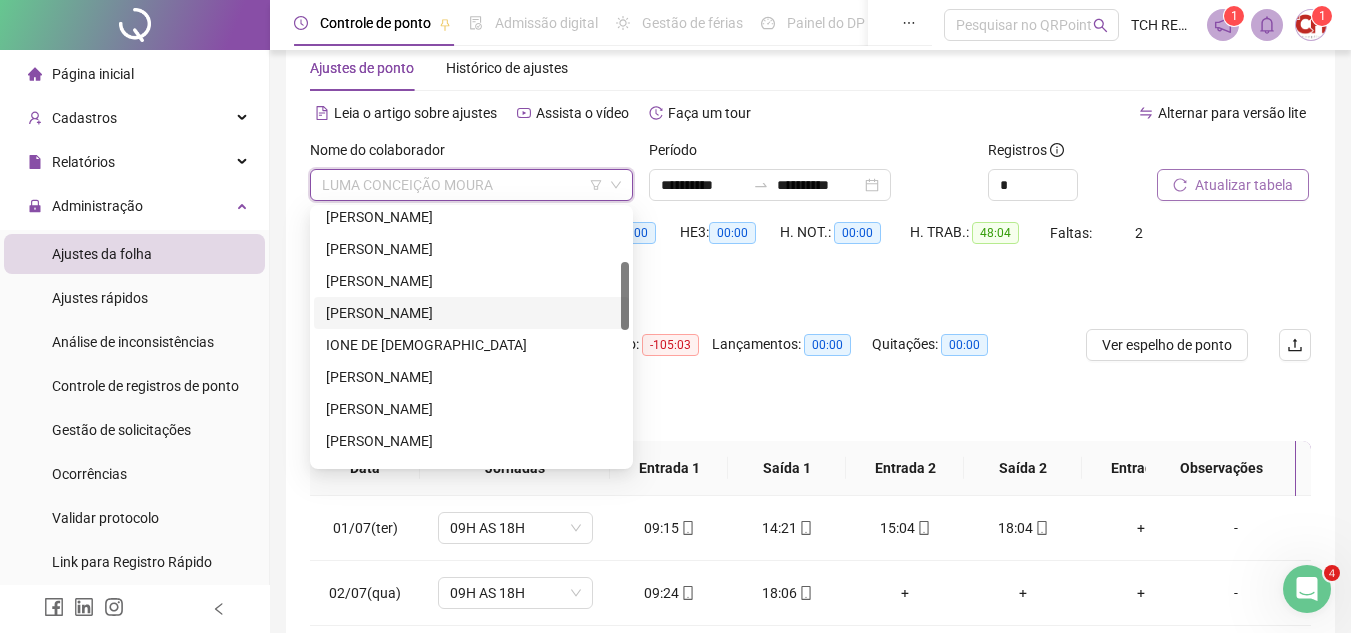 click on "[PERSON_NAME]" at bounding box center (471, 313) 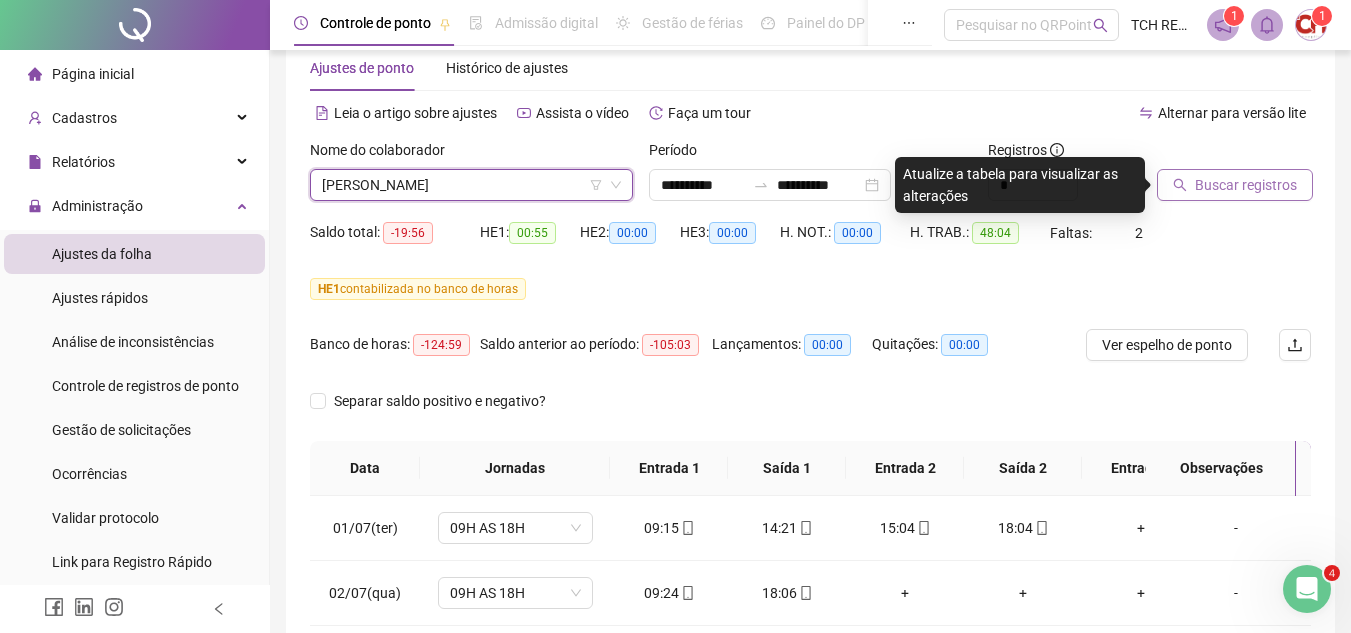 click on "Buscar registros" at bounding box center [1246, 185] 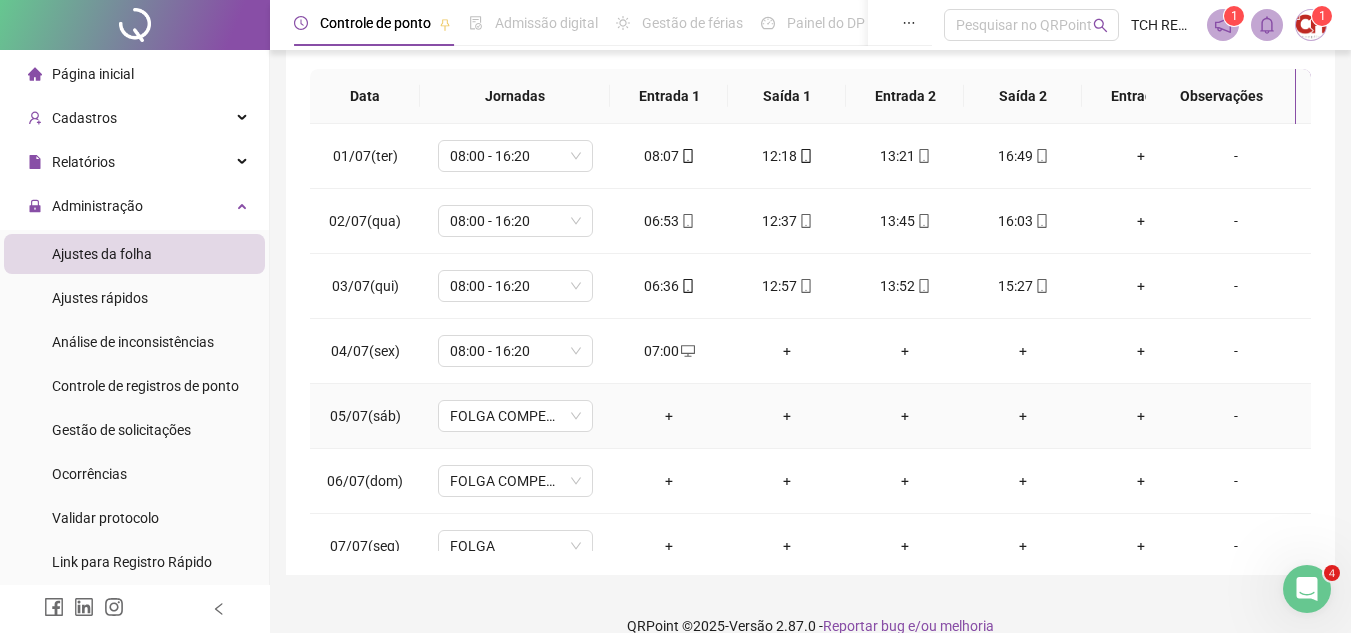 scroll, scrollTop: 445, scrollLeft: 0, axis: vertical 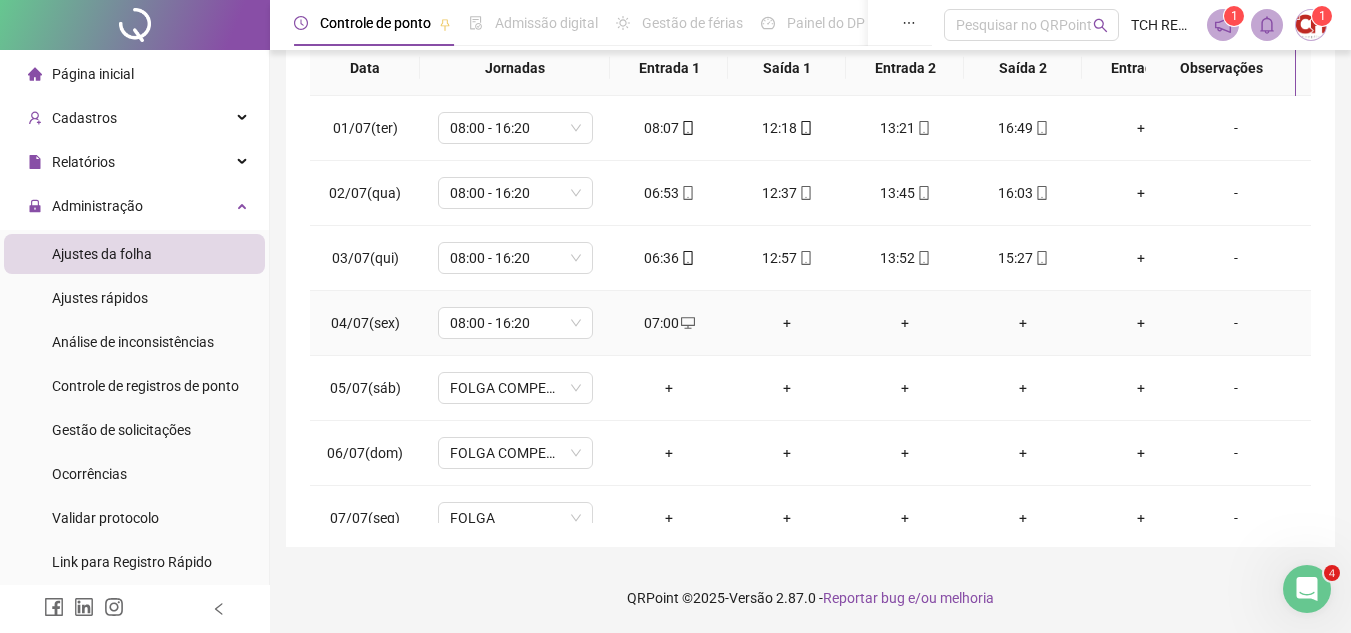 click 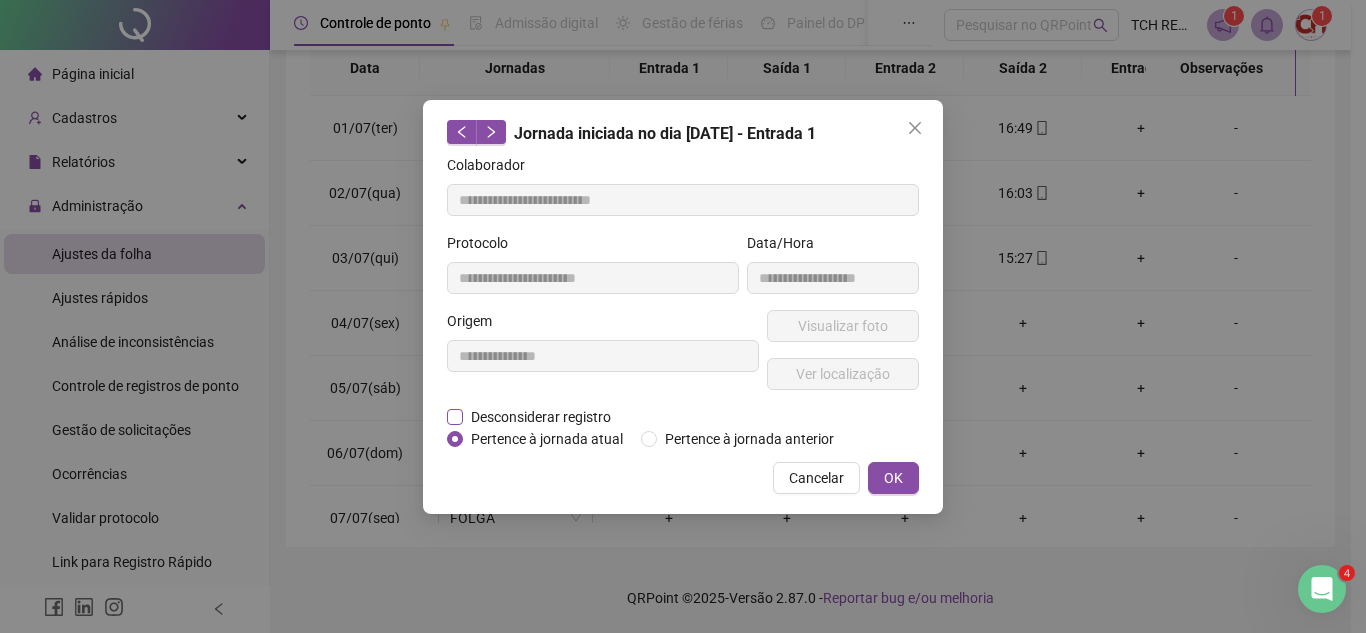 click on "Desconsiderar registro" at bounding box center (541, 417) 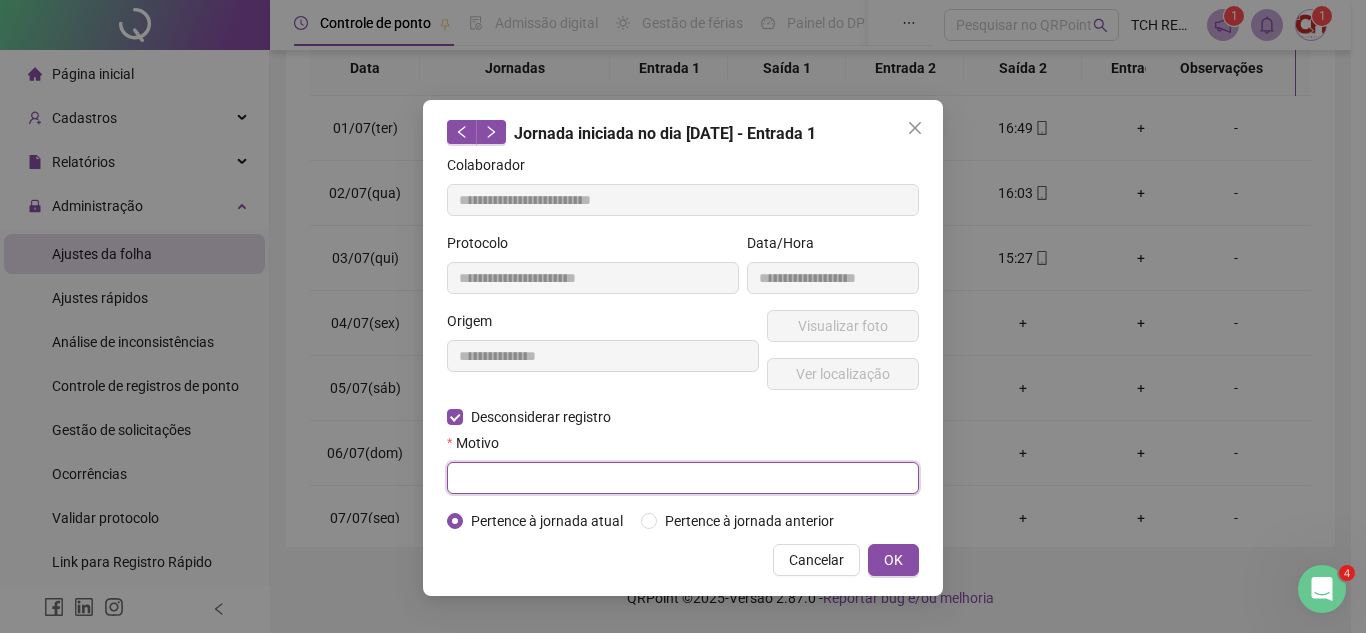 click at bounding box center [683, 478] 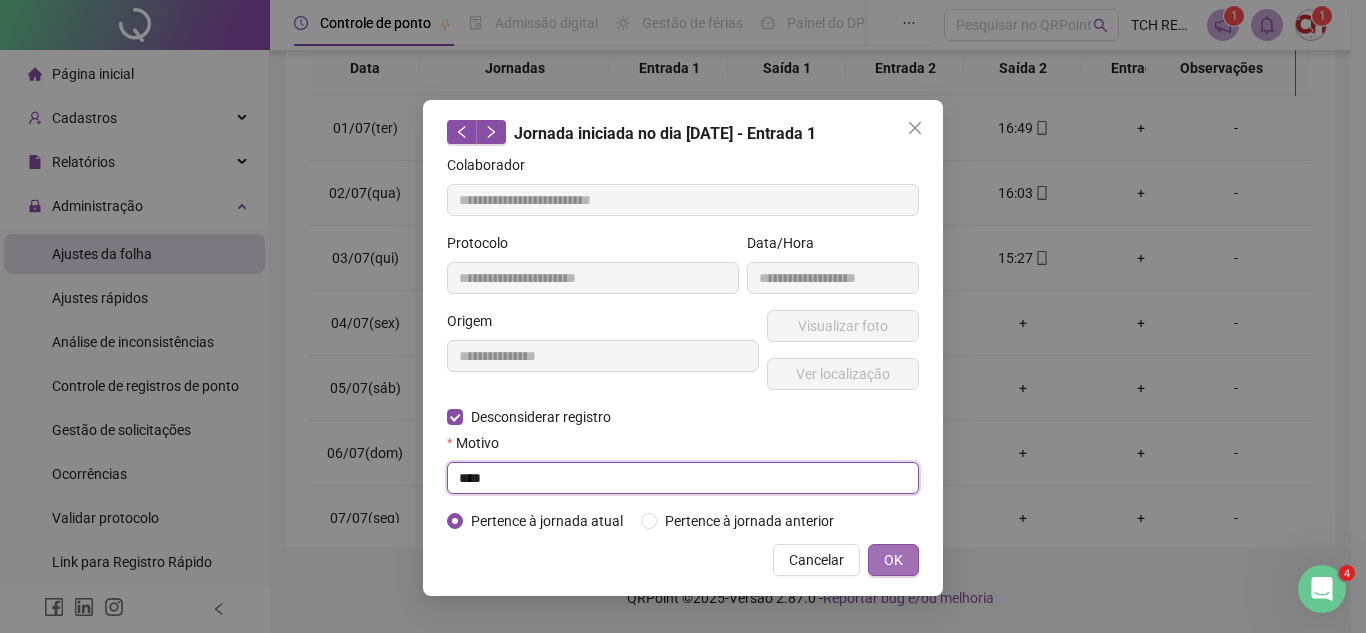 type on "****" 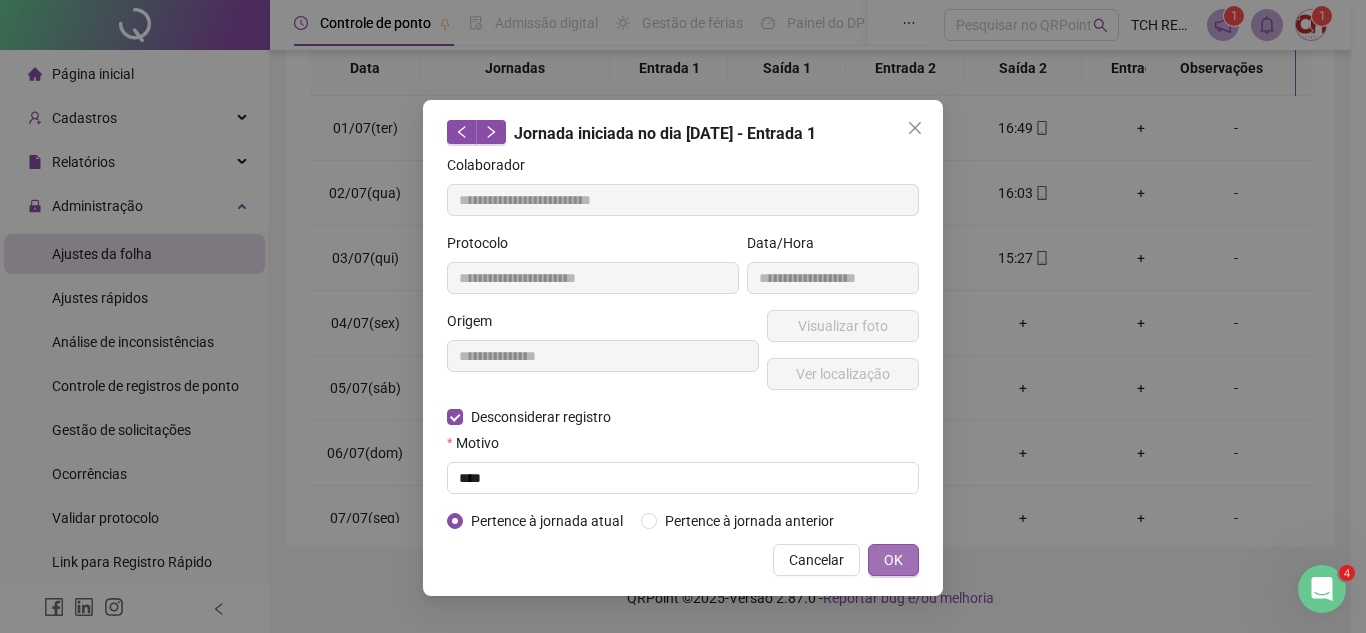 click on "OK" at bounding box center [893, 560] 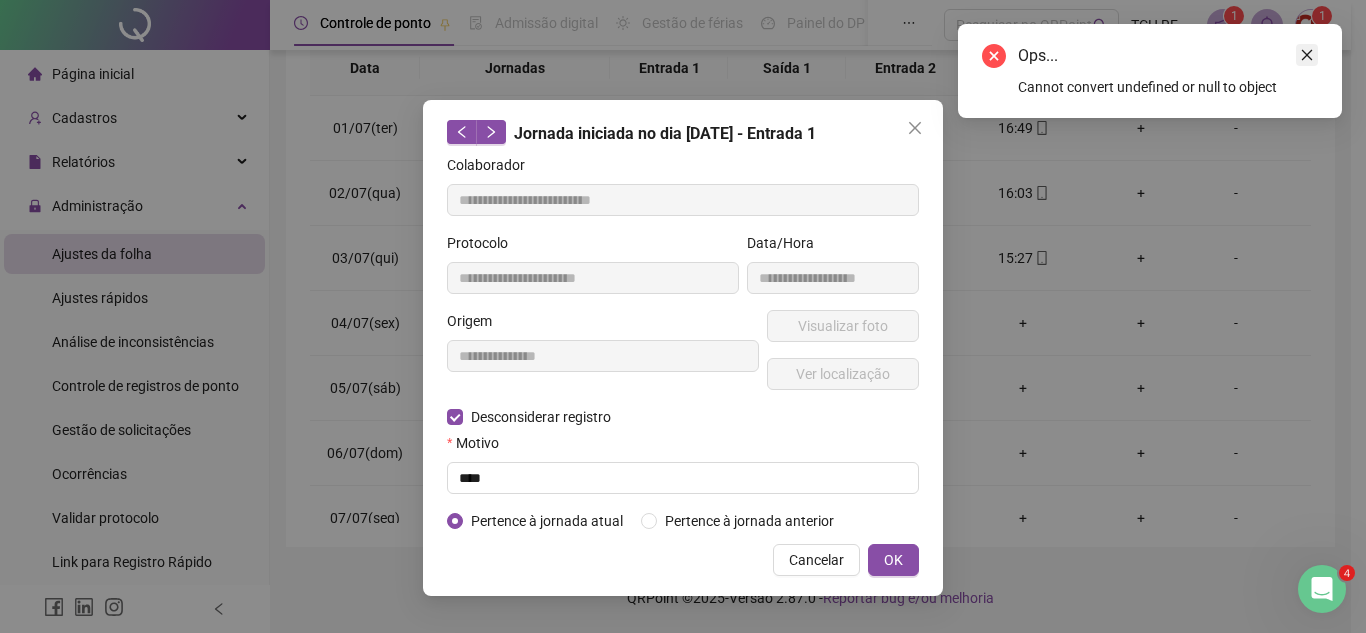 click 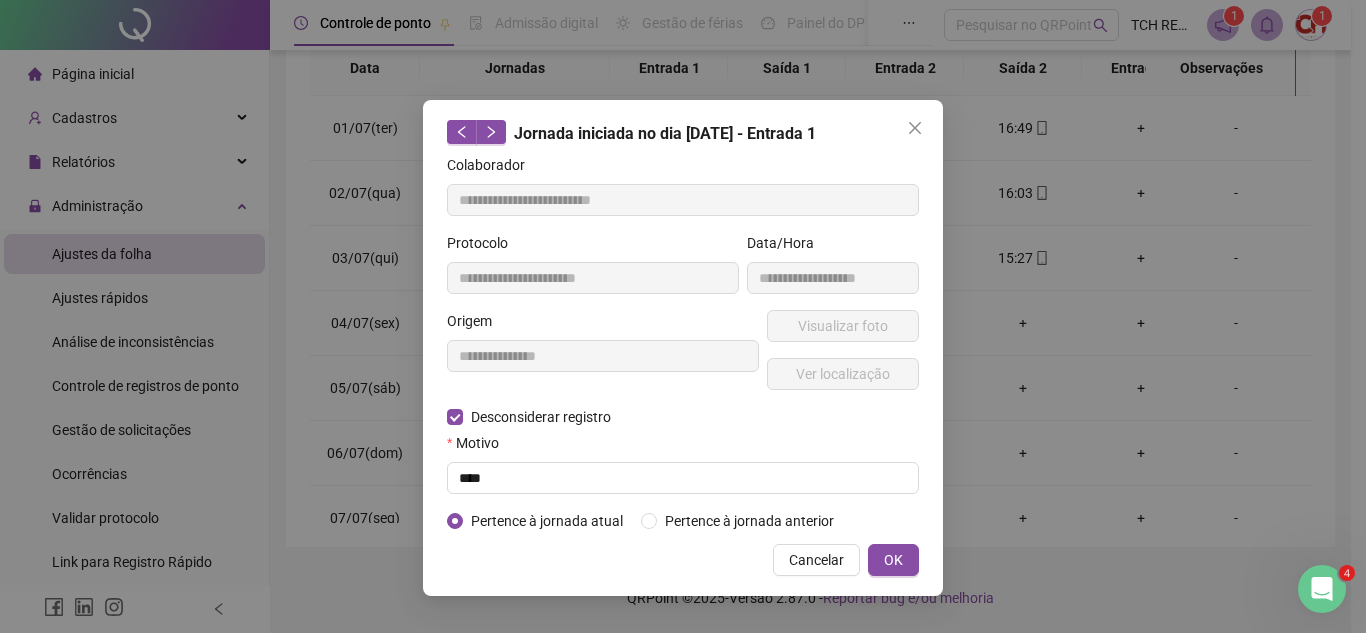 drag, startPoint x: 887, startPoint y: 556, endPoint x: 897, endPoint y: 555, distance: 10.049875 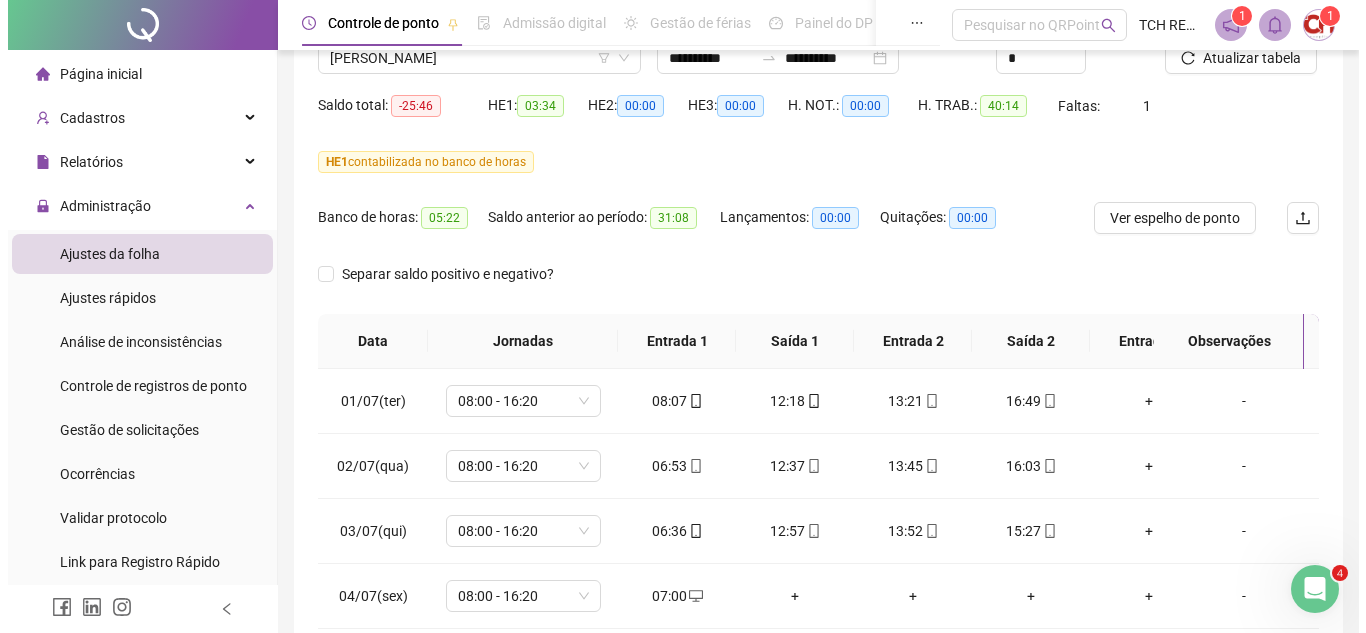 scroll, scrollTop: 145, scrollLeft: 0, axis: vertical 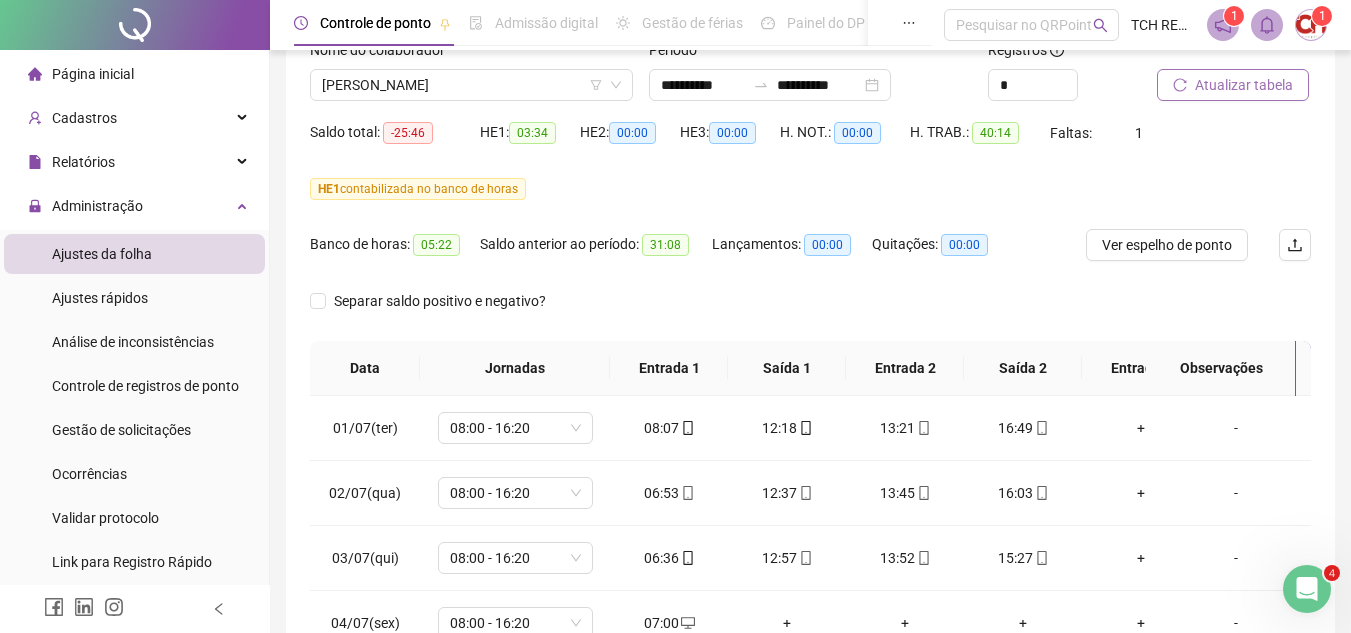 click on "Atualizar tabela" at bounding box center (1244, 85) 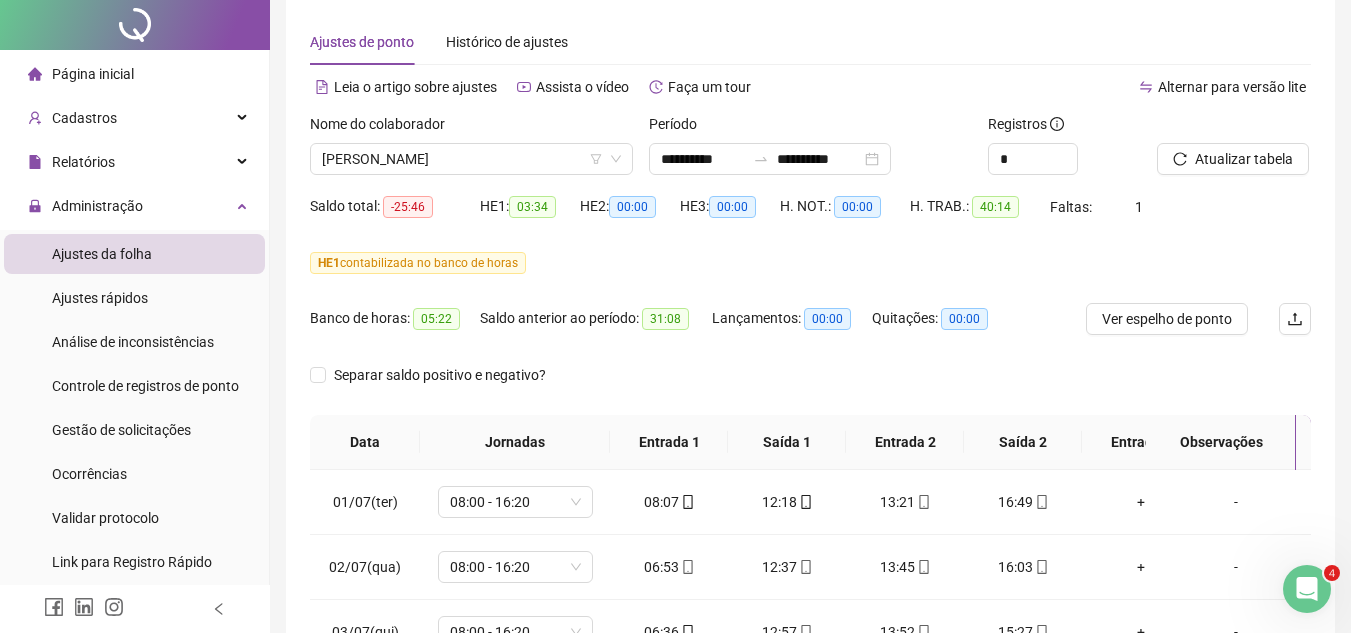 scroll, scrollTop: 0, scrollLeft: 0, axis: both 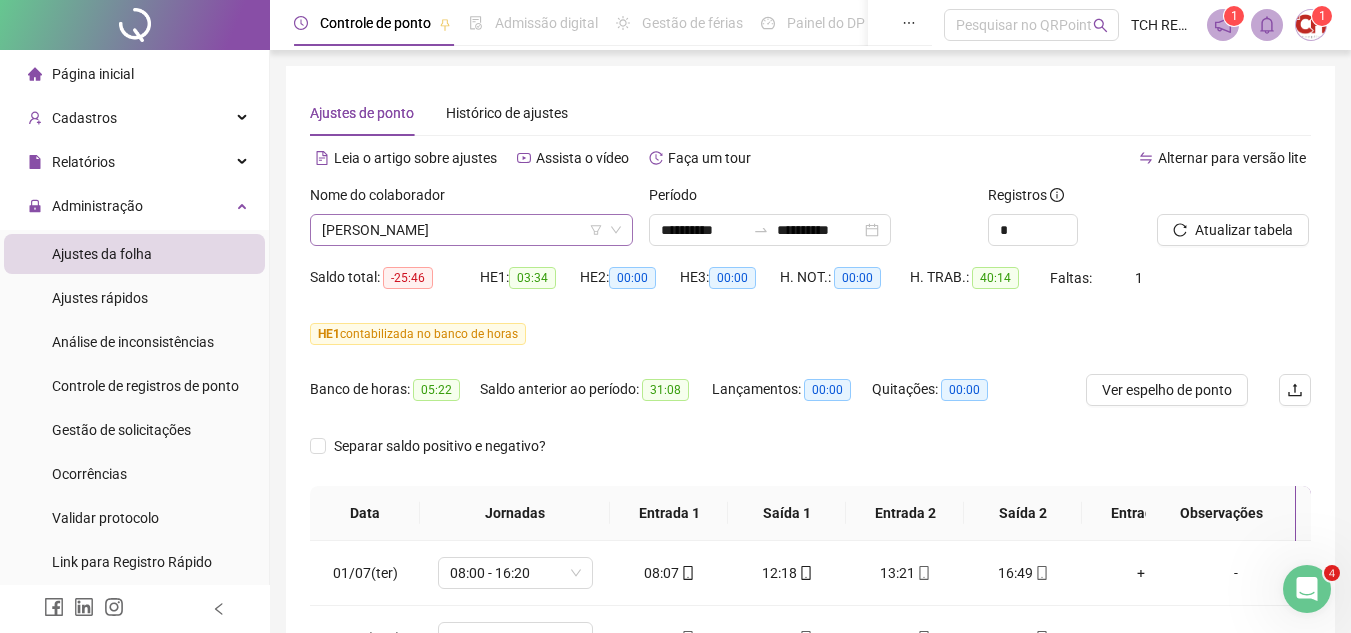 click on "[PERSON_NAME]" at bounding box center [471, 230] 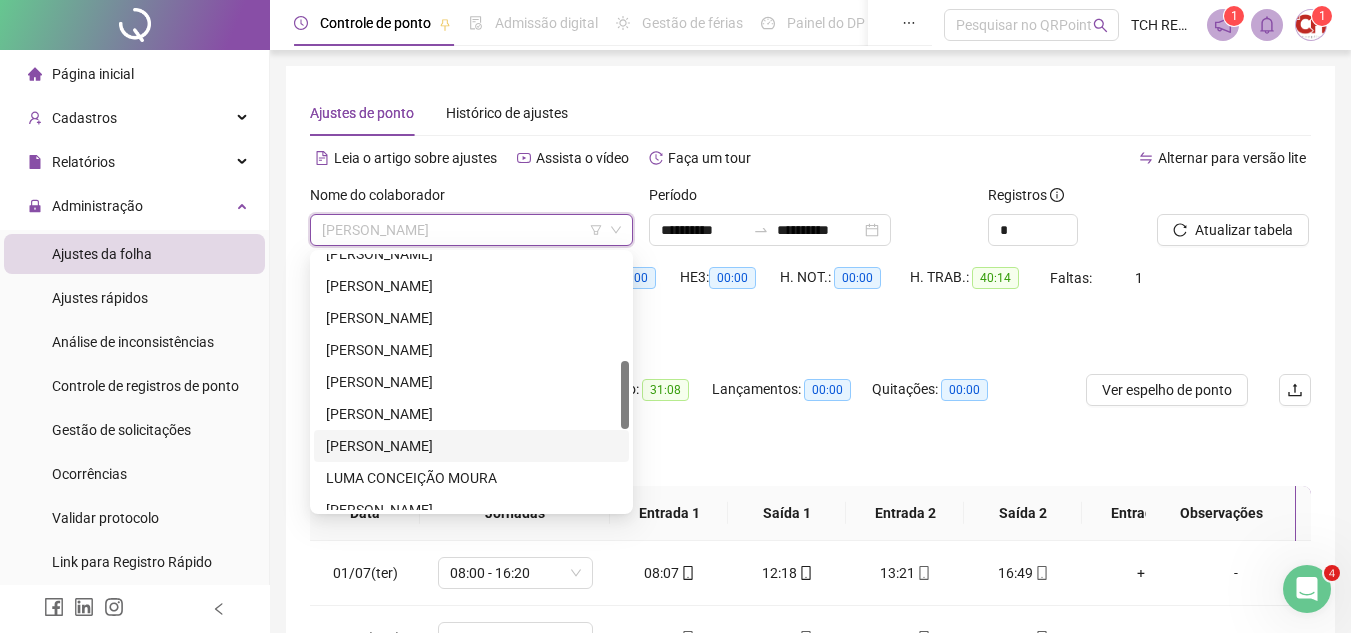 scroll, scrollTop: 500, scrollLeft: 0, axis: vertical 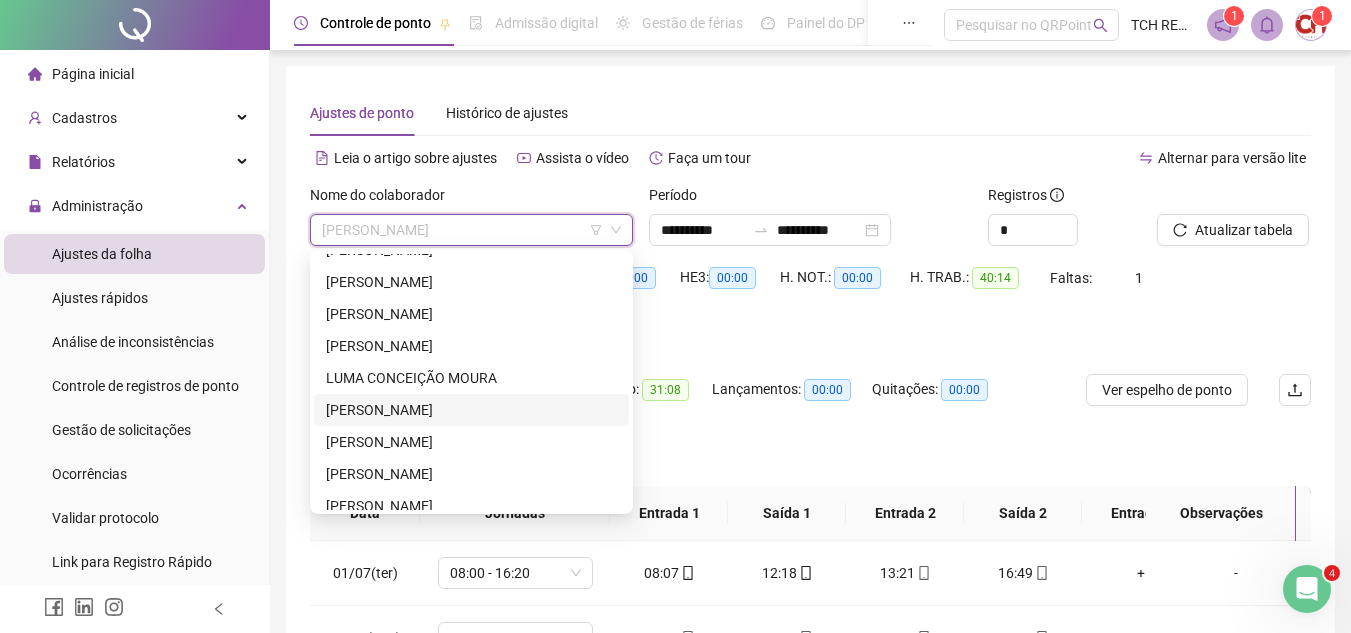click on "[PERSON_NAME]" at bounding box center [471, 410] 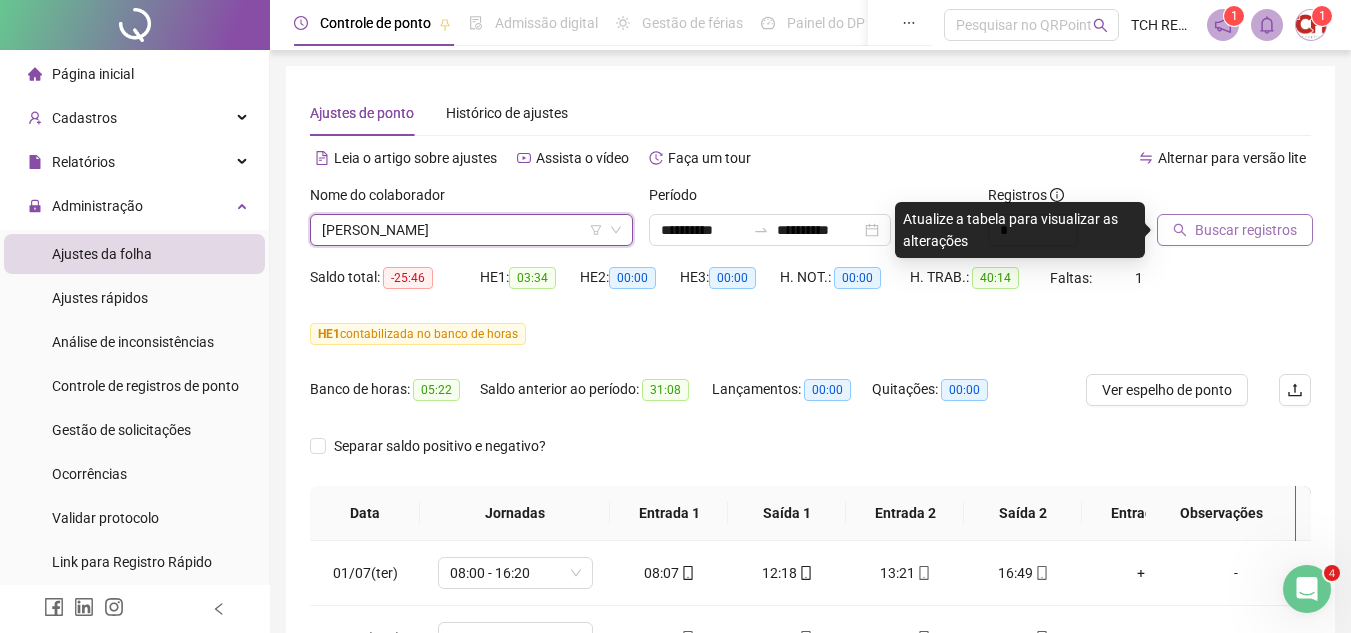 click on "Buscar registros" at bounding box center [1246, 230] 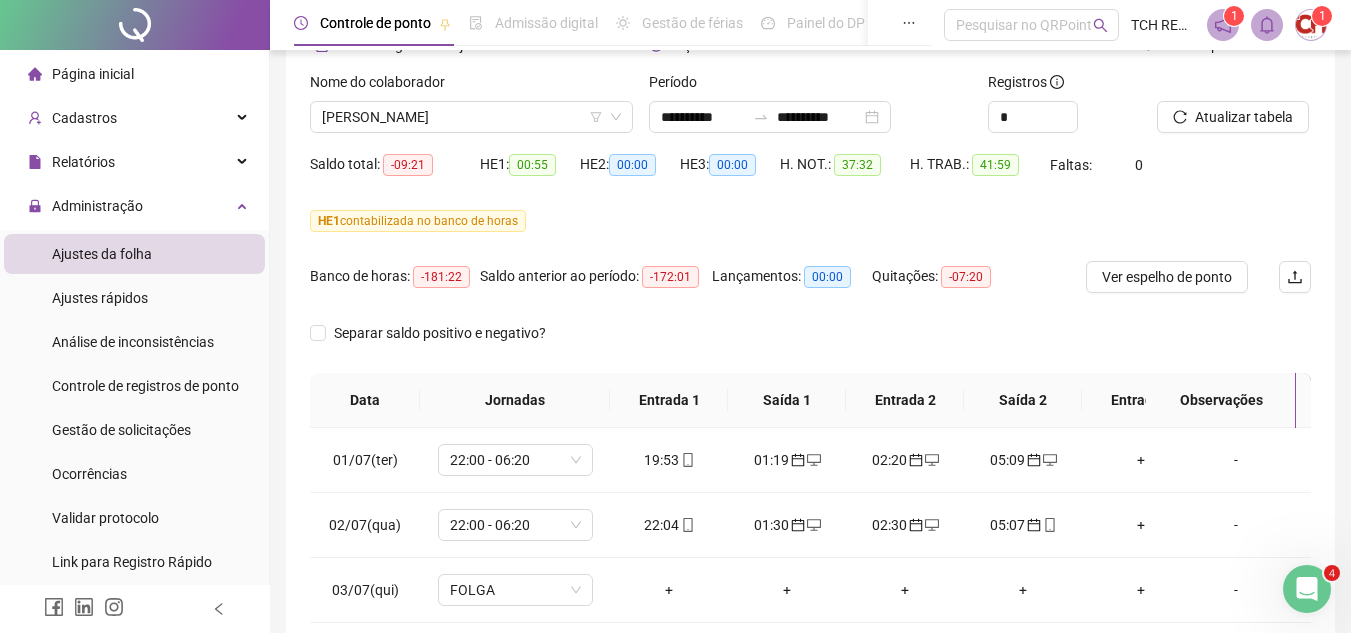 scroll, scrollTop: 300, scrollLeft: 0, axis: vertical 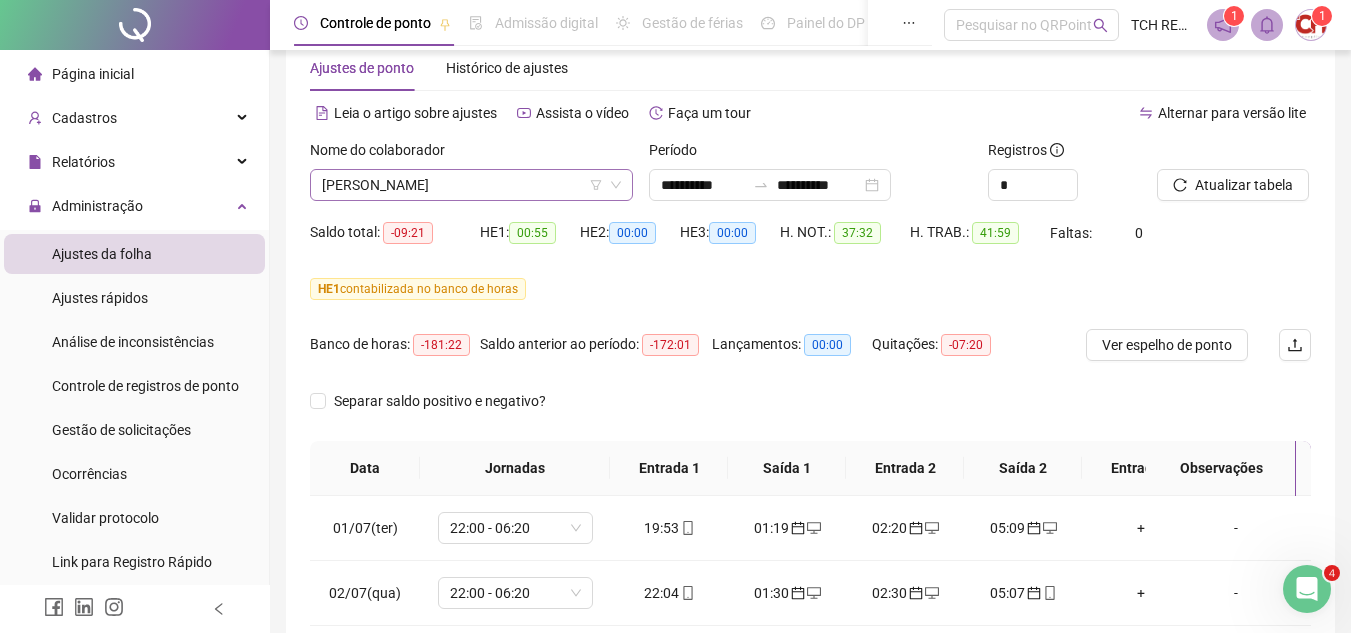 click on "[PERSON_NAME]" at bounding box center [471, 185] 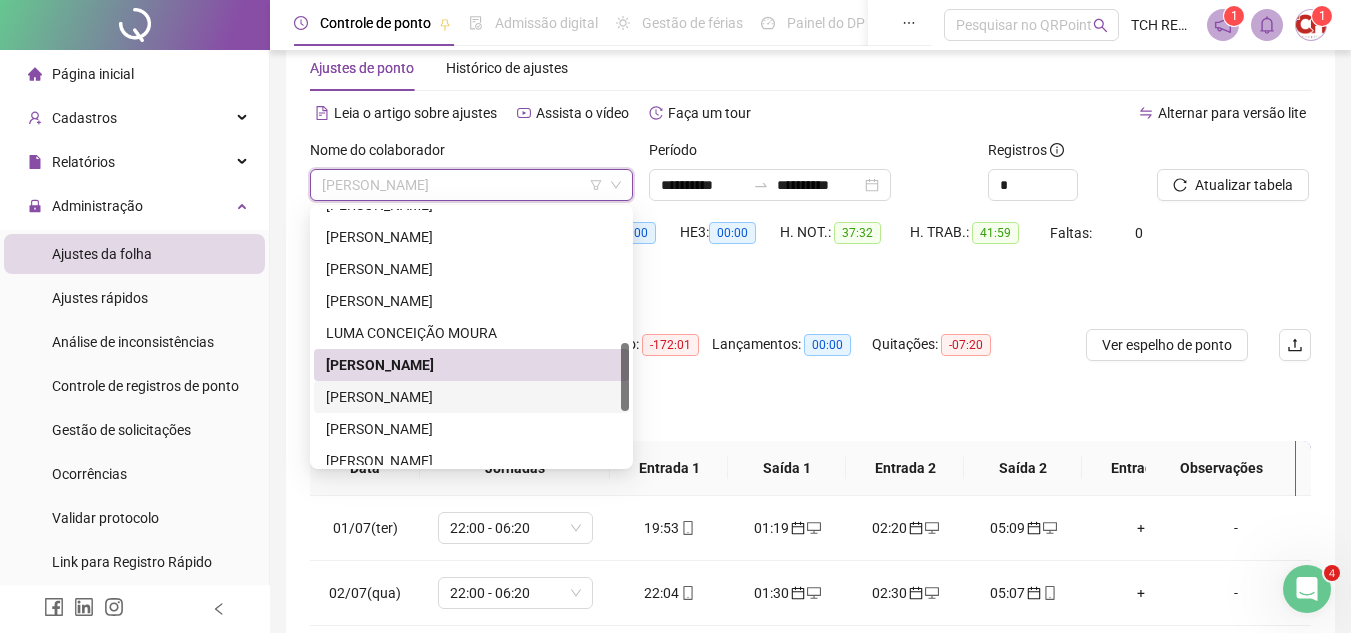 click on "[PERSON_NAME]" at bounding box center [471, 397] 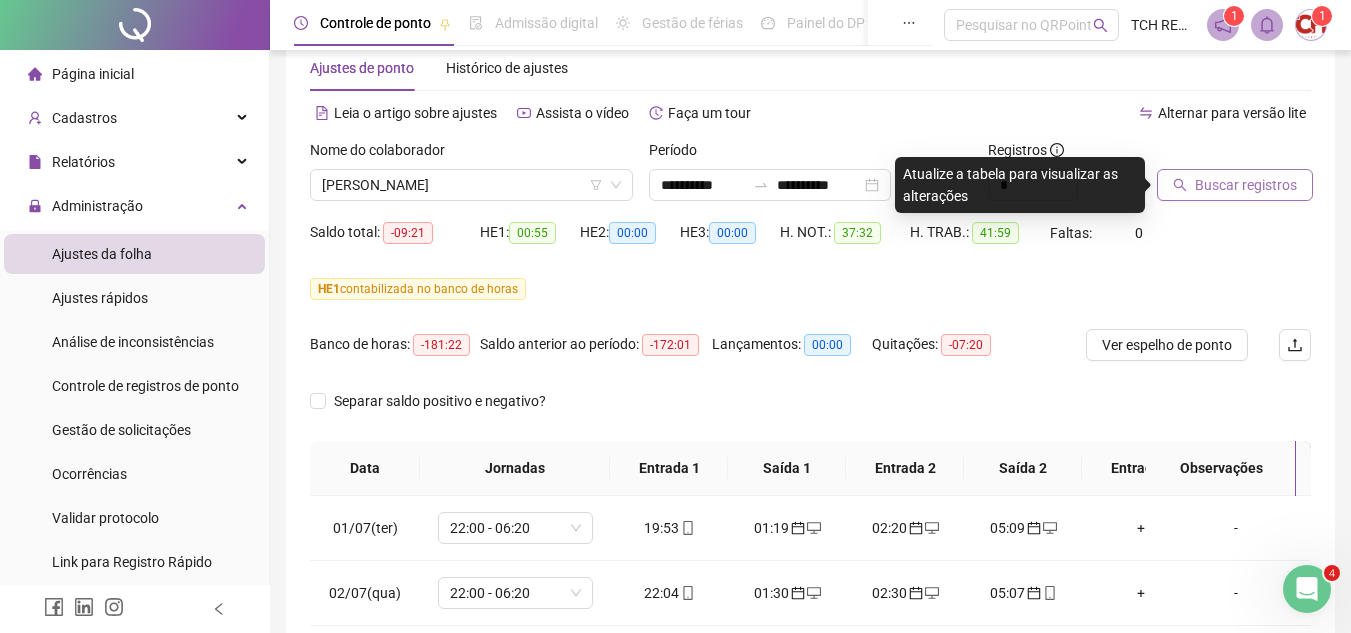 click on "Buscar registros" at bounding box center [1235, 185] 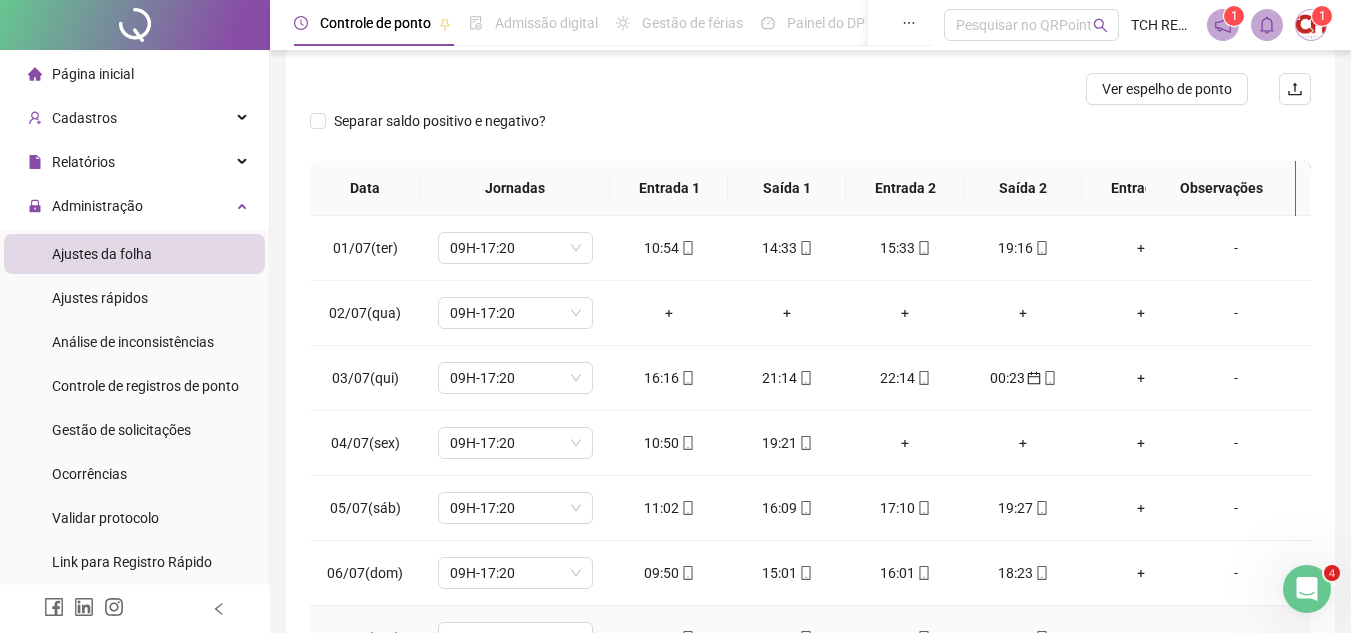 scroll, scrollTop: 365, scrollLeft: 0, axis: vertical 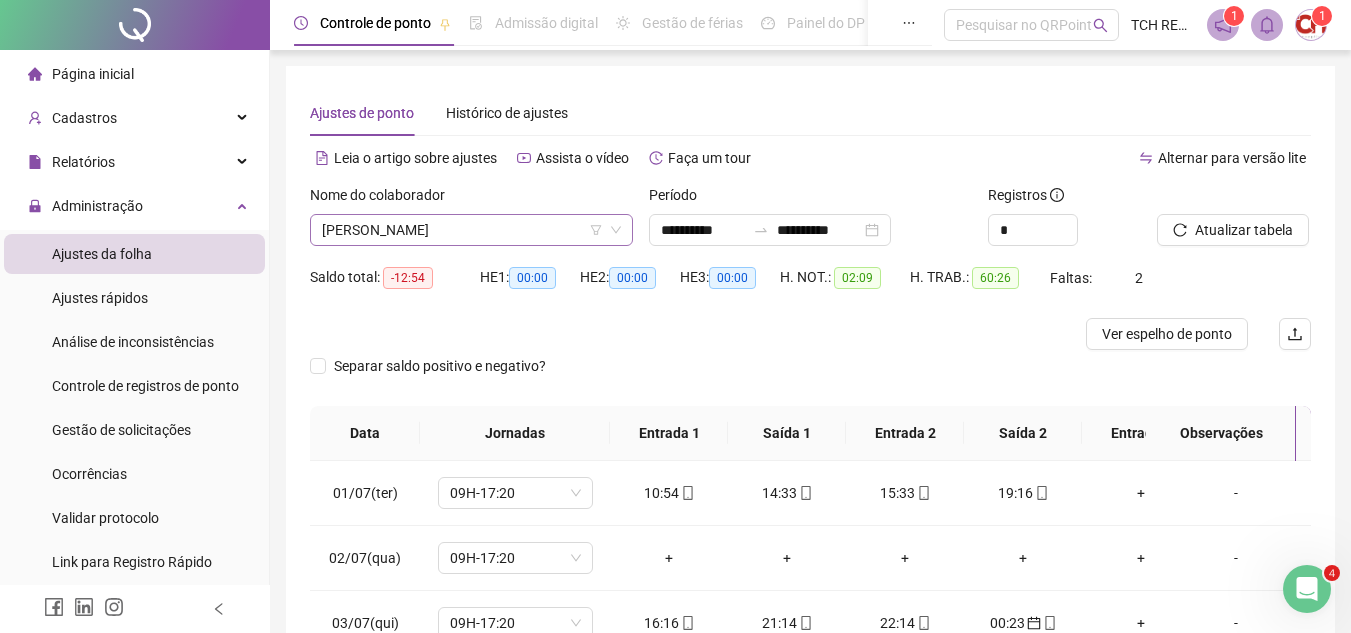 click on "[PERSON_NAME]" at bounding box center (471, 230) 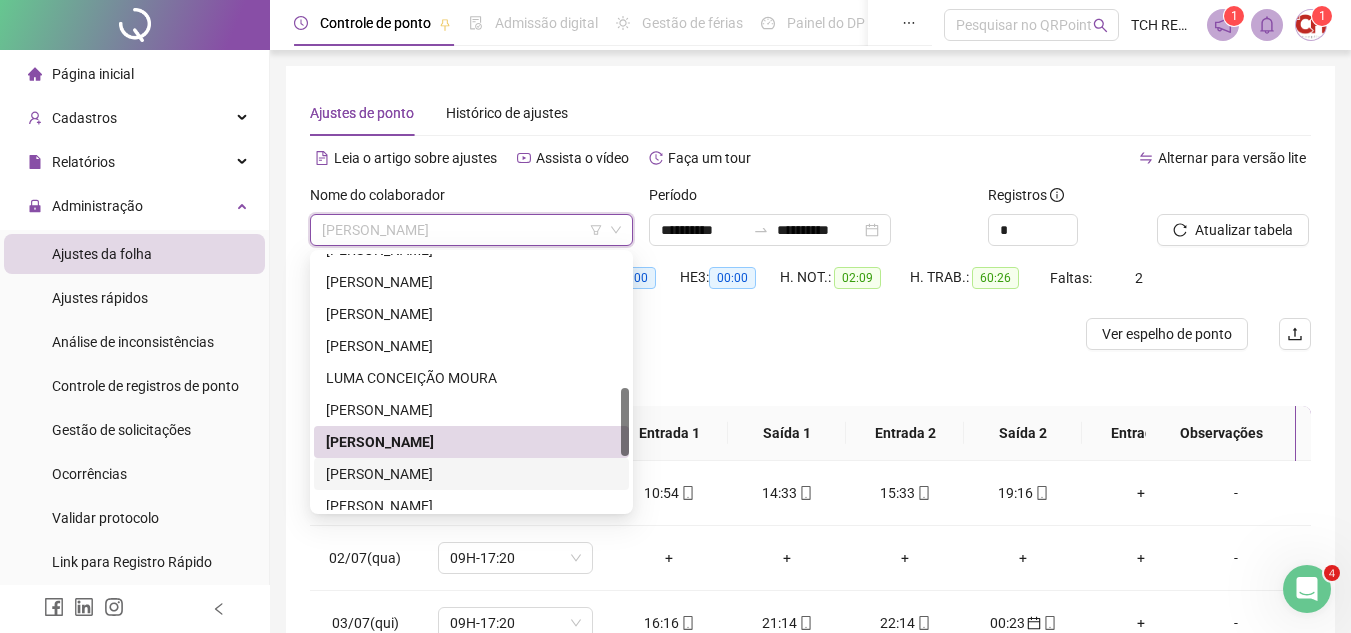 click on "[PERSON_NAME]" at bounding box center (471, 474) 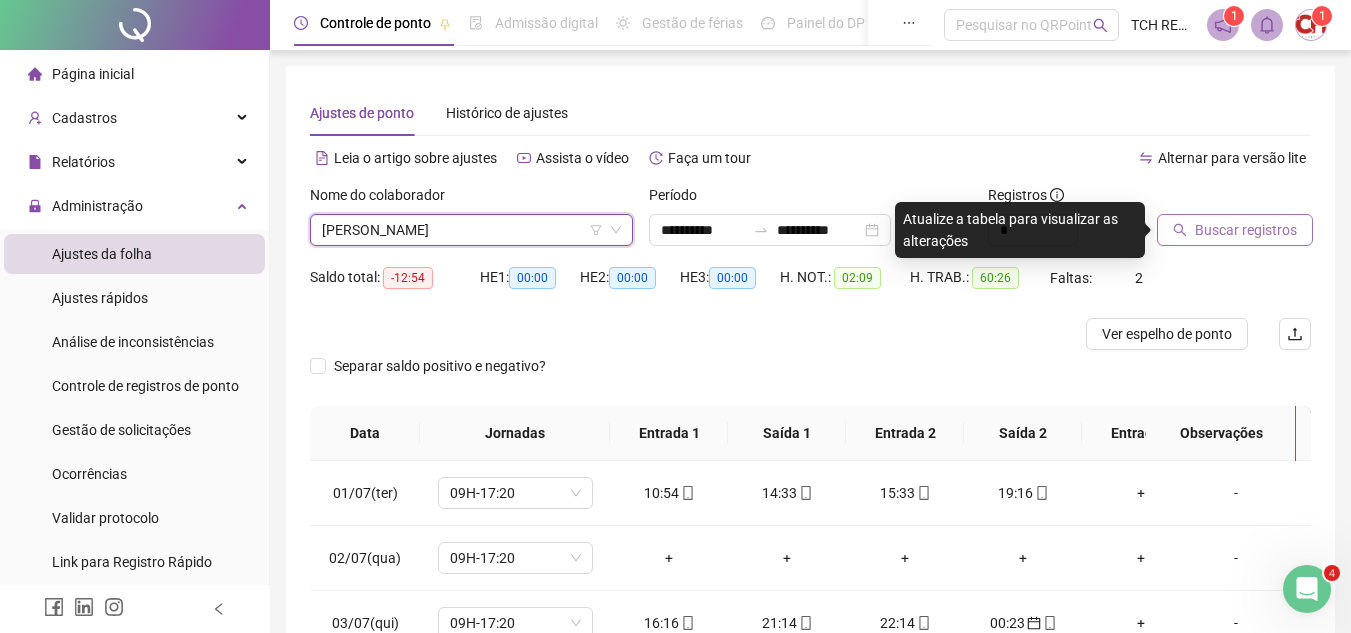 click on "Buscar registros" at bounding box center [1246, 230] 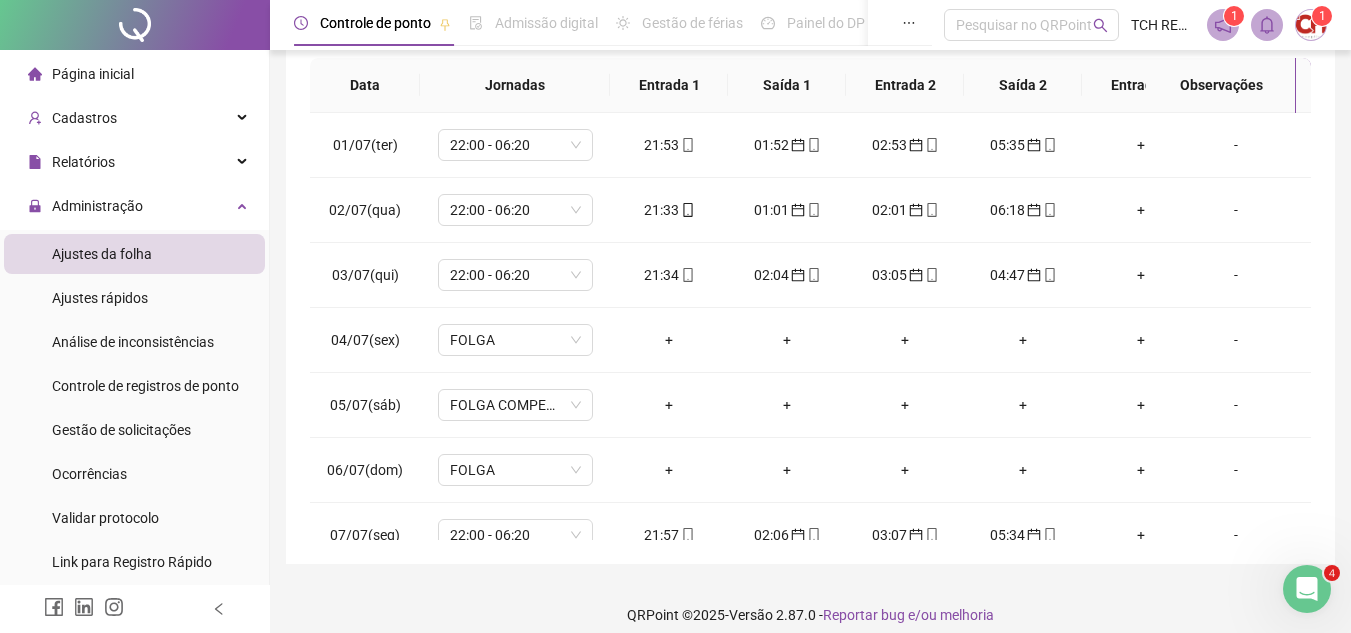 scroll, scrollTop: 445, scrollLeft: 0, axis: vertical 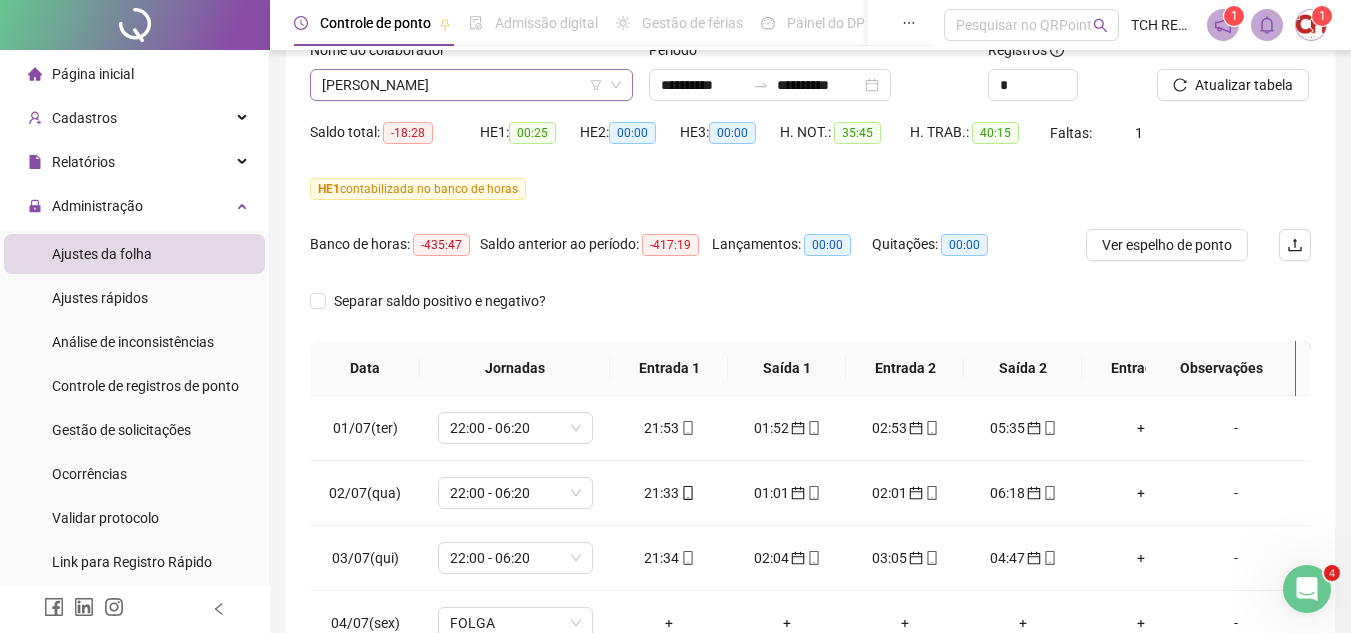 click on "[PERSON_NAME]" at bounding box center [471, 85] 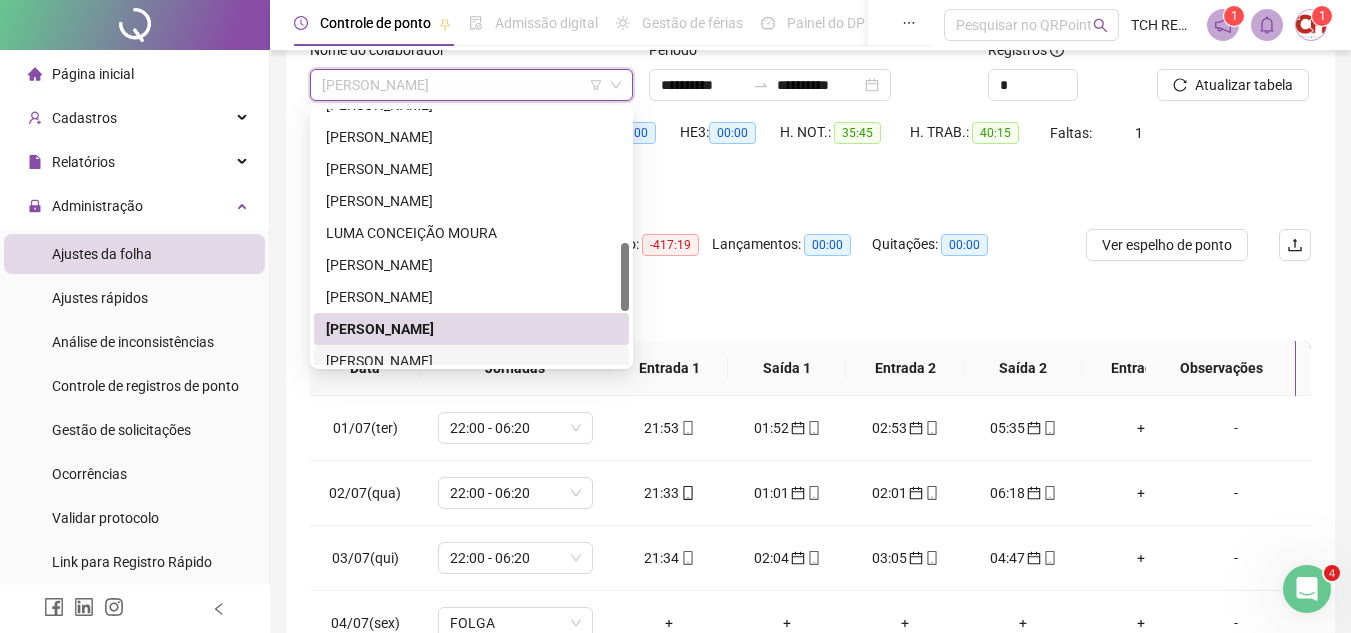click on "[PERSON_NAME]" at bounding box center (471, 361) 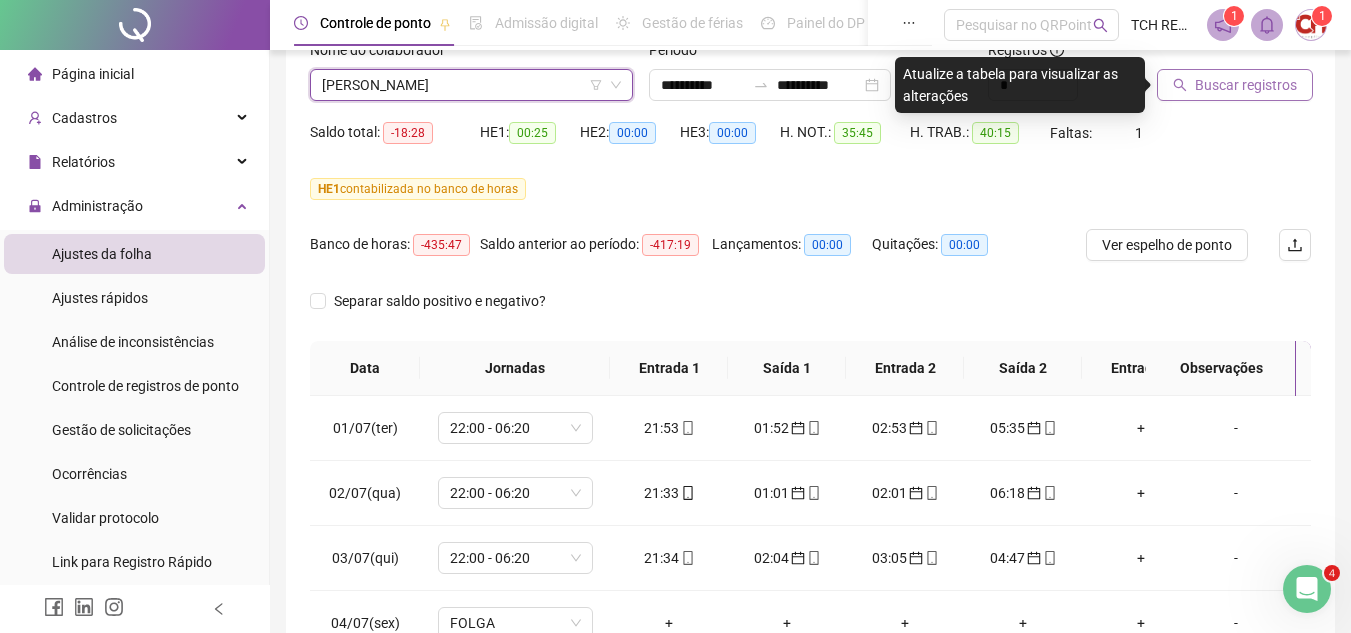 click on "Buscar registros" at bounding box center [1246, 85] 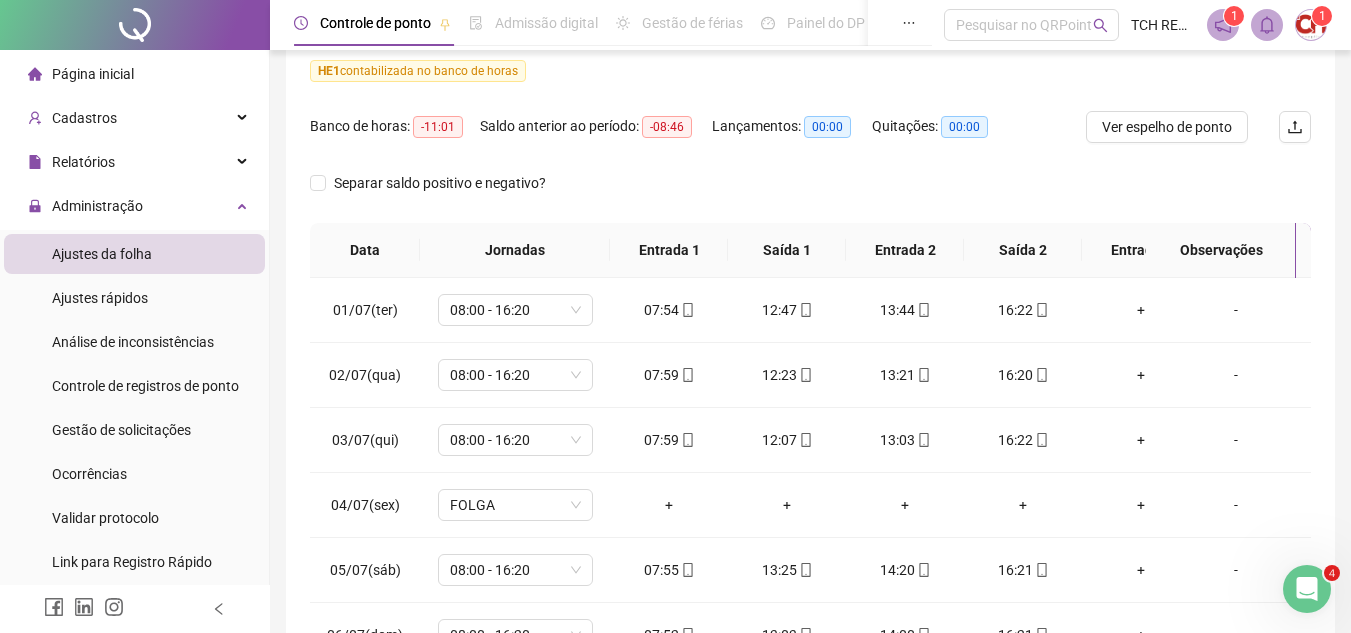 scroll, scrollTop: 445, scrollLeft: 0, axis: vertical 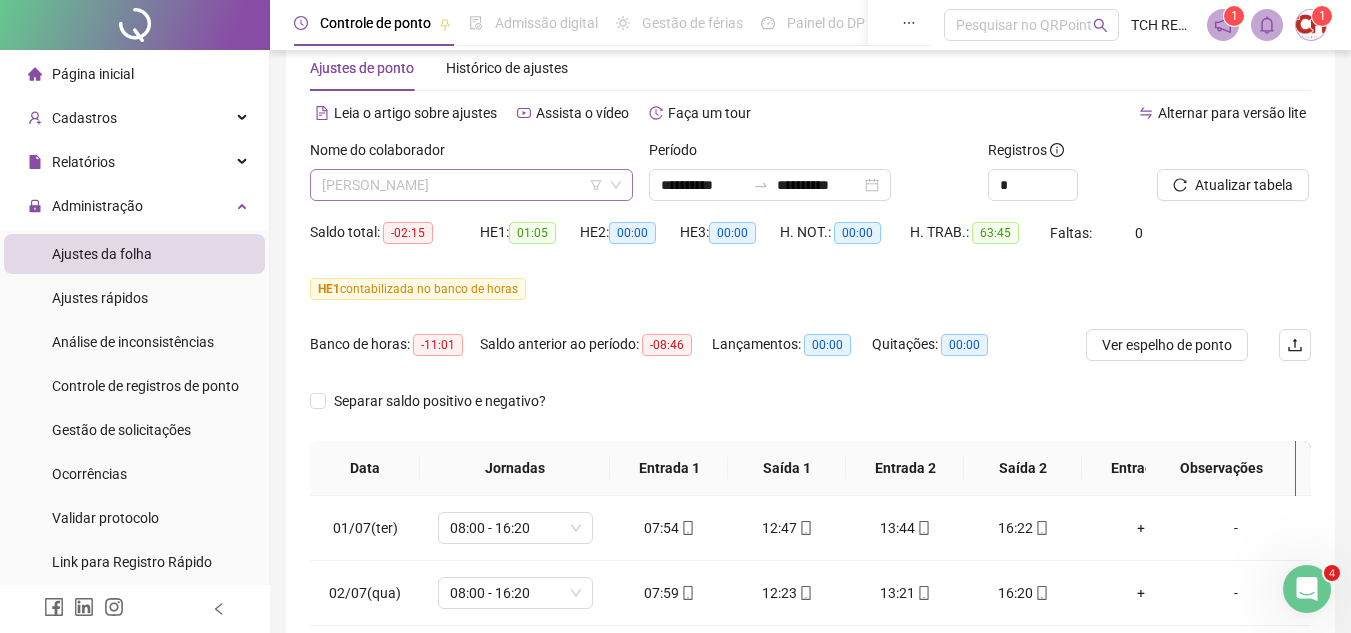 click on "[PERSON_NAME]" at bounding box center (471, 185) 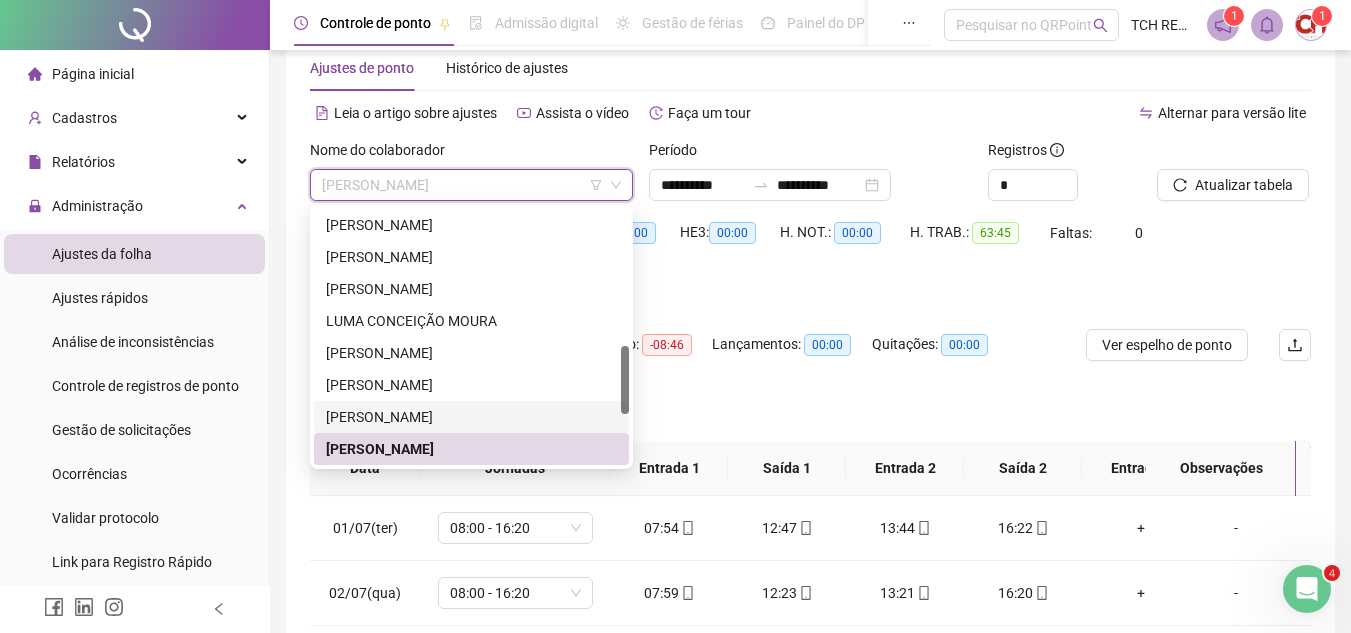 scroll, scrollTop: 612, scrollLeft: 0, axis: vertical 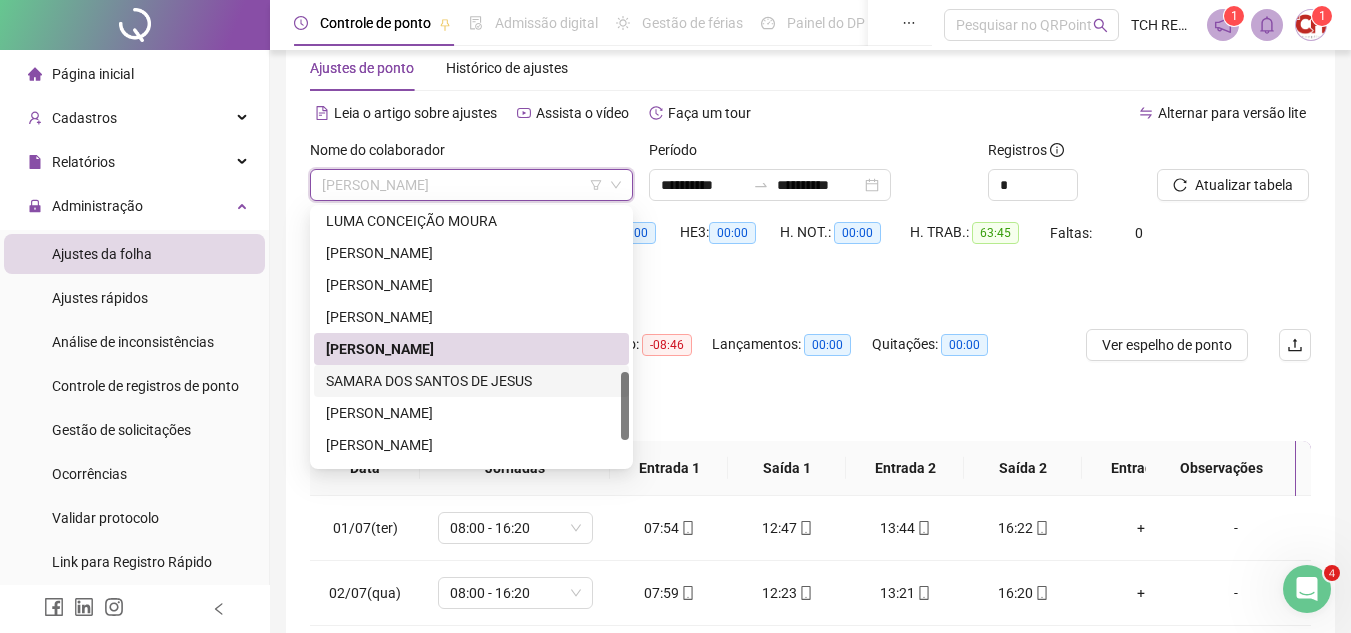 click on "SAMARA DOS SANTOS DE JESUS" at bounding box center (471, 381) 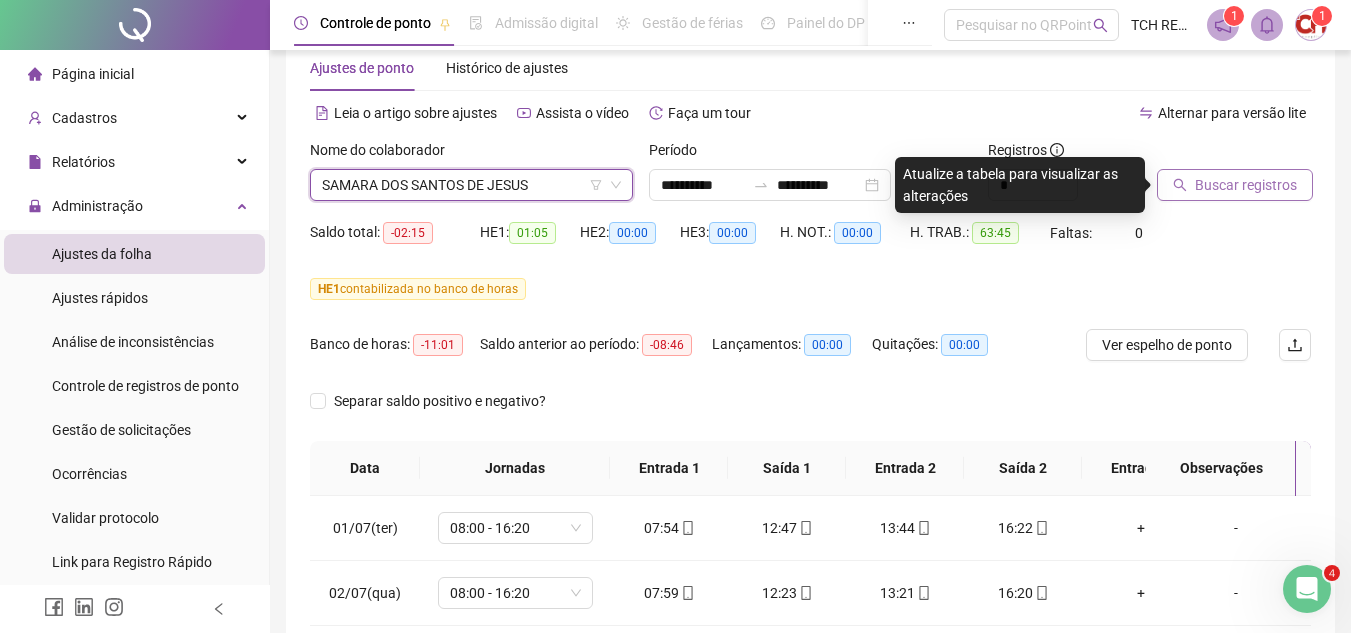 click on "Buscar registros" at bounding box center (1235, 185) 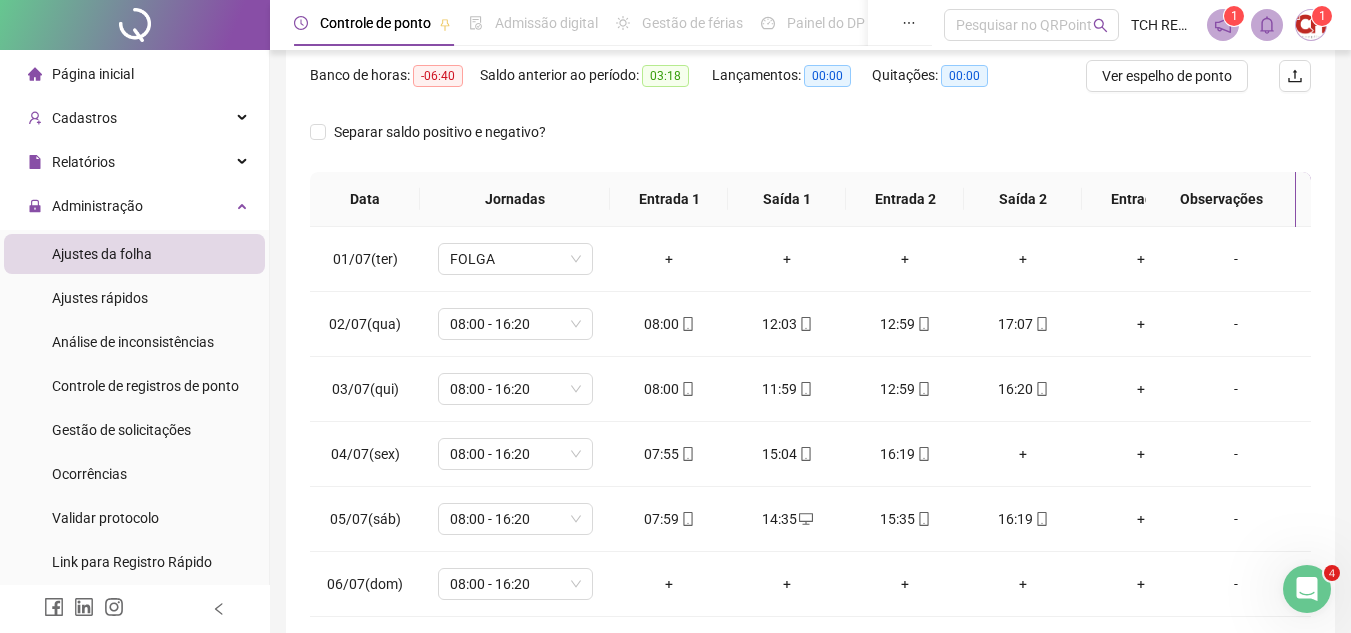 scroll, scrollTop: 345, scrollLeft: 0, axis: vertical 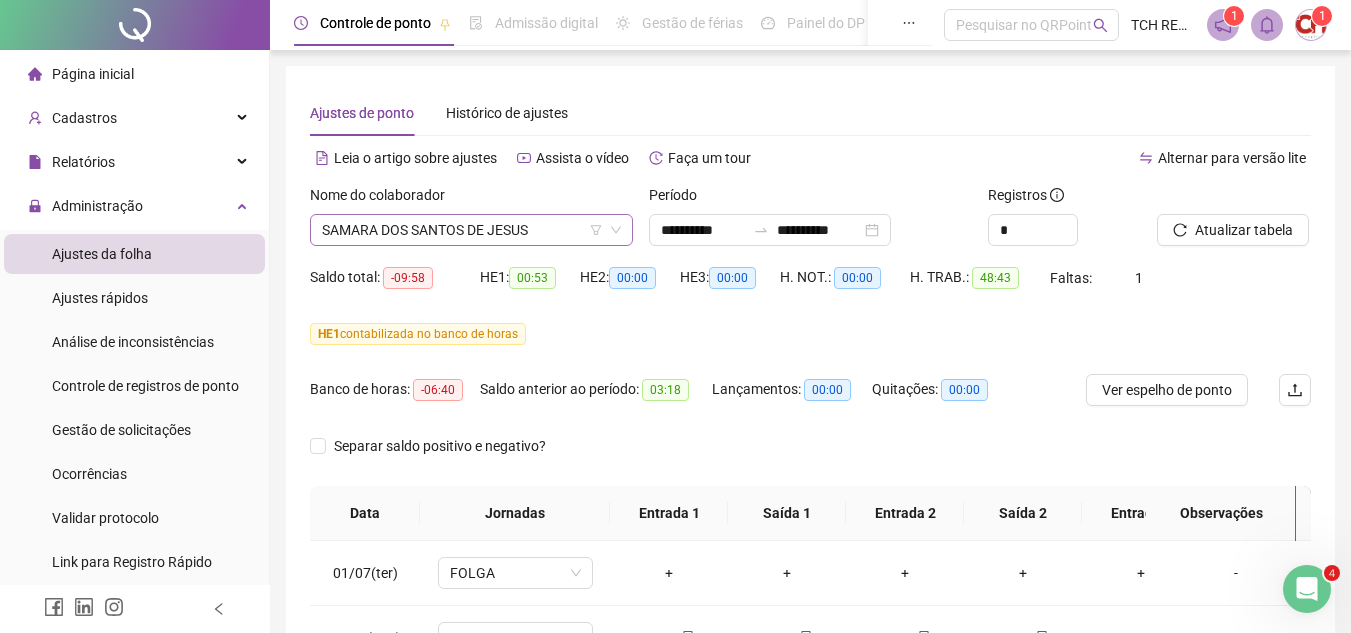 click on "SAMARA DOS SANTOS DE JESUS" at bounding box center [471, 230] 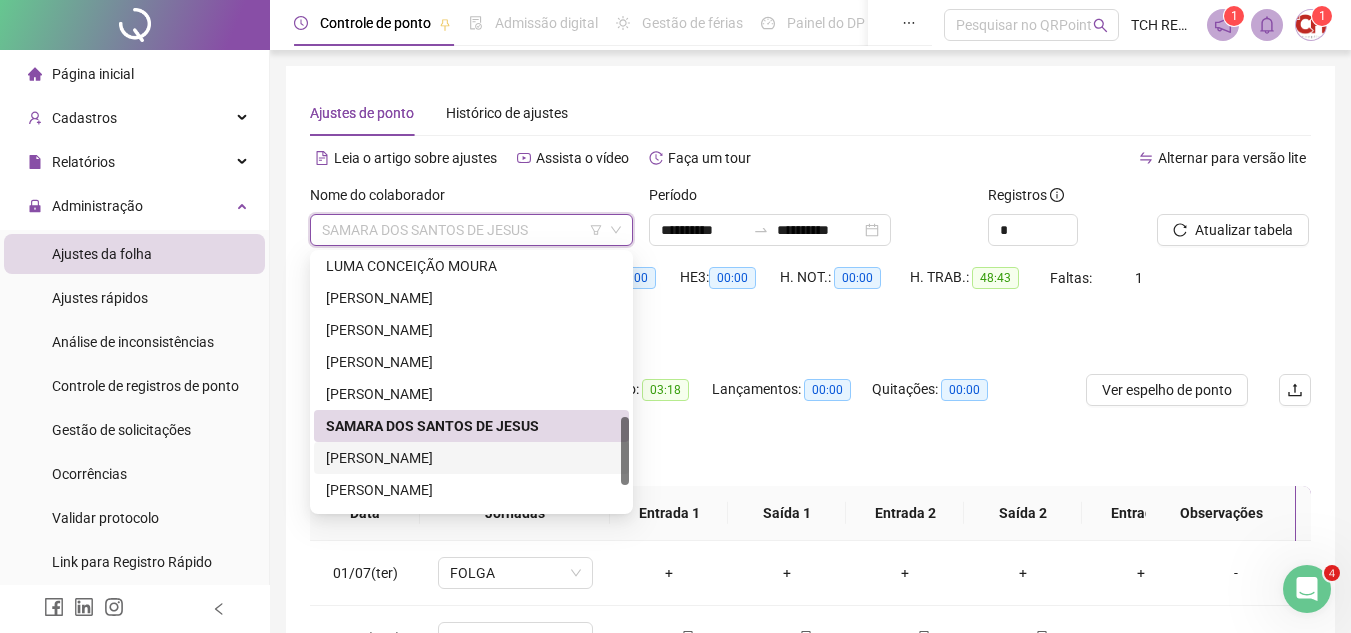 click on "[PERSON_NAME]" at bounding box center [471, 458] 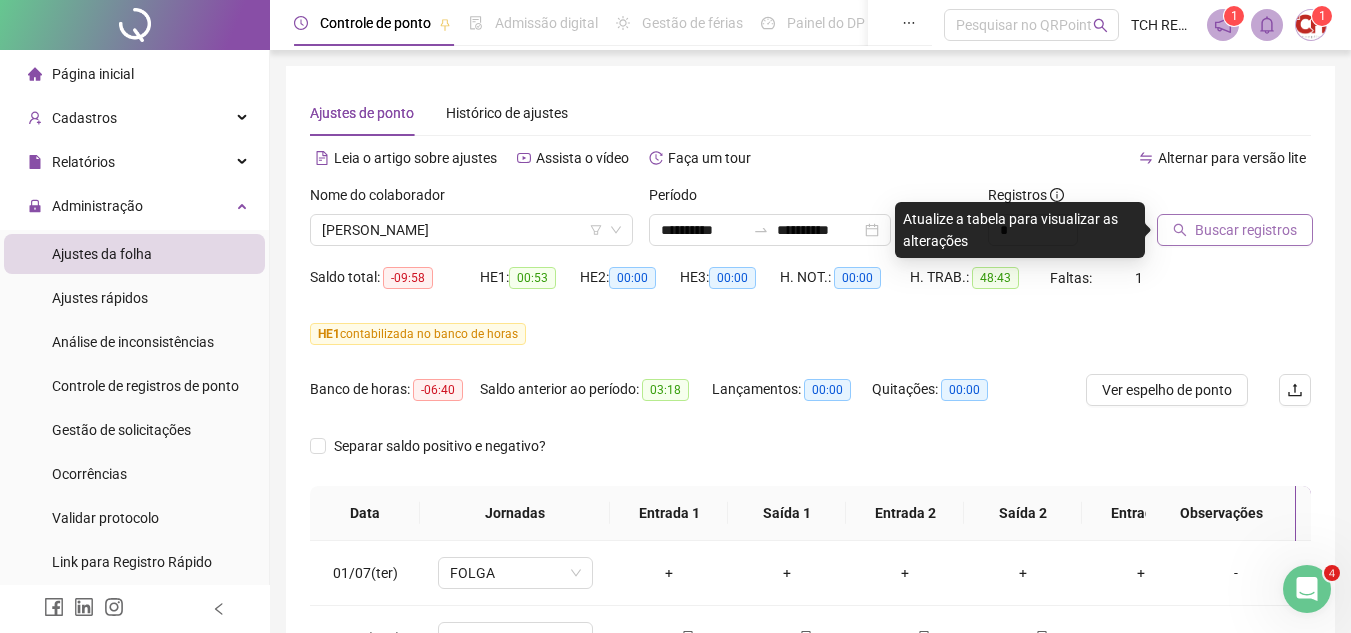 click on "Buscar registros" at bounding box center (1246, 230) 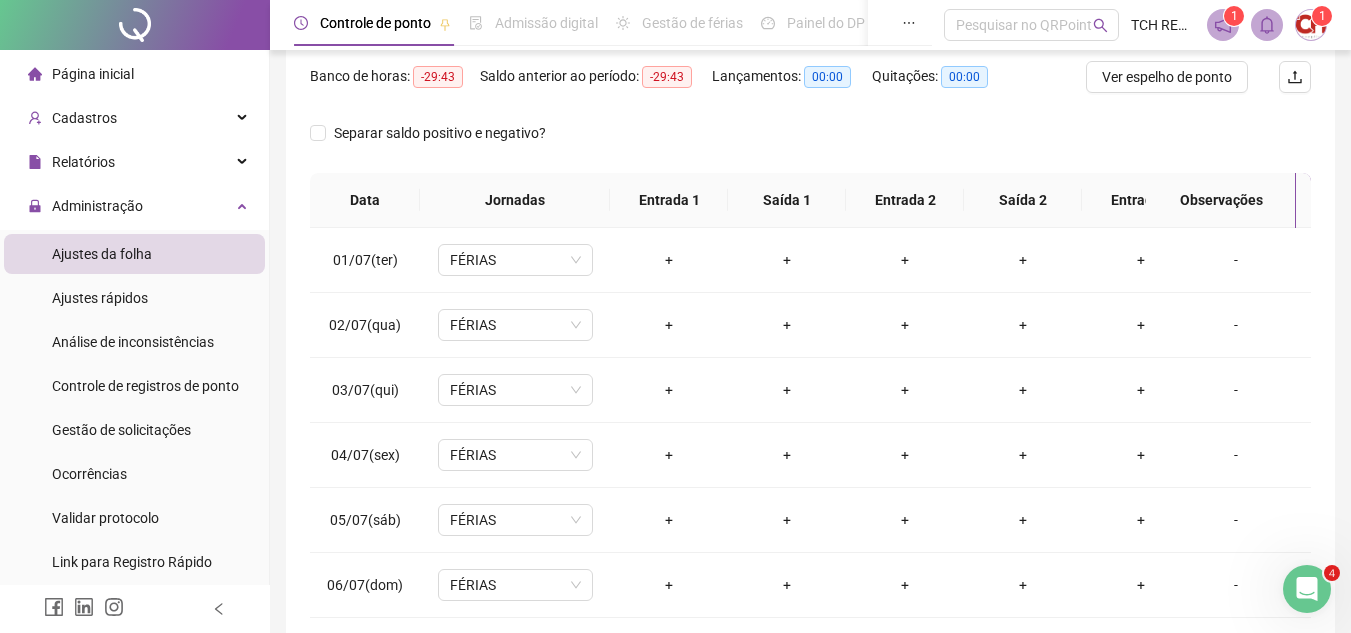 scroll, scrollTop: 445, scrollLeft: 0, axis: vertical 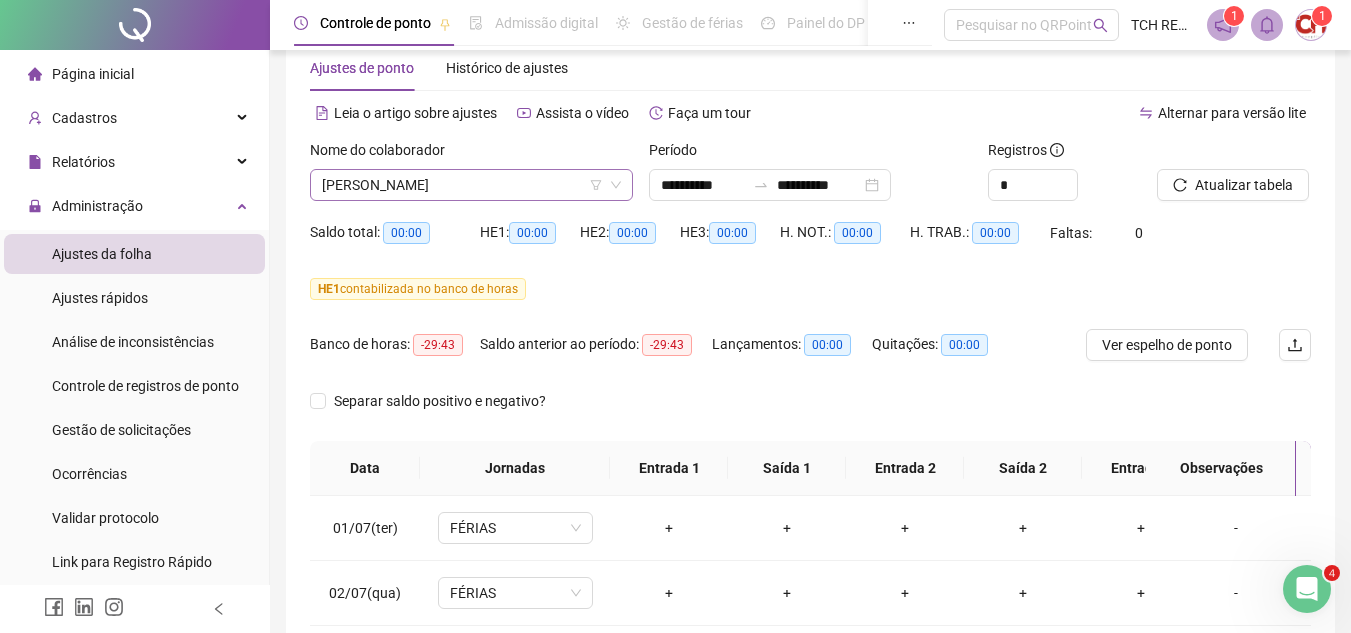 click on "[PERSON_NAME]" at bounding box center [471, 185] 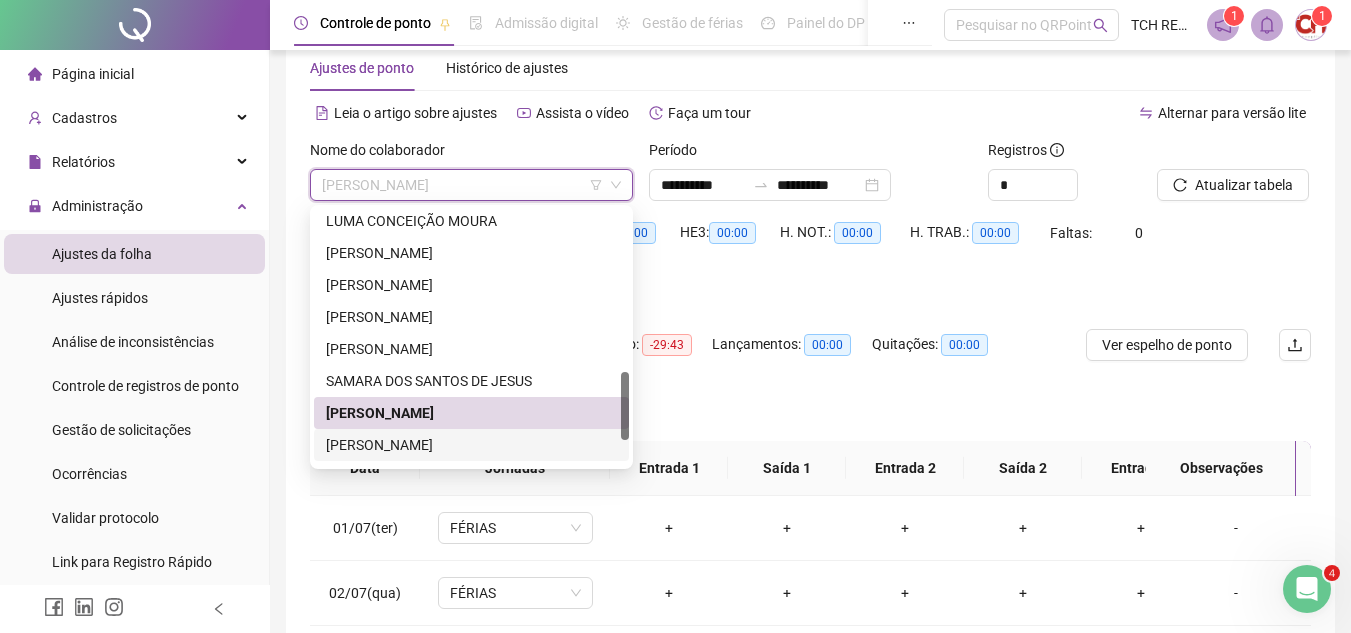 click on "[PERSON_NAME]" at bounding box center (471, 445) 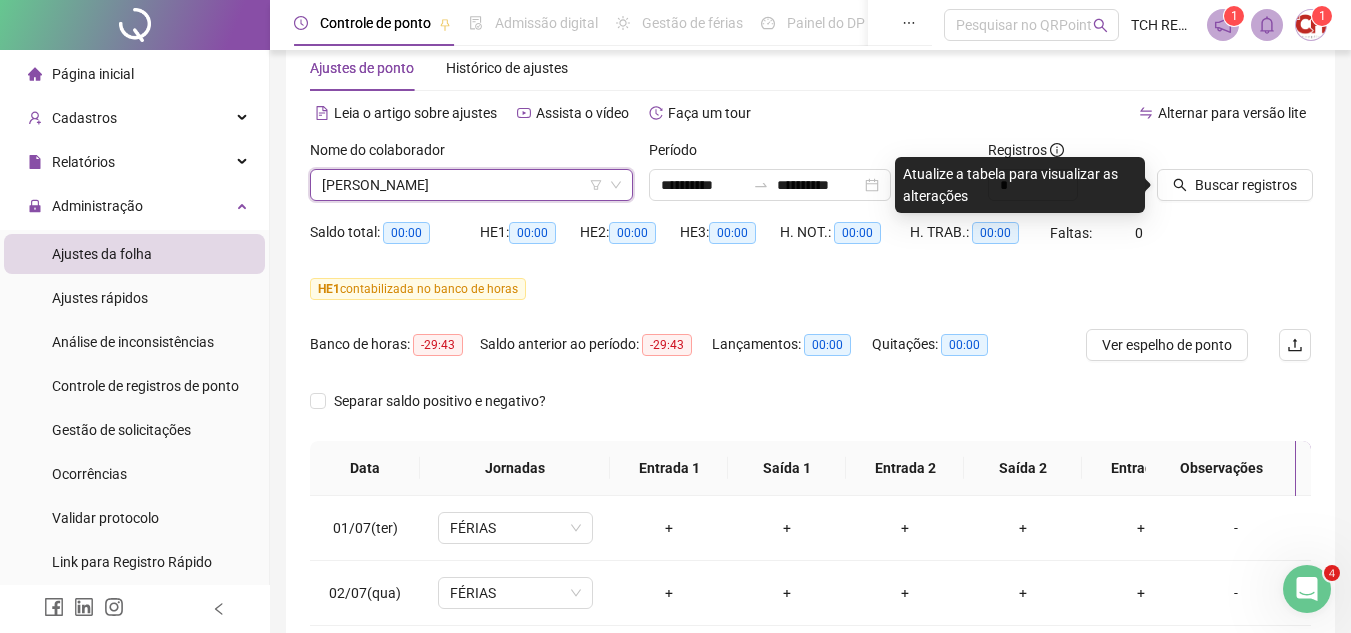 click on "Buscar registros" at bounding box center [1234, 178] 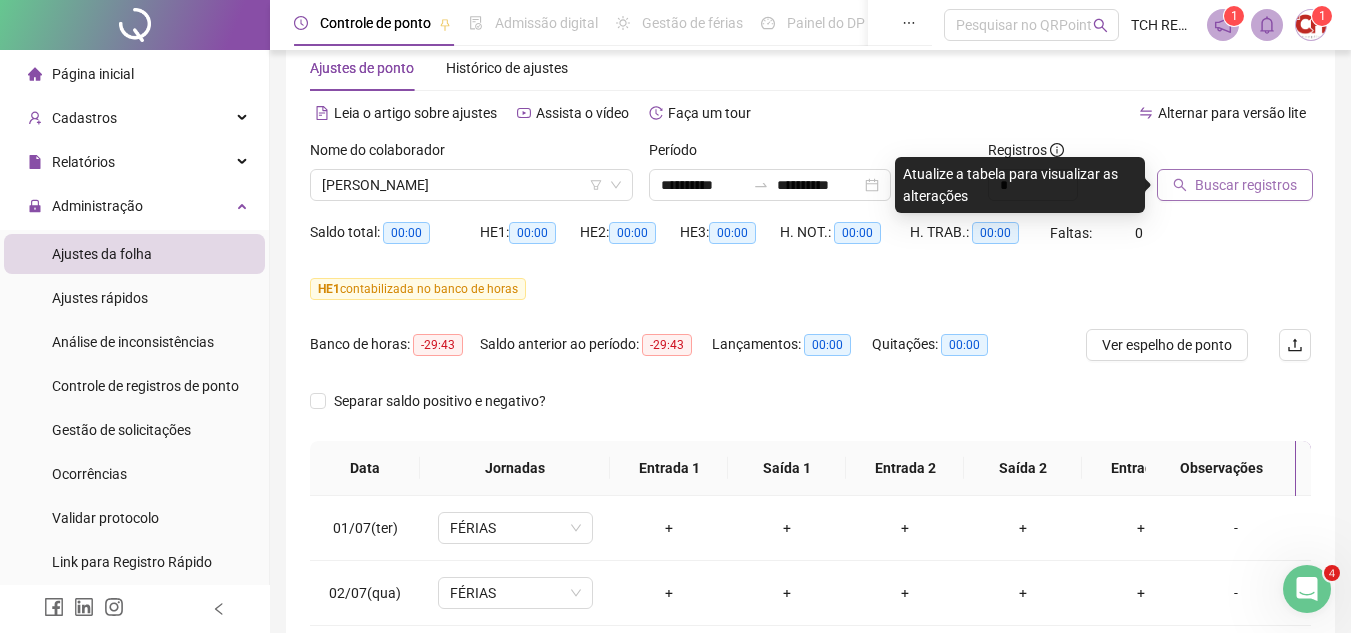click on "Buscar registros" at bounding box center (1235, 185) 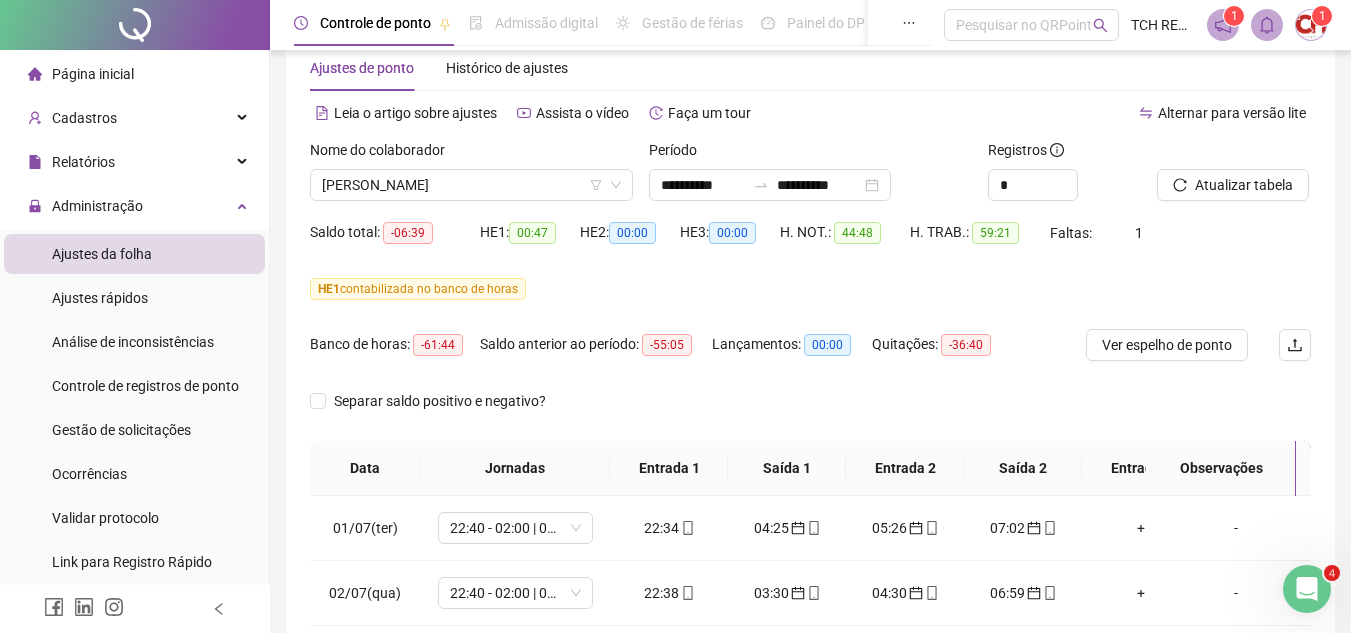 scroll, scrollTop: 445, scrollLeft: 0, axis: vertical 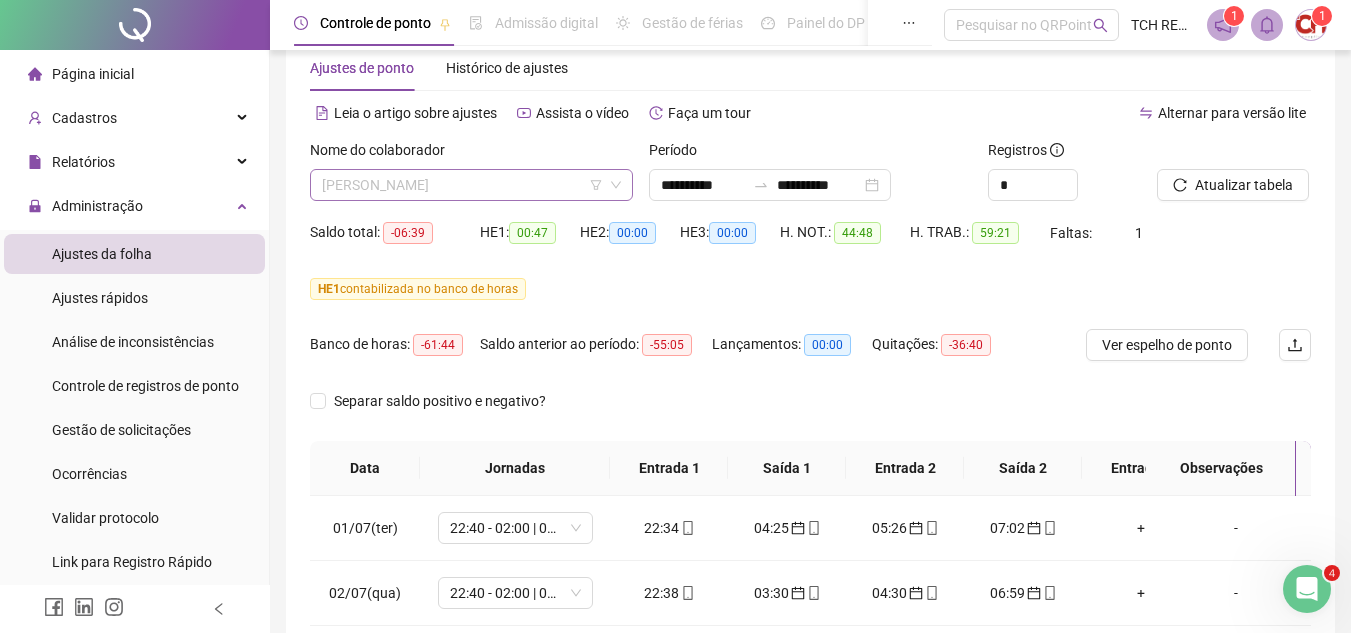 click on "[PERSON_NAME]" at bounding box center [471, 185] 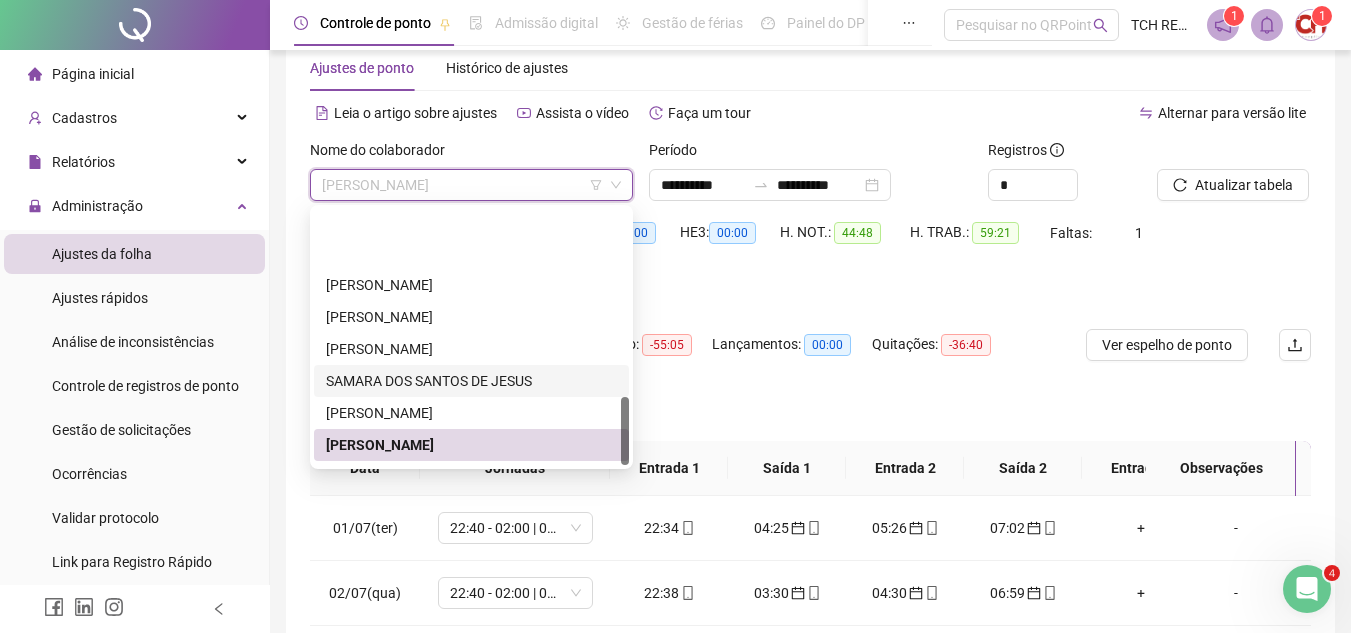 scroll, scrollTop: 704, scrollLeft: 0, axis: vertical 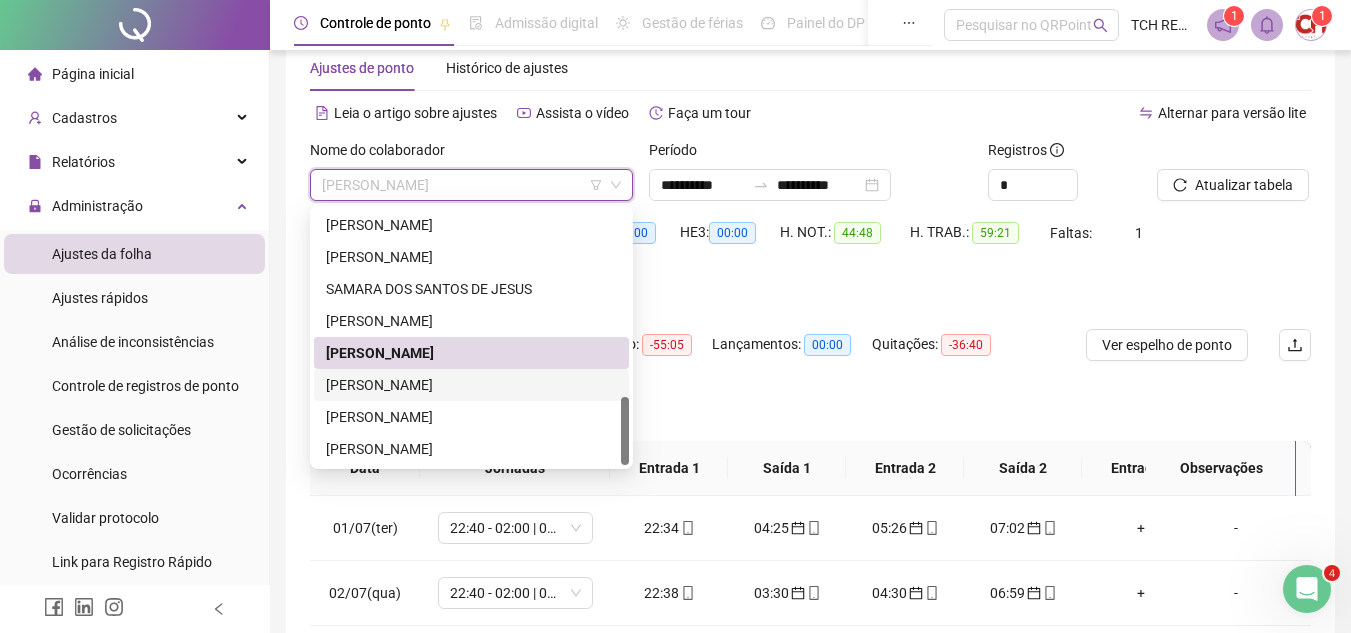 click on "[PERSON_NAME]" at bounding box center (471, 385) 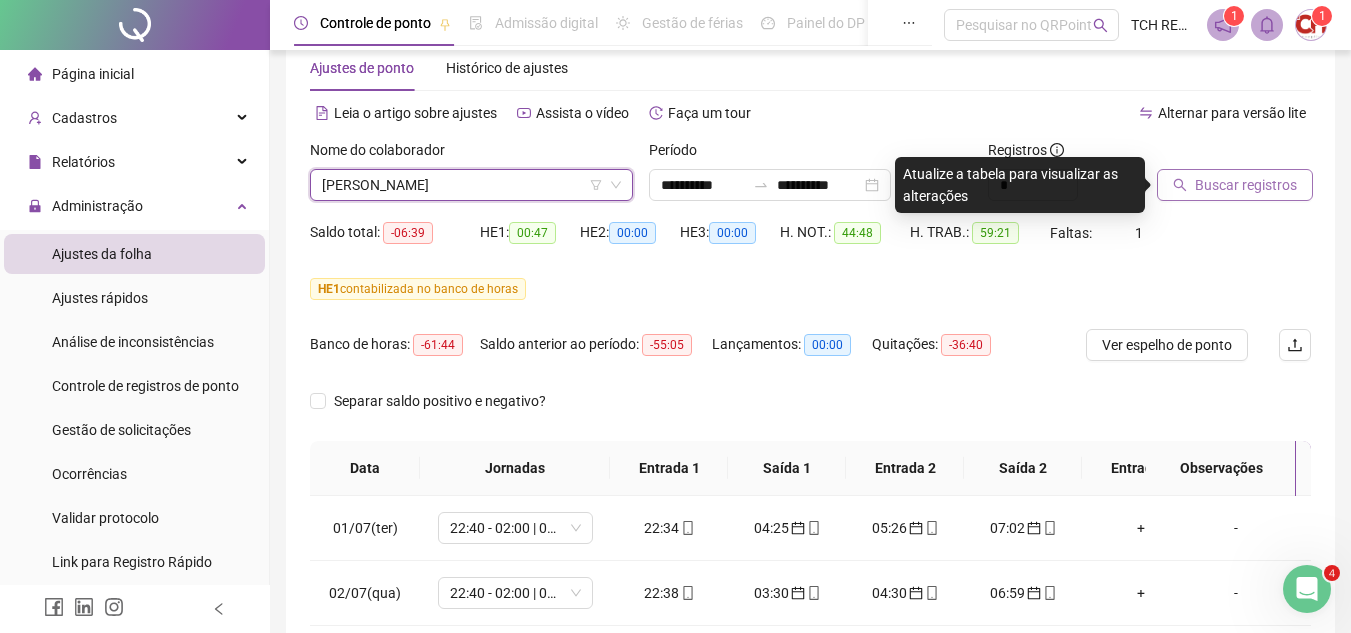 click on "Buscar registros" at bounding box center (1246, 185) 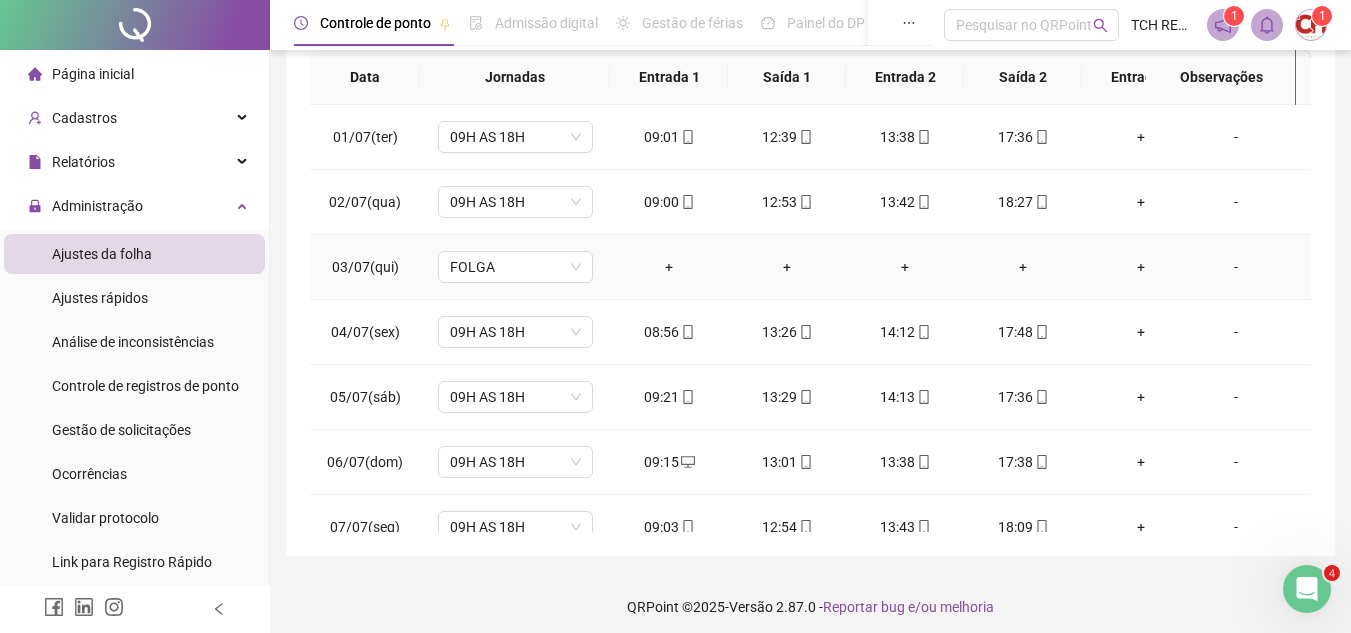 scroll, scrollTop: 445, scrollLeft: 0, axis: vertical 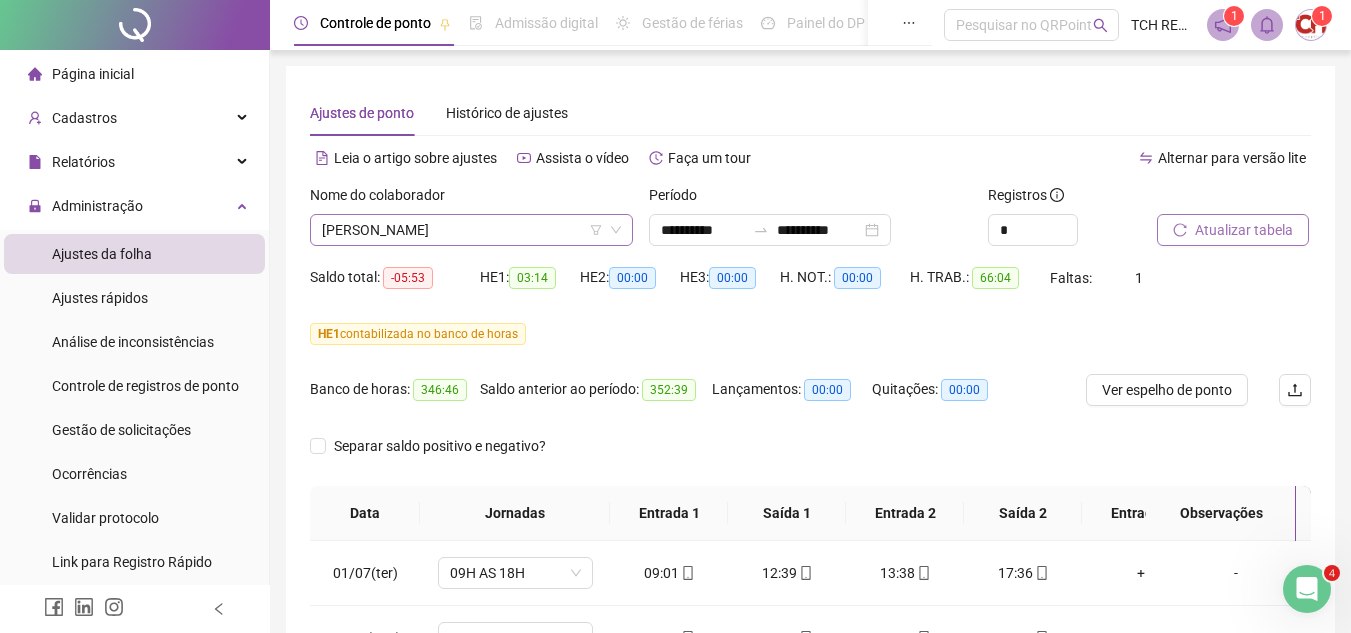 click on "[PERSON_NAME]" at bounding box center [471, 230] 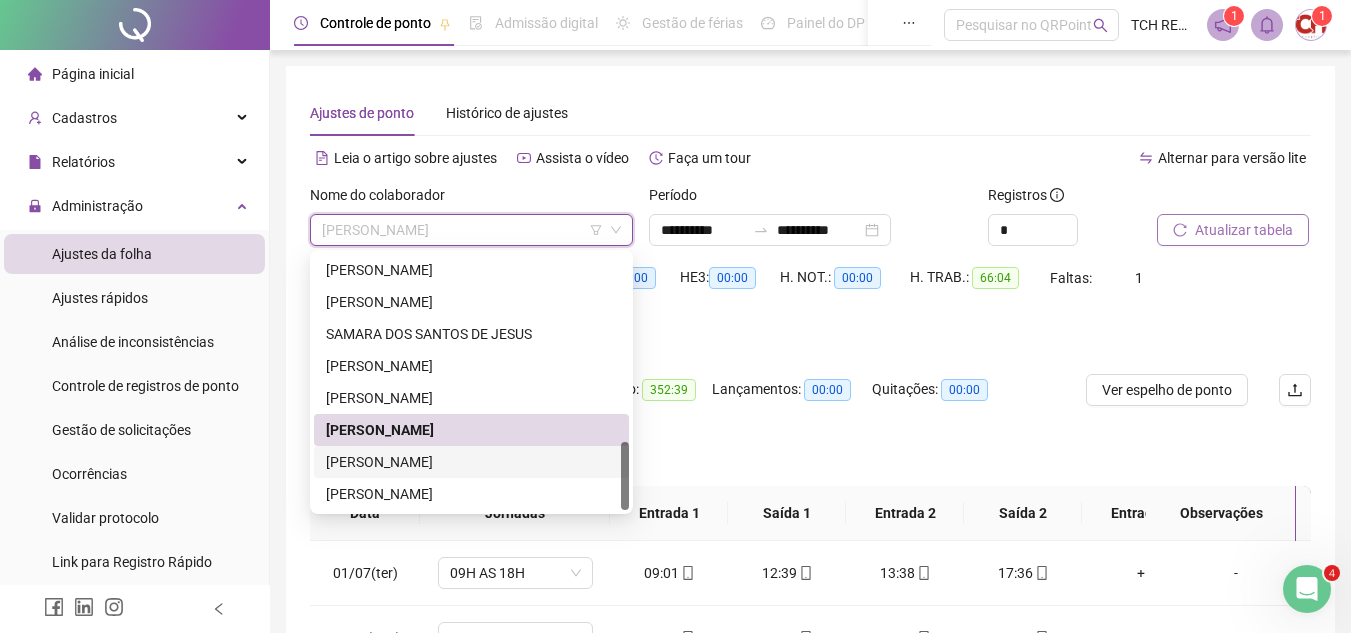 click on "[PERSON_NAME]" at bounding box center (471, 494) 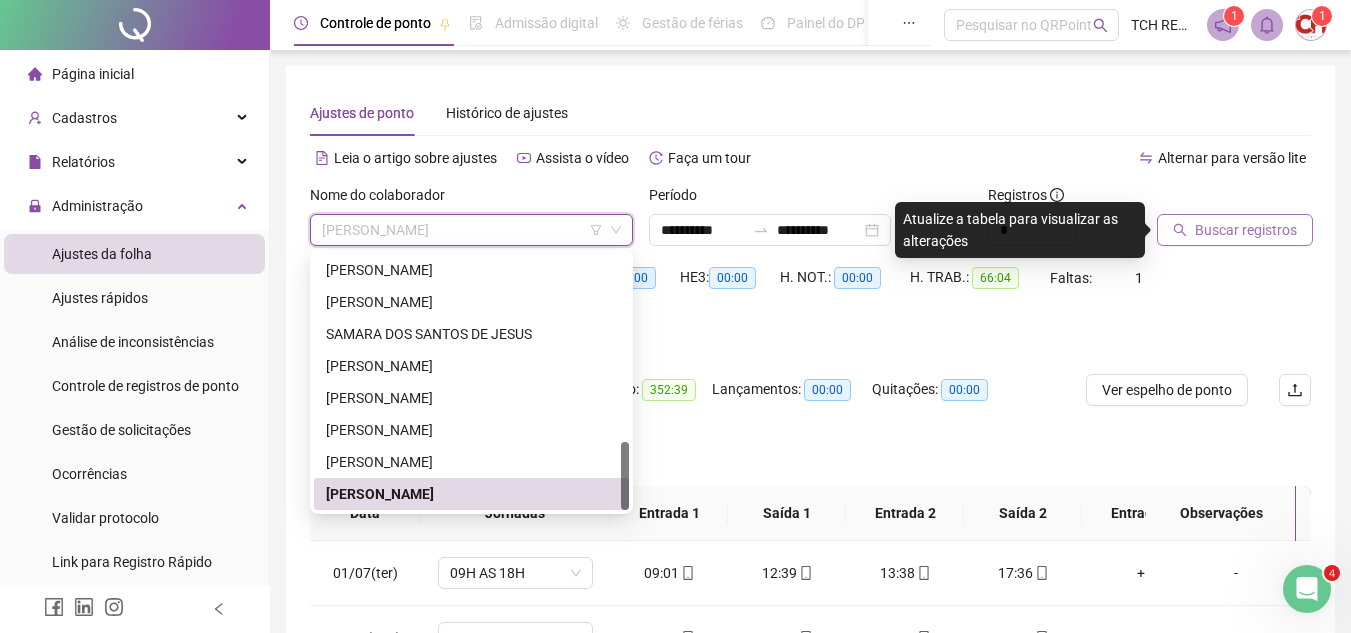 click on "[PERSON_NAME]" at bounding box center [471, 230] 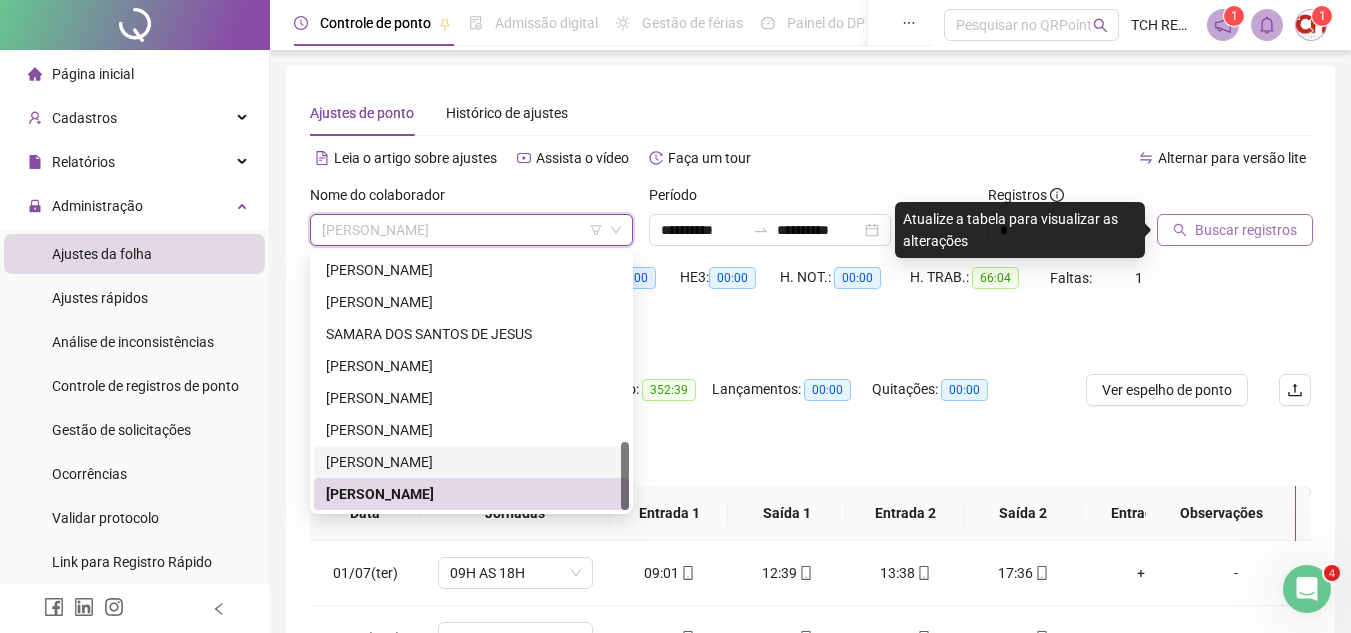 click on "[PERSON_NAME]" at bounding box center (471, 462) 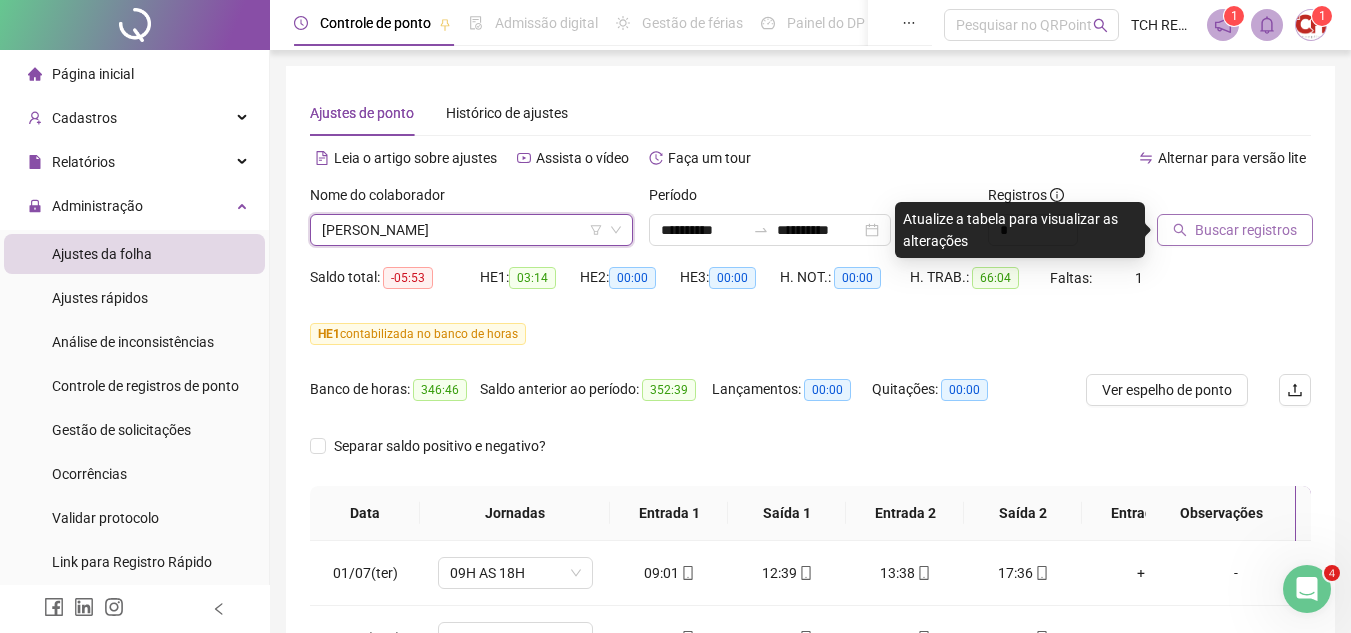 click on "Buscar registros" at bounding box center [1246, 230] 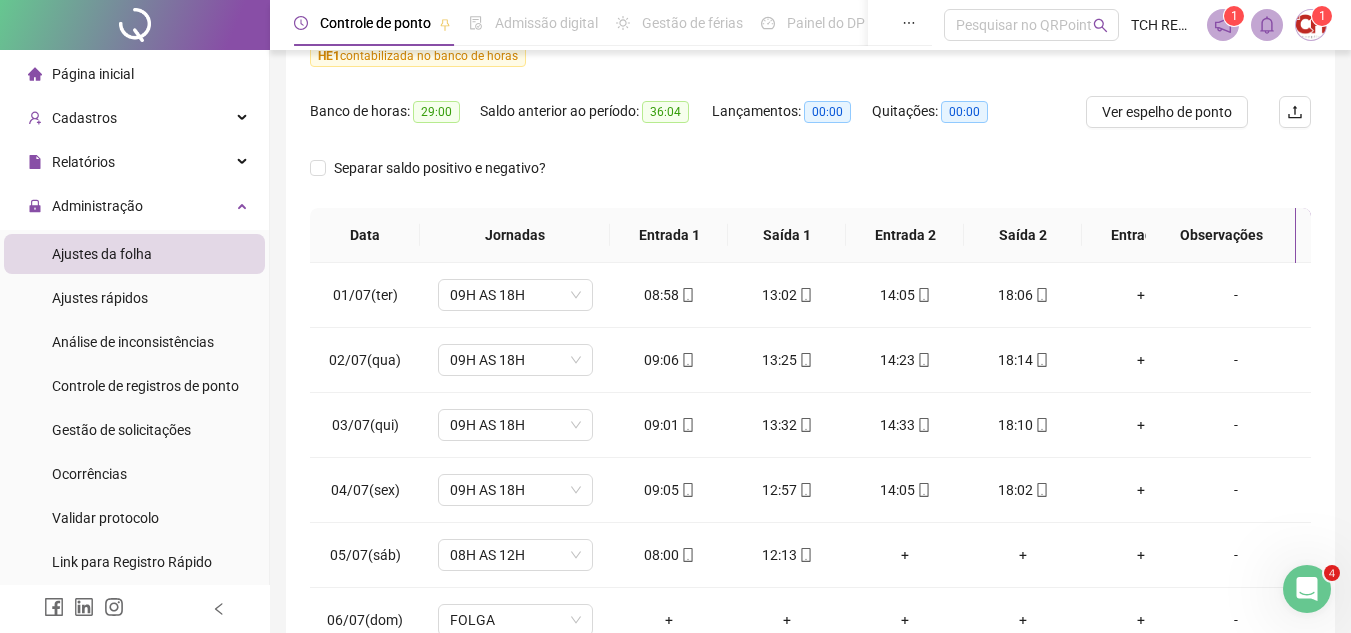 scroll, scrollTop: 400, scrollLeft: 0, axis: vertical 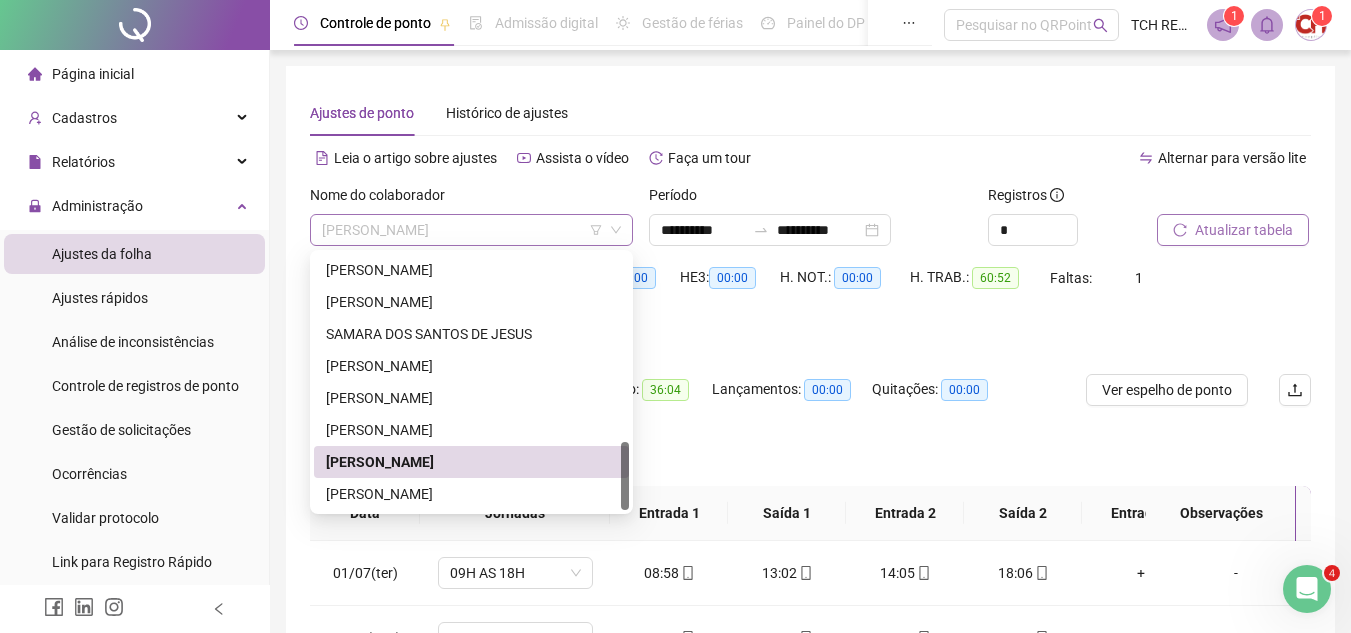 click on "[PERSON_NAME]" at bounding box center [471, 230] 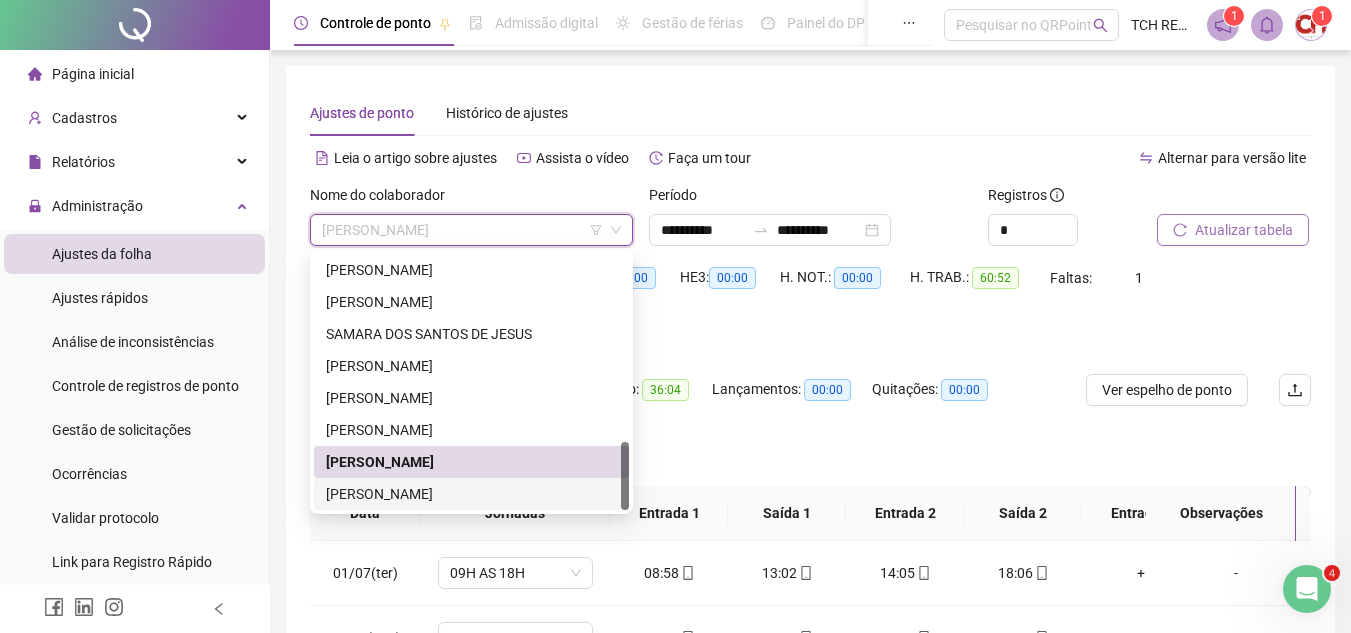 click on "[PERSON_NAME]" at bounding box center [471, 494] 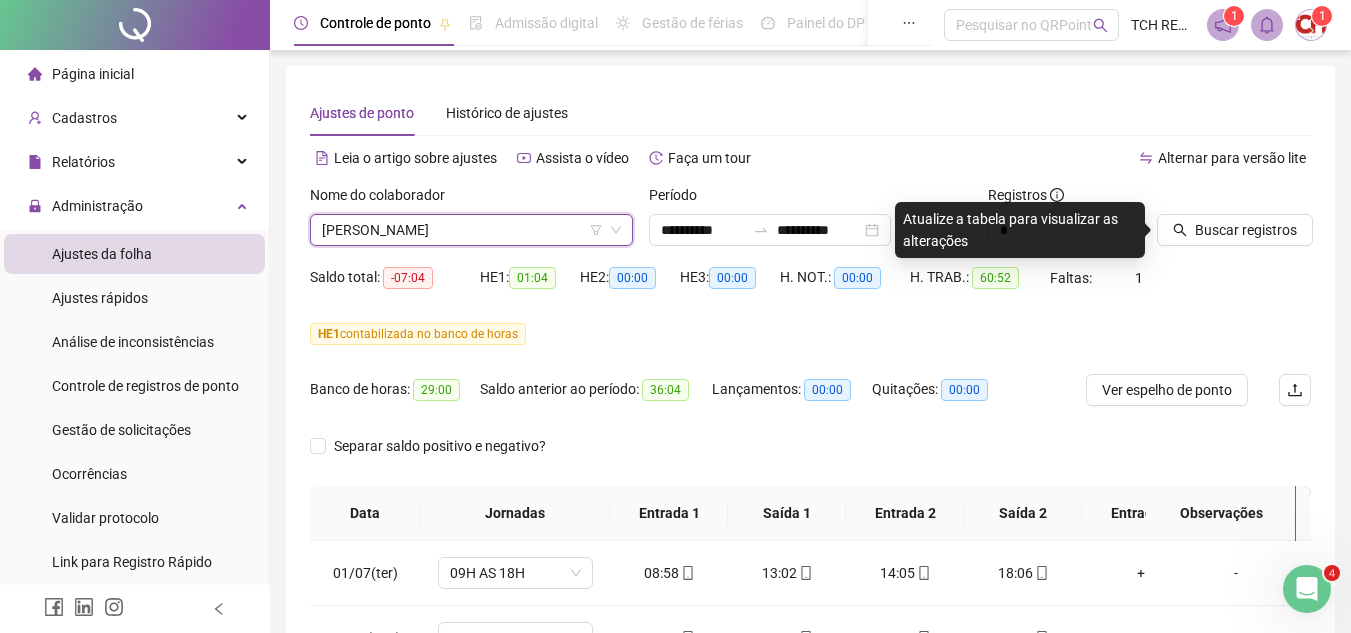 drag, startPoint x: 1158, startPoint y: 232, endPoint x: 1180, endPoint y: 225, distance: 23.086792 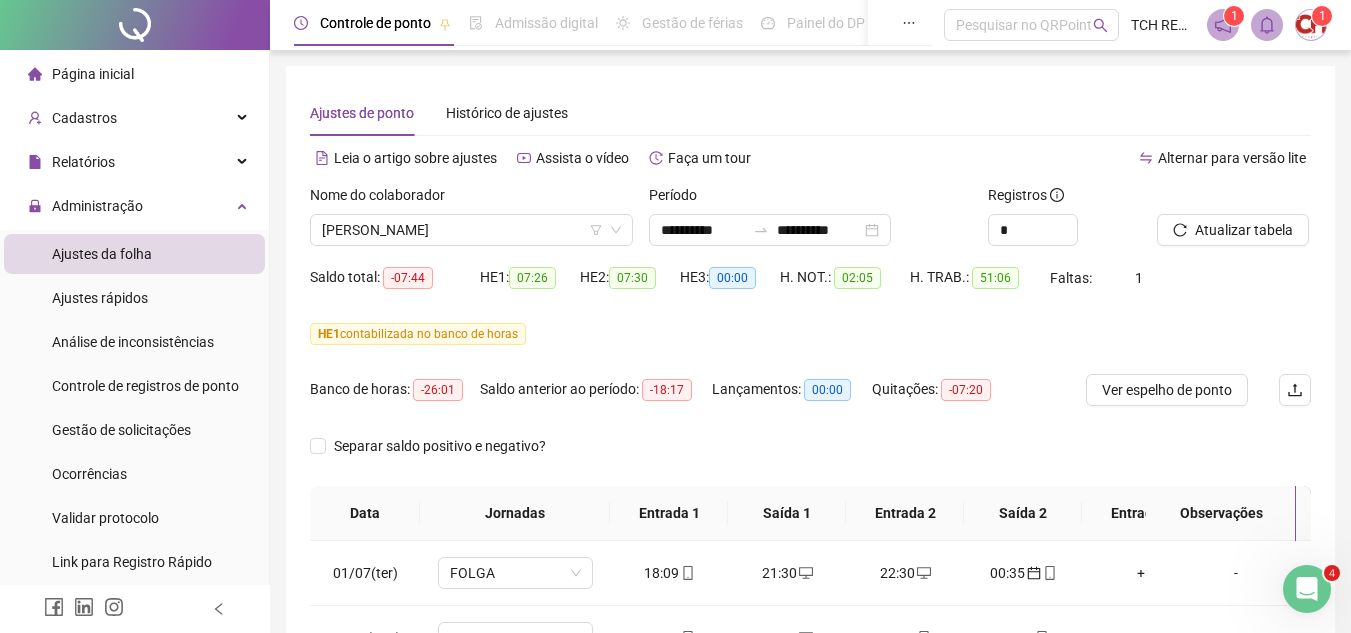scroll, scrollTop: 300, scrollLeft: 0, axis: vertical 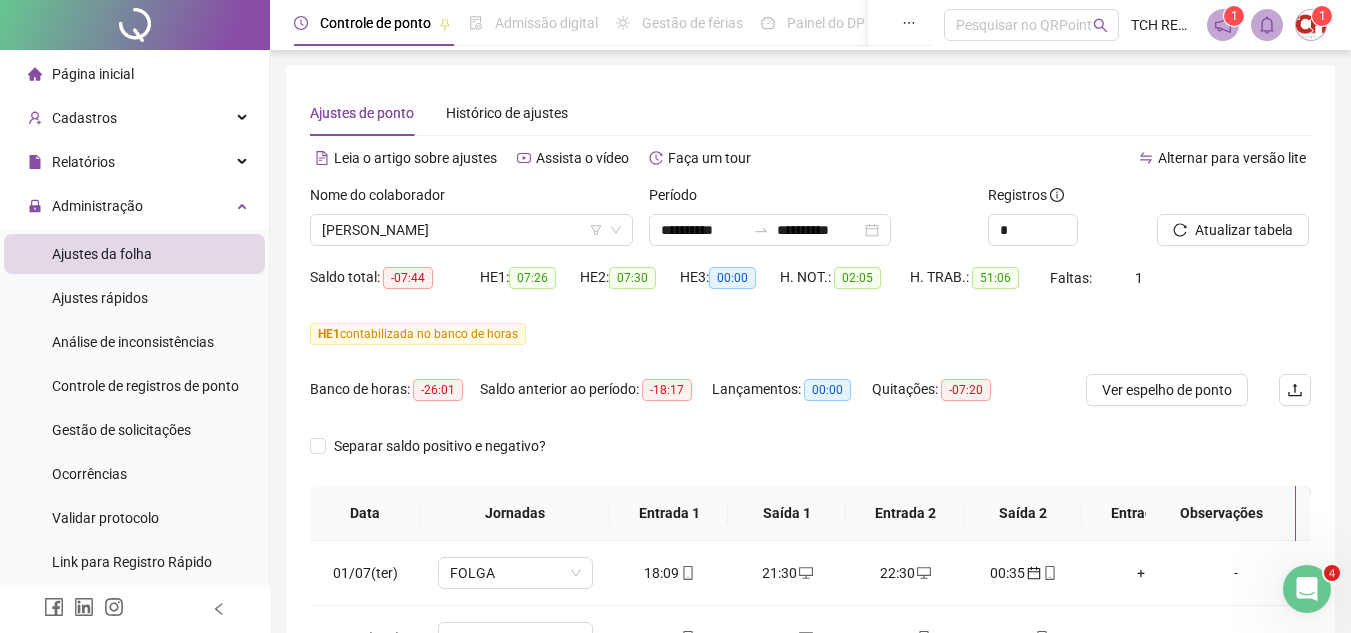 click on "**********" at bounding box center (810, 529) 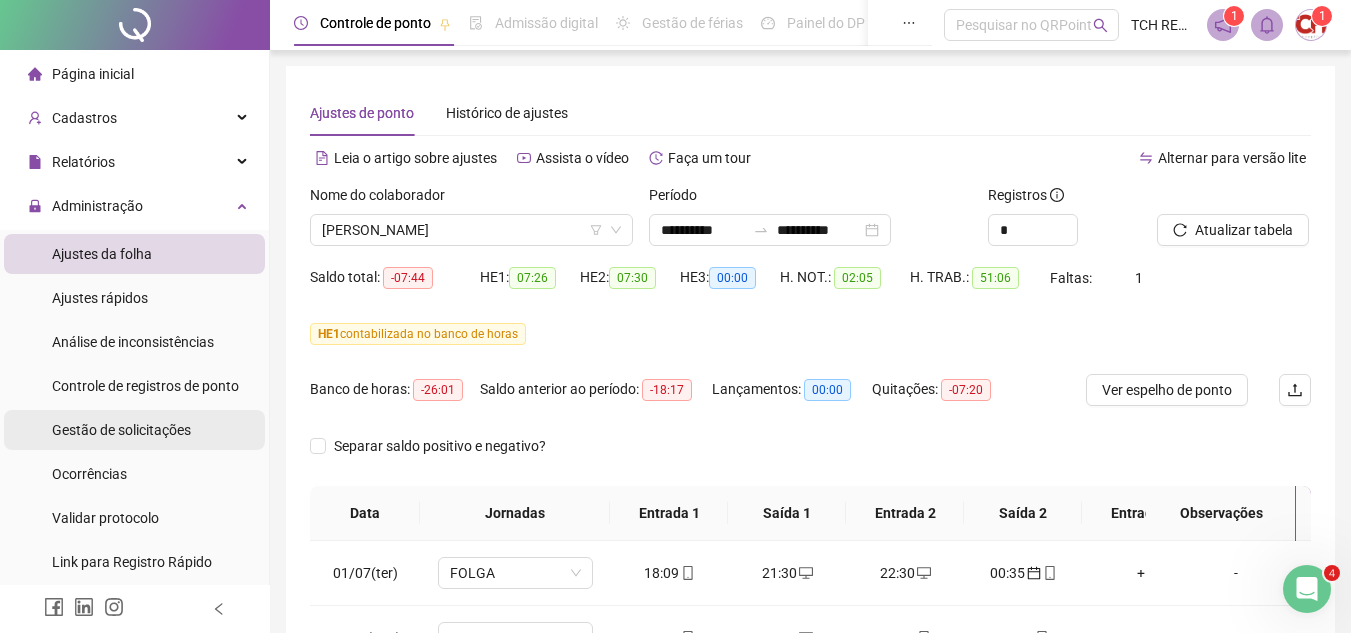 click on "Gestão de solicitações" at bounding box center (121, 430) 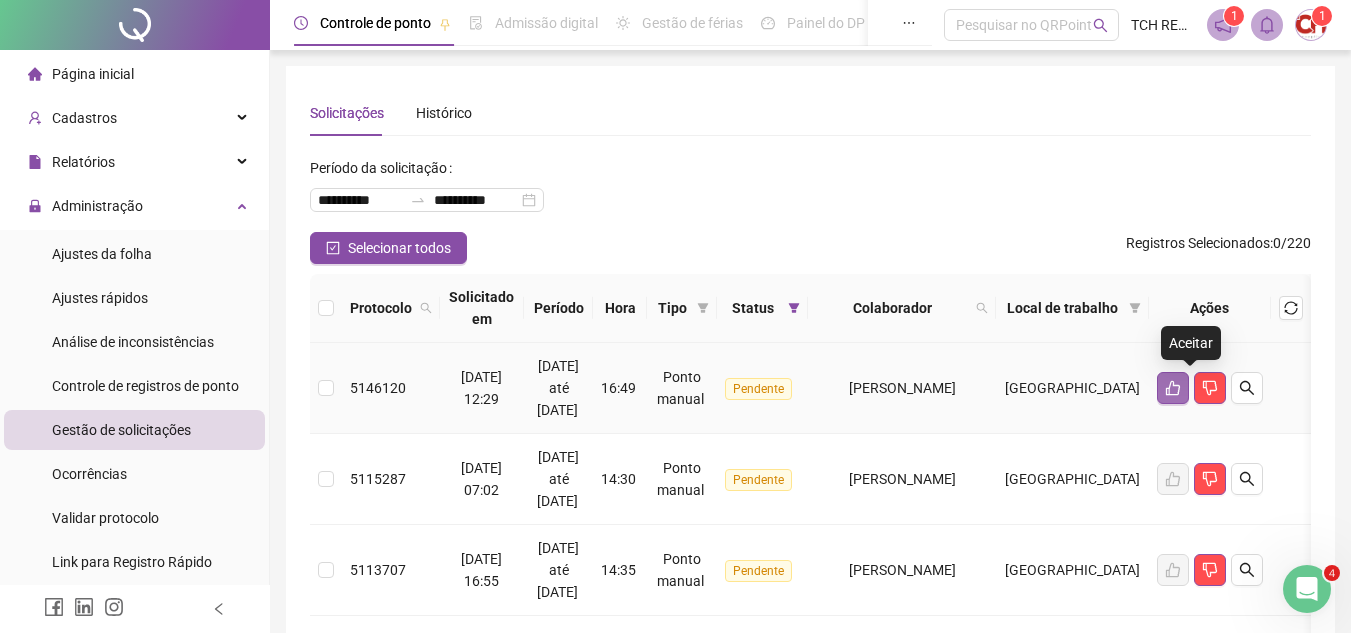 click at bounding box center [1173, 388] 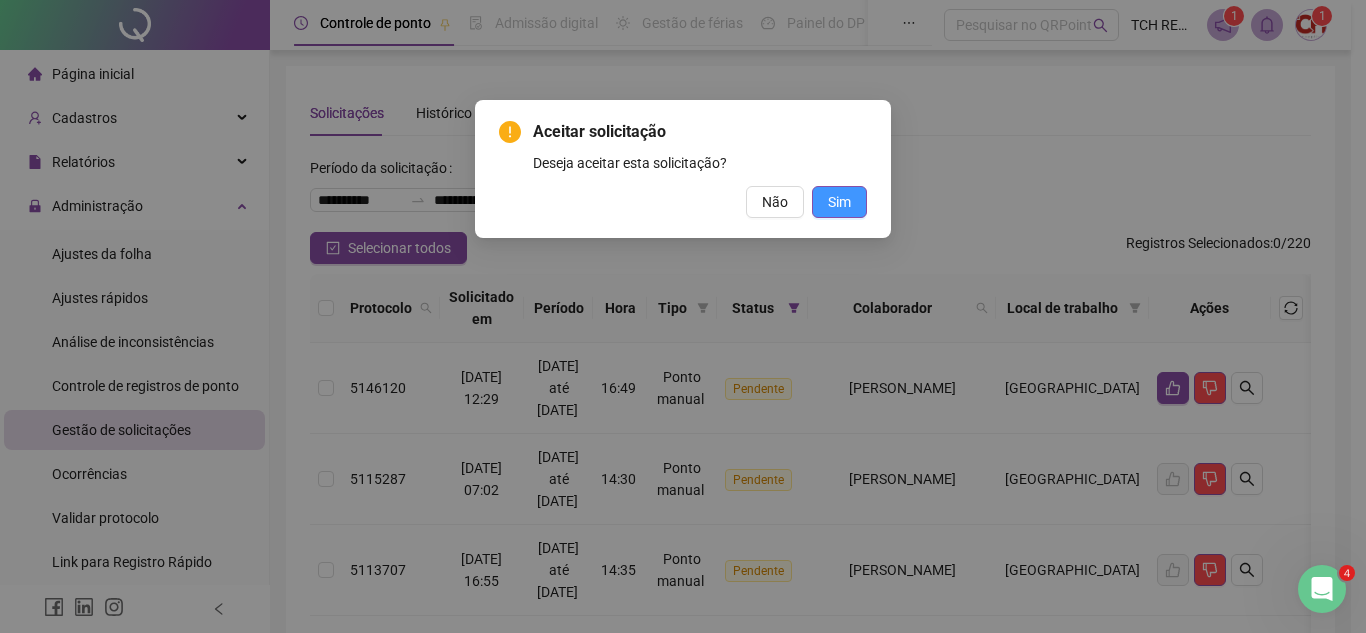 click on "Sim" at bounding box center [839, 202] 